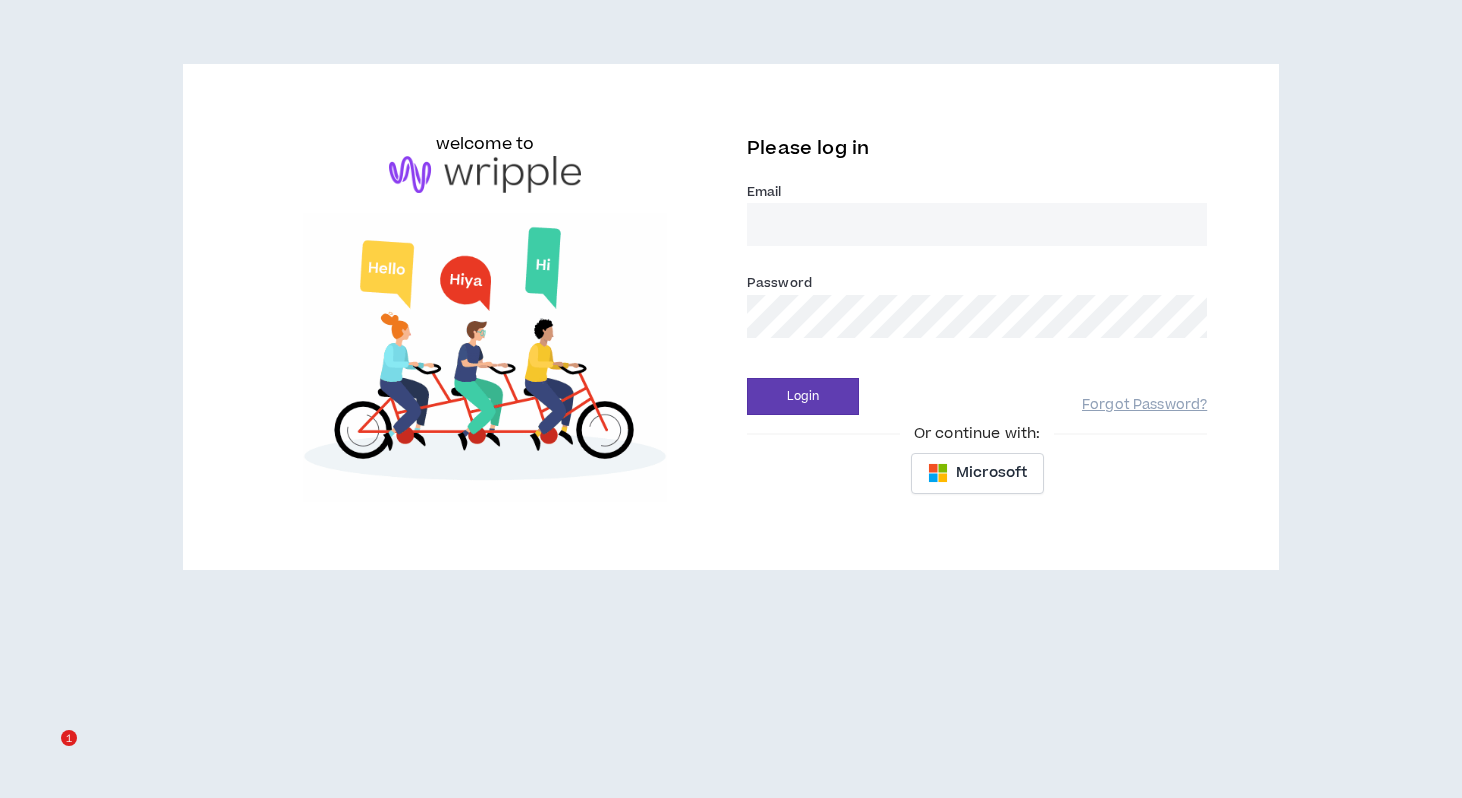 scroll, scrollTop: 0, scrollLeft: 0, axis: both 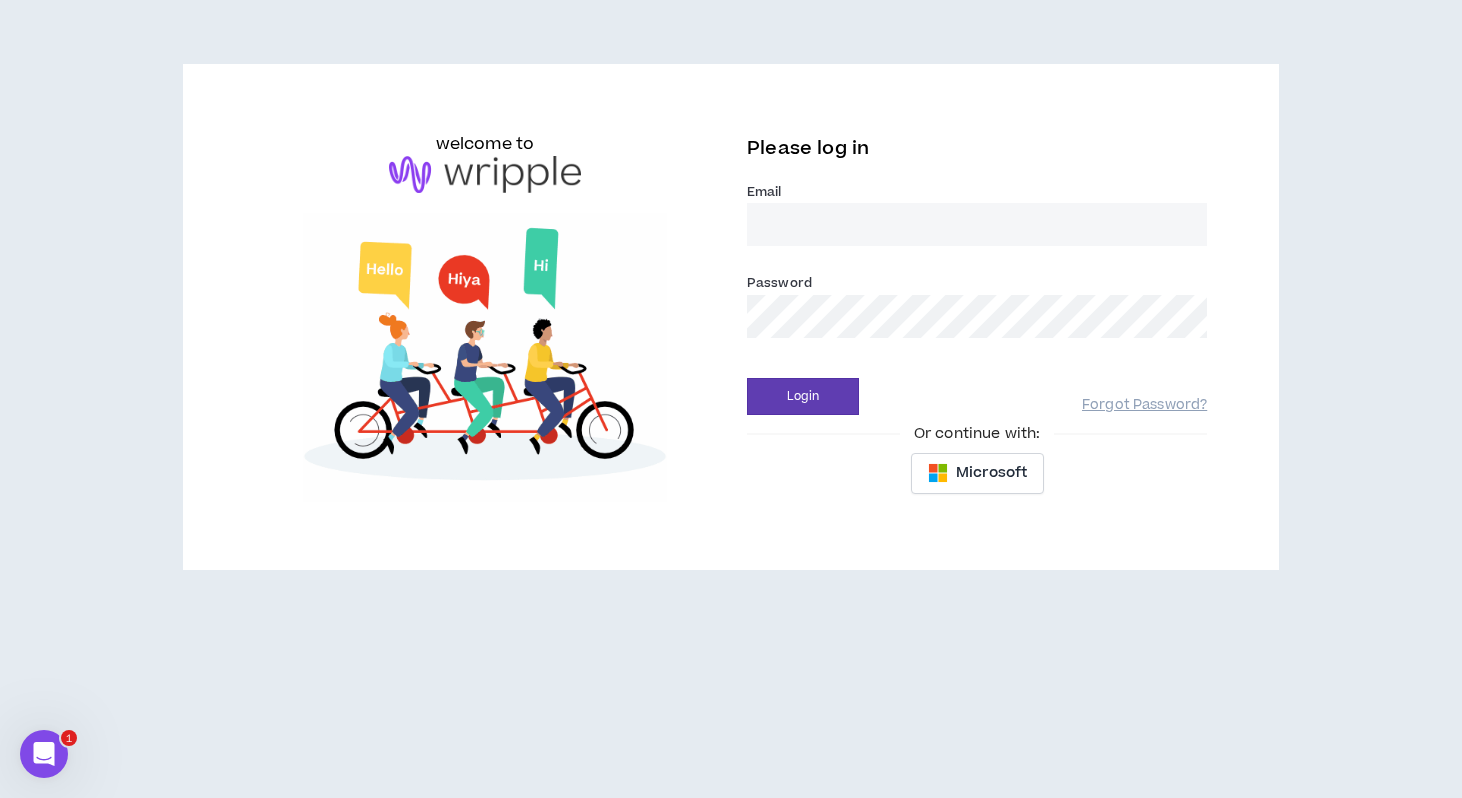 click on "Email  *" at bounding box center (977, 224) 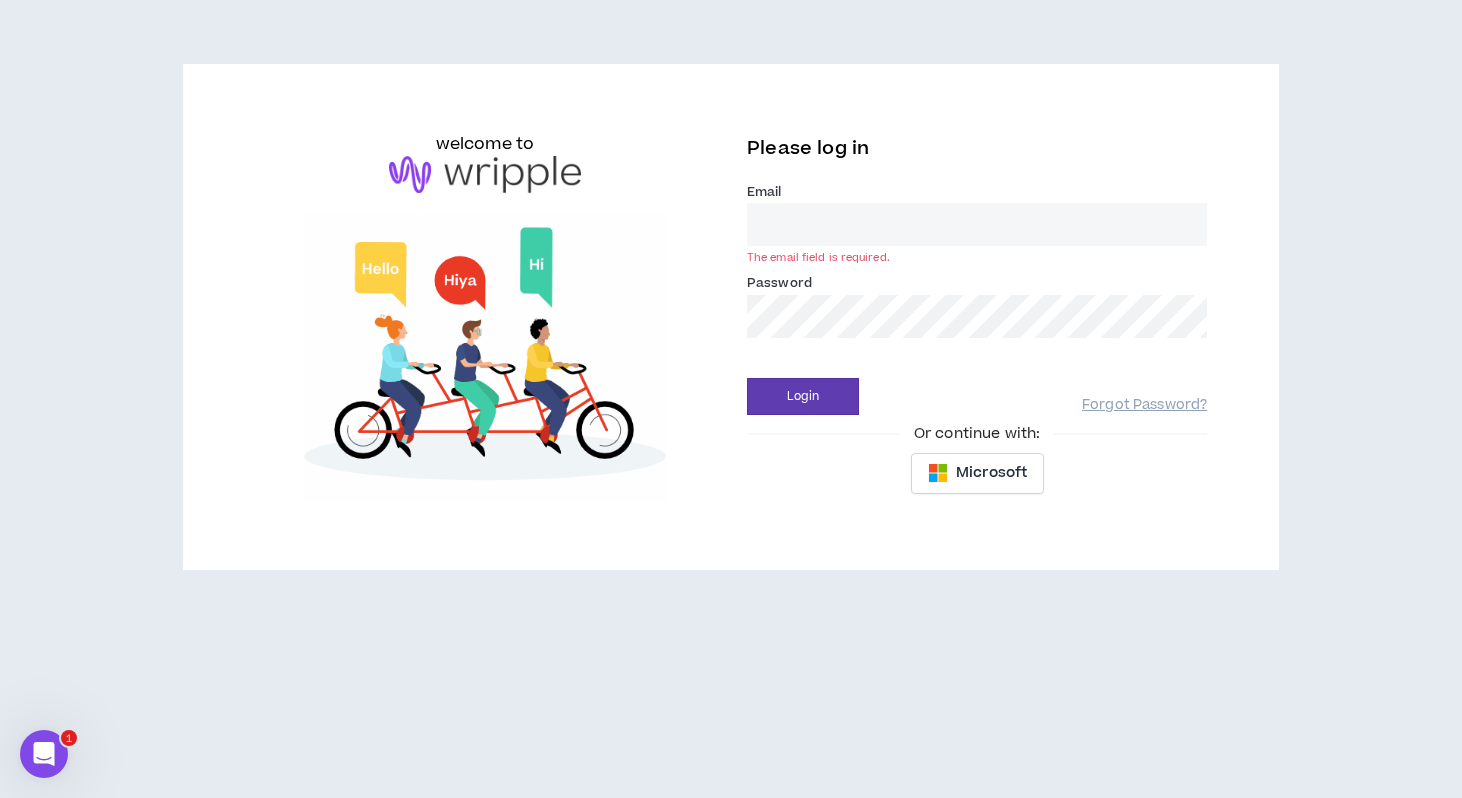 type on "[PERSON_NAME][EMAIL_ADDRESS][DOMAIN_NAME]" 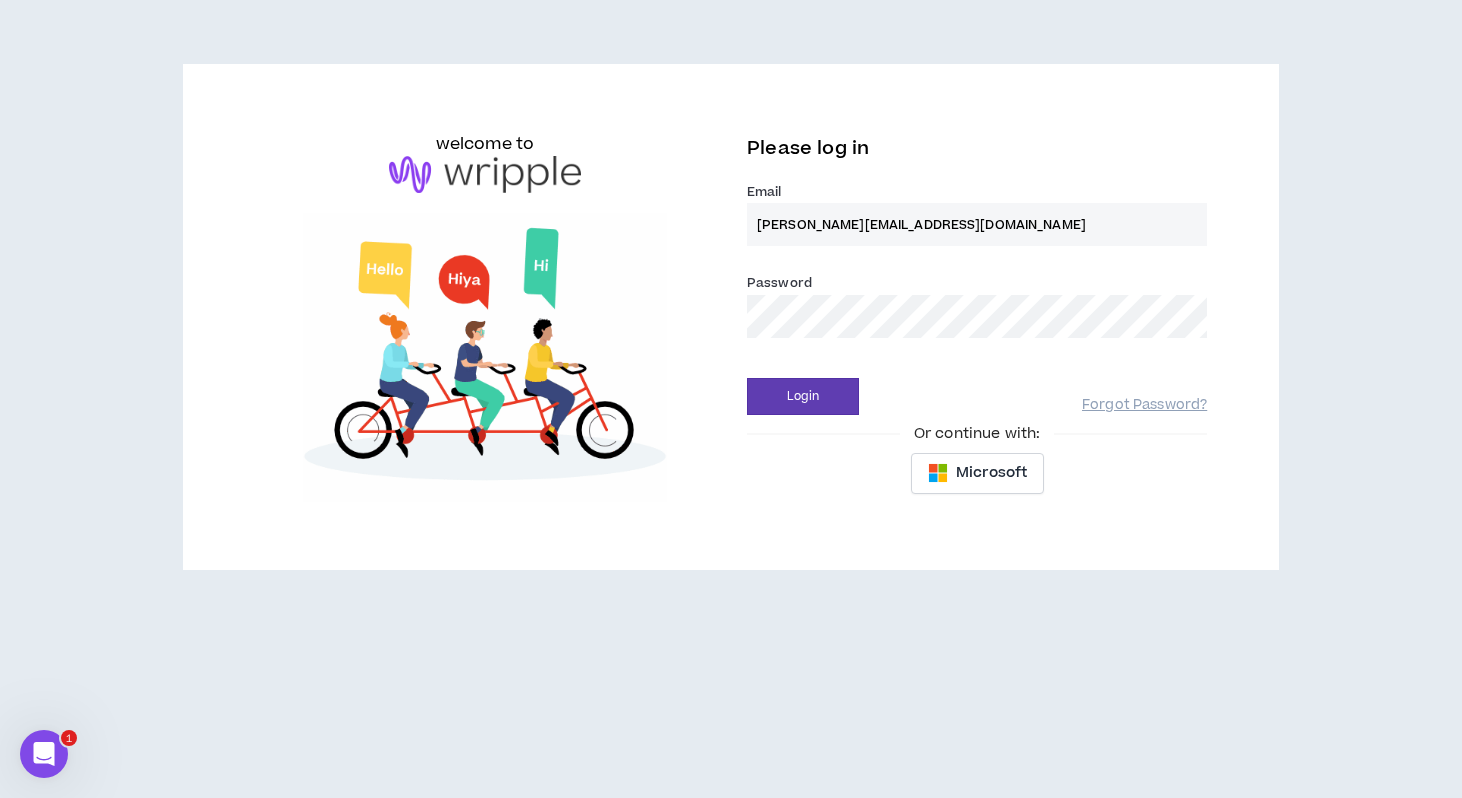 click on "Please log in   Email  * anabel.prince@gmail.com Password  * Login Forgot Password? Or continue with: Microsoft" at bounding box center (977, 317) 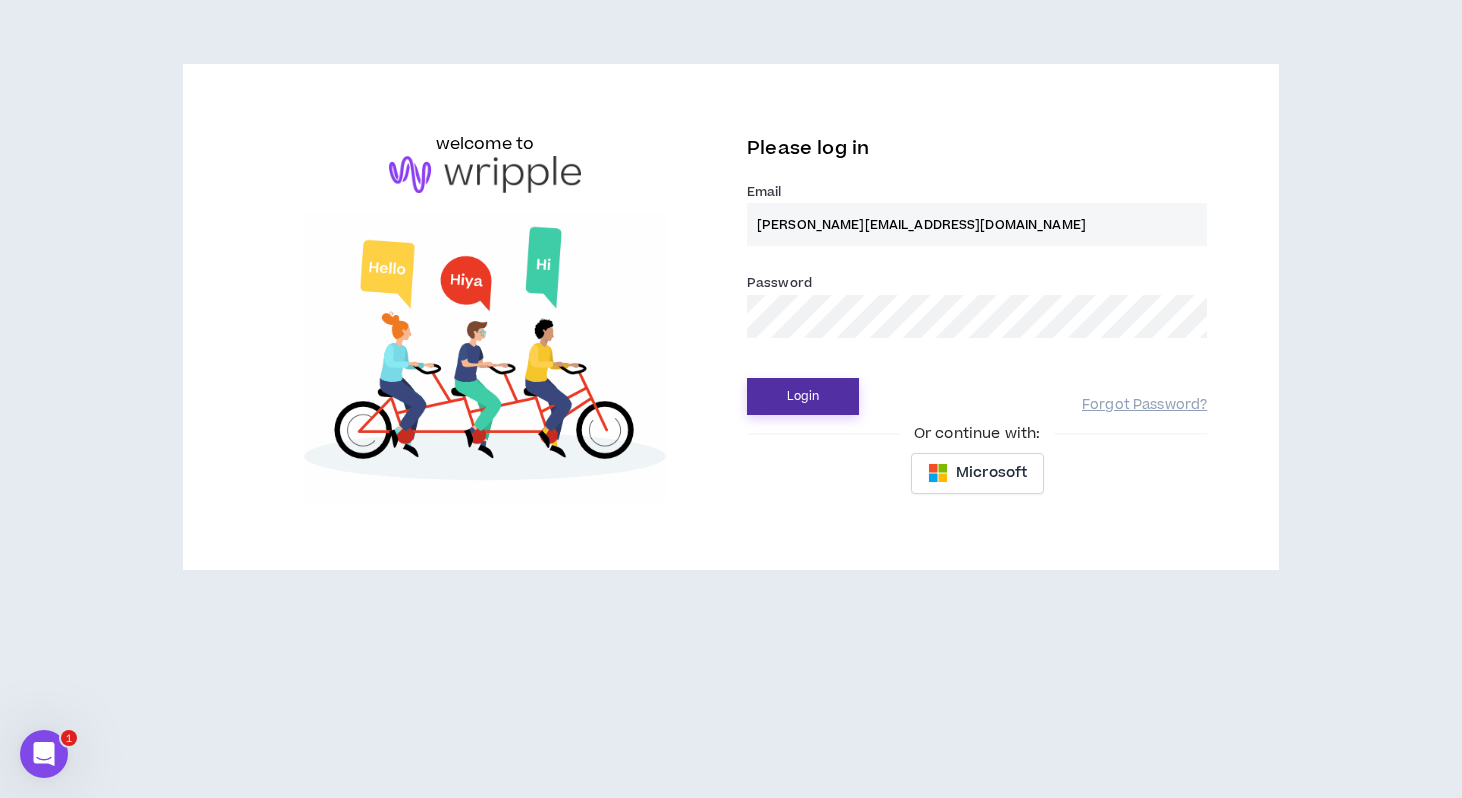 click on "Login" at bounding box center (803, 396) 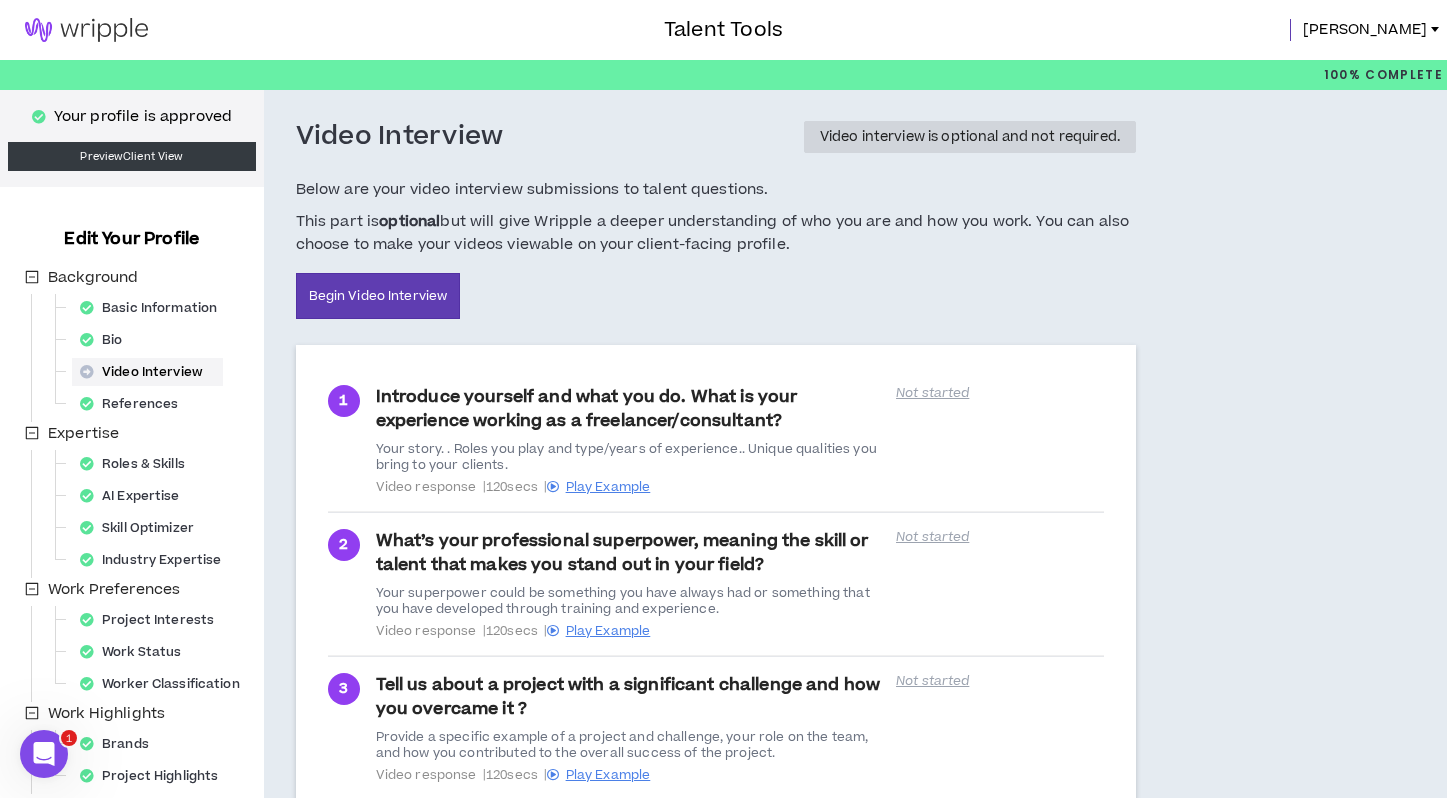 click at bounding box center [86, 30] 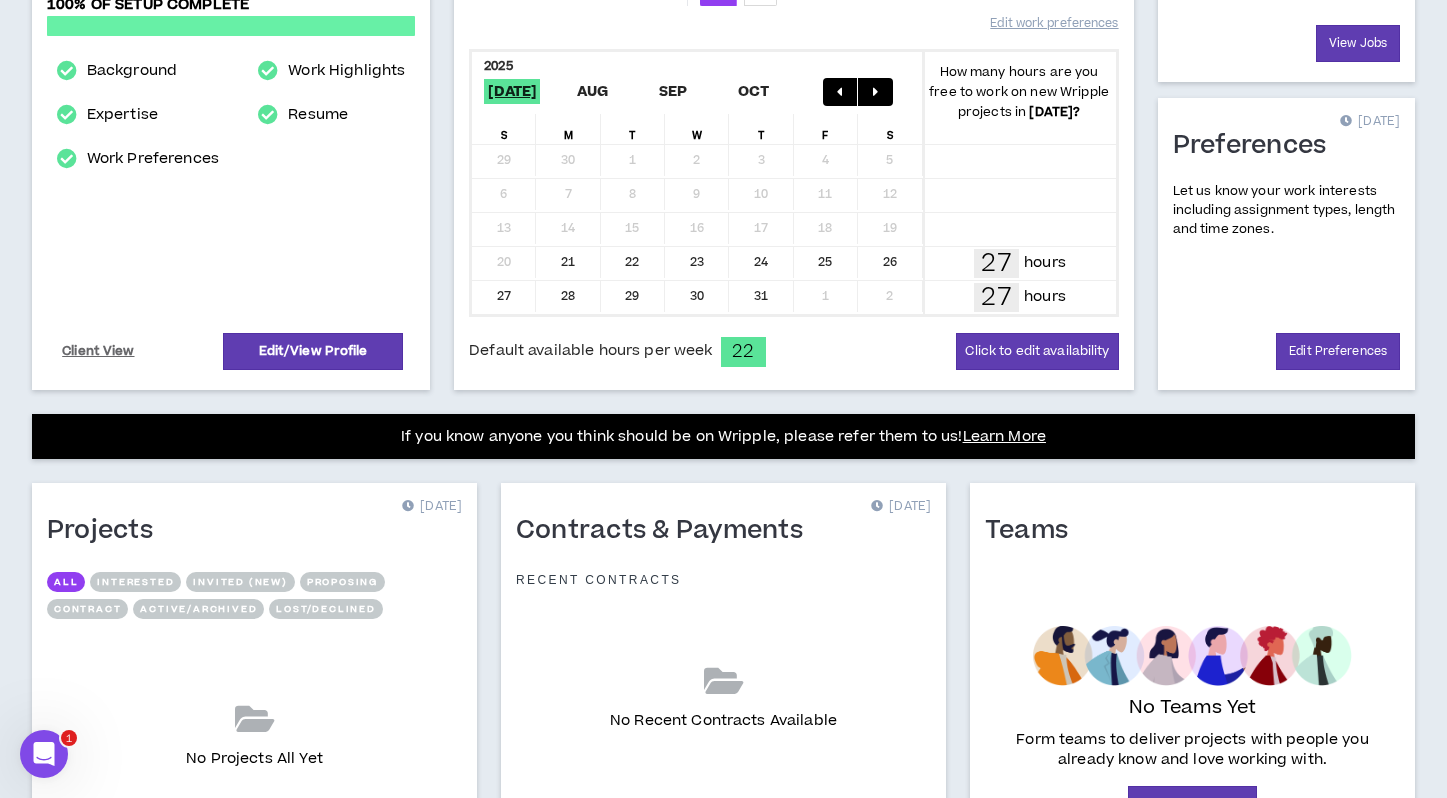 scroll, scrollTop: 0, scrollLeft: 0, axis: both 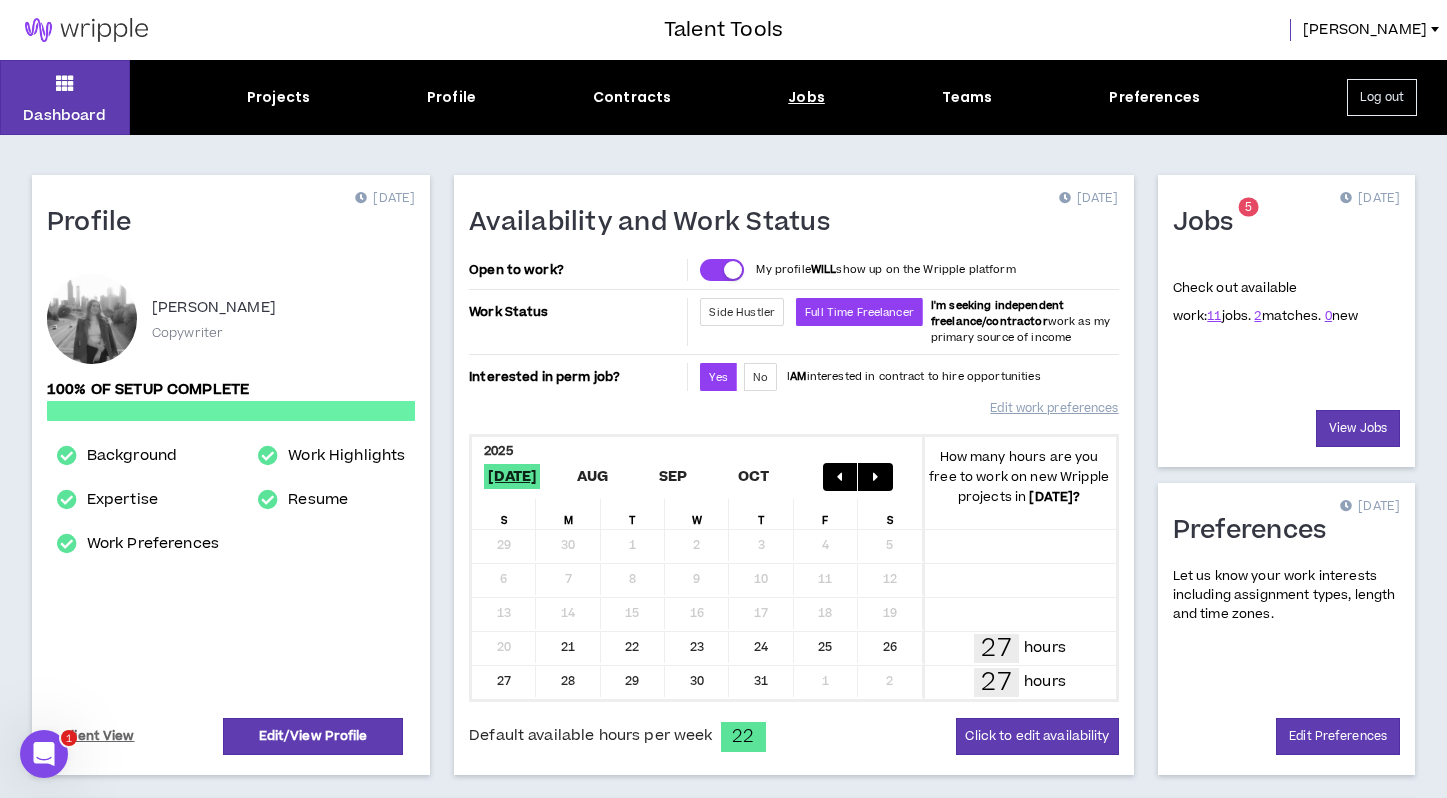 click on "Jobs" at bounding box center (806, 97) 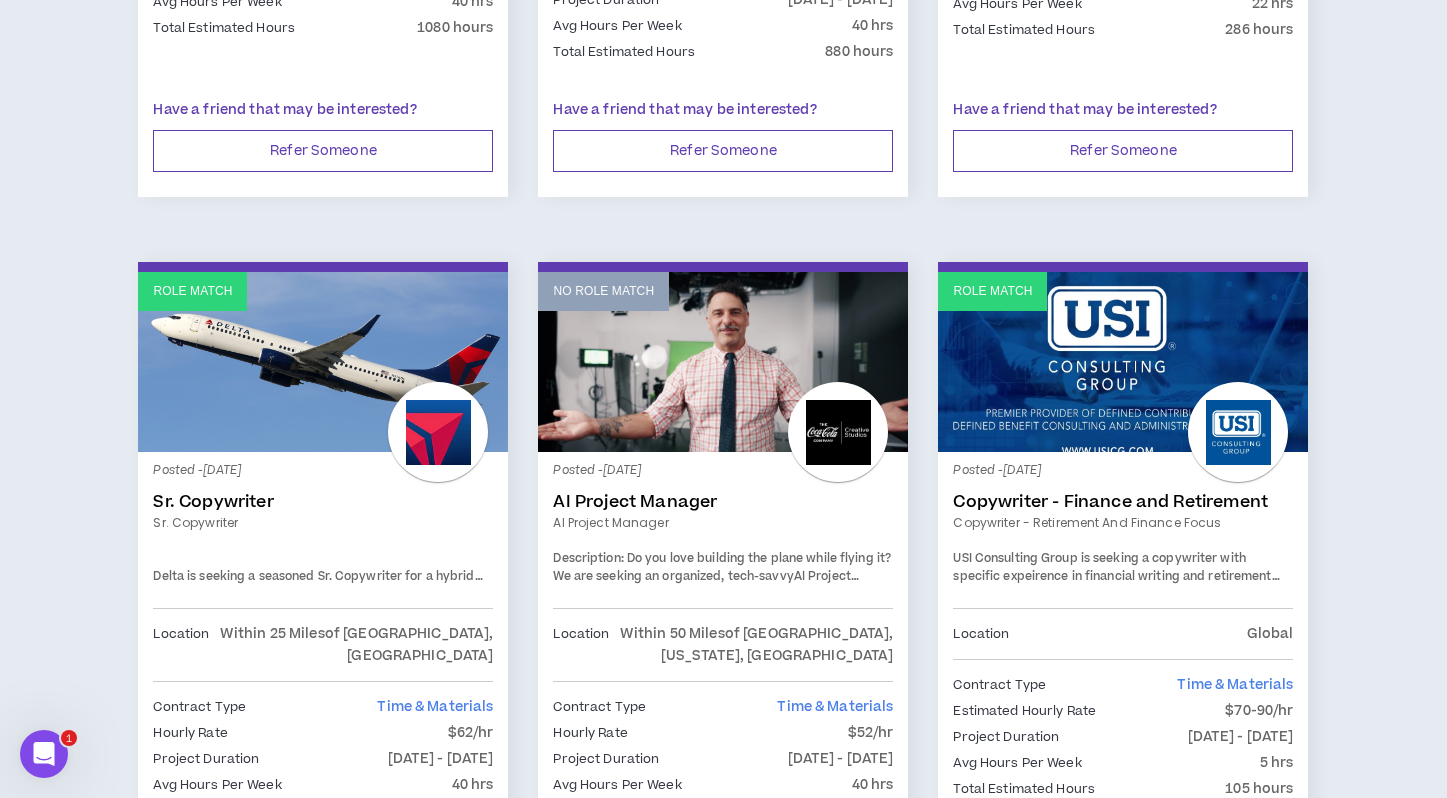 scroll, scrollTop: 1844, scrollLeft: 0, axis: vertical 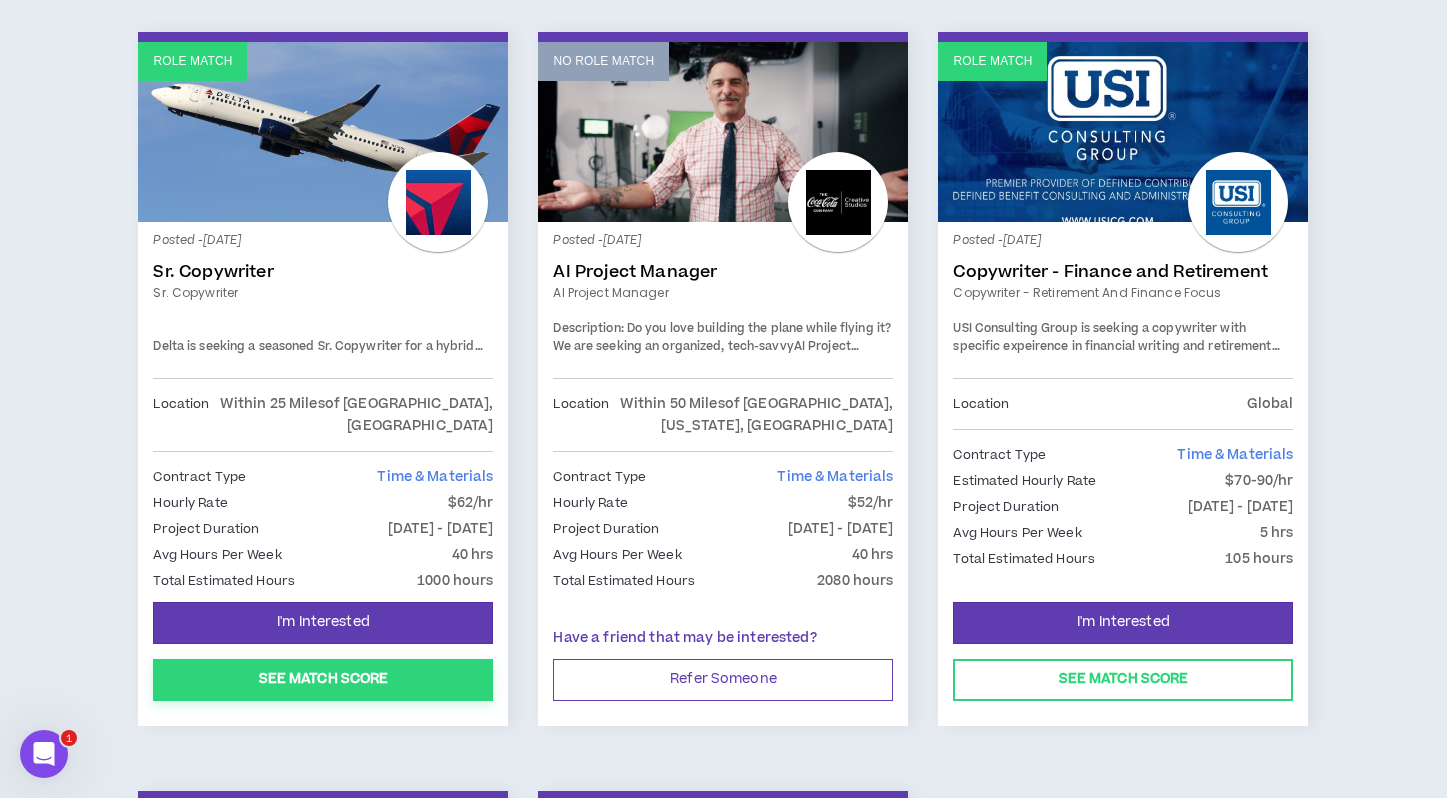 click on "See Match Score" at bounding box center [323, 680] 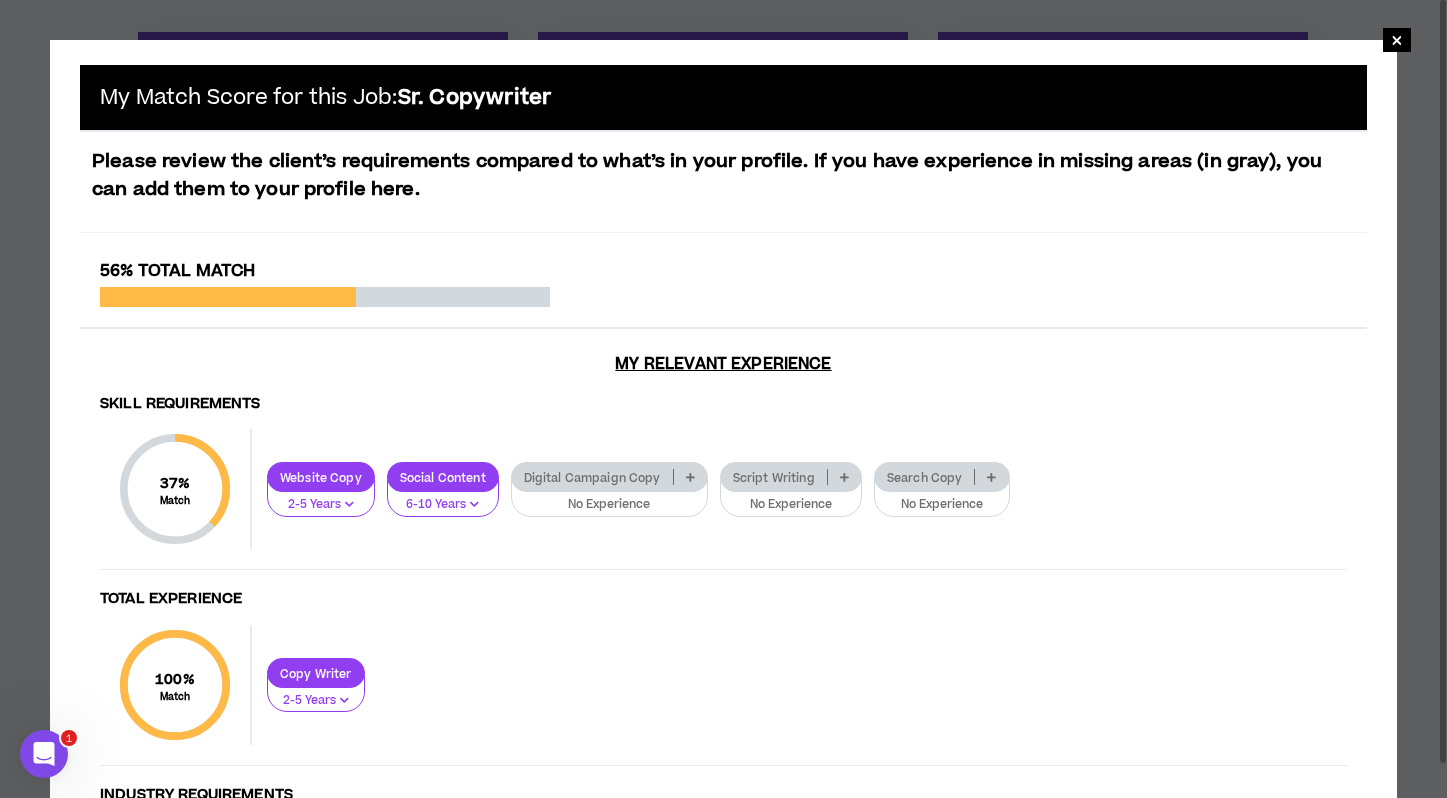click at bounding box center [690, 477] 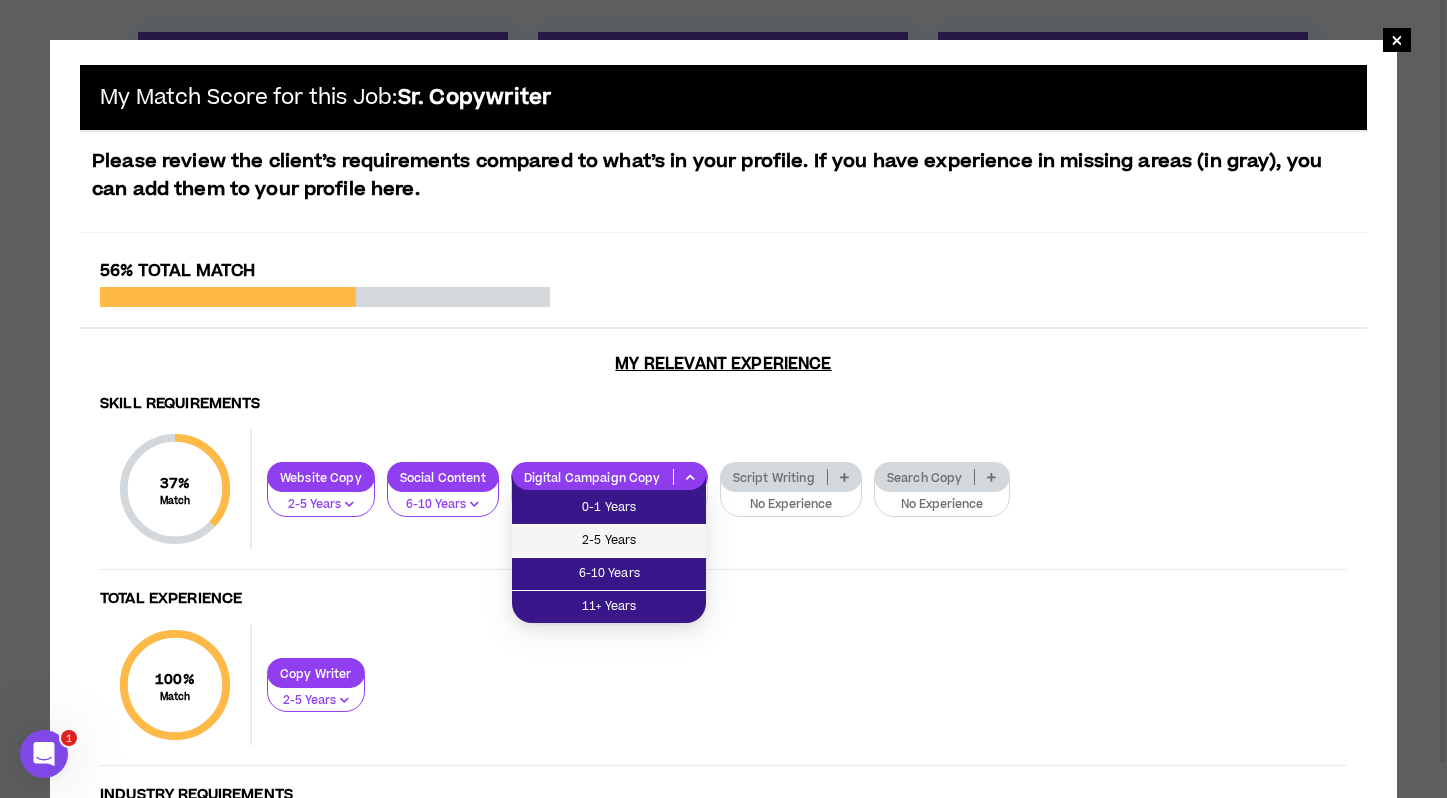 click on "2-5 Years" at bounding box center [609, 541] 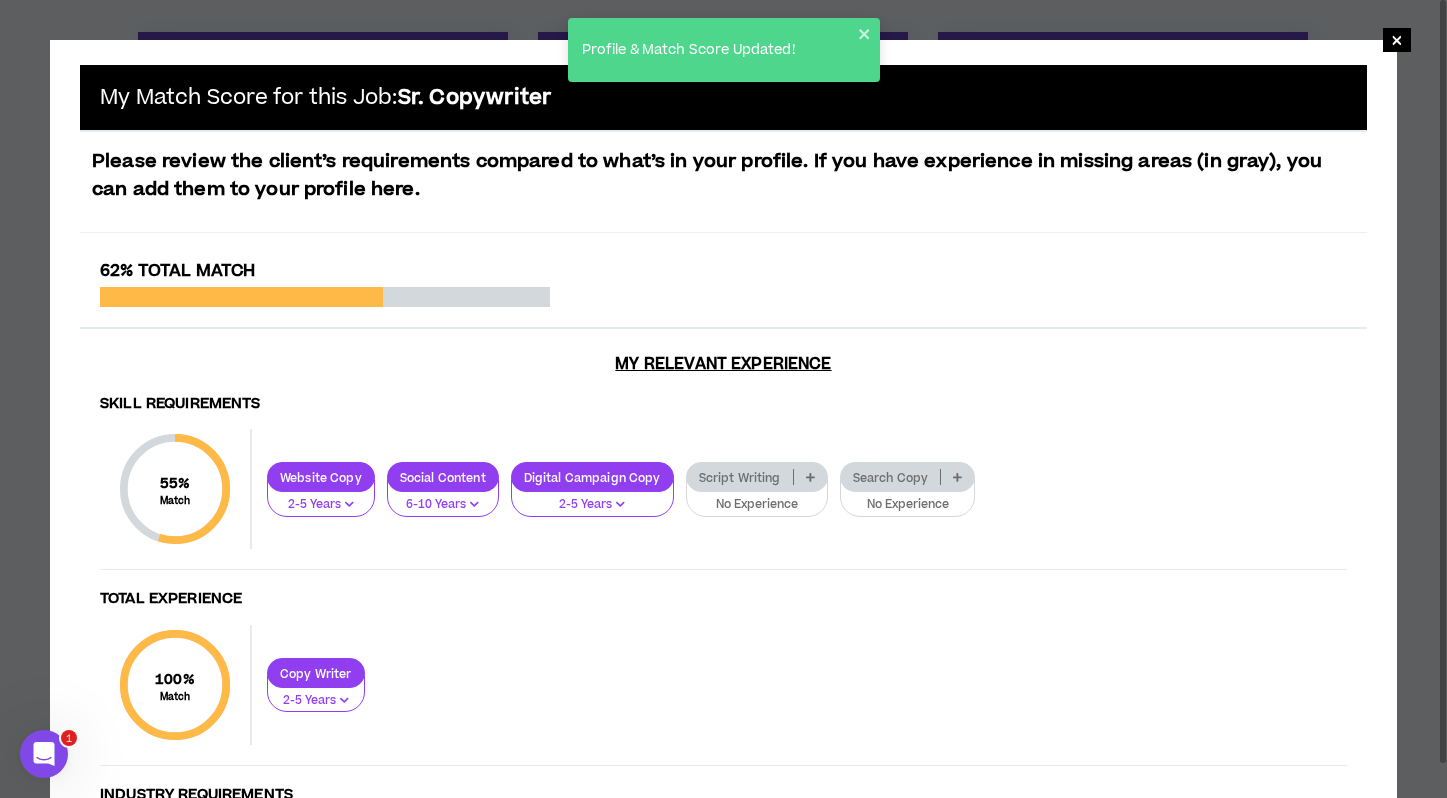 click on "Script Writing" at bounding box center [740, 477] 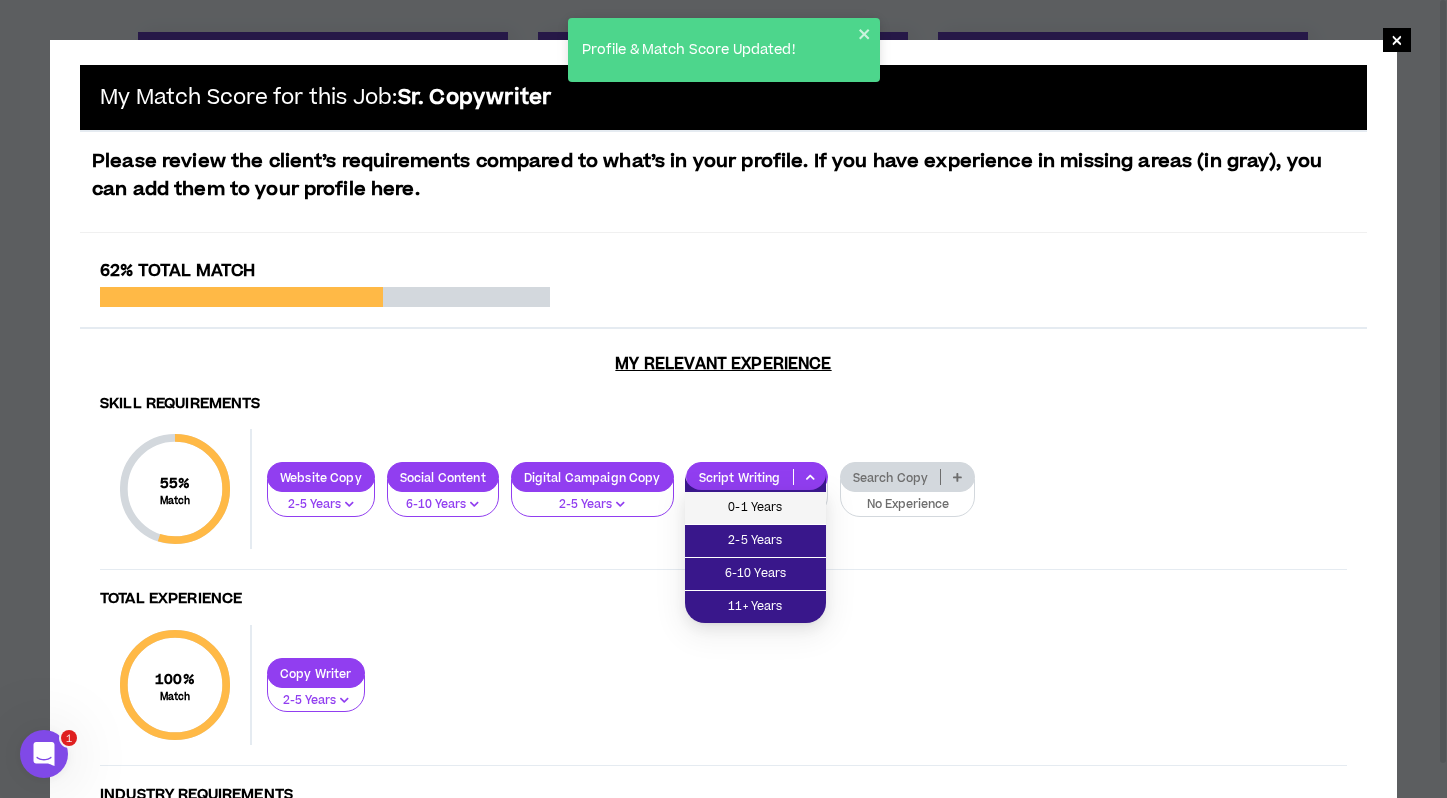 click on "0-1 Years" at bounding box center [755, 508] 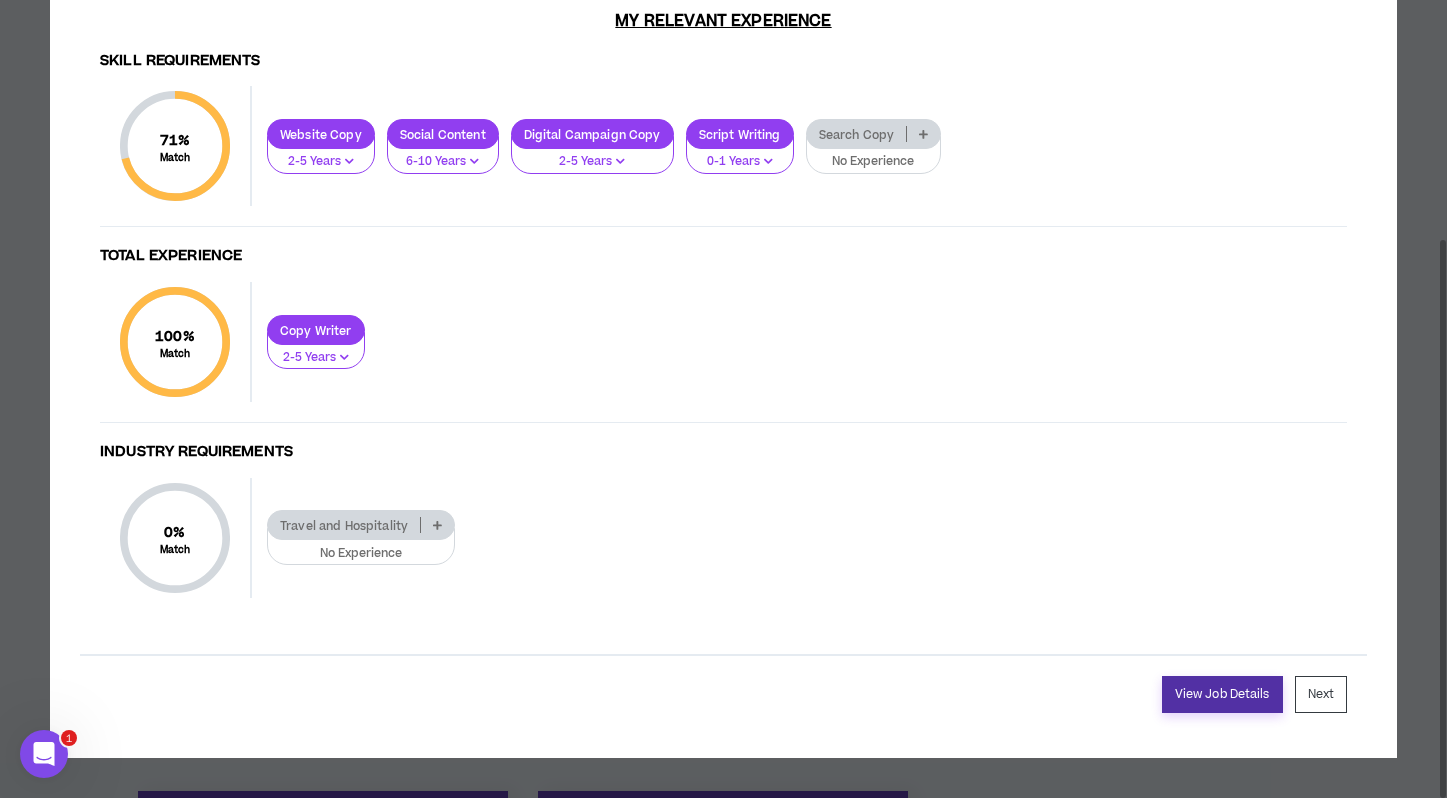 click on "View Job Details" at bounding box center (1222, 694) 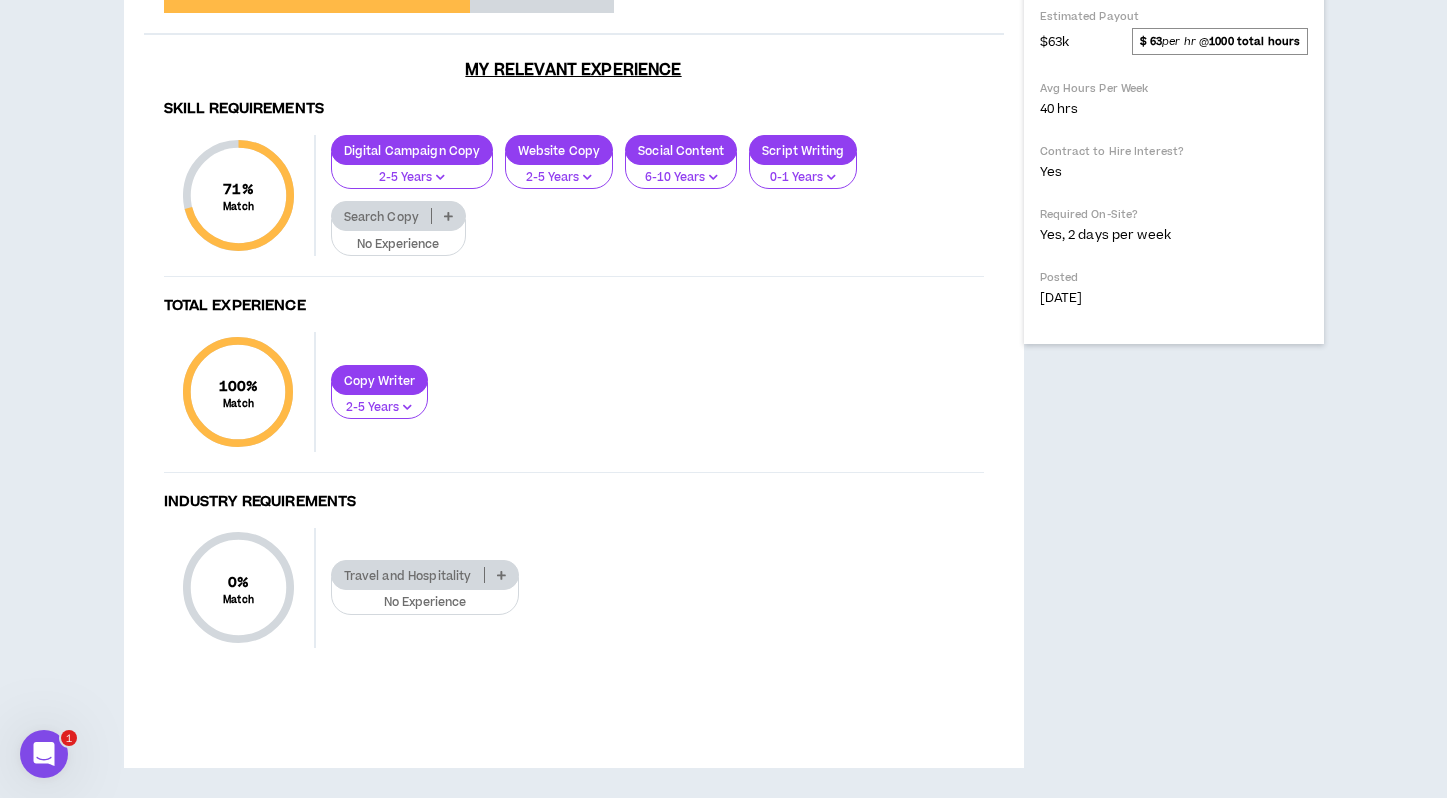 scroll, scrollTop: 1350, scrollLeft: 0, axis: vertical 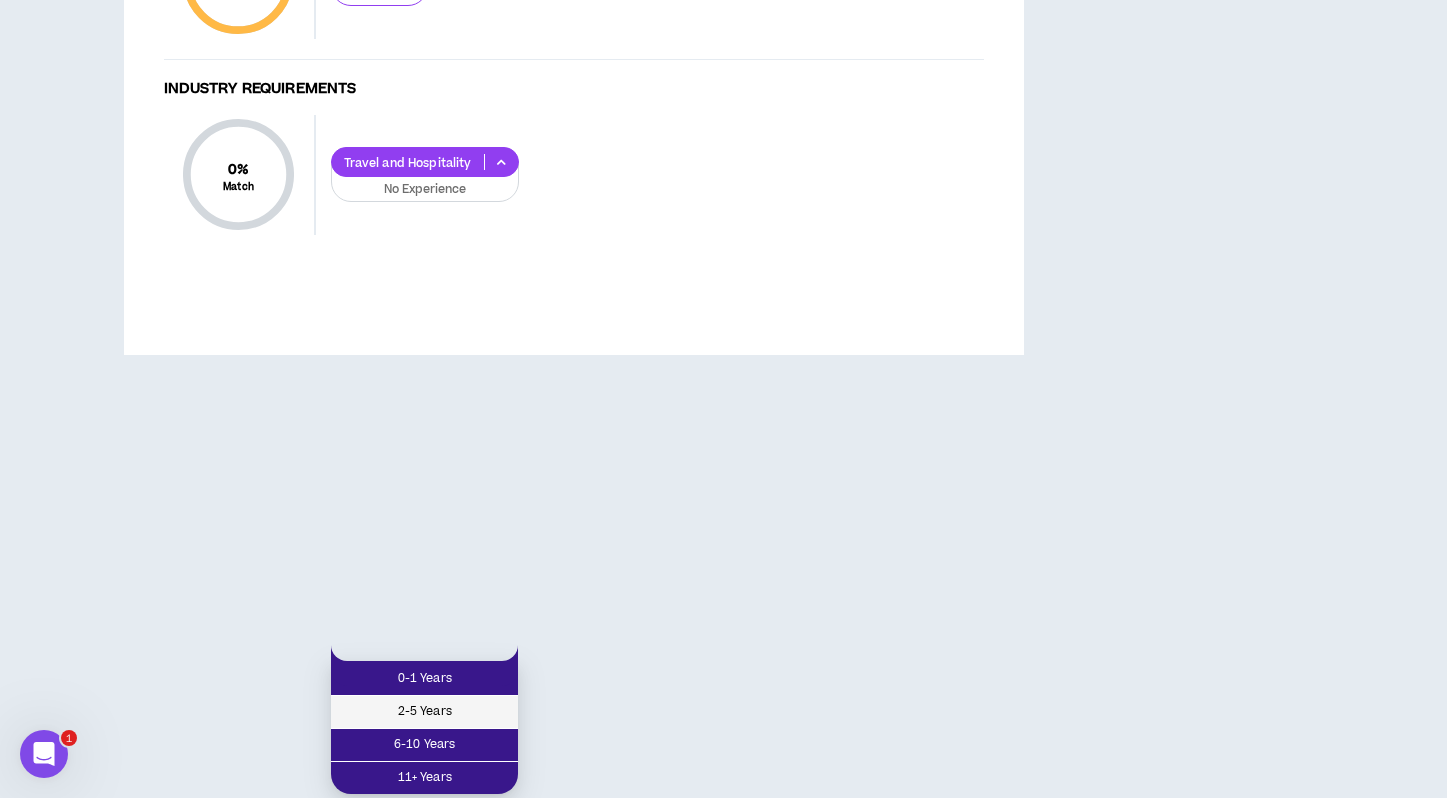 click on "2-5 Years" at bounding box center (424, 712) 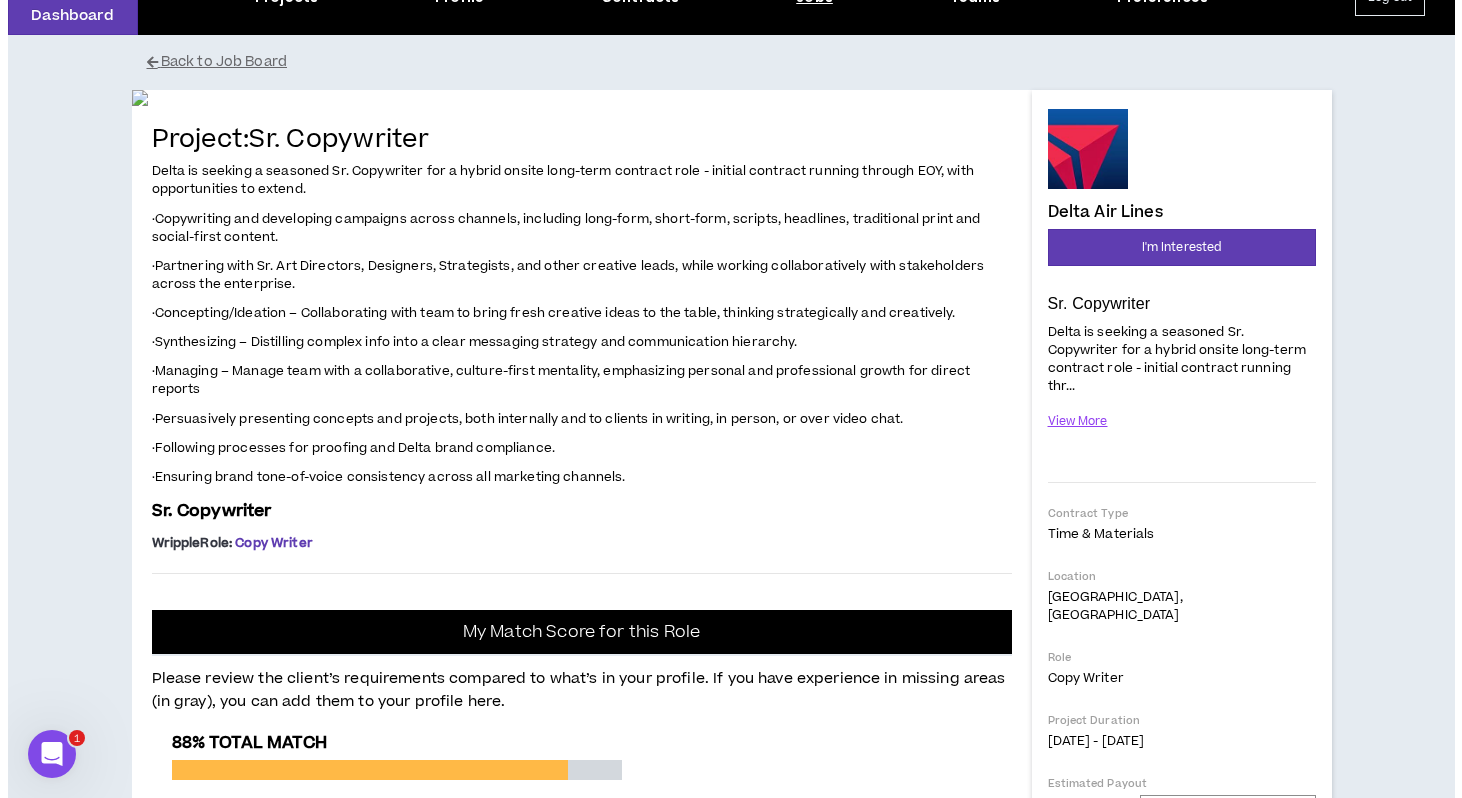 scroll, scrollTop: 0, scrollLeft: 0, axis: both 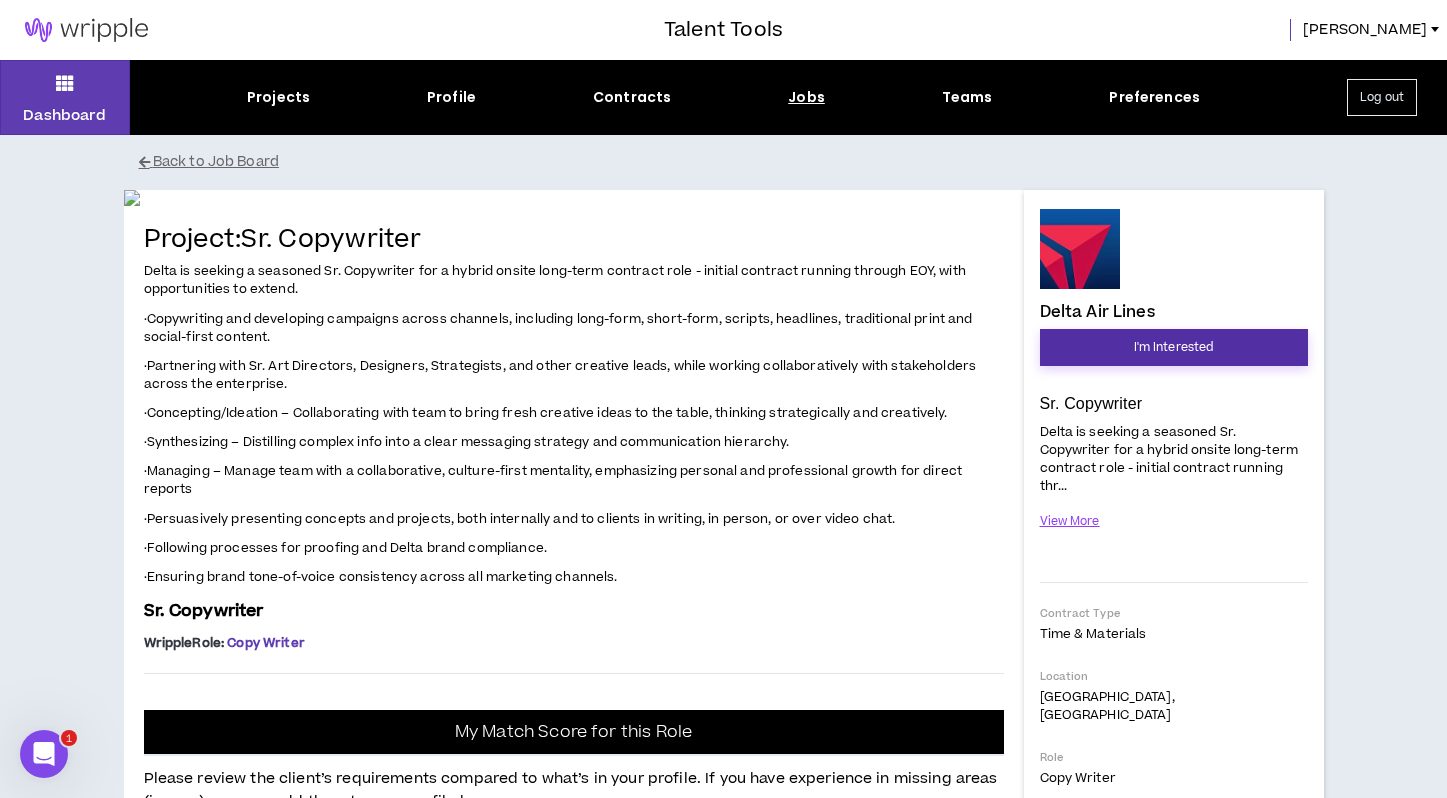 click on "I'm Interested" at bounding box center (1174, 347) 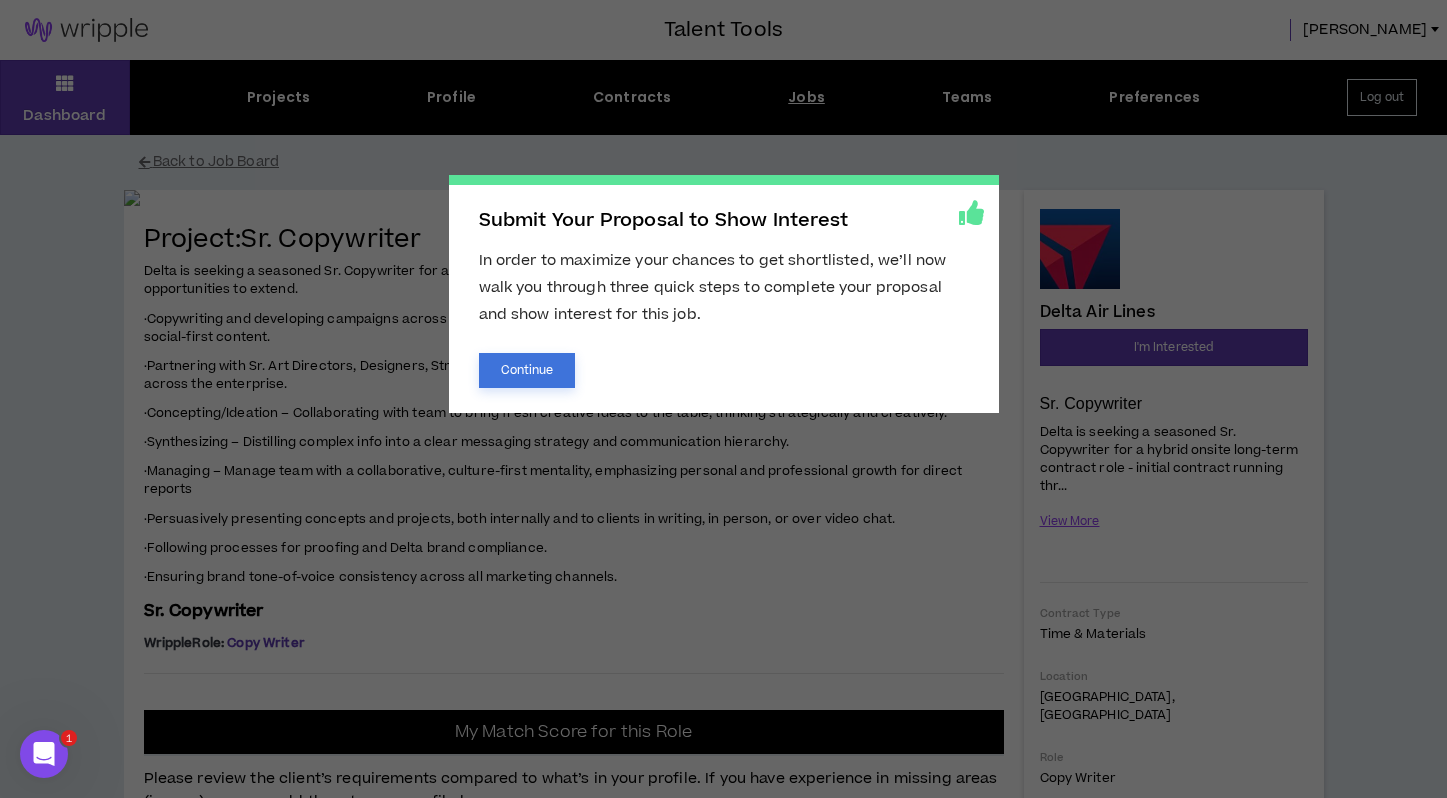 click on "Continue" at bounding box center [527, 370] 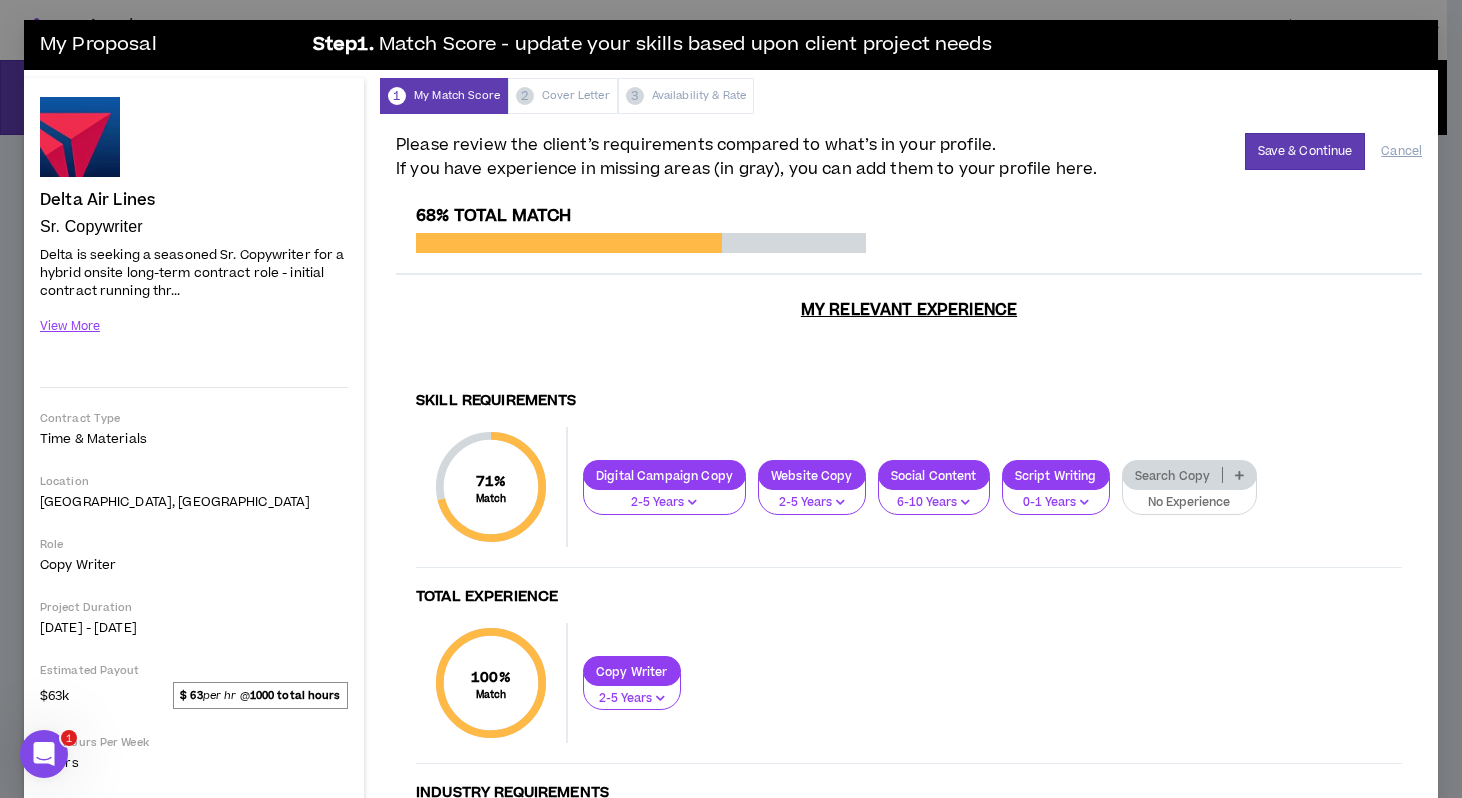click on "Search Copy" at bounding box center (1173, 475) 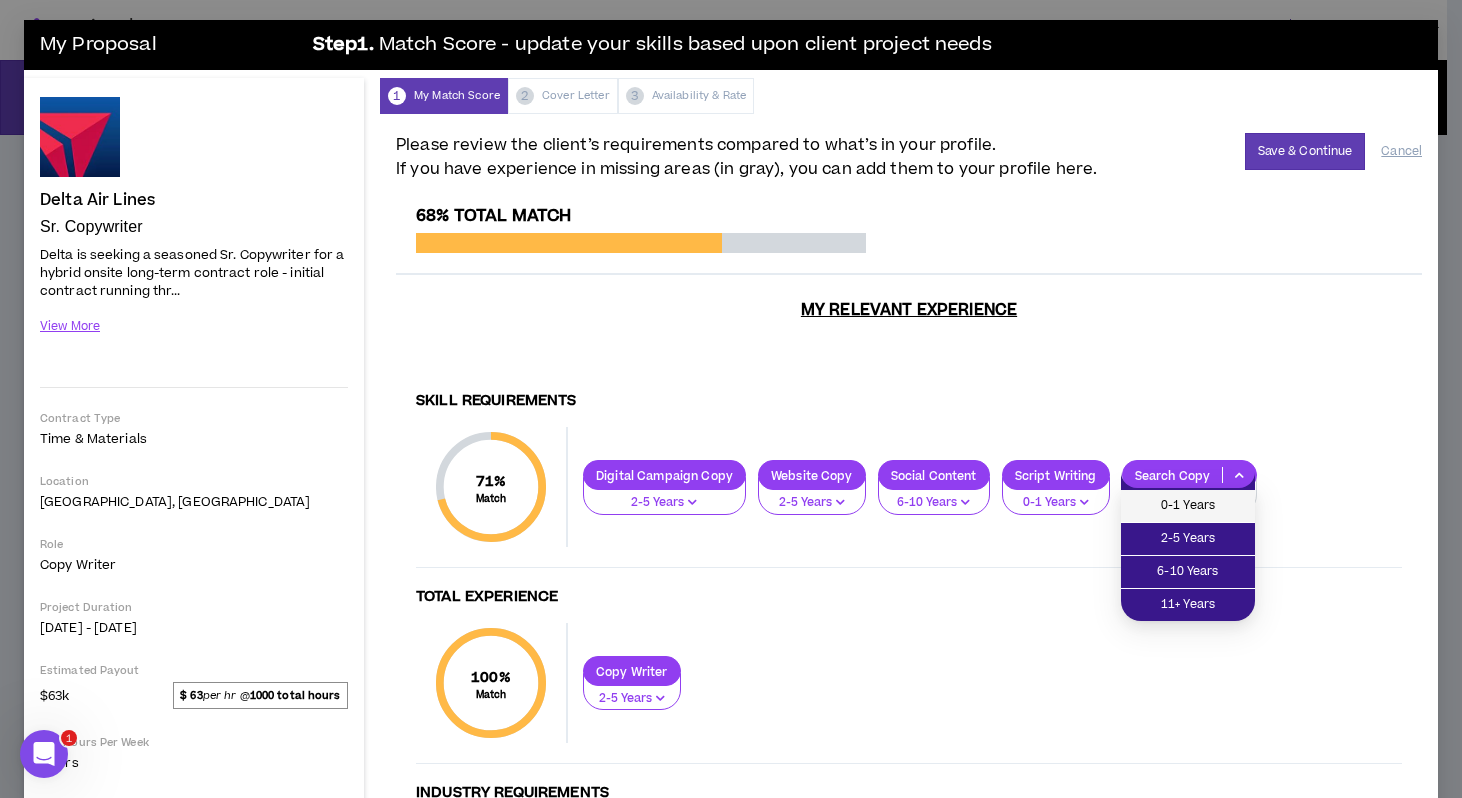 click on "0-1 Years" at bounding box center [1188, 506] 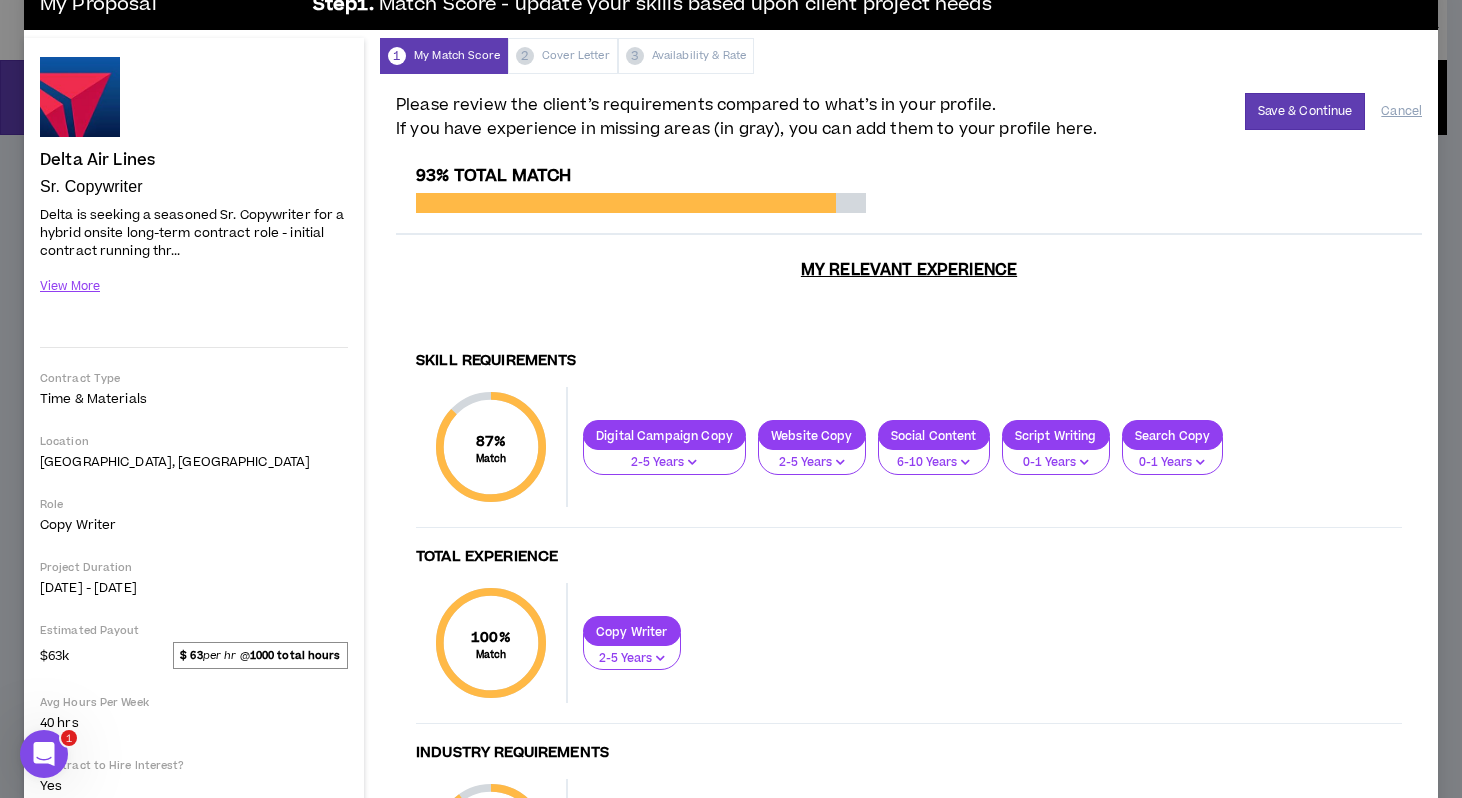 scroll, scrollTop: 0, scrollLeft: 0, axis: both 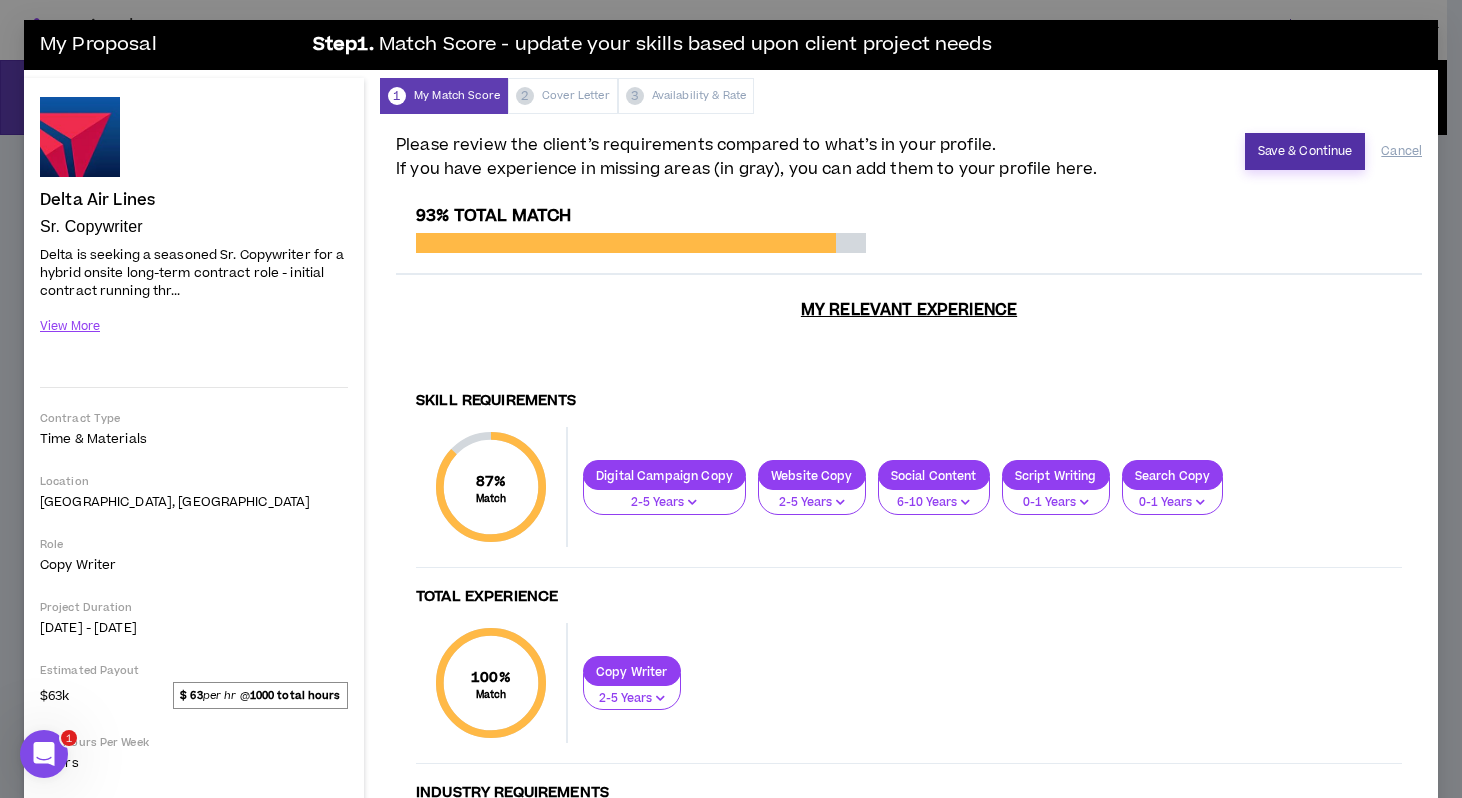 click on "Save & Continue" at bounding box center (1305, 151) 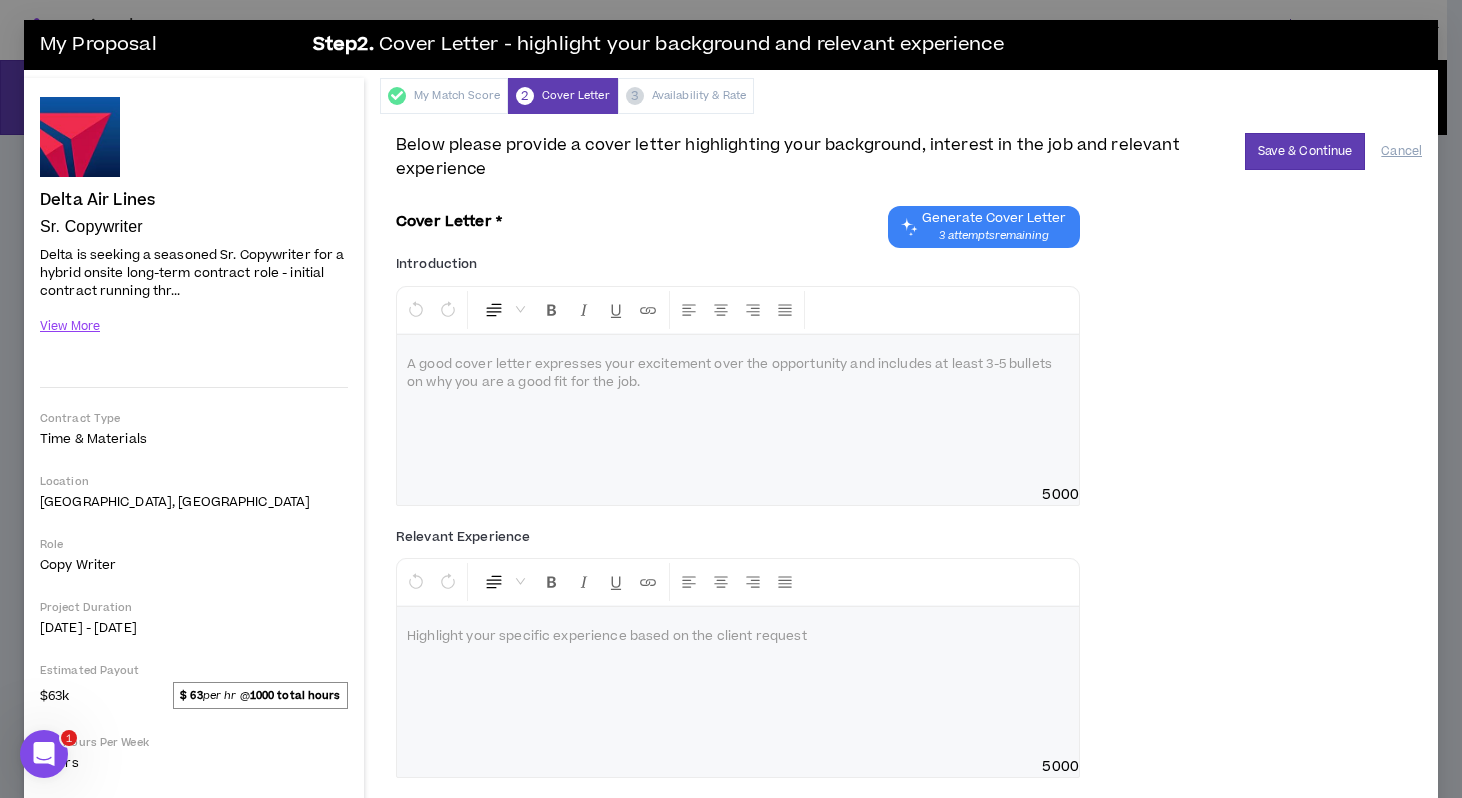 click at bounding box center (738, 410) 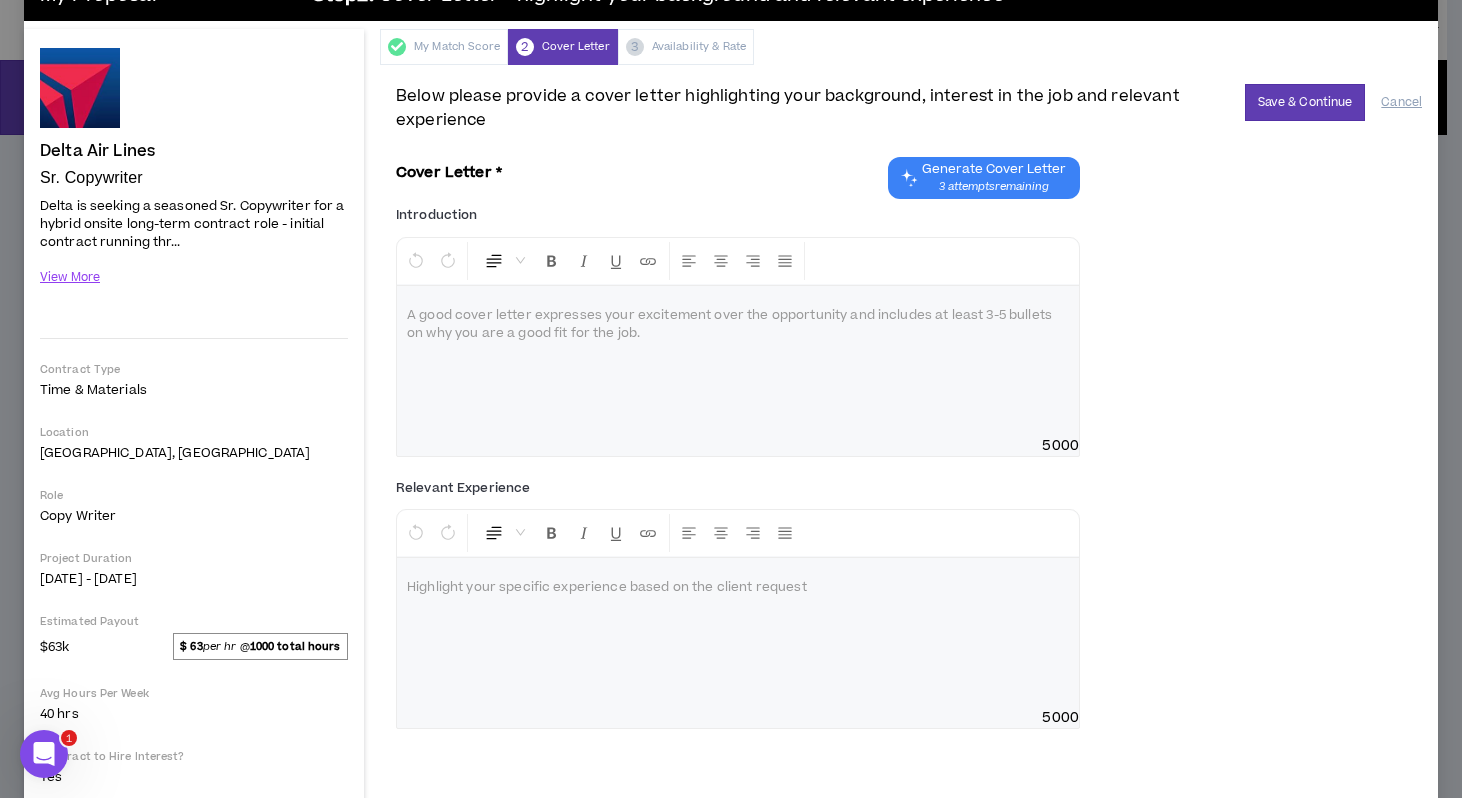 scroll, scrollTop: 0, scrollLeft: 0, axis: both 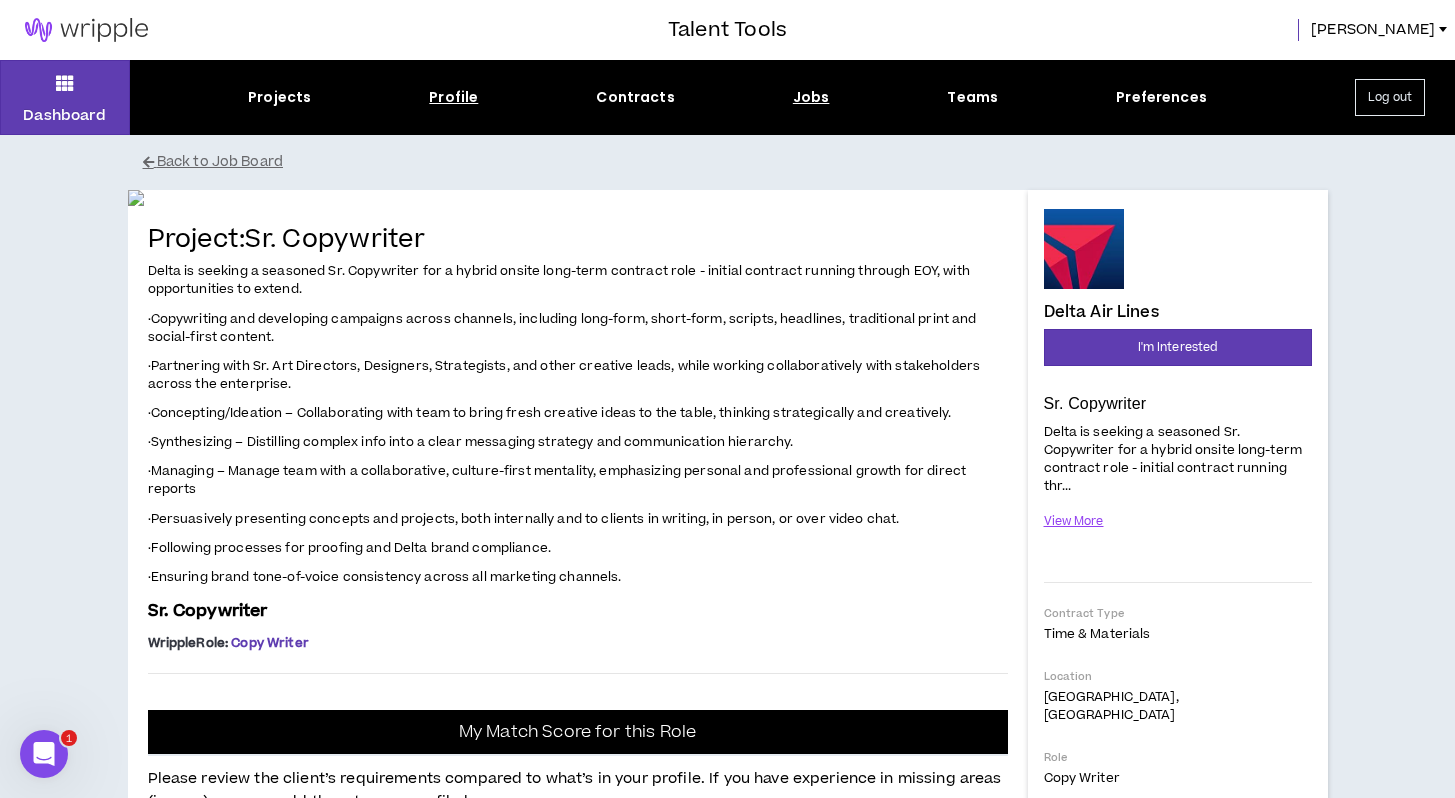 click on "Profile" at bounding box center [453, 97] 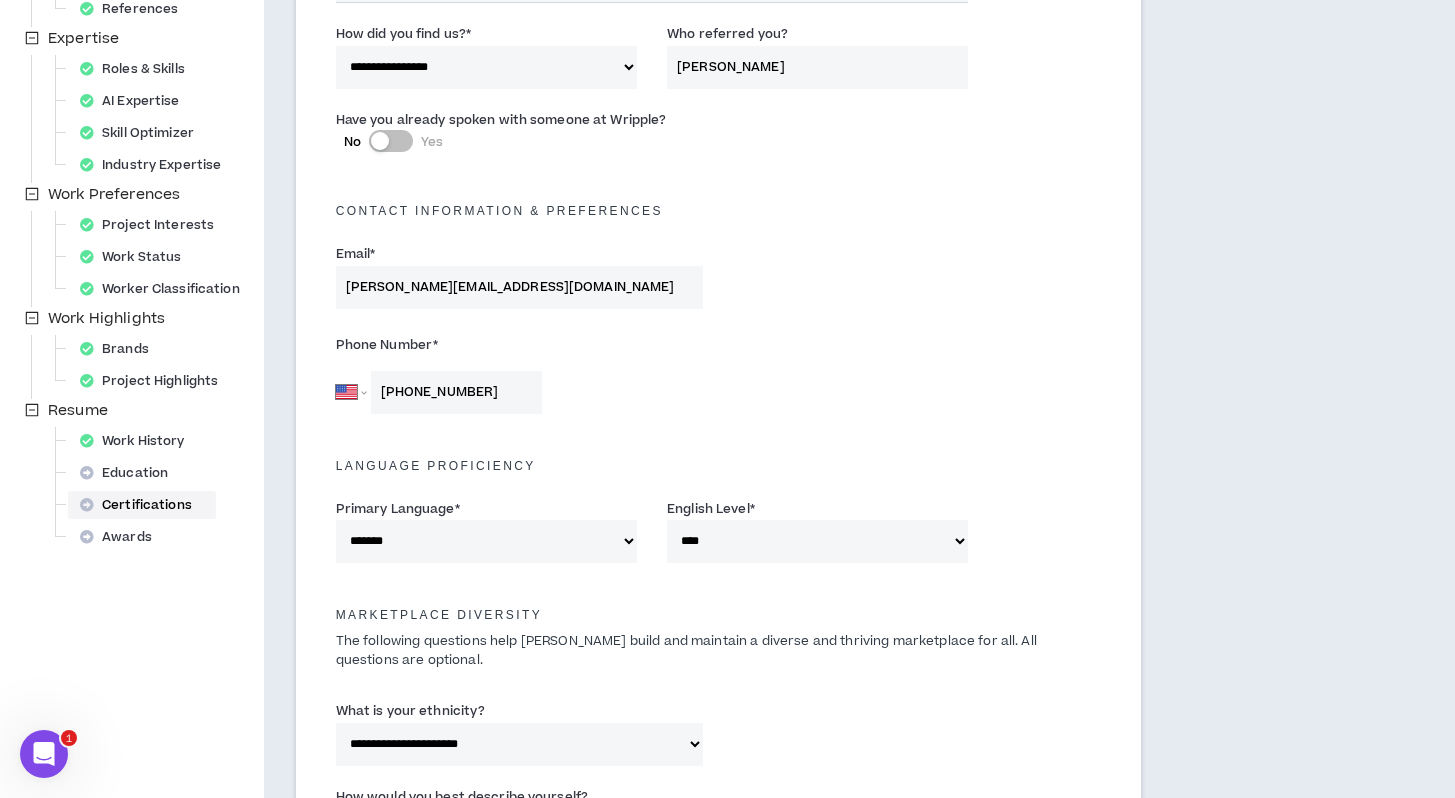 scroll, scrollTop: 396, scrollLeft: 0, axis: vertical 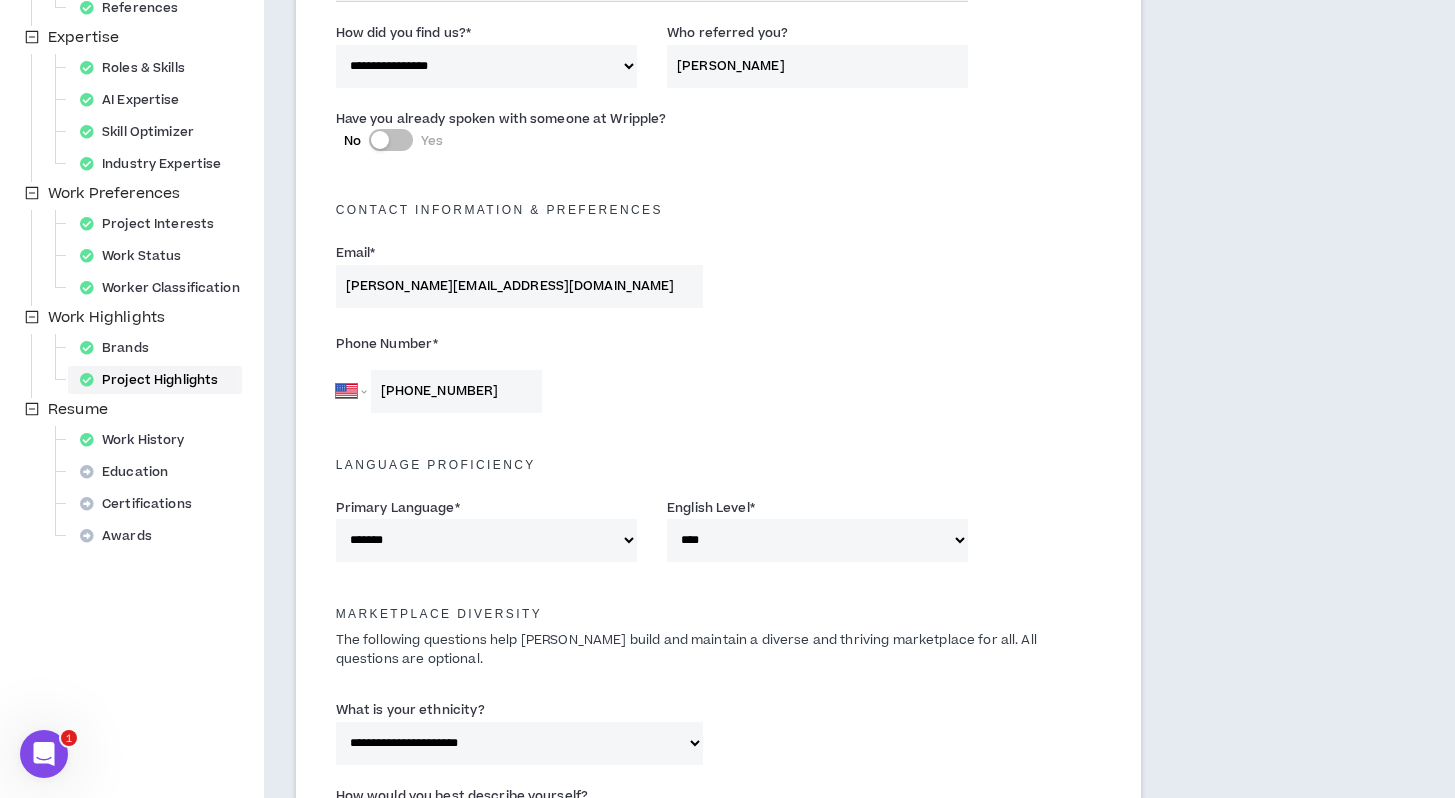 click on "Project Highlights" at bounding box center [155, 380] 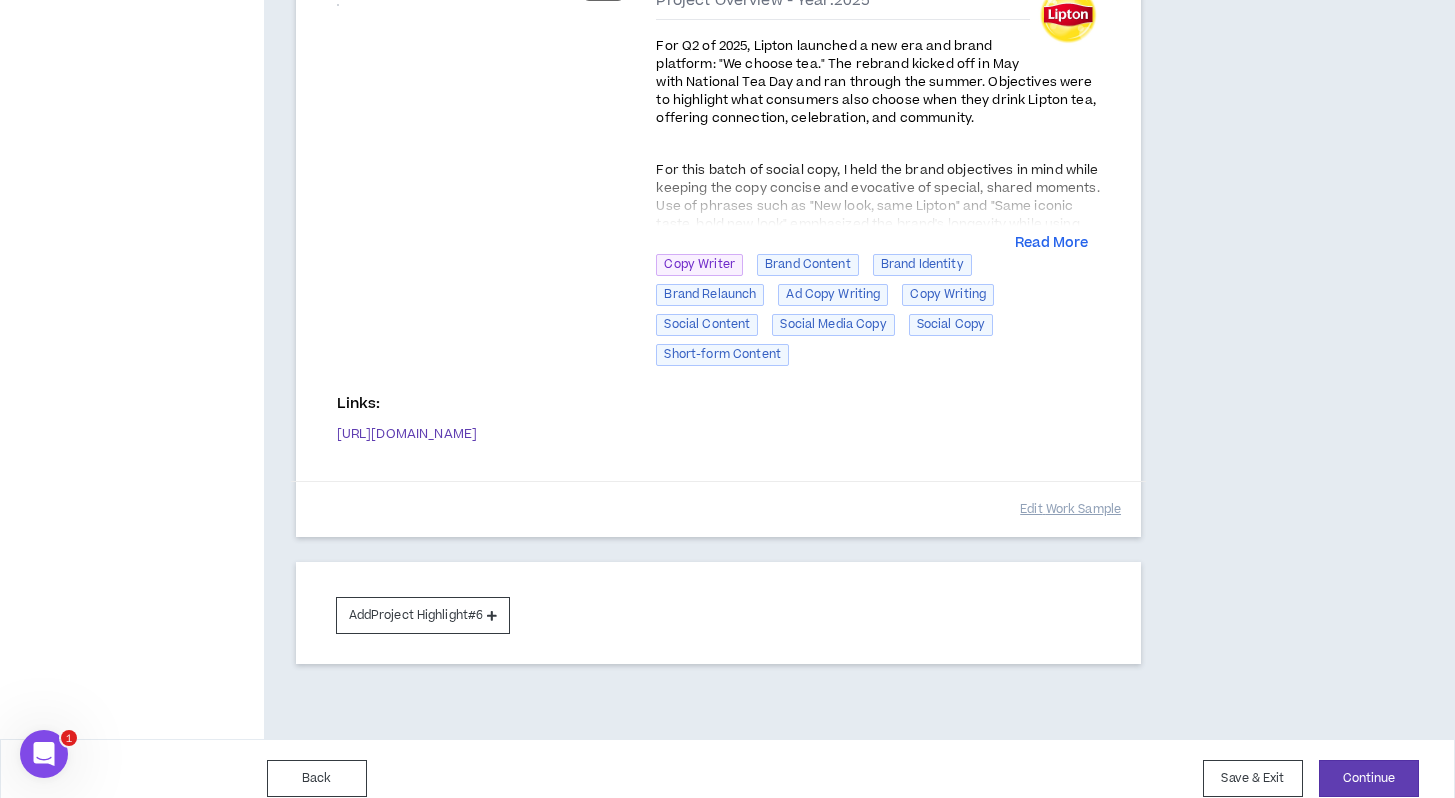 scroll, scrollTop: 2865, scrollLeft: 0, axis: vertical 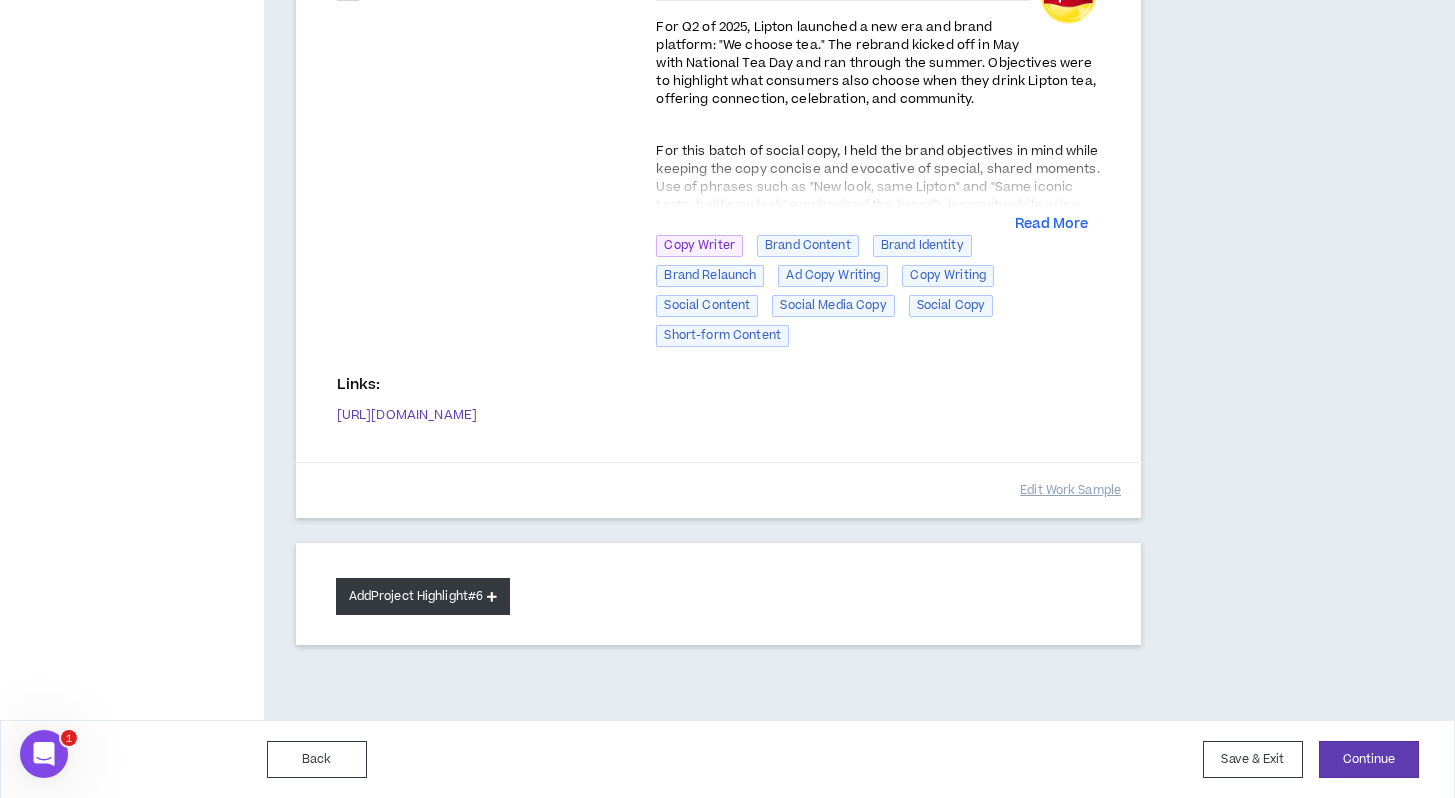 click on "Add  Project Highlight  #6" at bounding box center (423, 596) 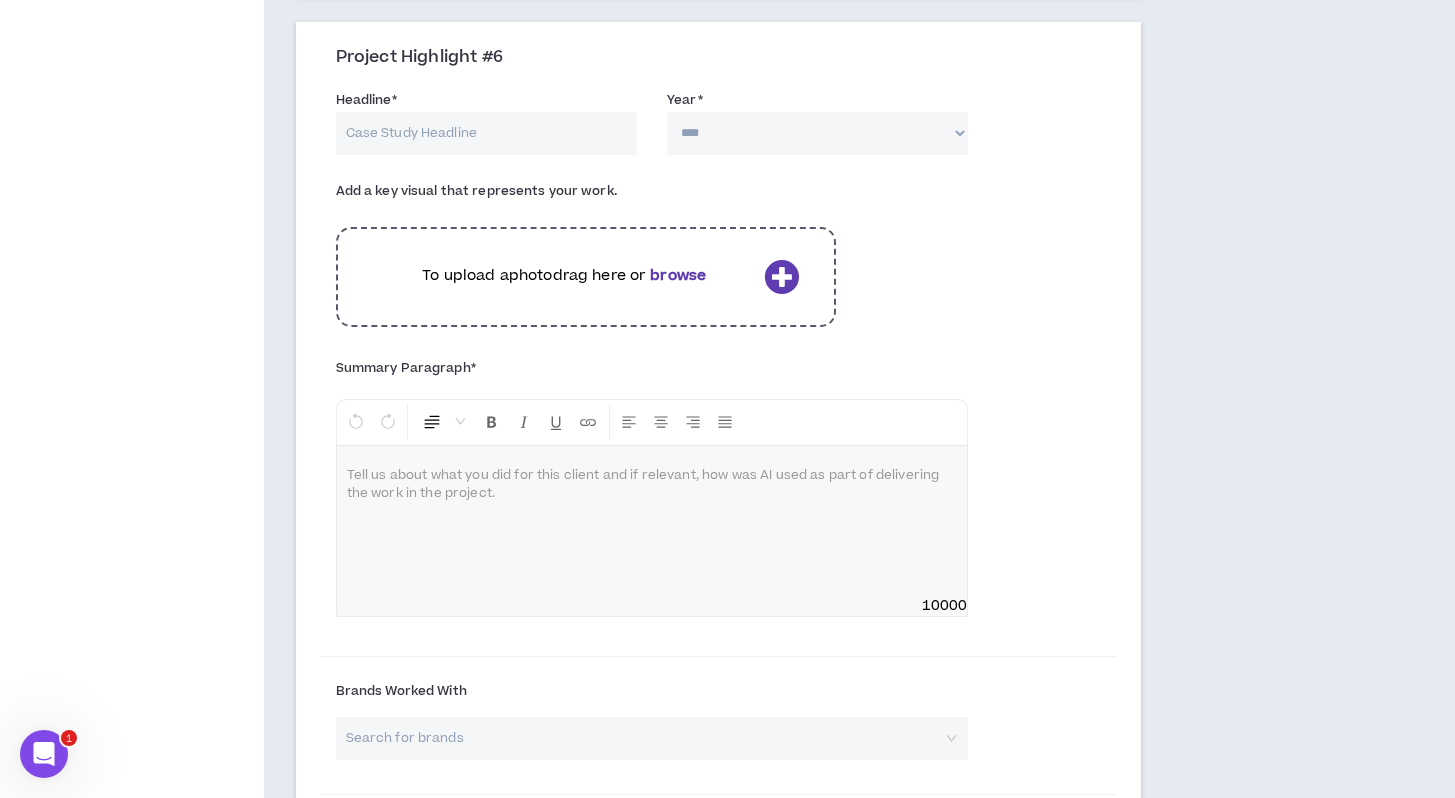 scroll, scrollTop: 3383, scrollLeft: 0, axis: vertical 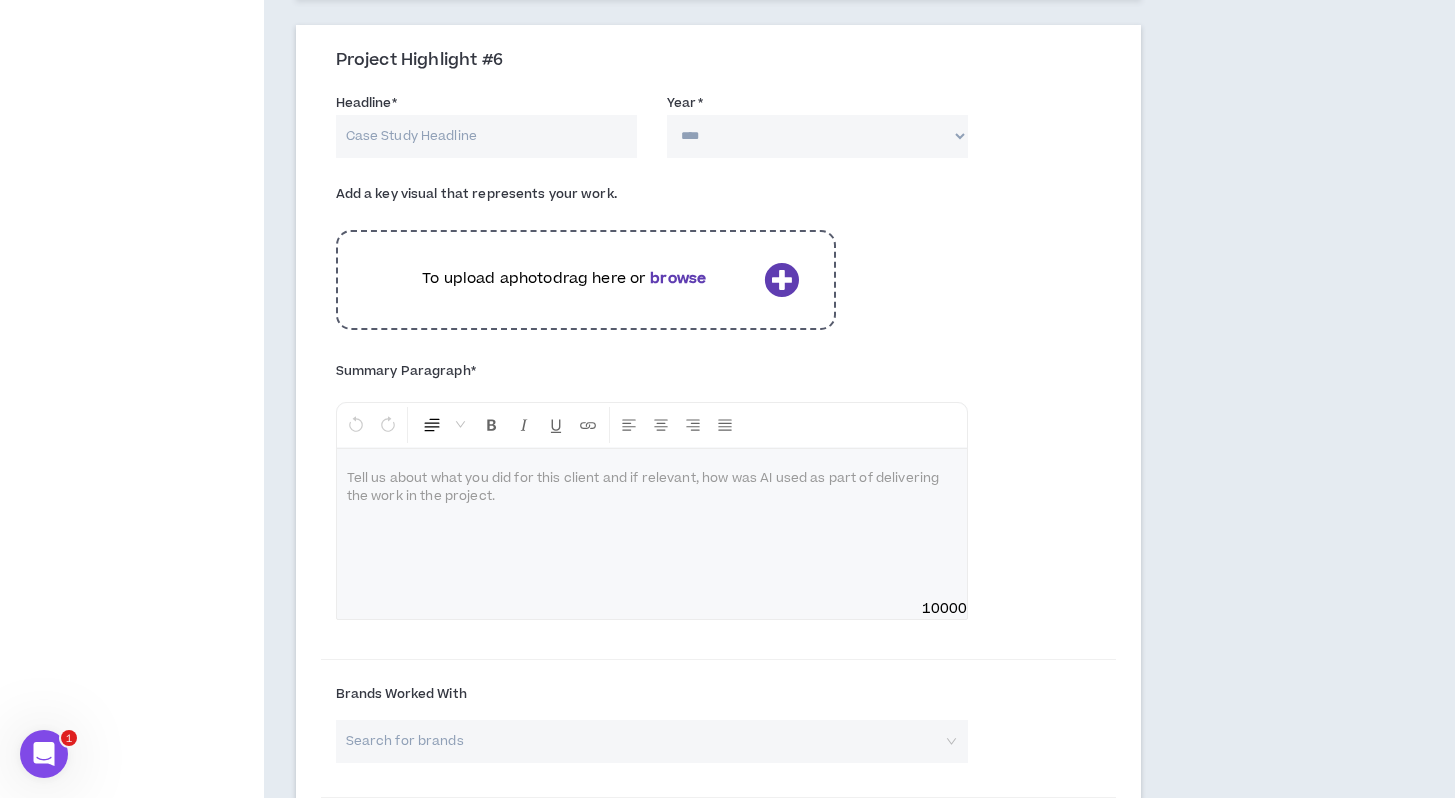 click on "Headline  *" at bounding box center [486, 136] 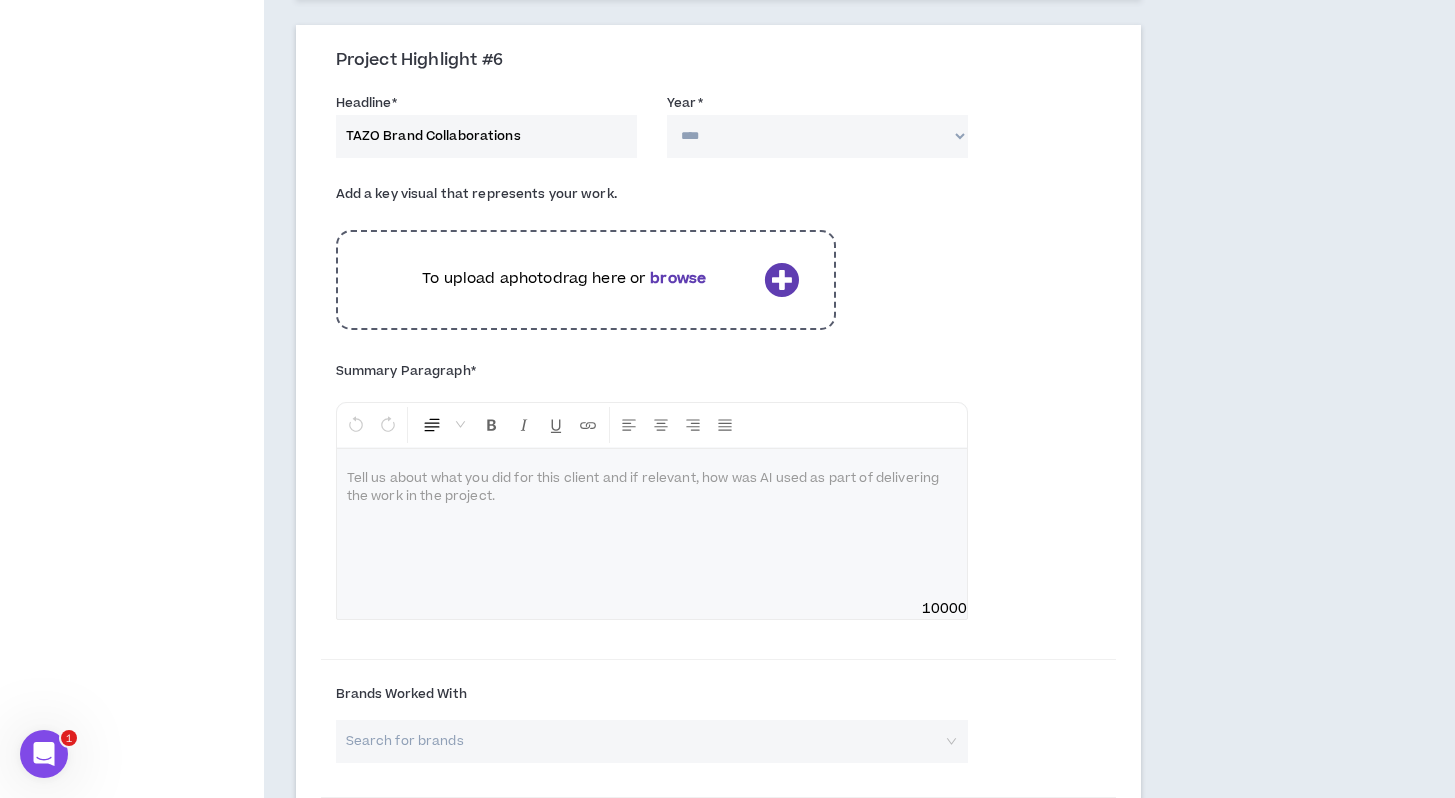 type on "TAZO Brand Collaborations" 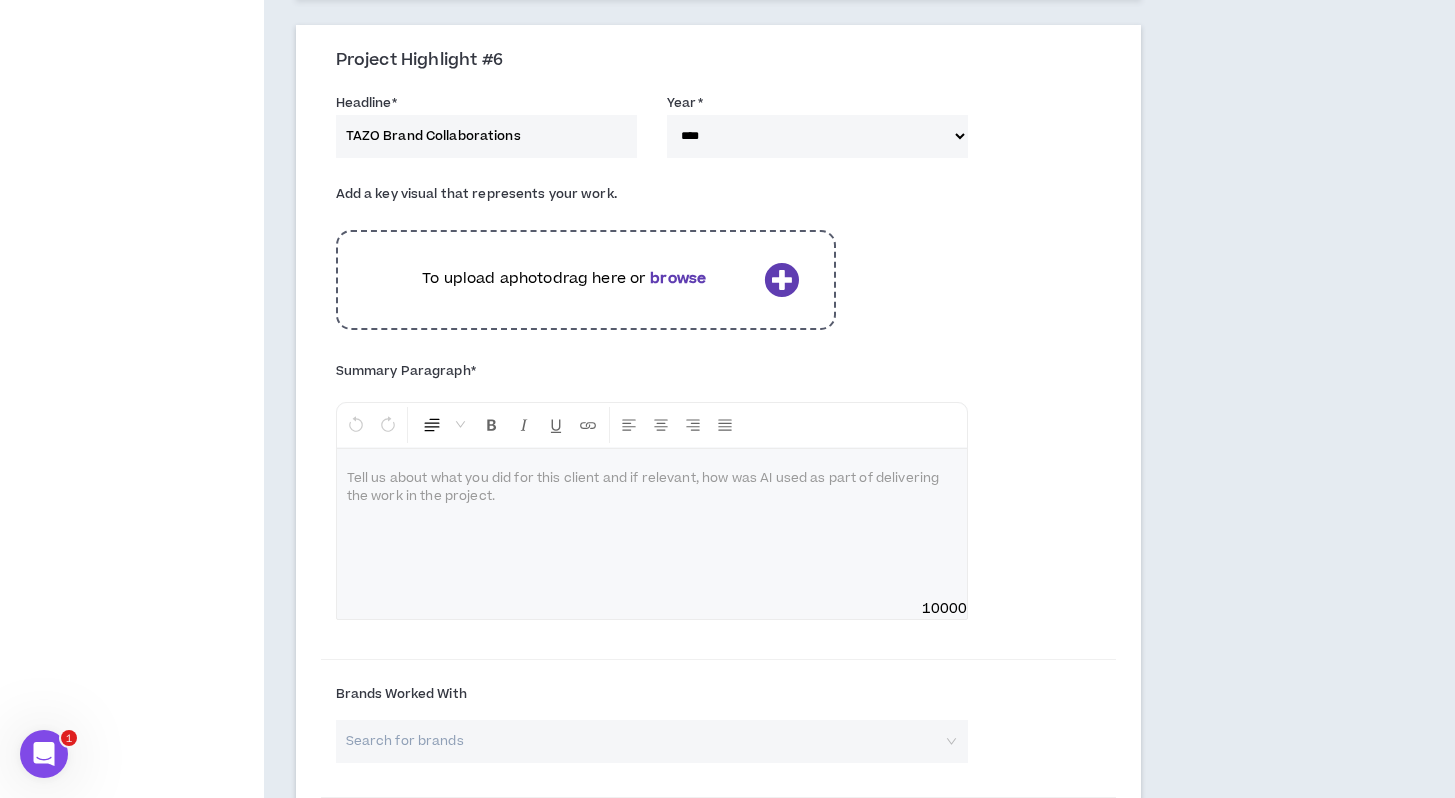 scroll, scrollTop: 3759, scrollLeft: 0, axis: vertical 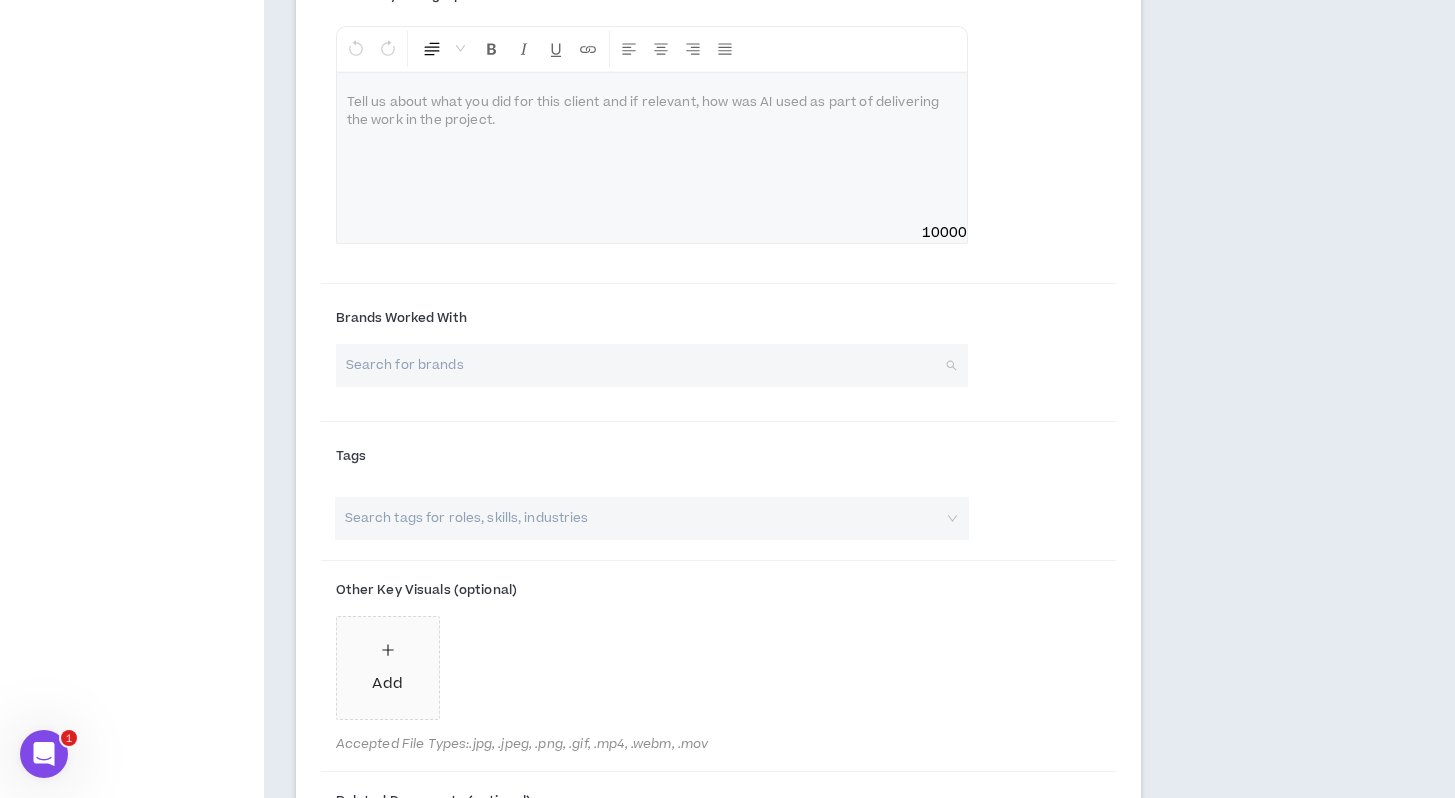 click at bounding box center [645, 365] 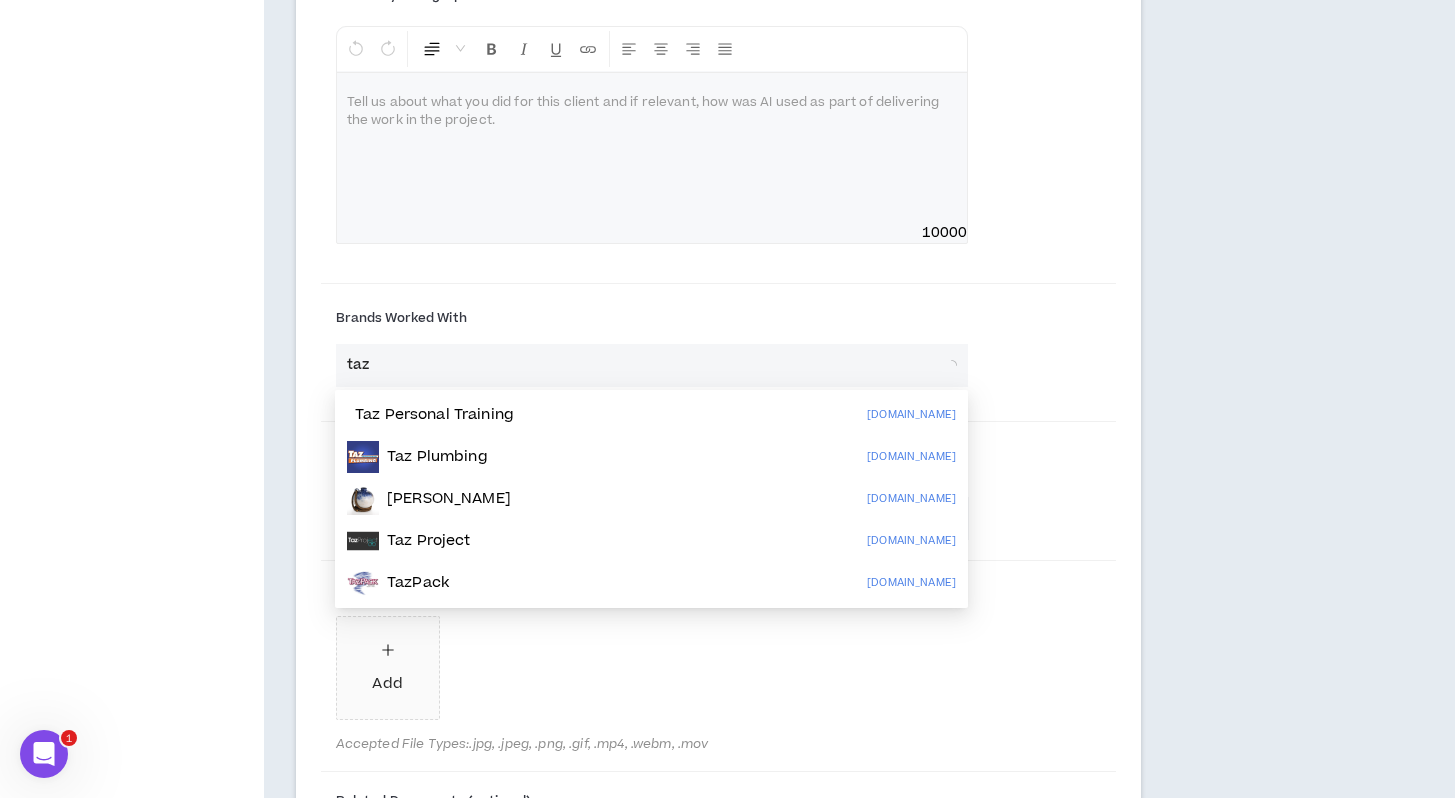 type on "tazo" 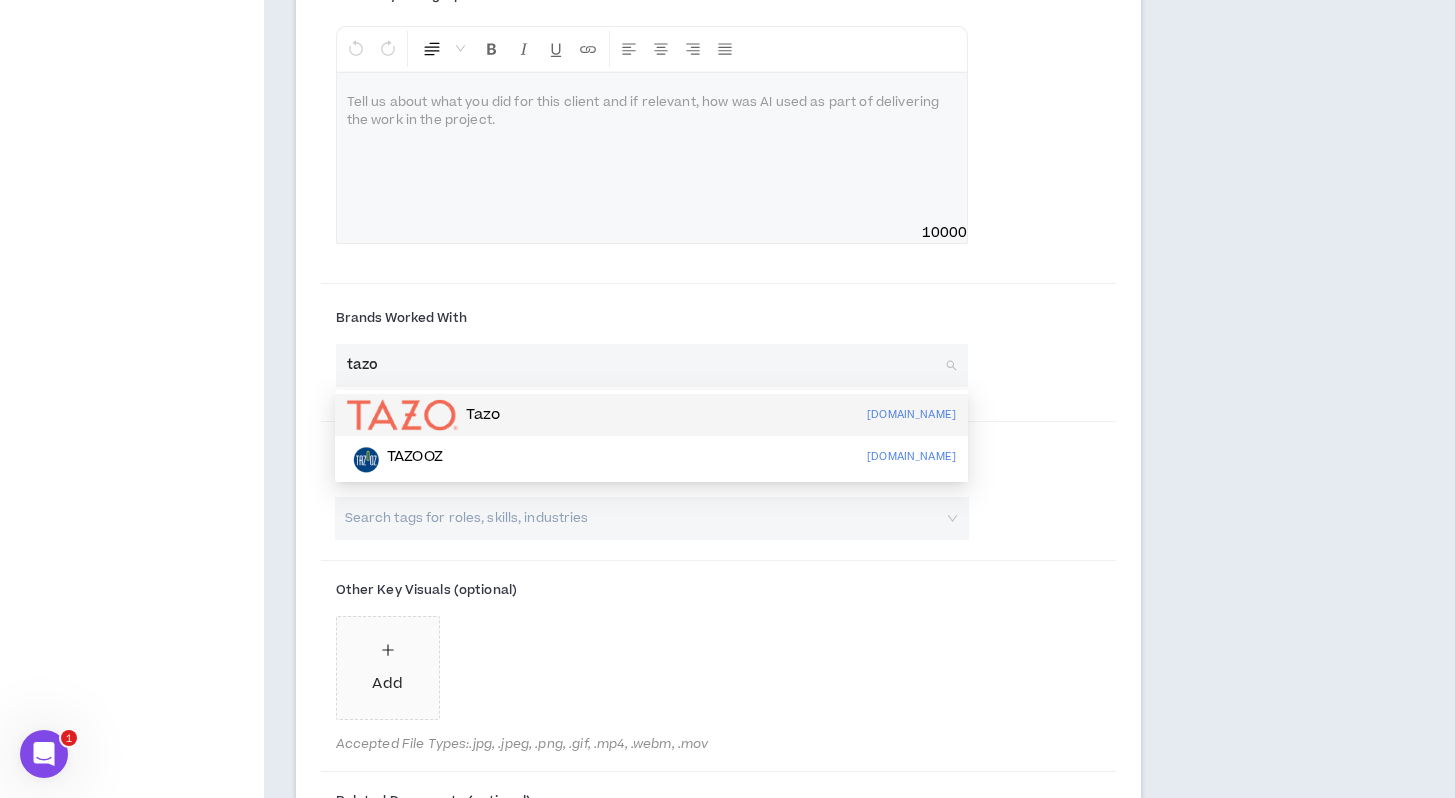 click on "Tazo [DOMAIN_NAME]" at bounding box center (651, 415) 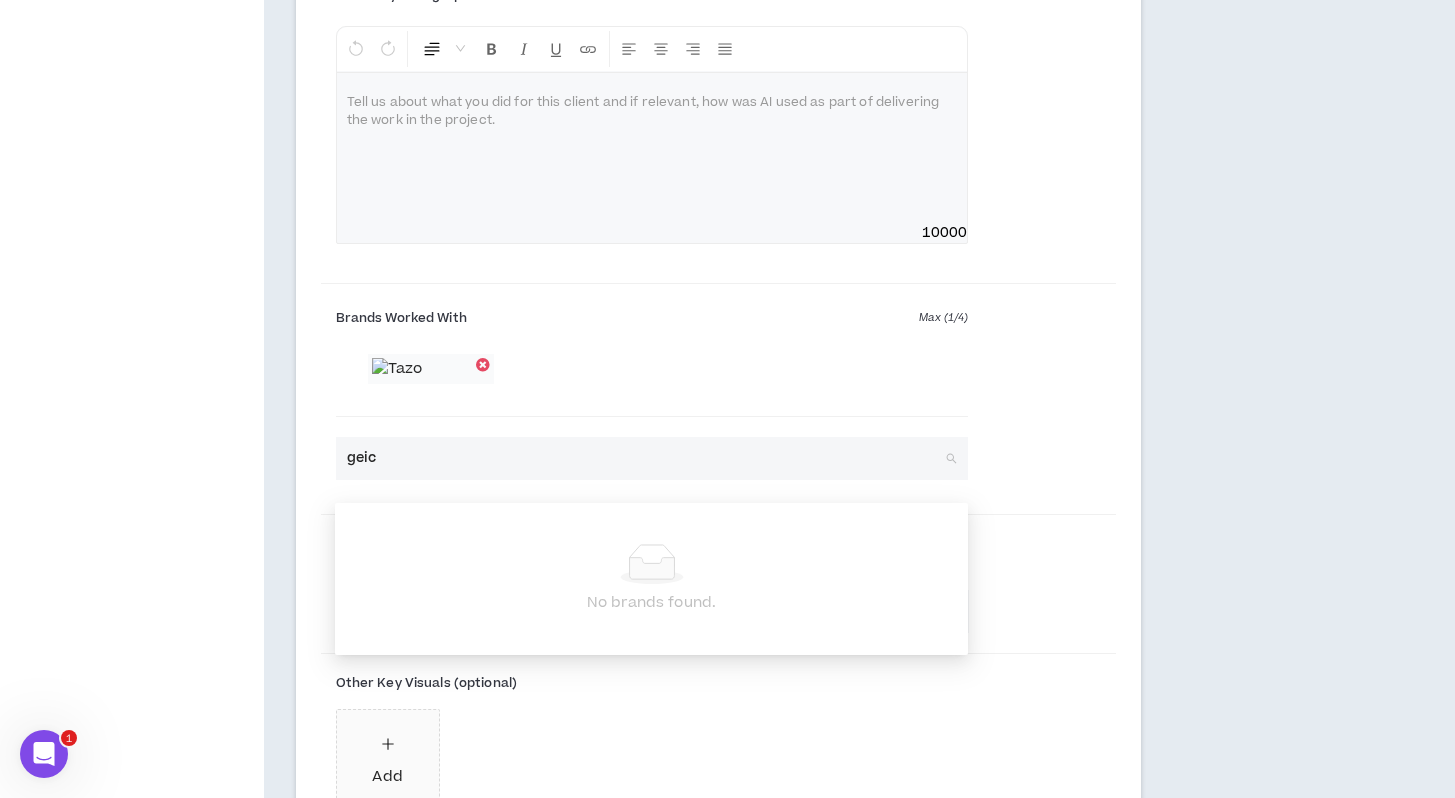 type on "geico" 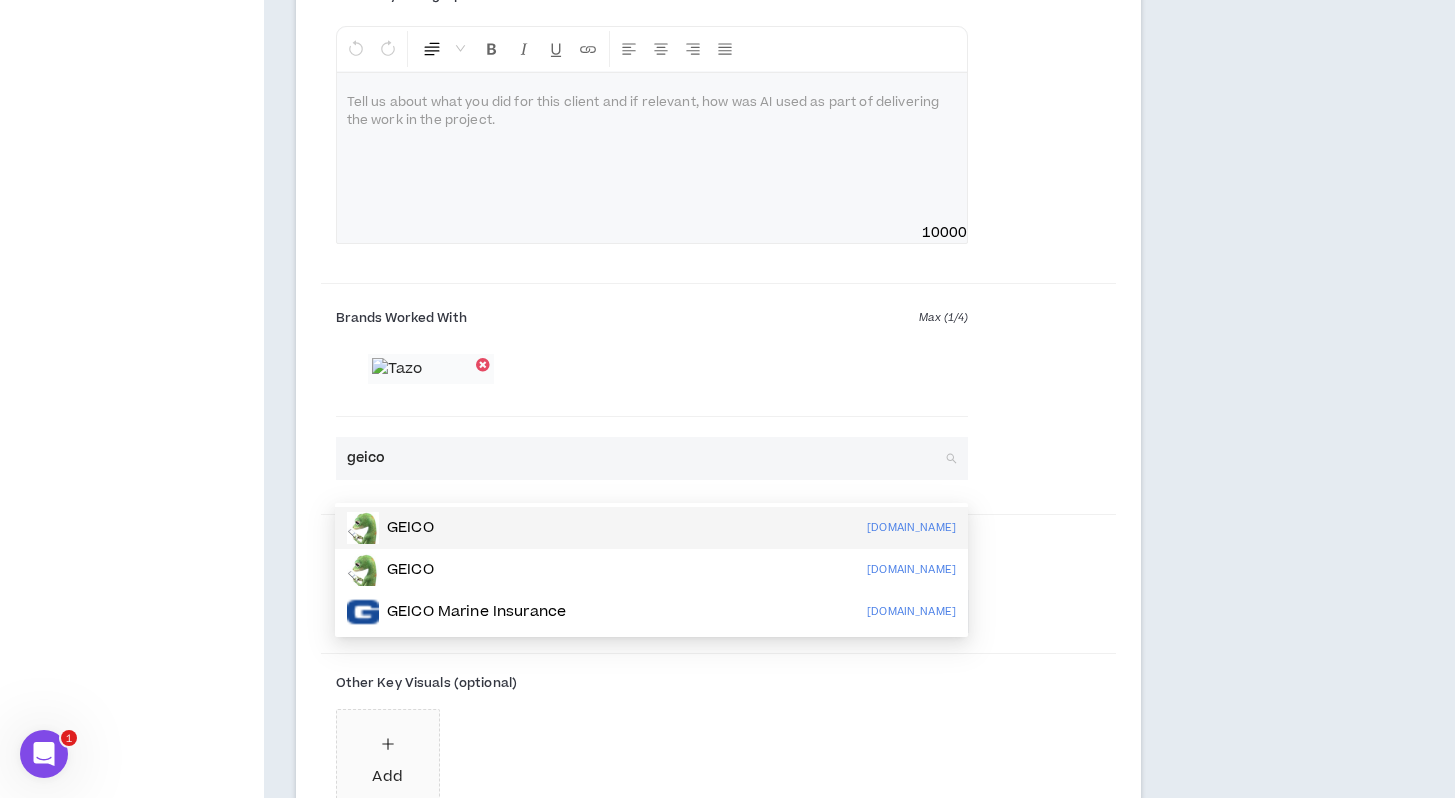 click on "GEICO [DOMAIN_NAME]" at bounding box center [651, 528] 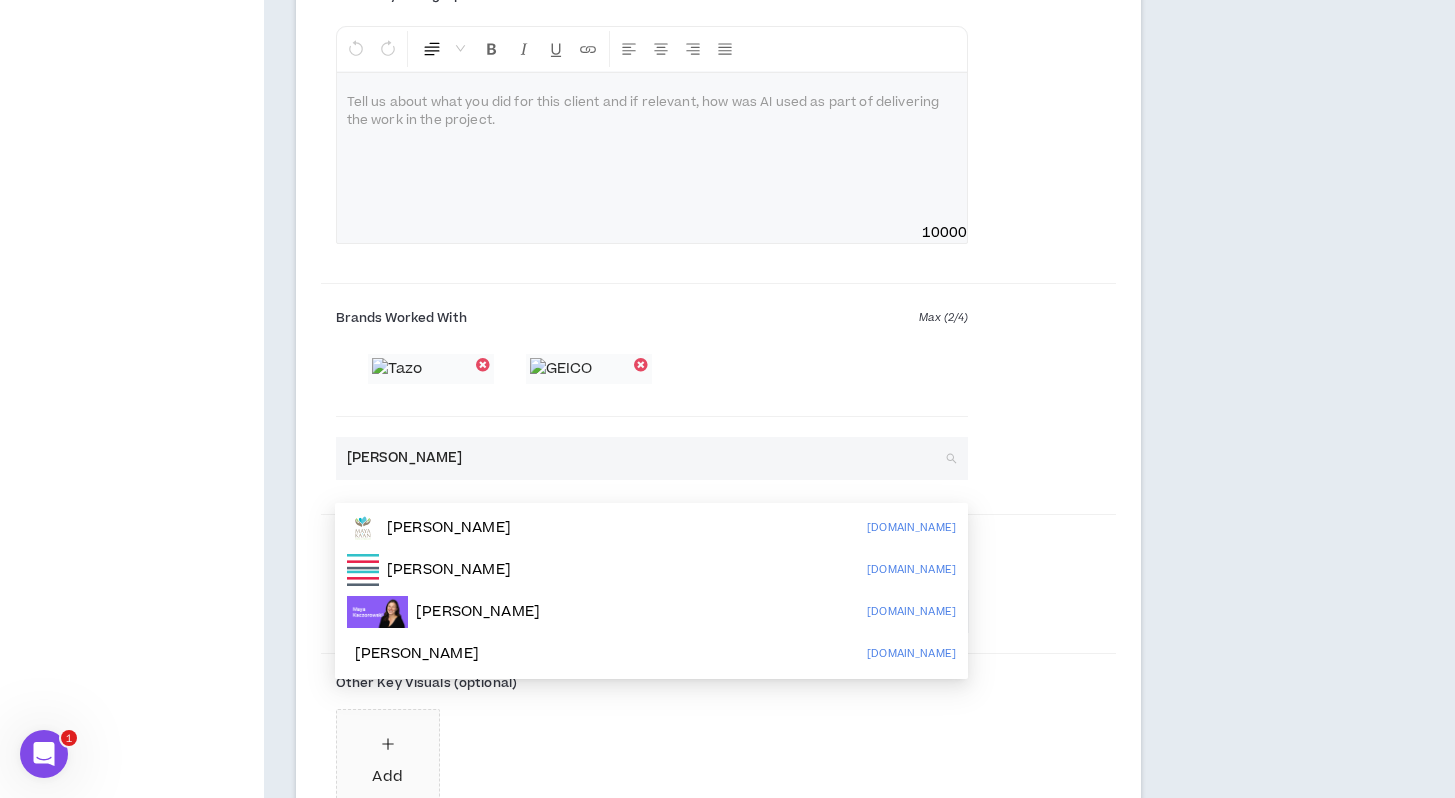type on "[PERSON_NAME]" 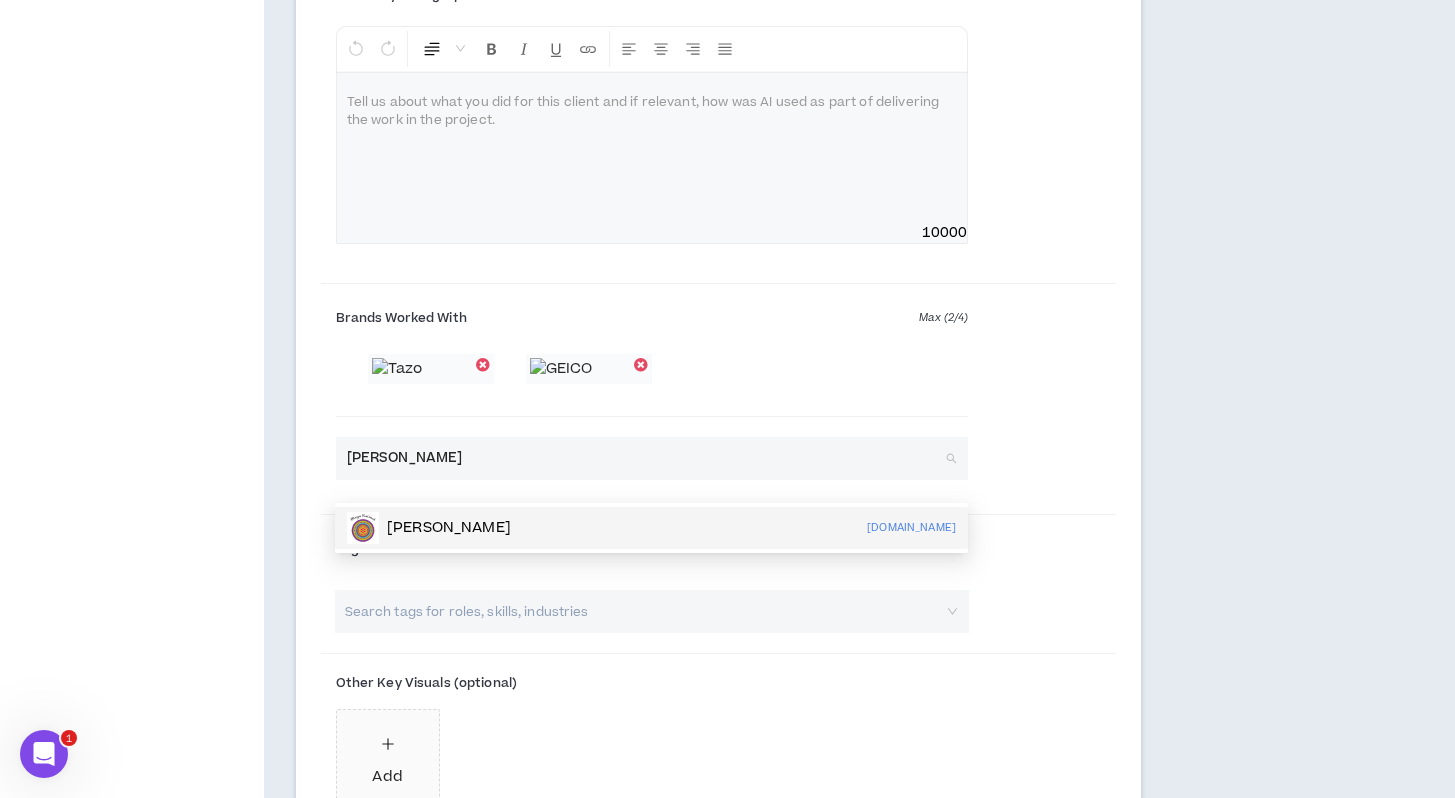 click on "[PERSON_NAME]" at bounding box center (449, 528) 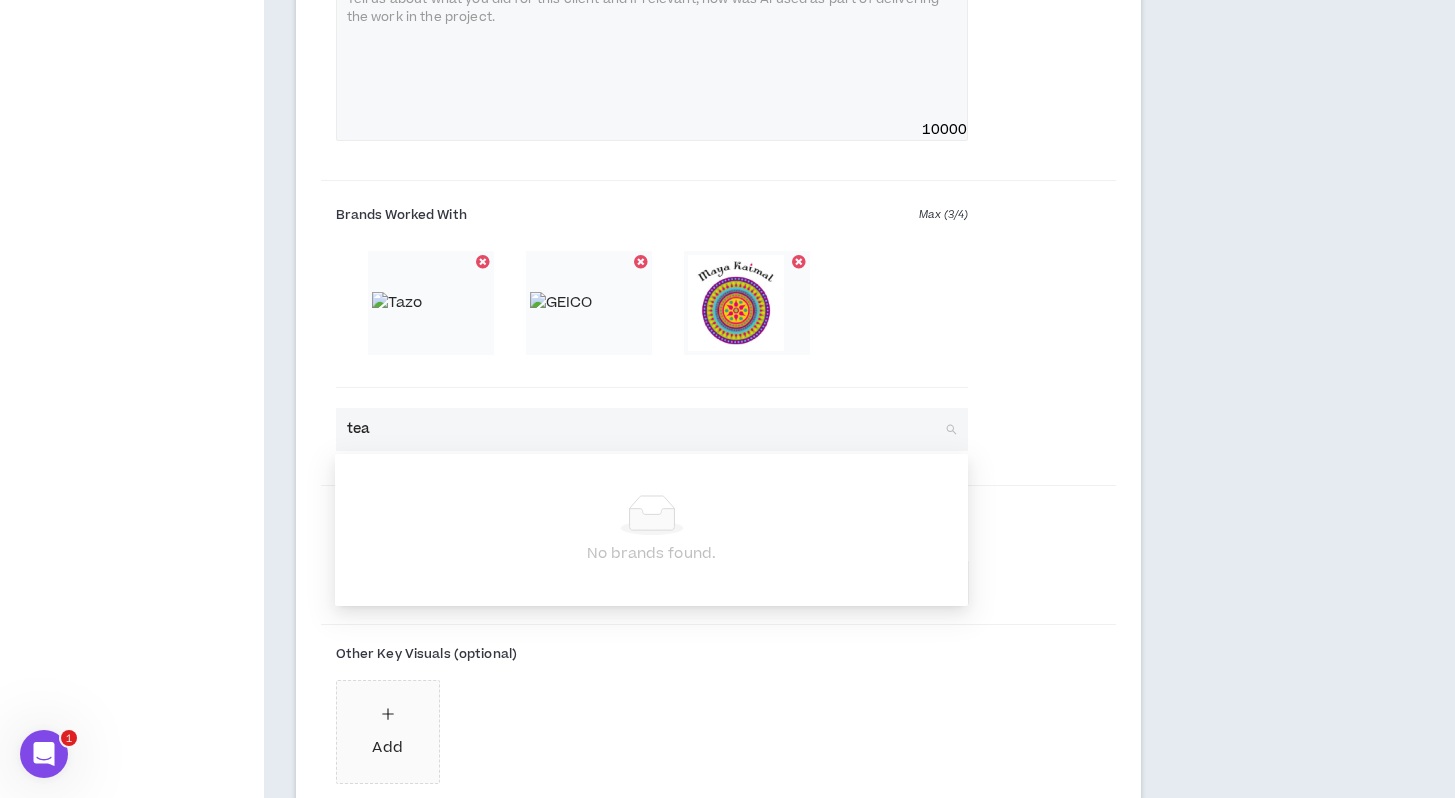 scroll, scrollTop: 3869, scrollLeft: 0, axis: vertical 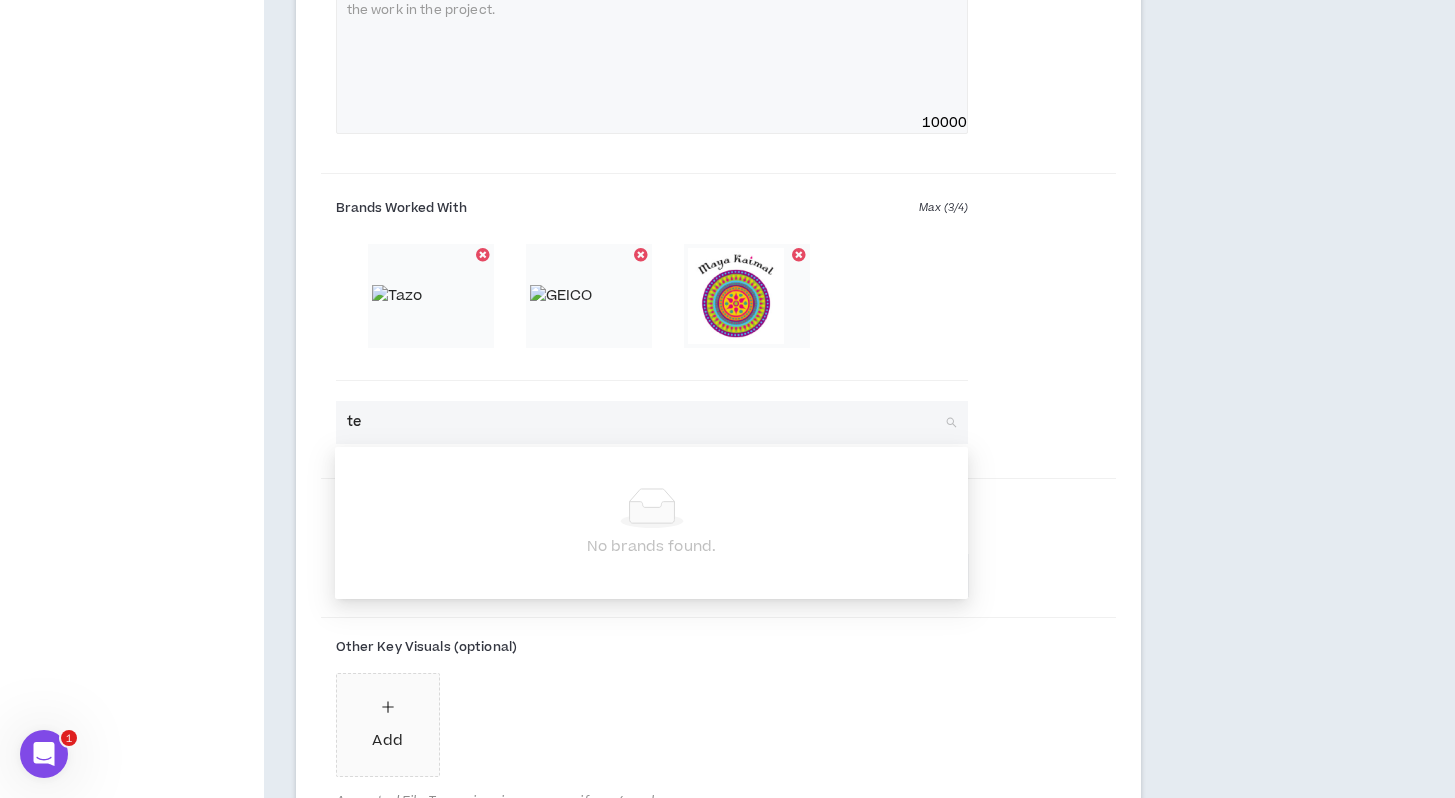 type on "t" 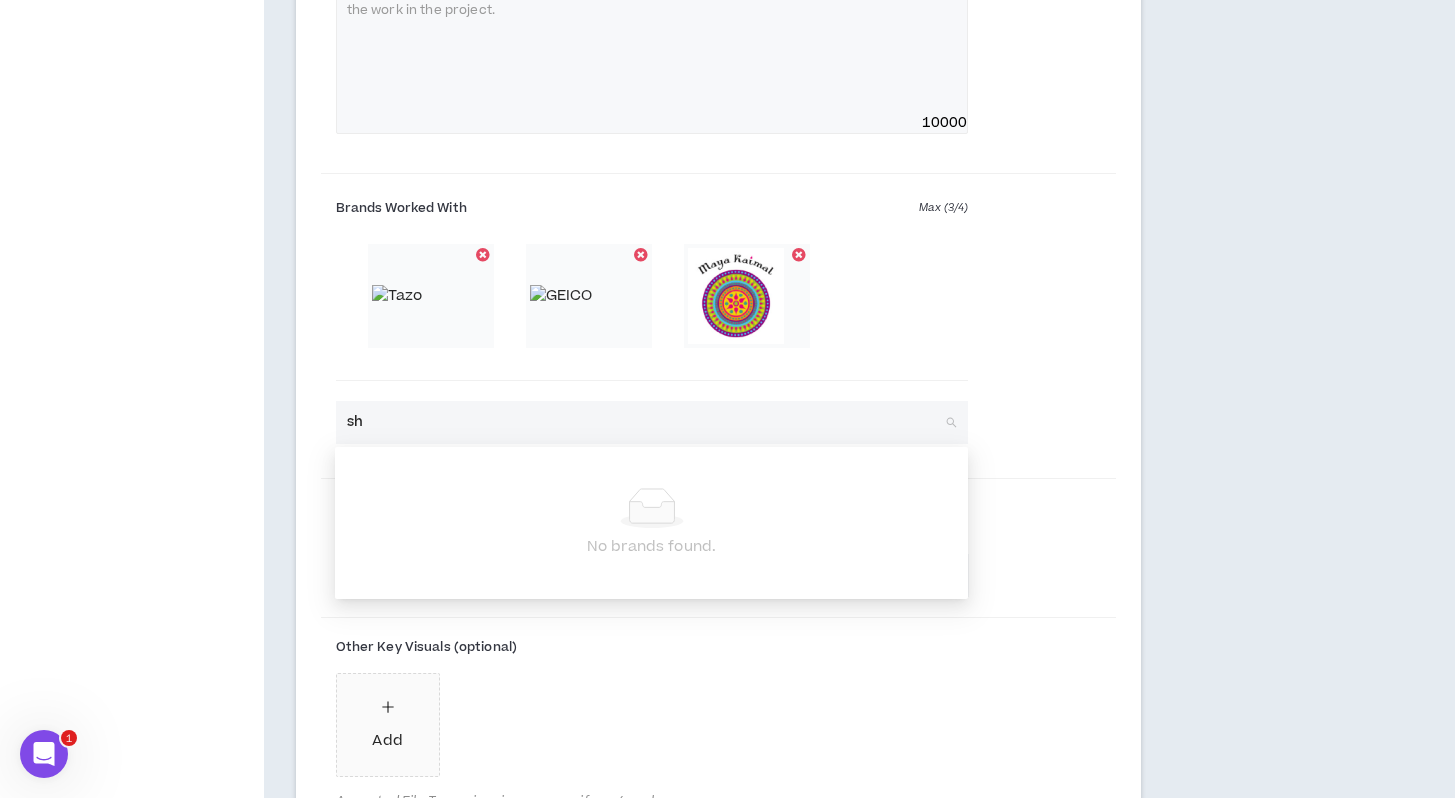 type on "s" 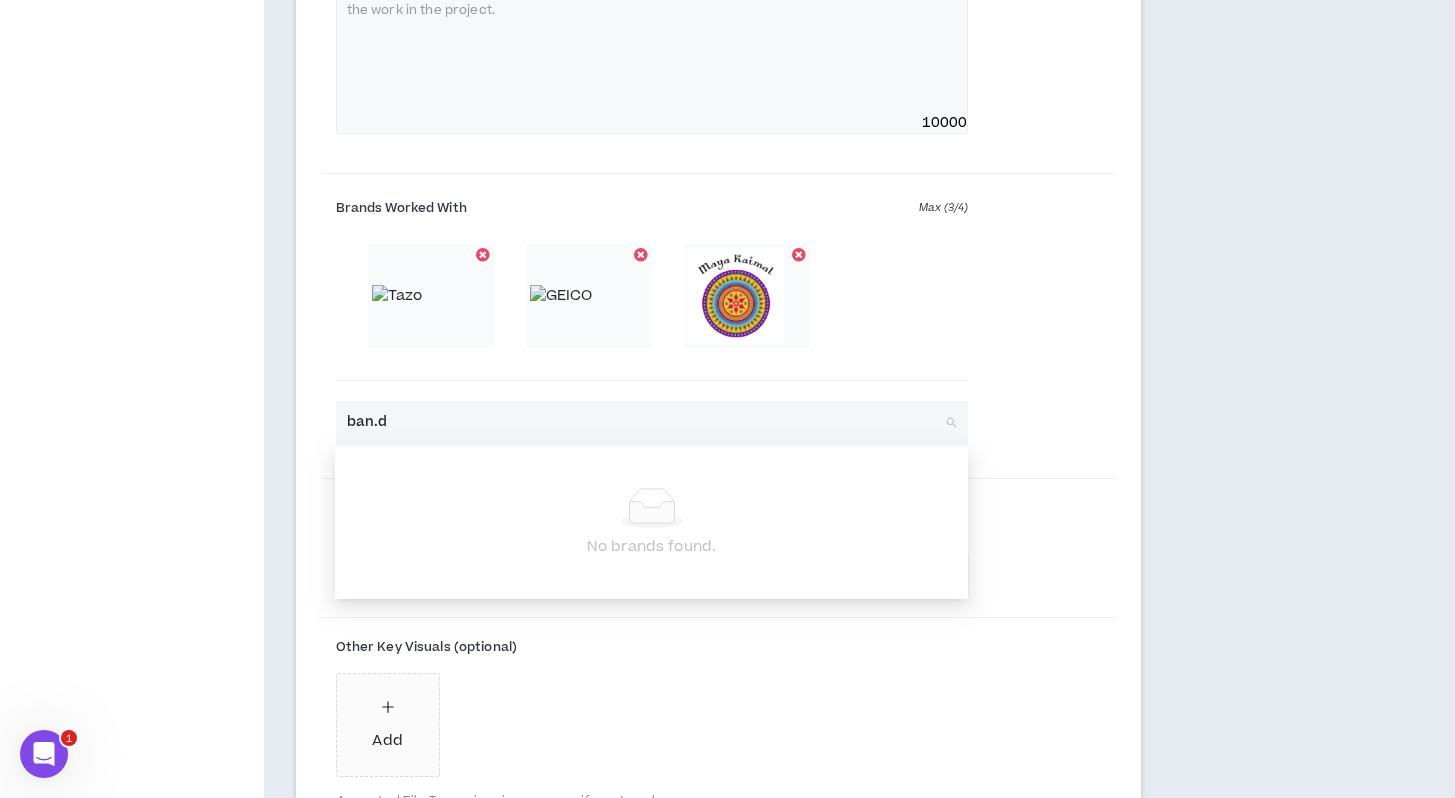type on "[DOMAIN_NAME]" 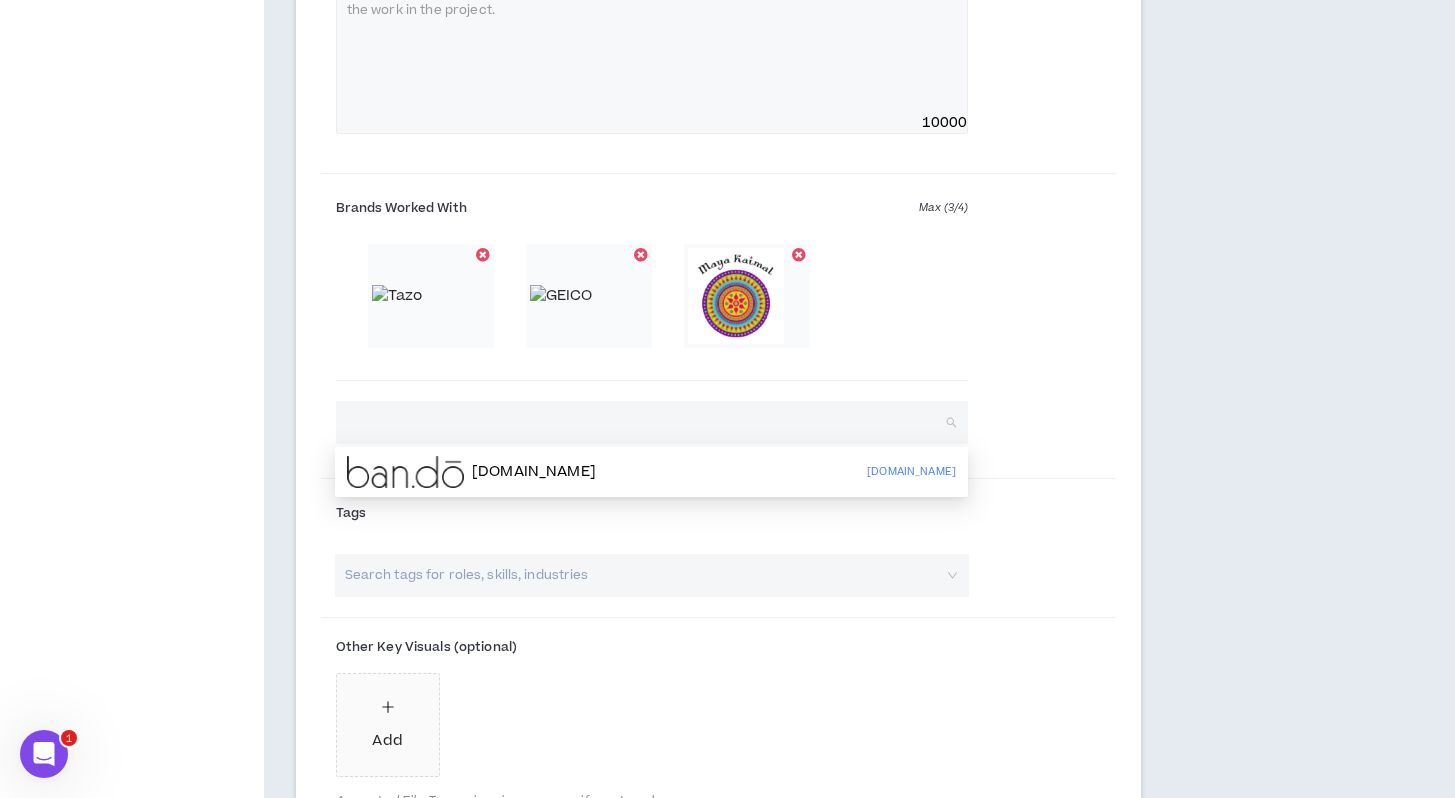 click on "Talent Tools [PERSON_NAME] 100%   Complete Your profile is approved Preview   Client View Edit Your Profile Background Basic Information Bio Video Interview References Expertise Roles & Skills AI Expertise Skill Optimizer Industry Expertise Work Preferences Project Interests Work Status Worker Classification Work Highlights Brands Project Highlights Resume Work History Education Certifications Awards Project Highlights    [DATE] At least 2 Project Highlights are required. Show clients what you’re capable of. Below, upload documents that highlight your best work. Project Highlight #1 TAZO Summer 2025 Launch Preview 7 Preview [GEOGRAPHIC_DATA] [GEOGRAPHIC_DATA] Preview Preview Project Overview - Year:  2025 TAZO’s Q2 Innovations welcomed the launch of three new summer flavors of their Tea Concentrates.
The posts successfully launched in [DATE], with the hero asset bringing in the highest engagement of any non-paid post this quarter.  Tazo [DOMAIN_NAME] Read More Copy Writer Edit   9" at bounding box center (727, -3470) 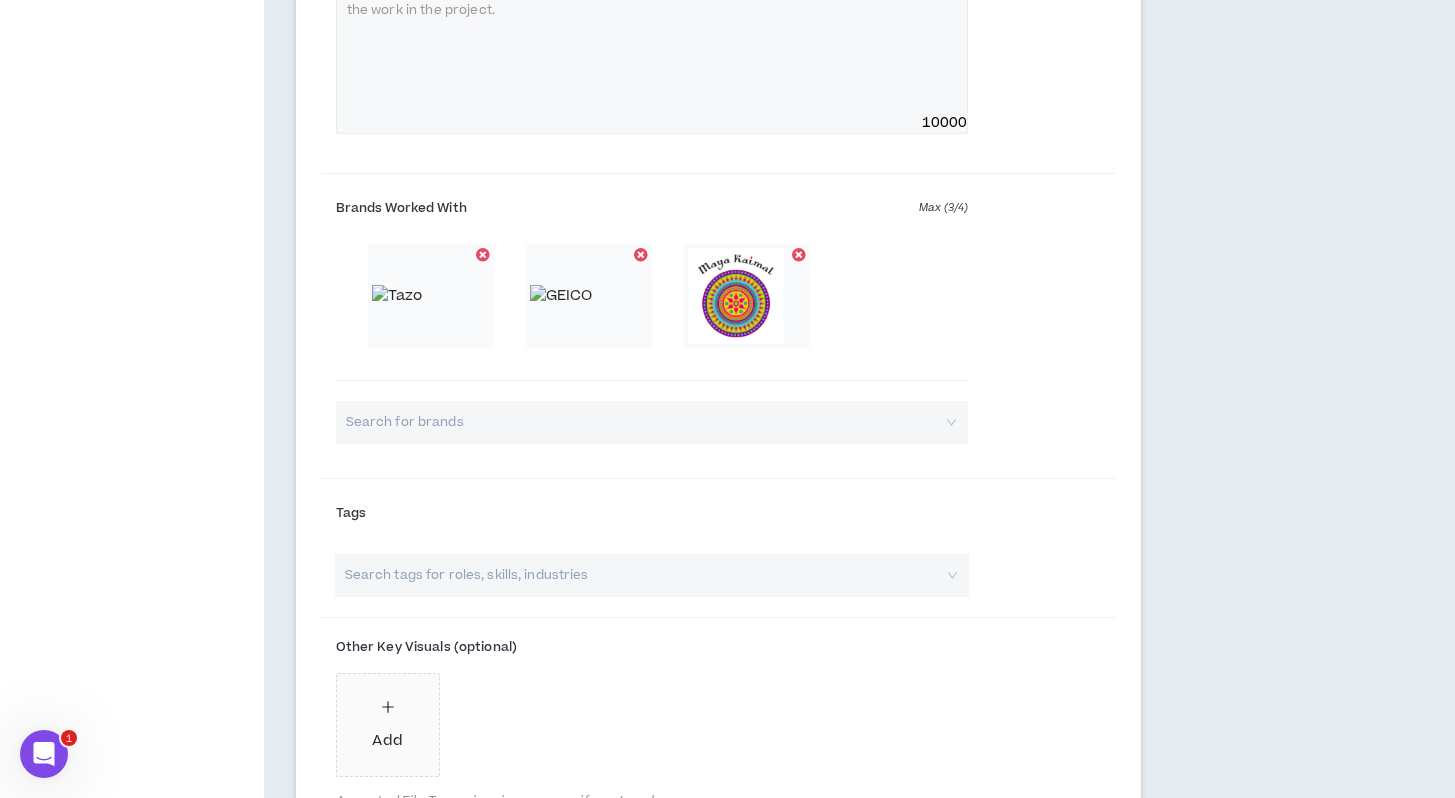click at bounding box center [645, 422] 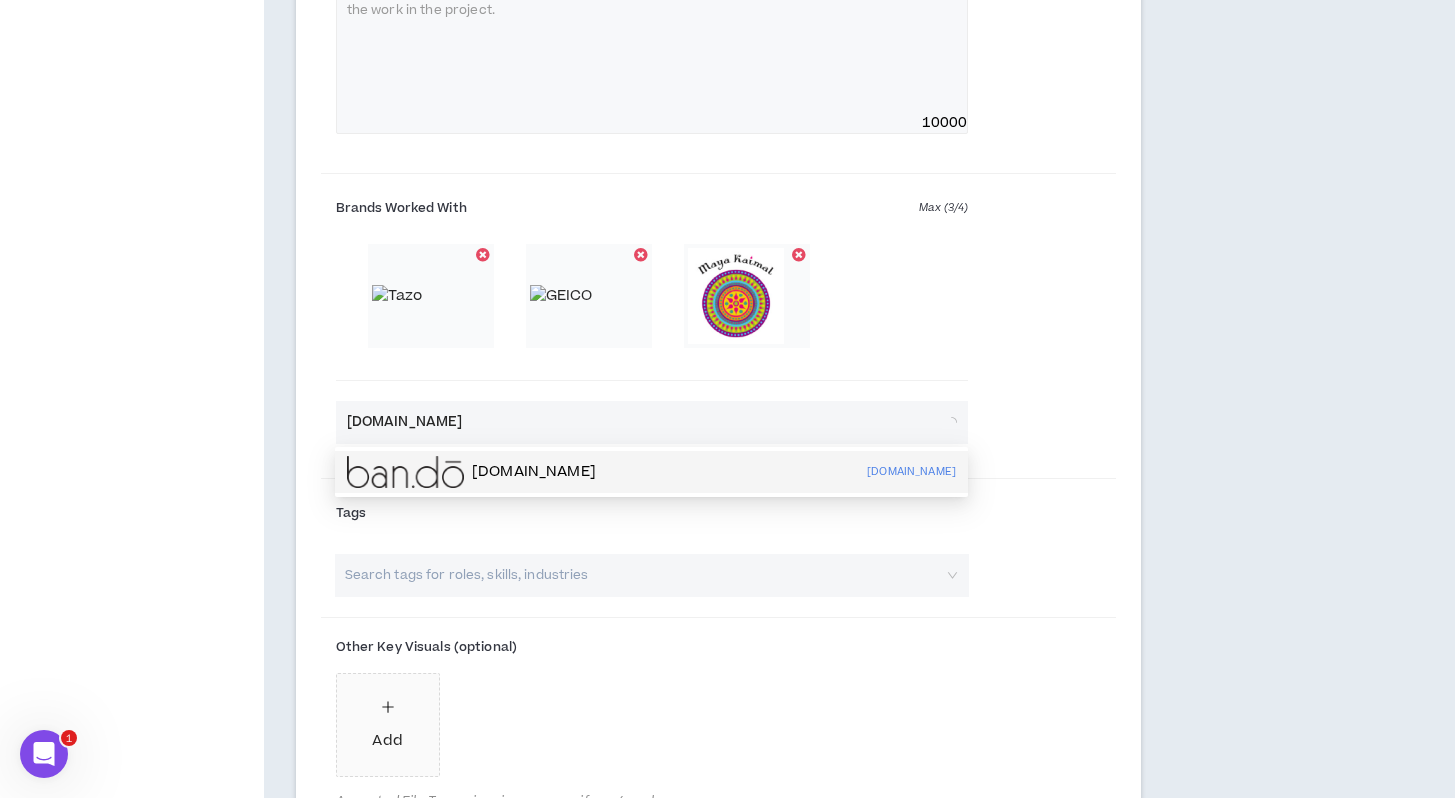 click at bounding box center [405, 472] 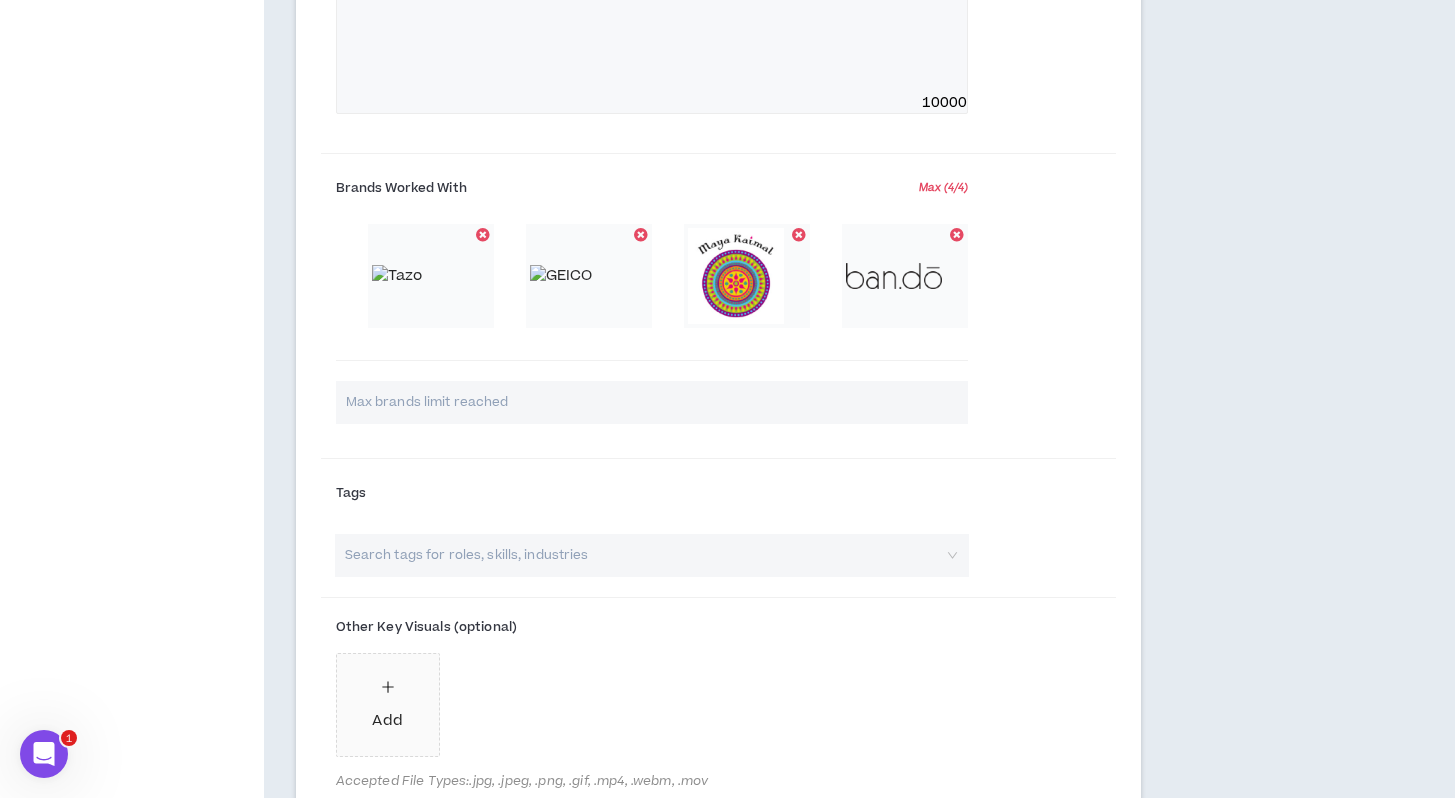 scroll, scrollTop: 3917, scrollLeft: 0, axis: vertical 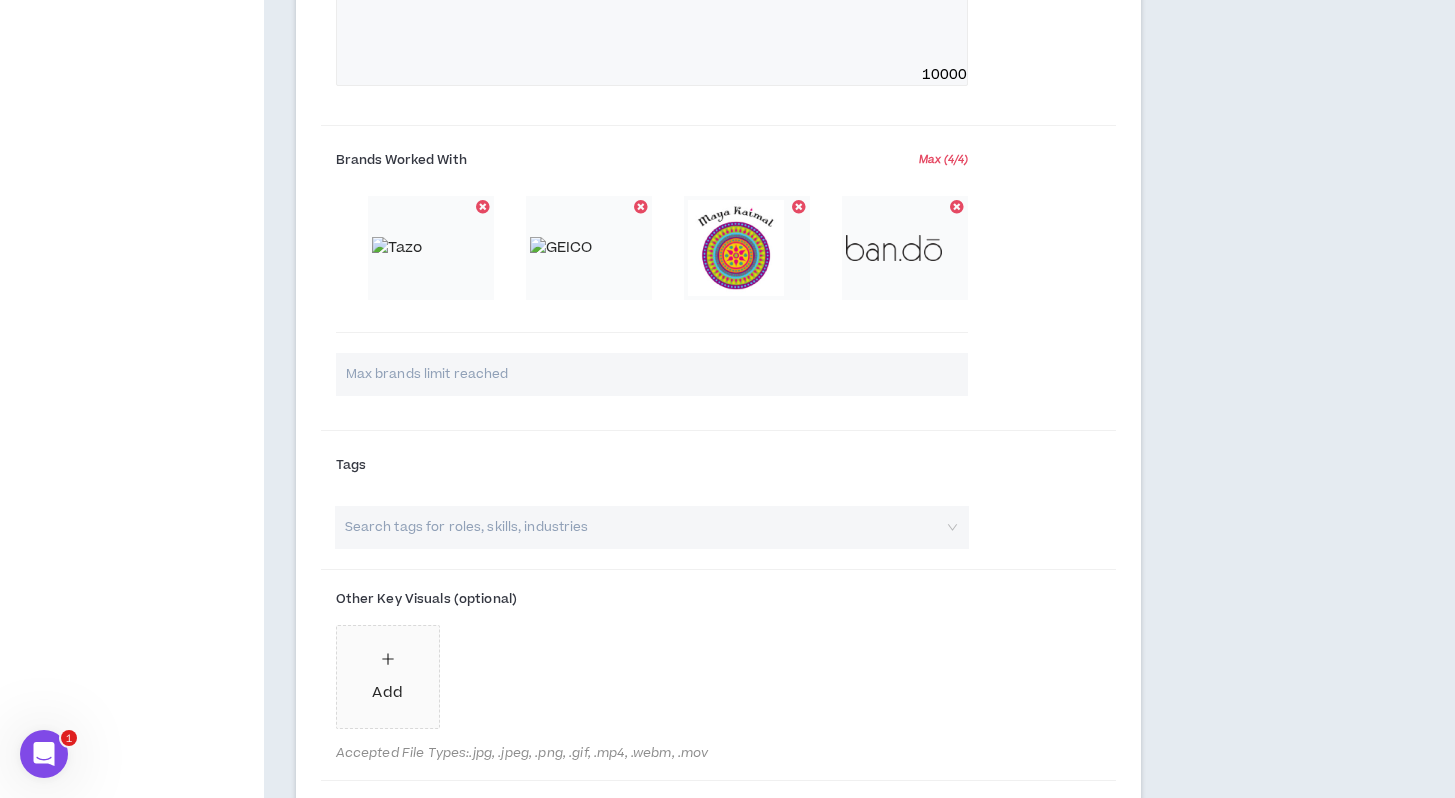 click on "Tags" at bounding box center [652, 465] 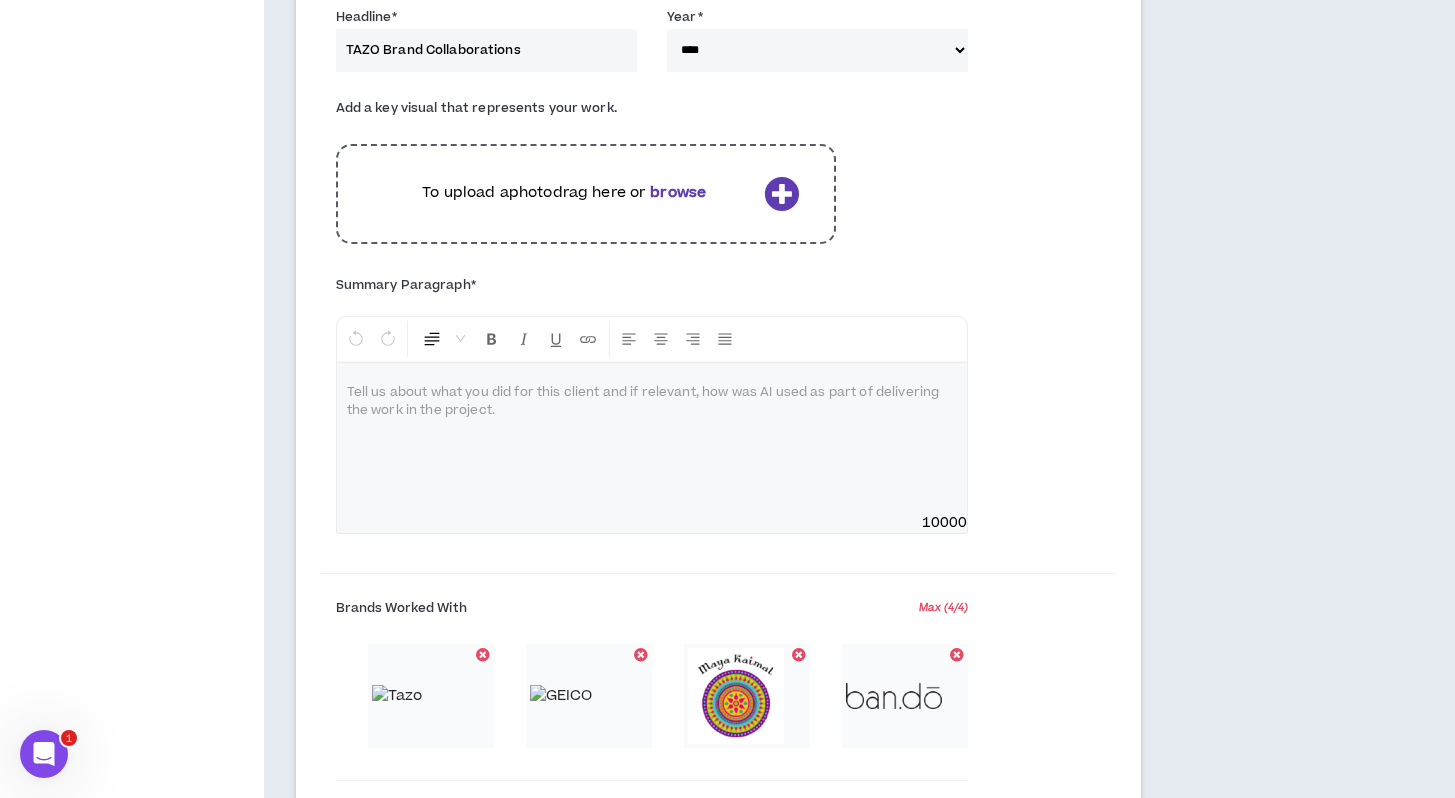 scroll, scrollTop: 3434, scrollLeft: 0, axis: vertical 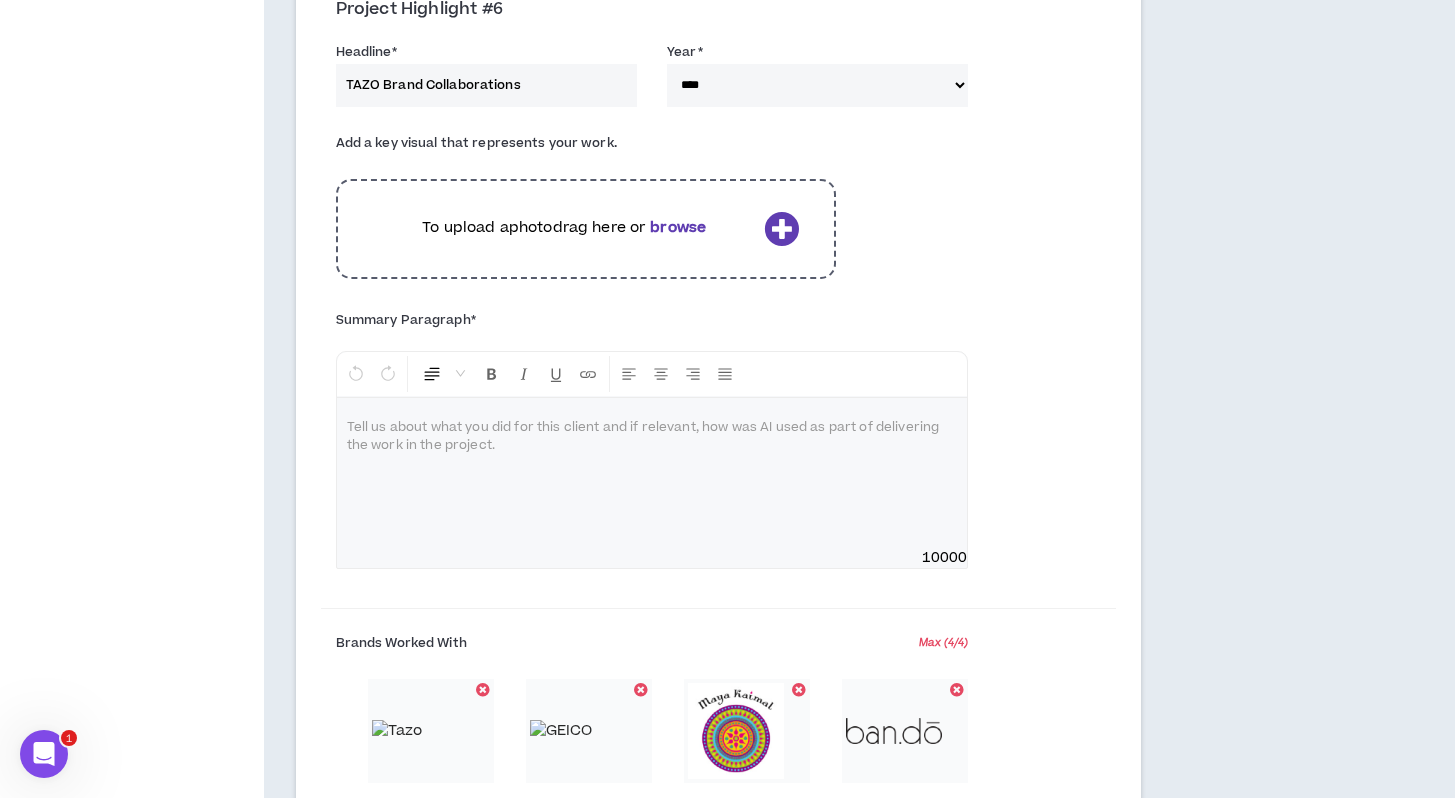 click at bounding box center (652, 473) 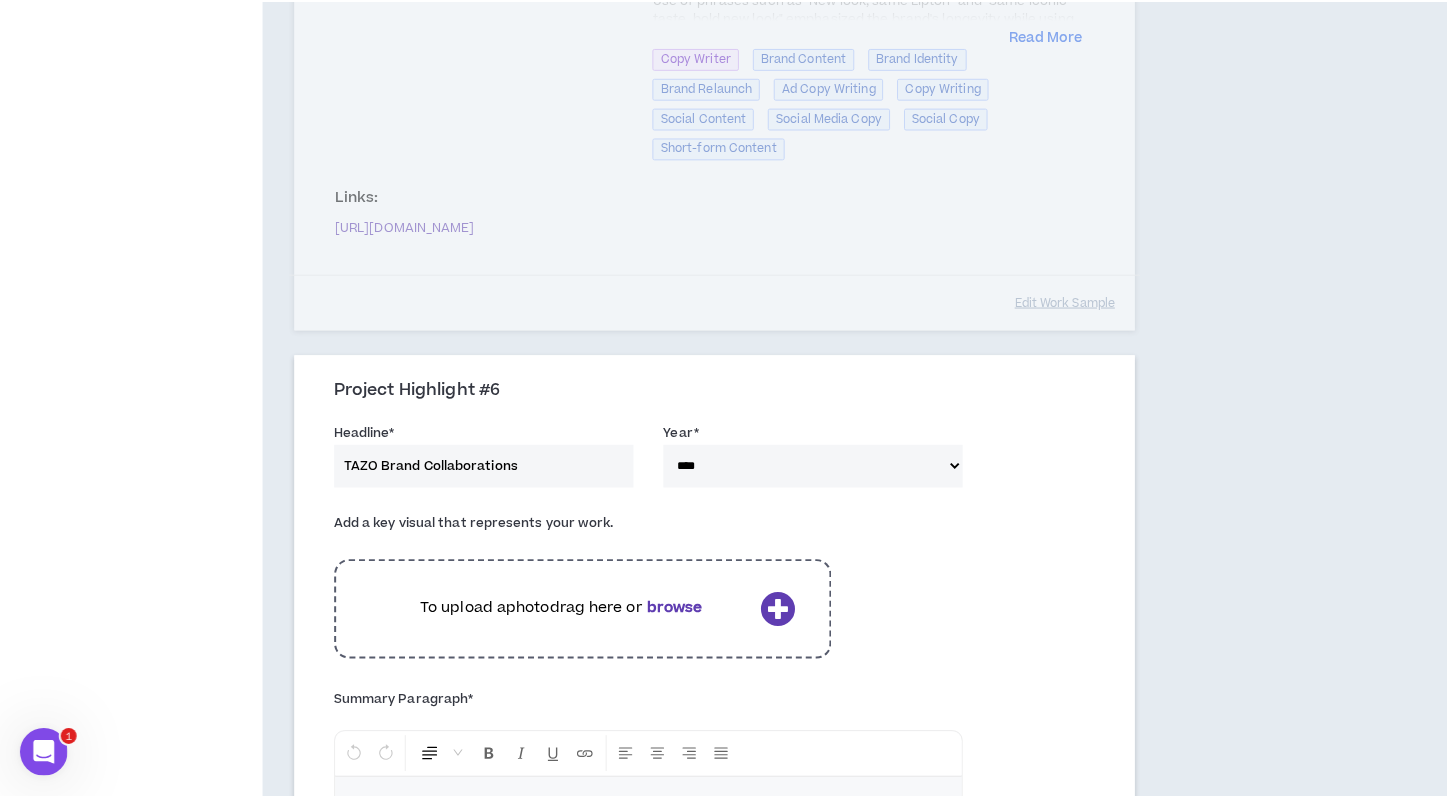 scroll, scrollTop: 3158, scrollLeft: 0, axis: vertical 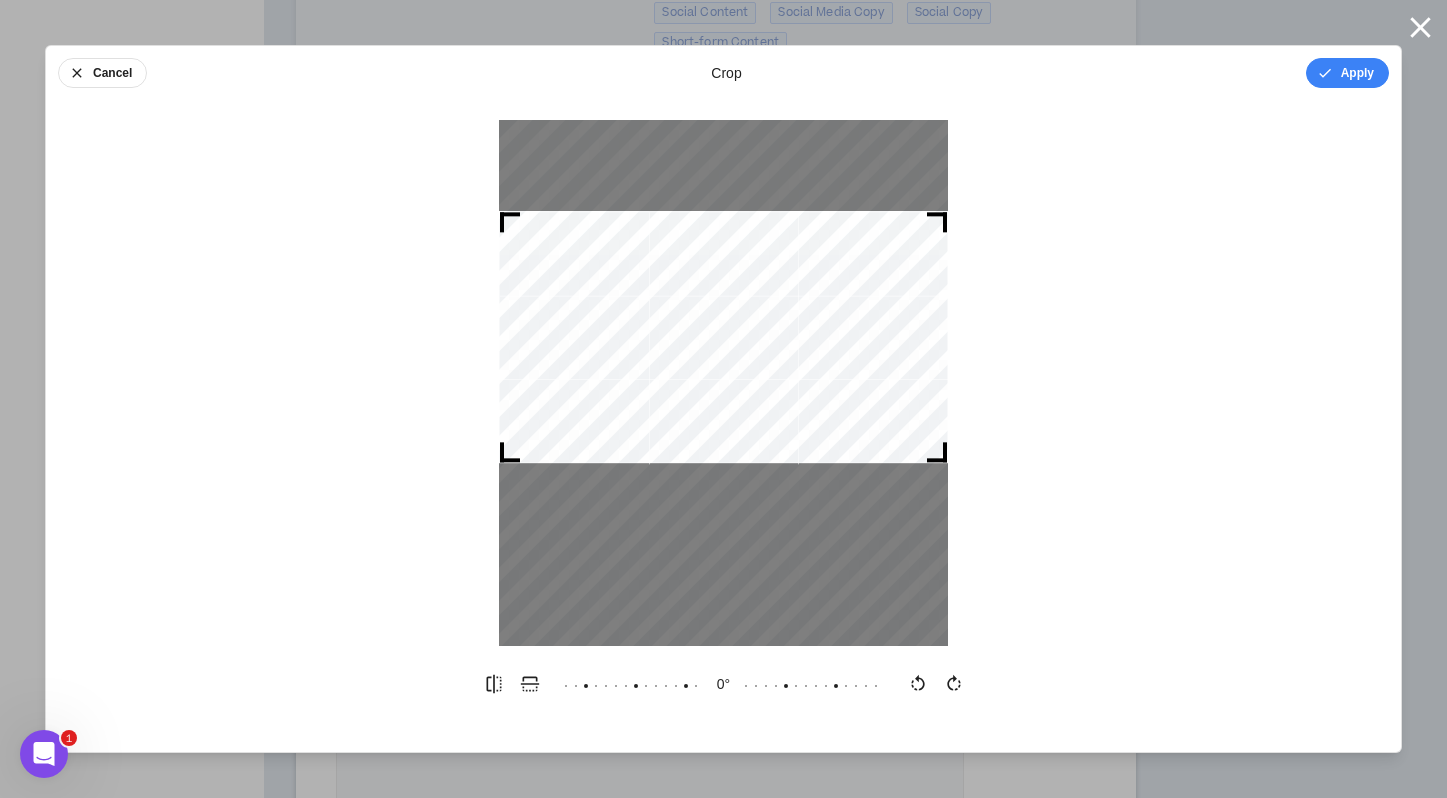 drag, startPoint x: 792, startPoint y: 369, endPoint x: 794, endPoint y: 323, distance: 46.043457 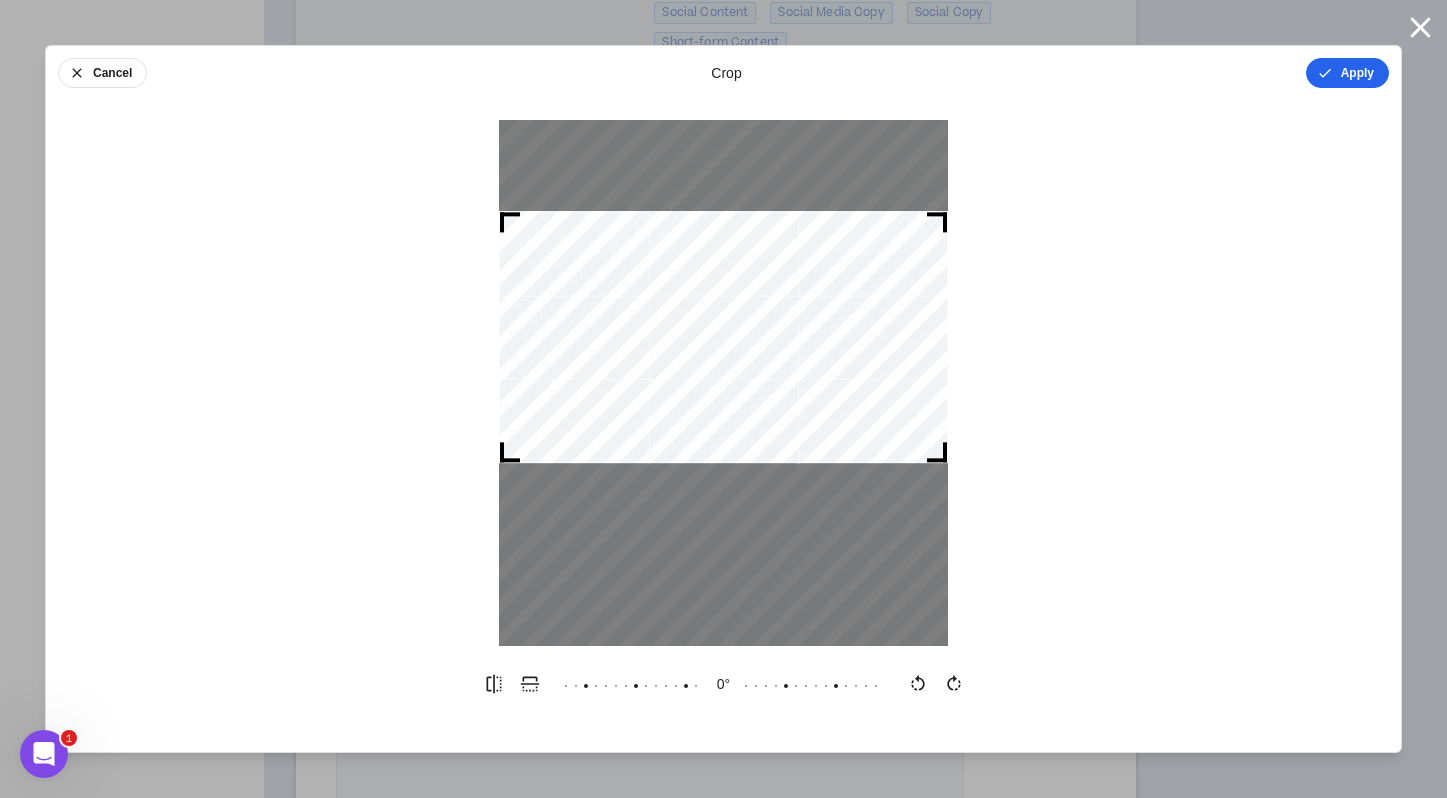 click on "Apply" at bounding box center (1347, 73) 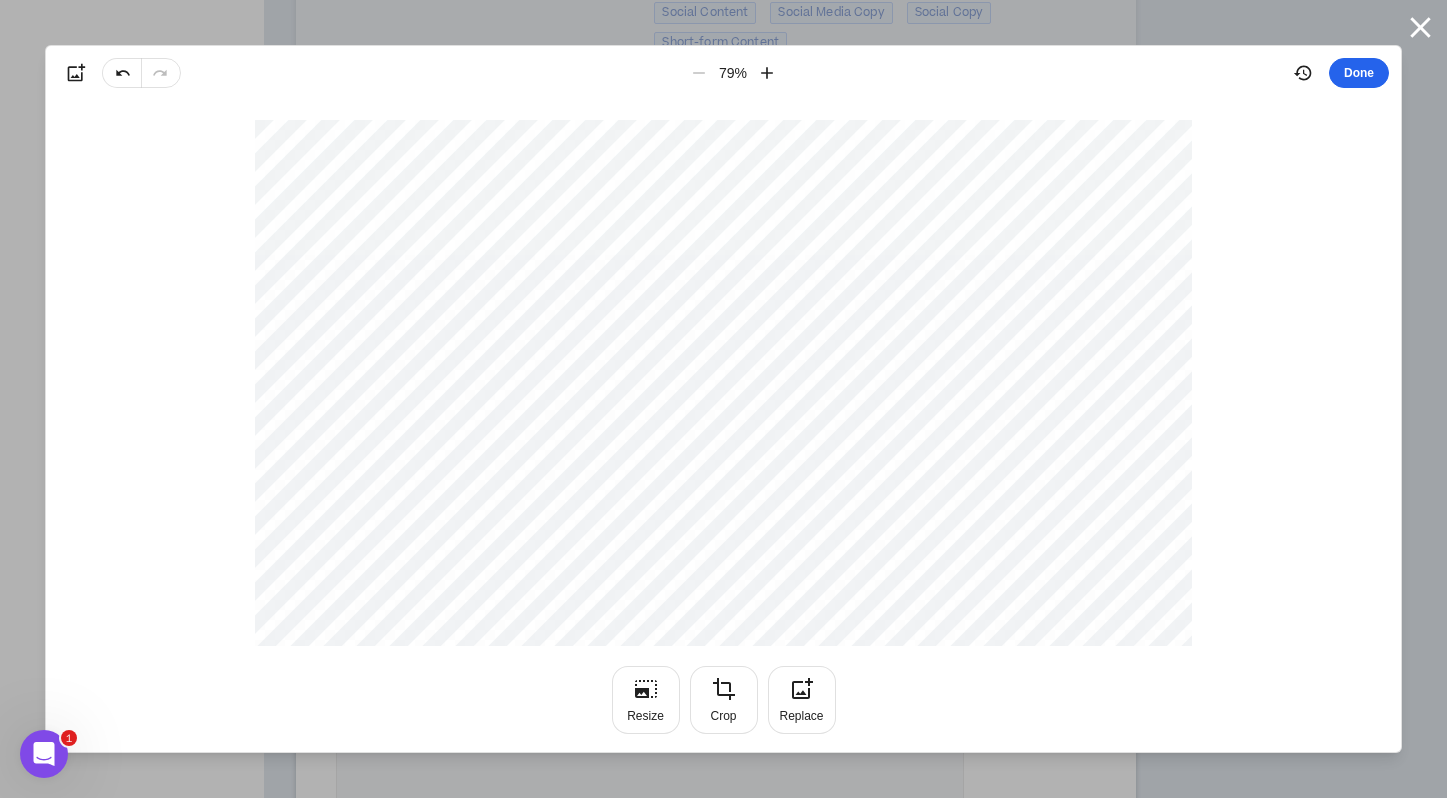 click on "Done" at bounding box center [1359, 73] 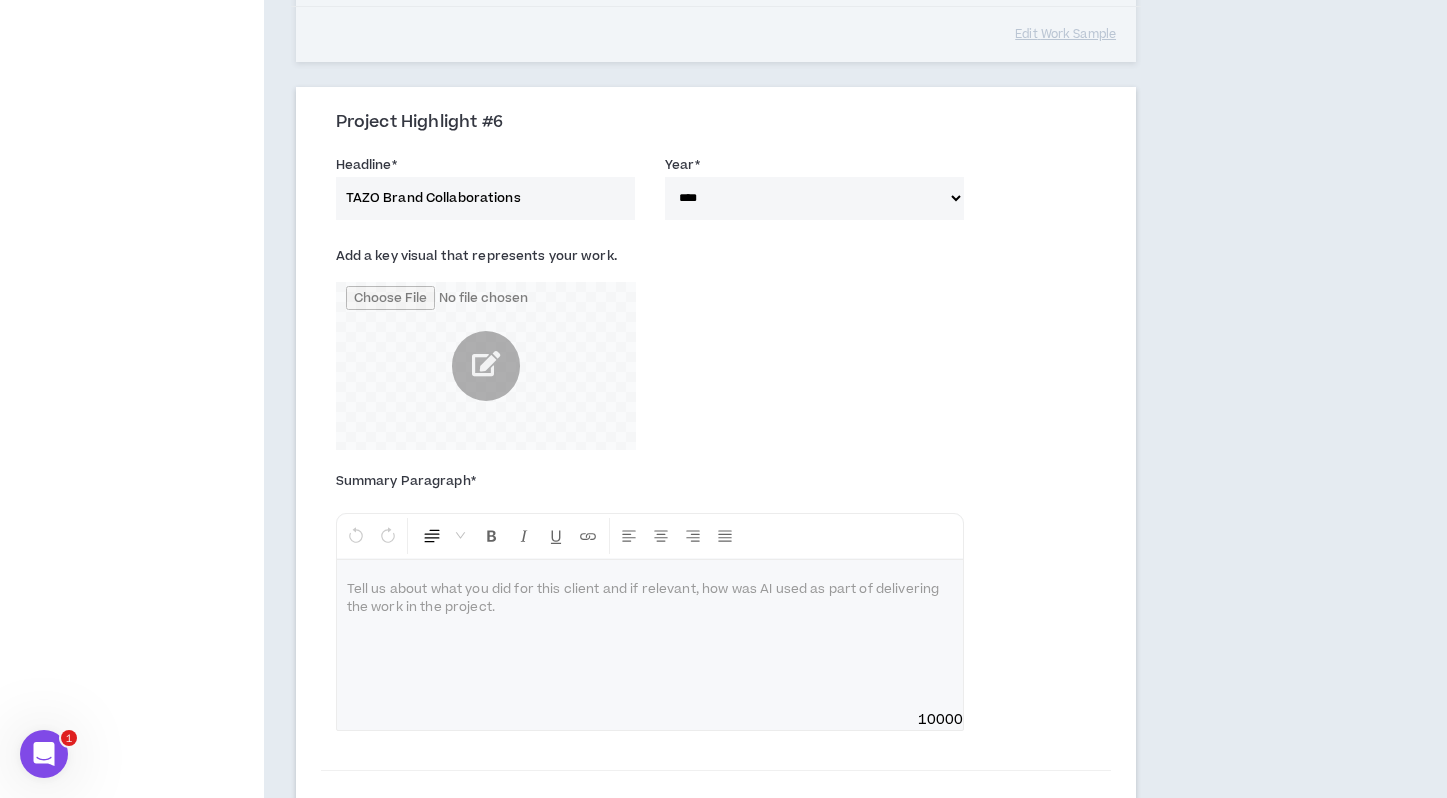 scroll, scrollTop: 3366, scrollLeft: 0, axis: vertical 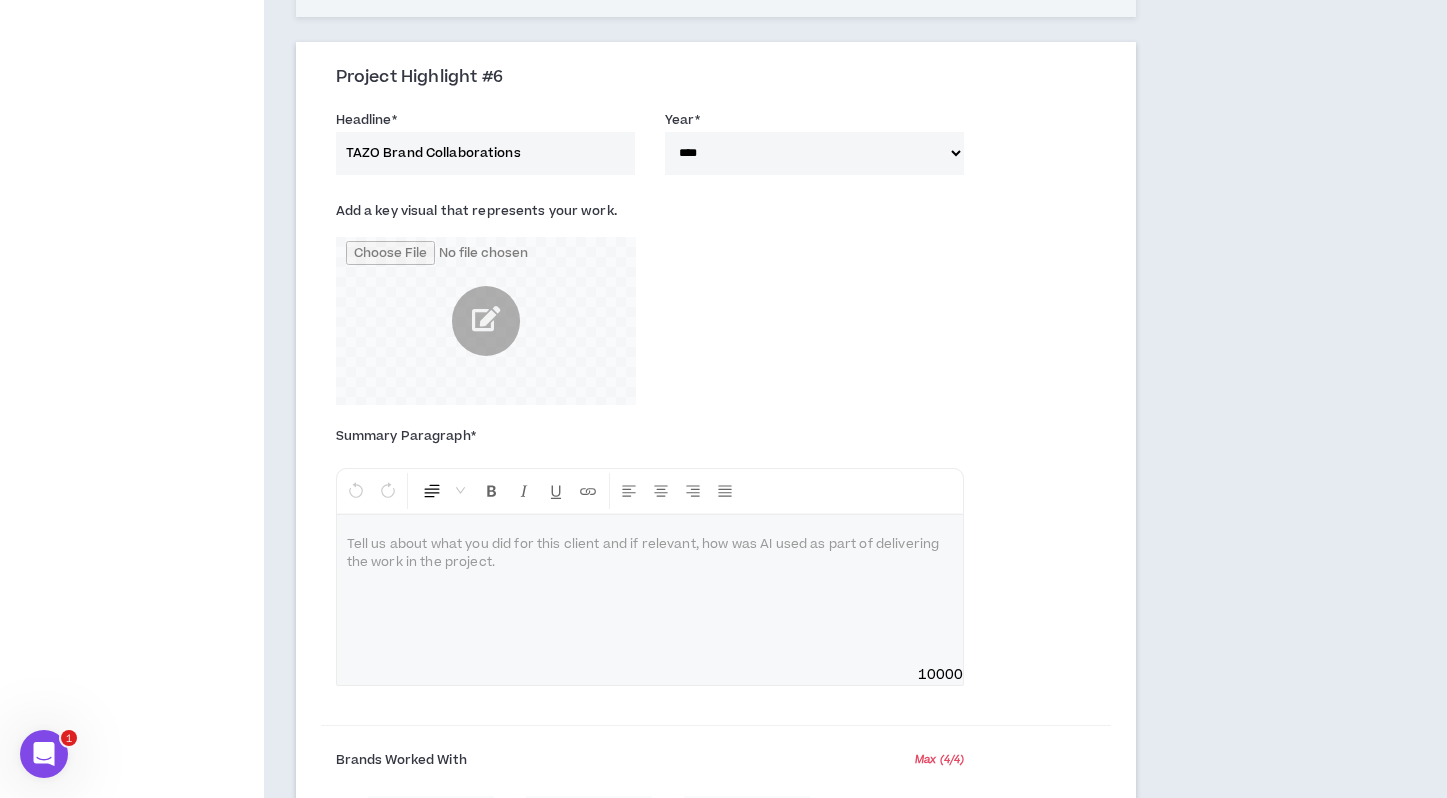 click at bounding box center (650, 545) 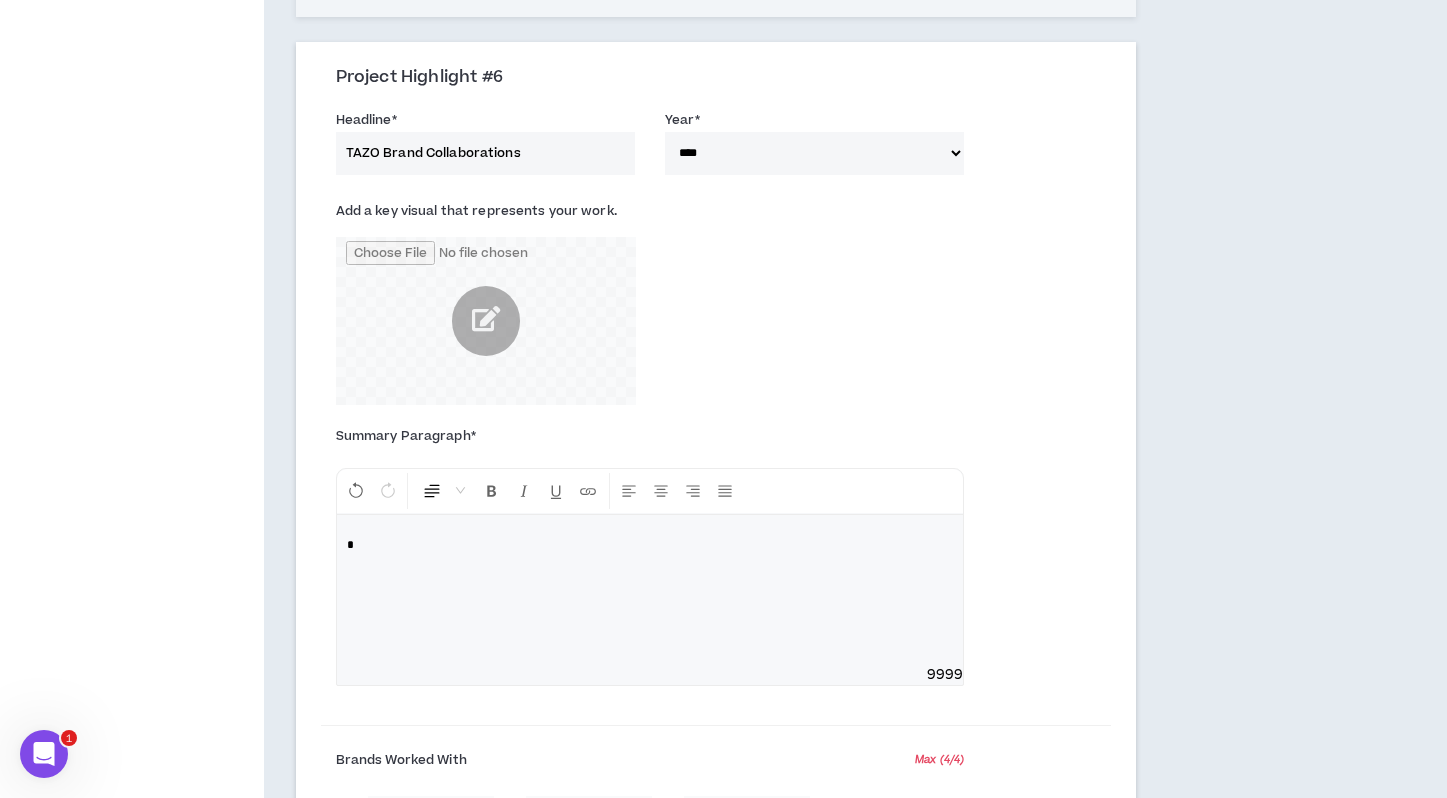 type 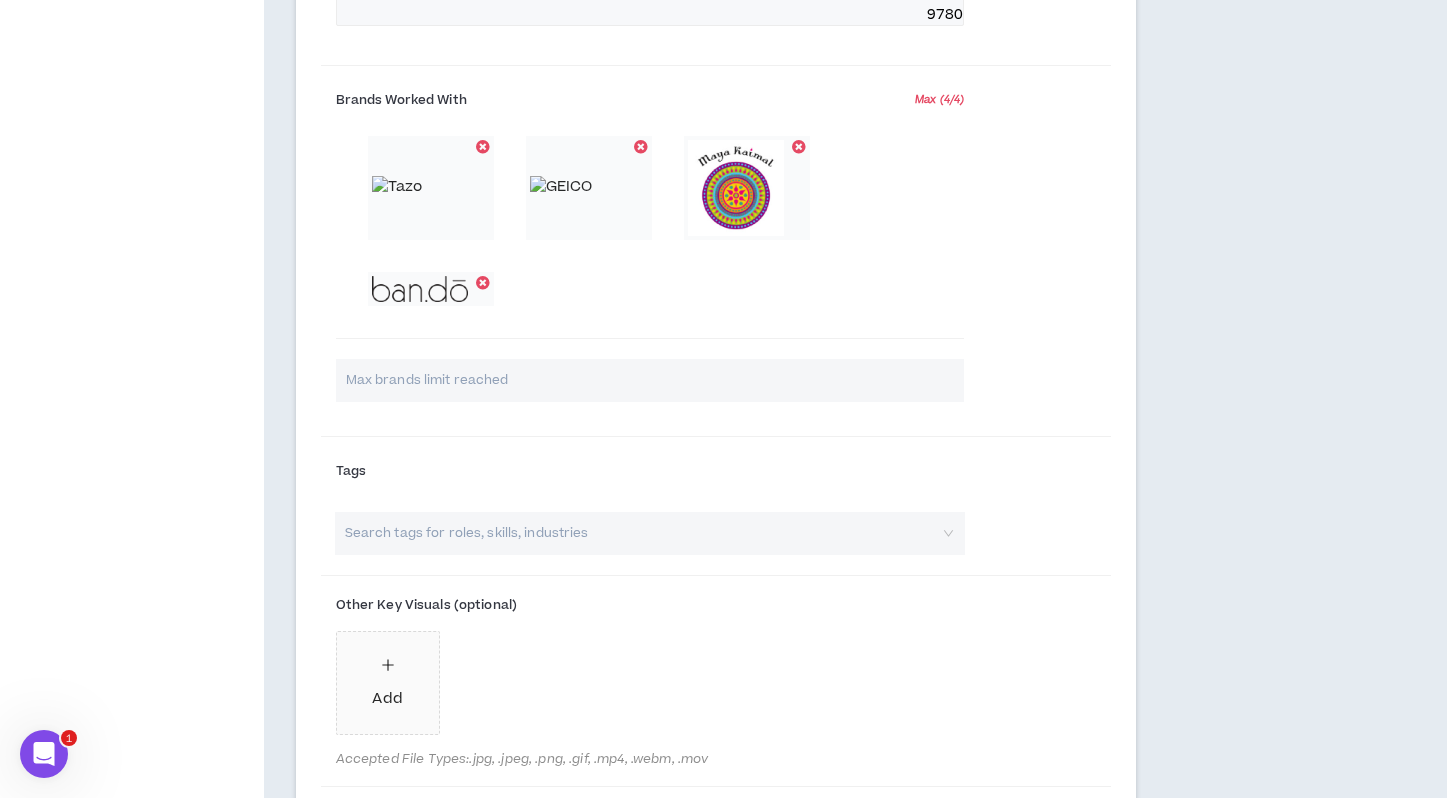 scroll, scrollTop: 4072, scrollLeft: 0, axis: vertical 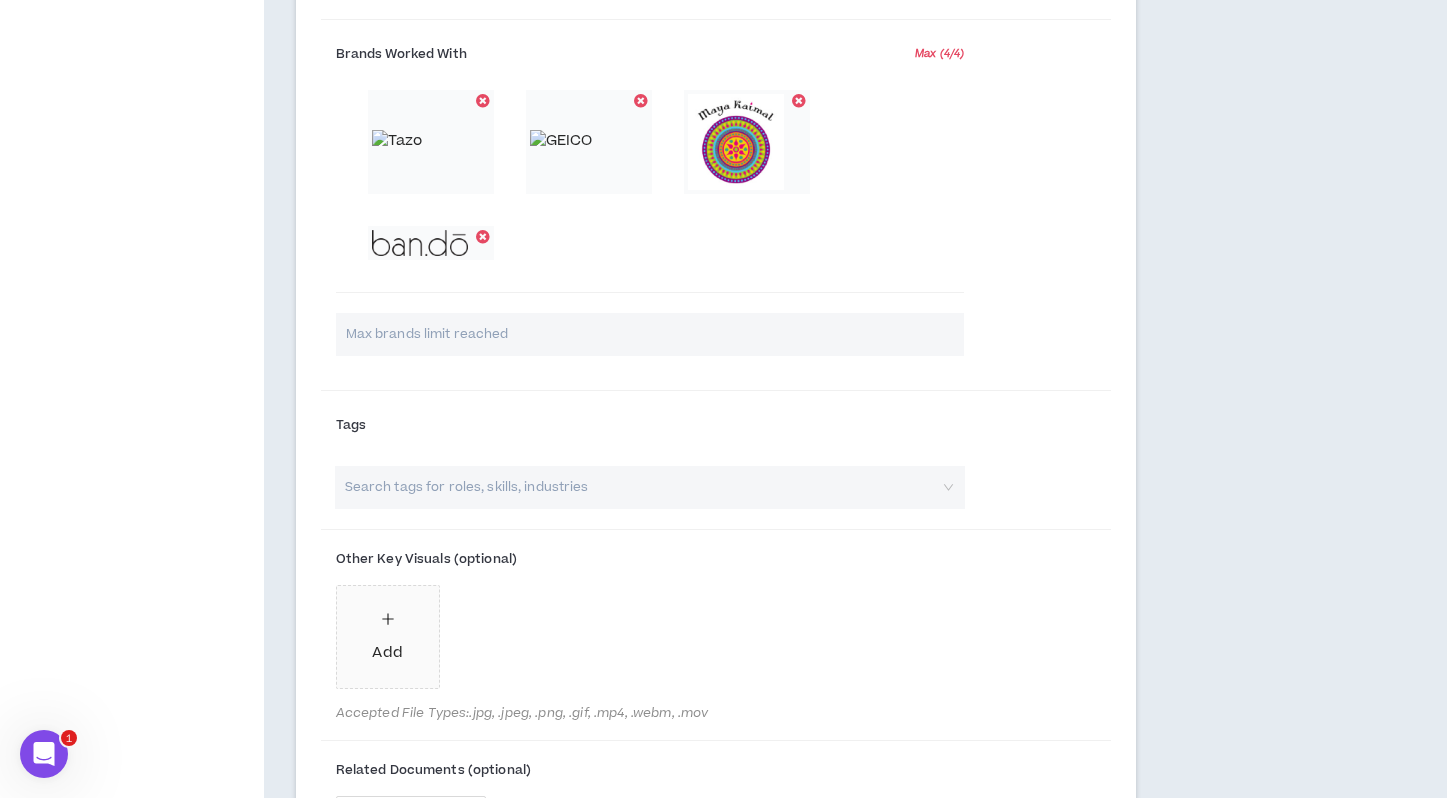 click at bounding box center (640, 487) 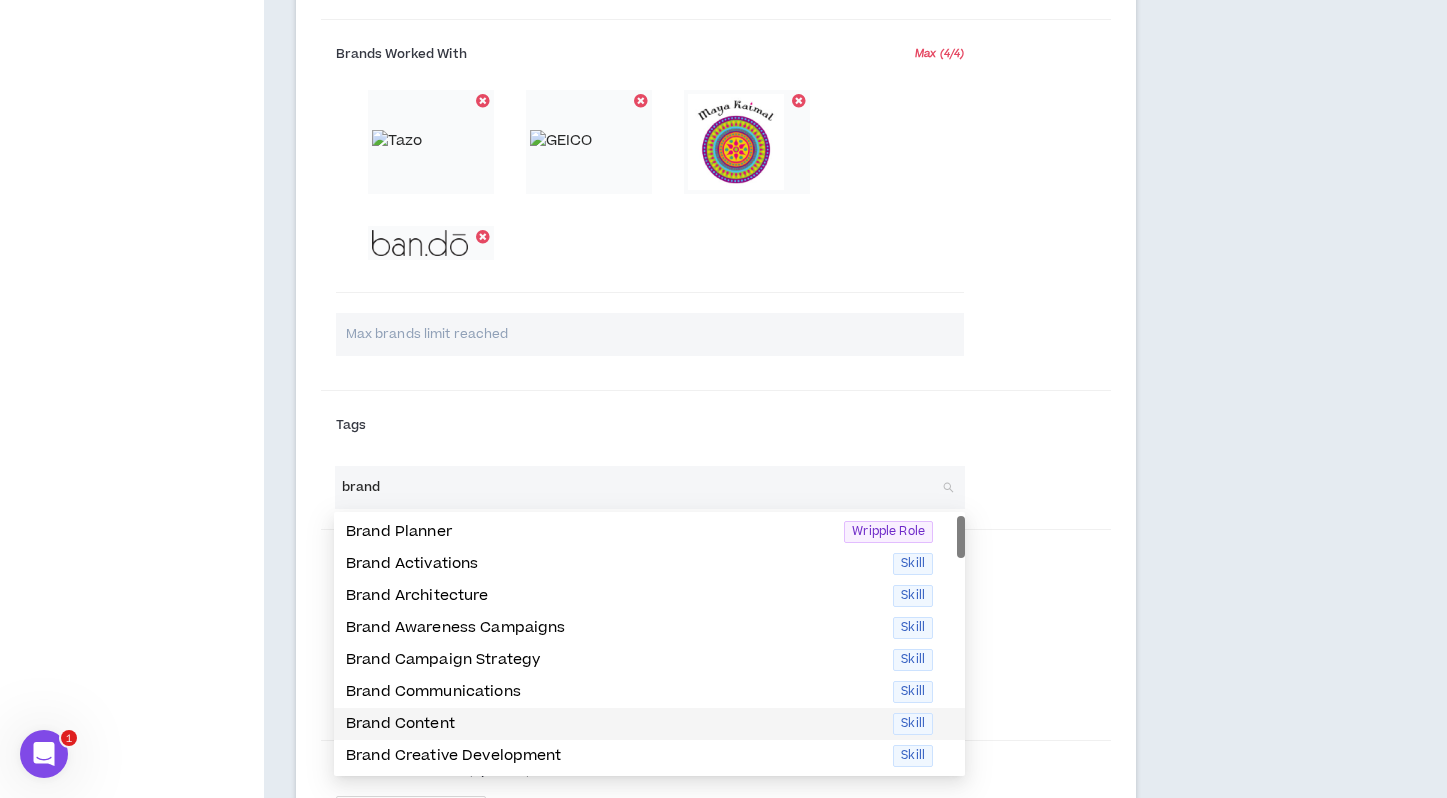 click on "Brand Content" at bounding box center [613, 724] 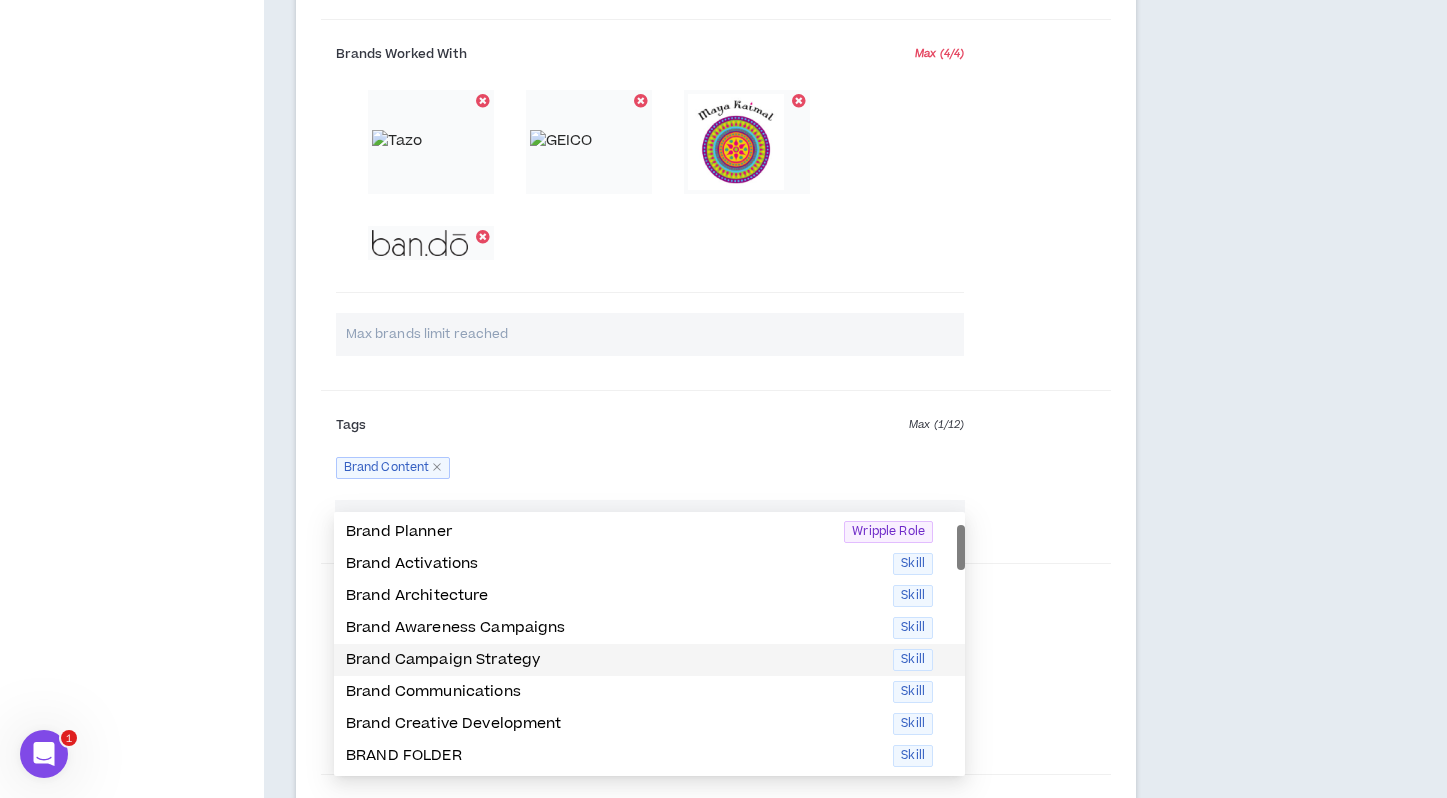 scroll, scrollTop: 24, scrollLeft: 0, axis: vertical 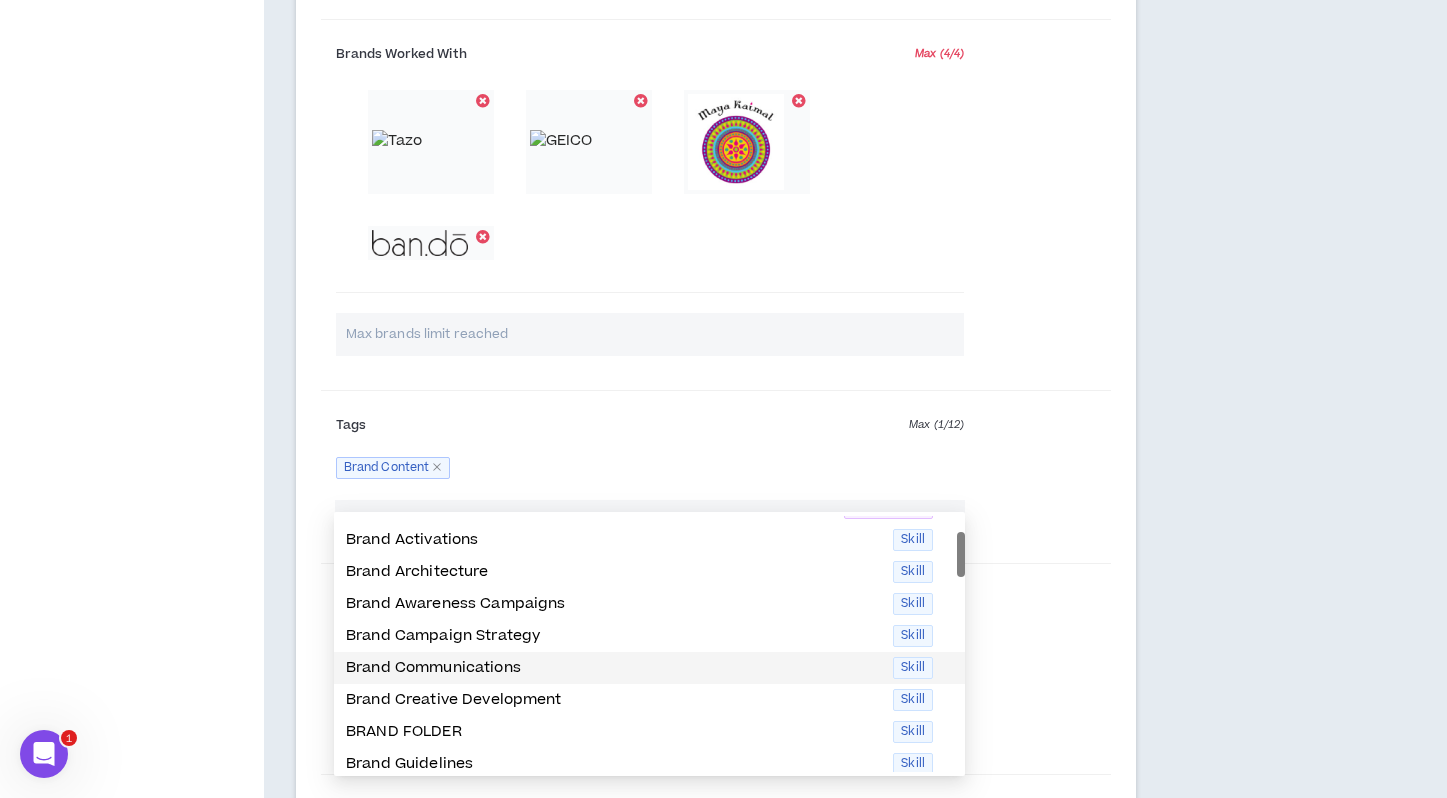 click on "Brand Communications" at bounding box center [613, 668] 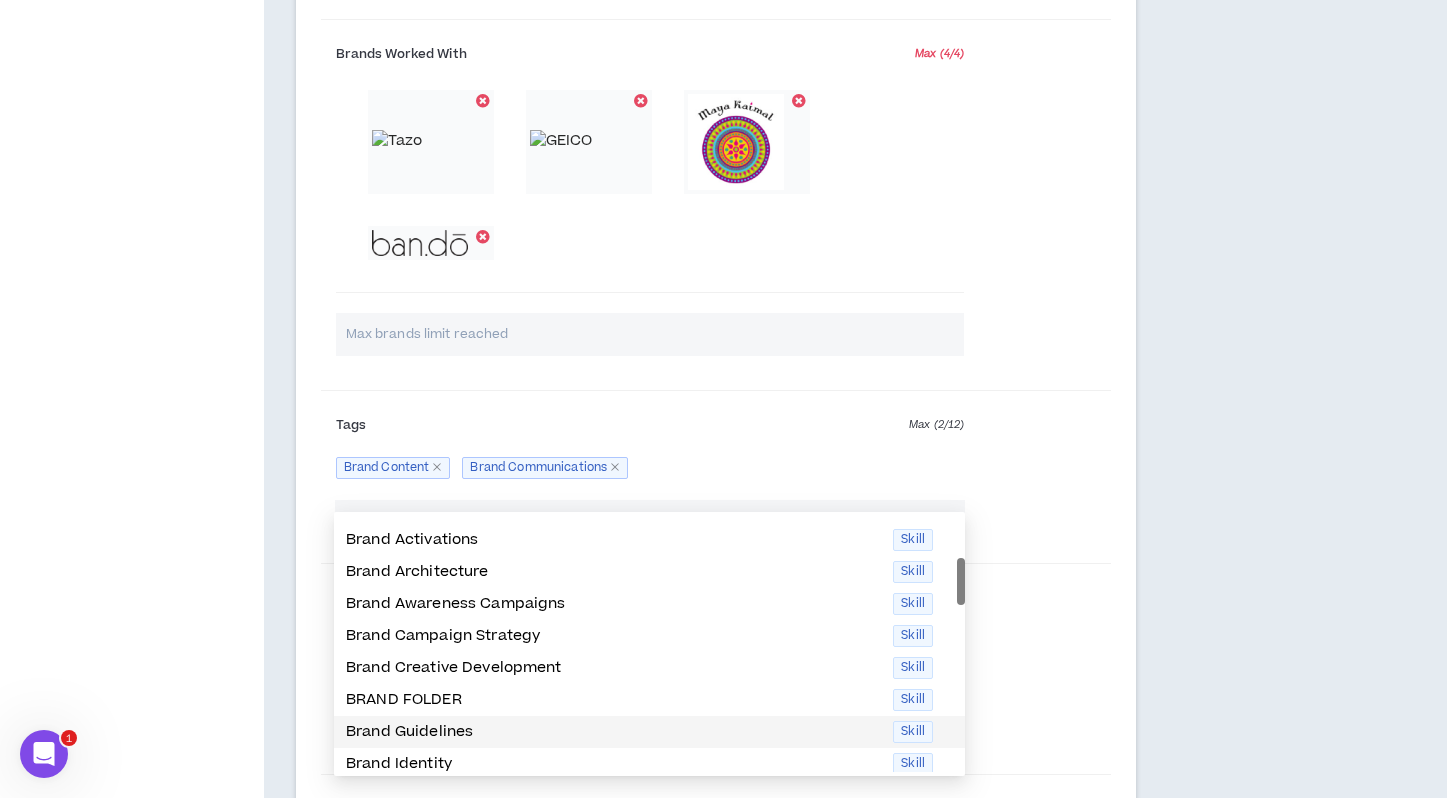 scroll, scrollTop: 99, scrollLeft: 0, axis: vertical 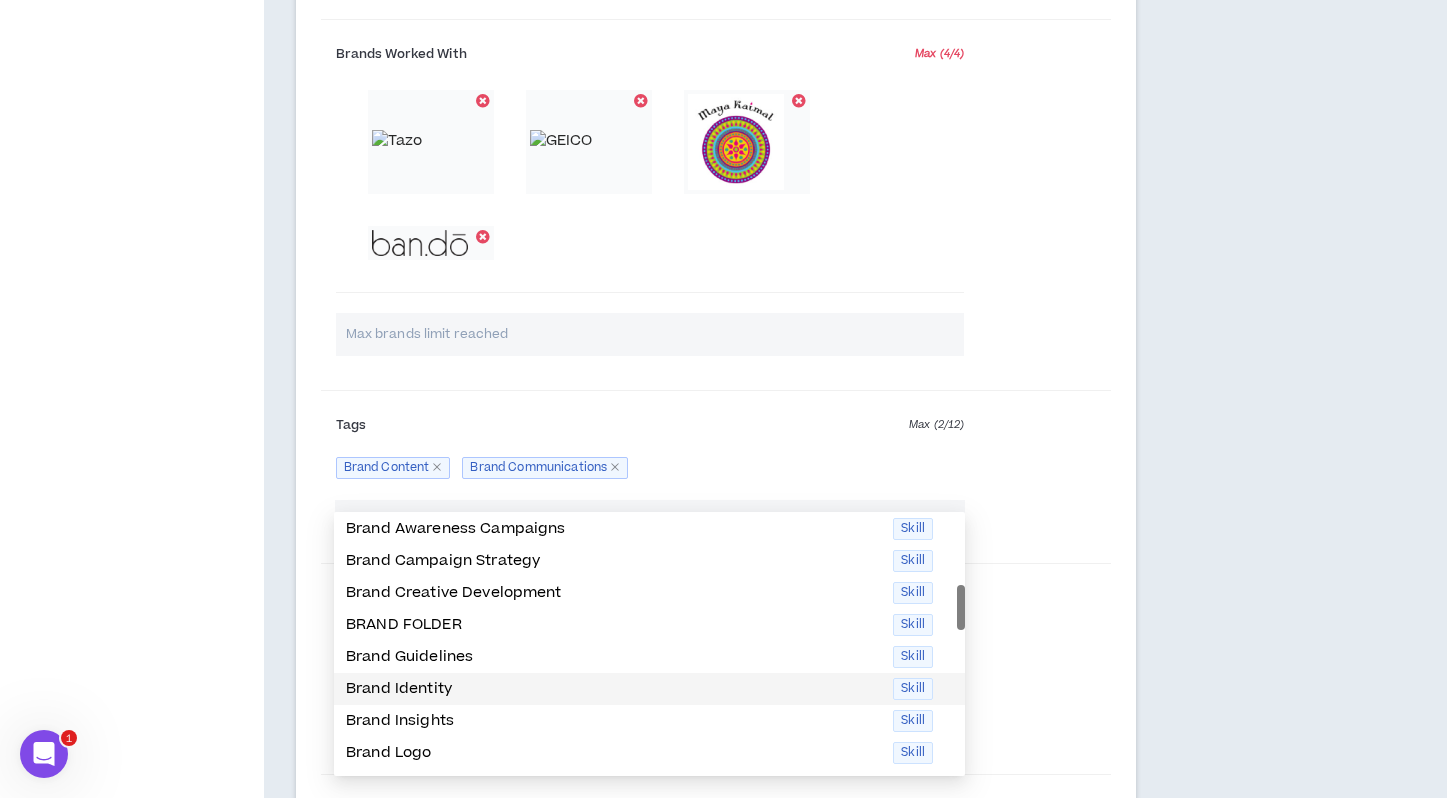 click on "Brand Identity" at bounding box center [613, 689] 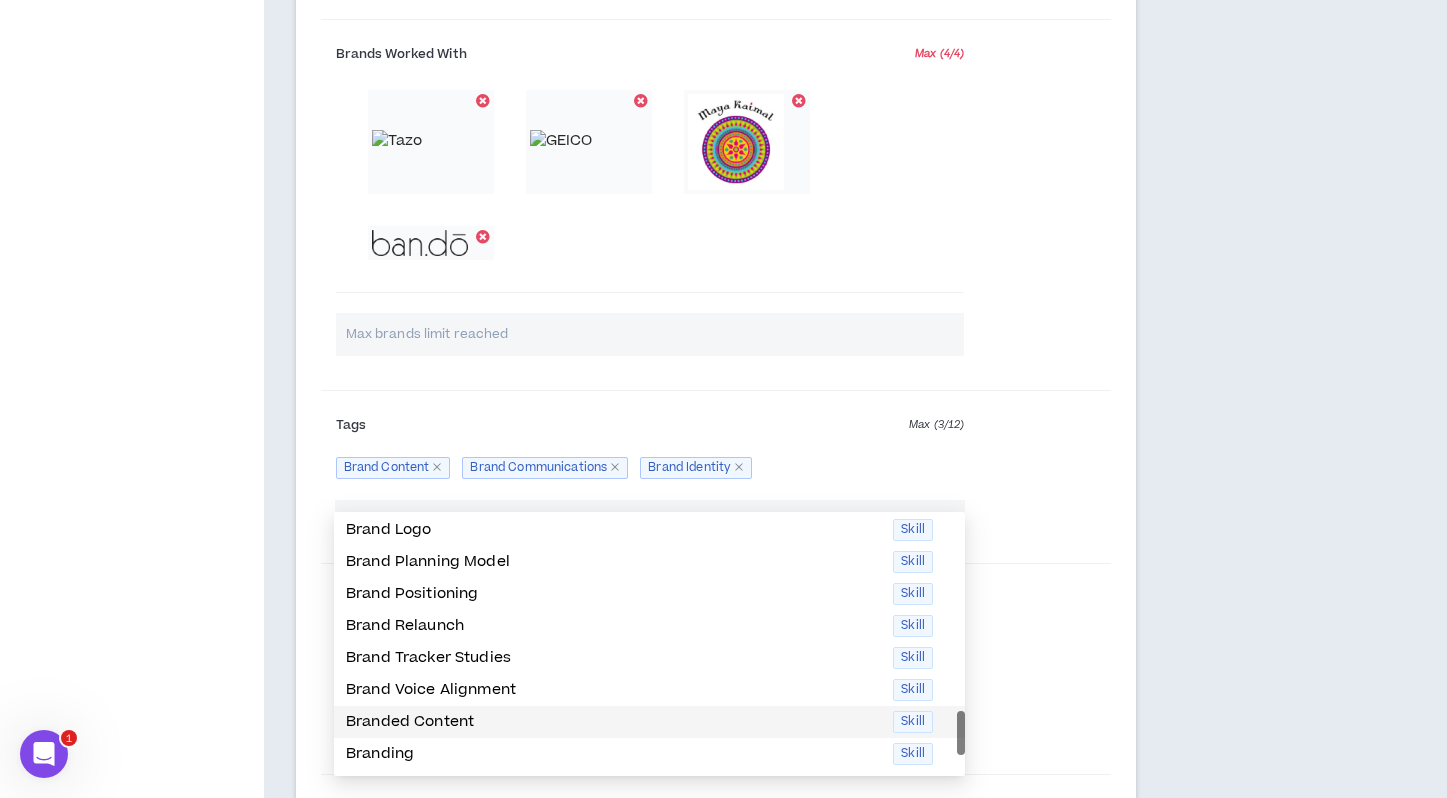 scroll, scrollTop: 320, scrollLeft: 0, axis: vertical 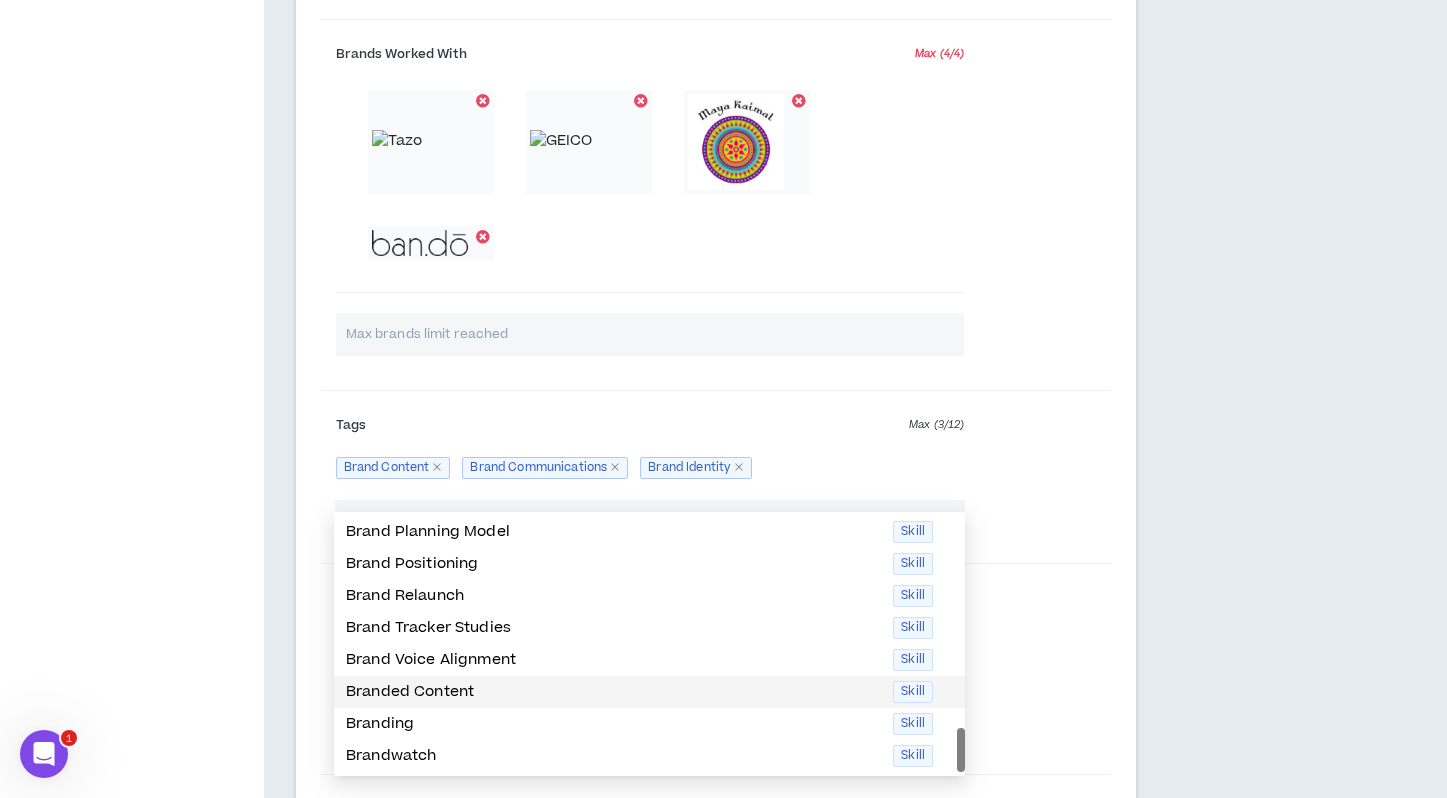 click on "Branded Content" at bounding box center [613, 692] 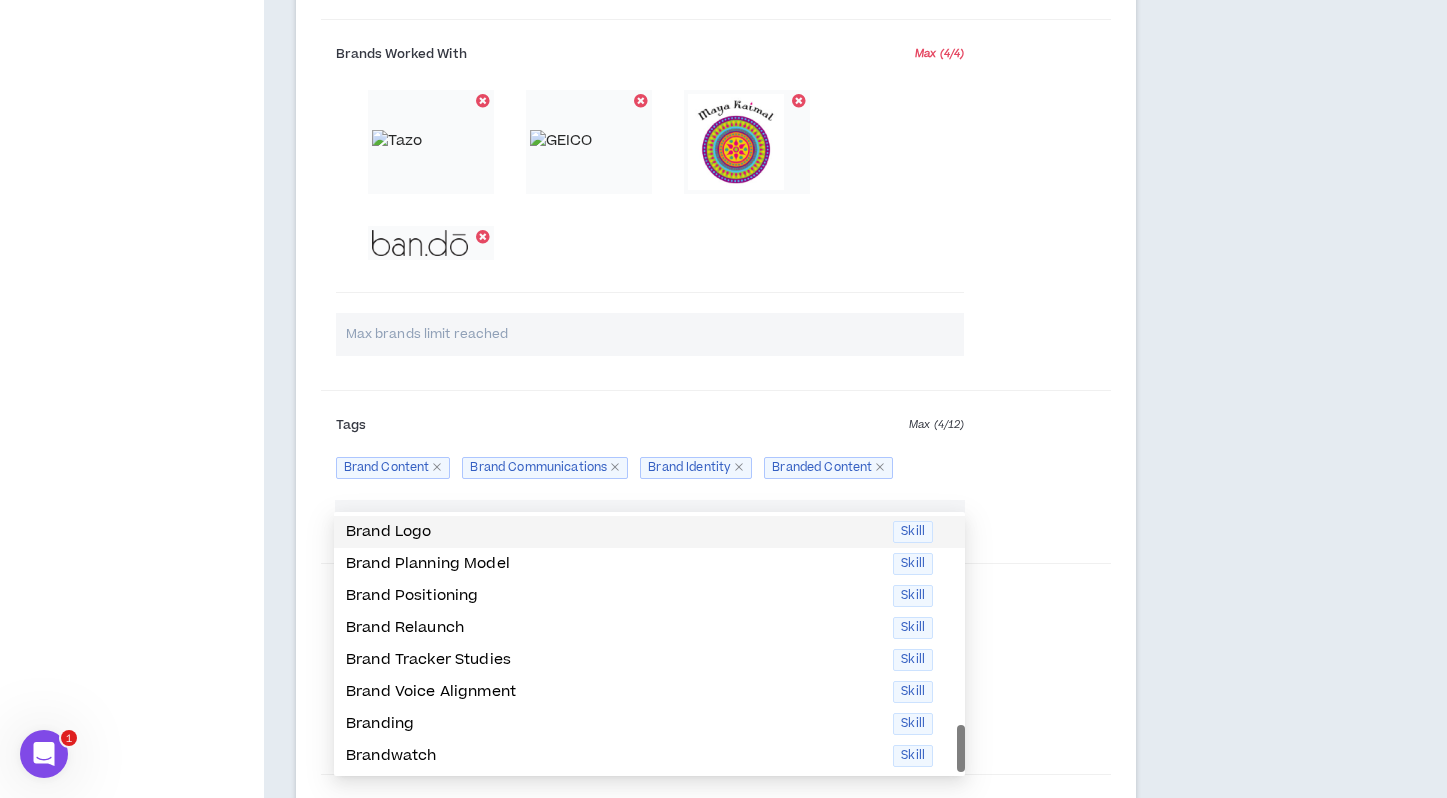 type on "brand" 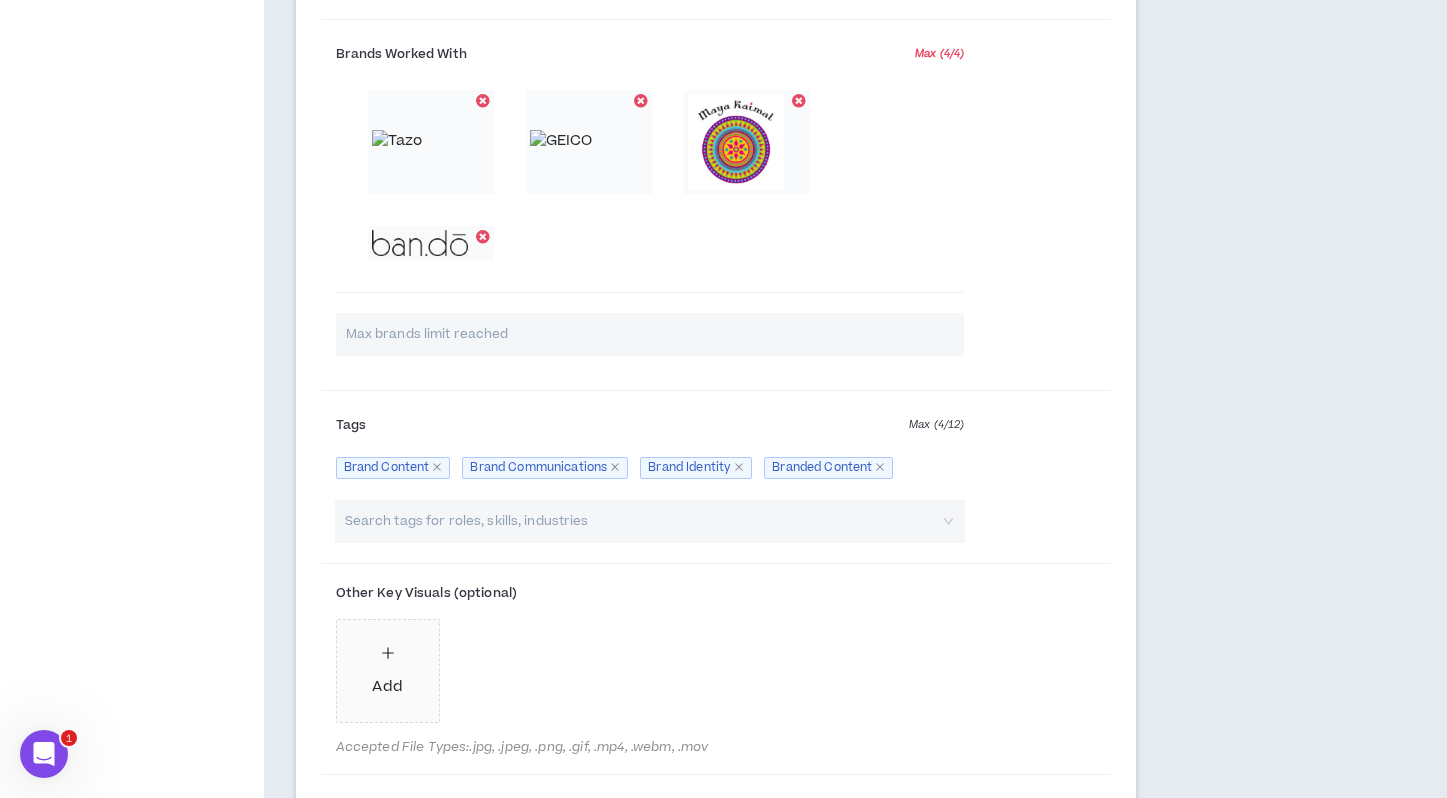 click at bounding box center [640, 521] 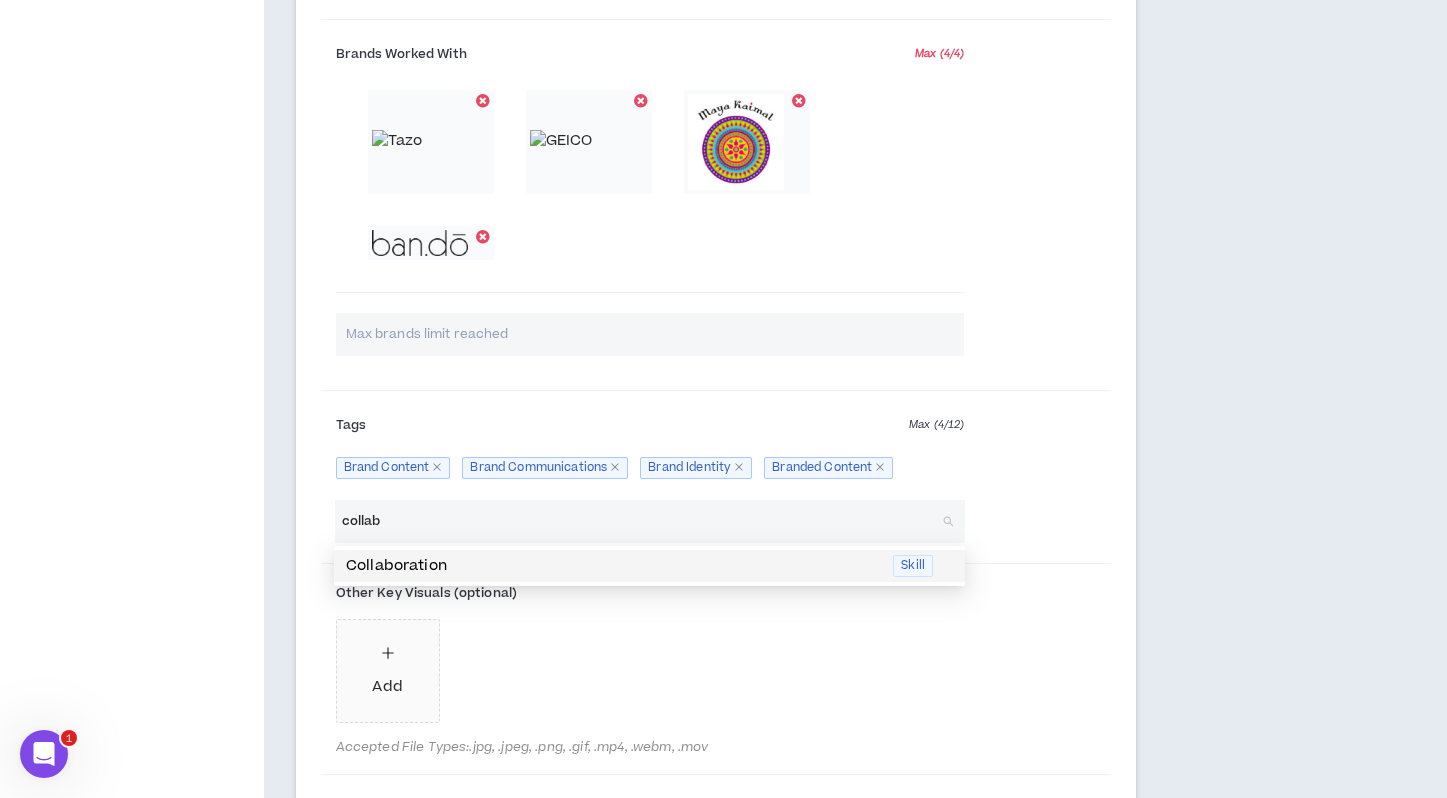 click on "Collaboration" at bounding box center (613, 566) 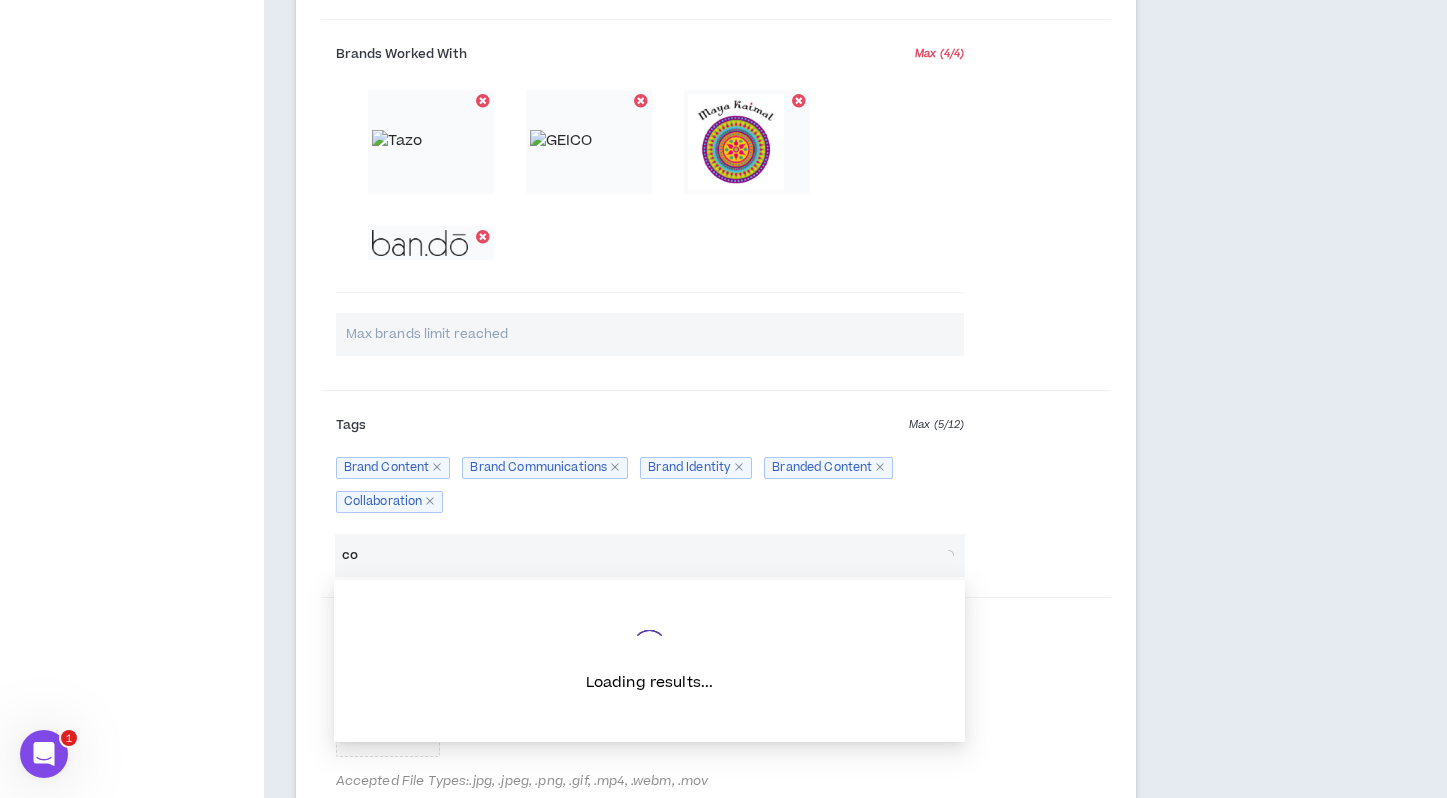 type on "c" 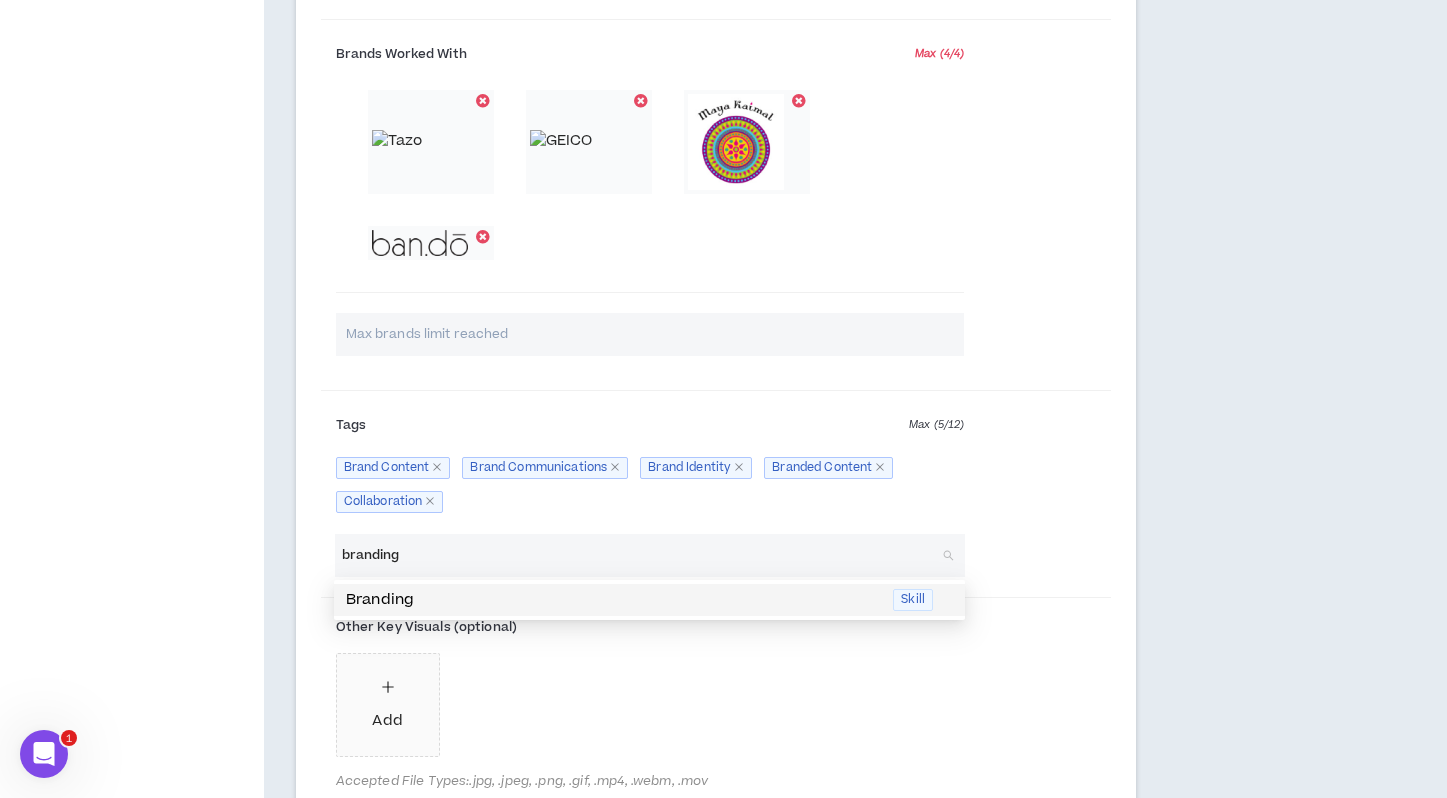 click on "Branding" at bounding box center [613, 600] 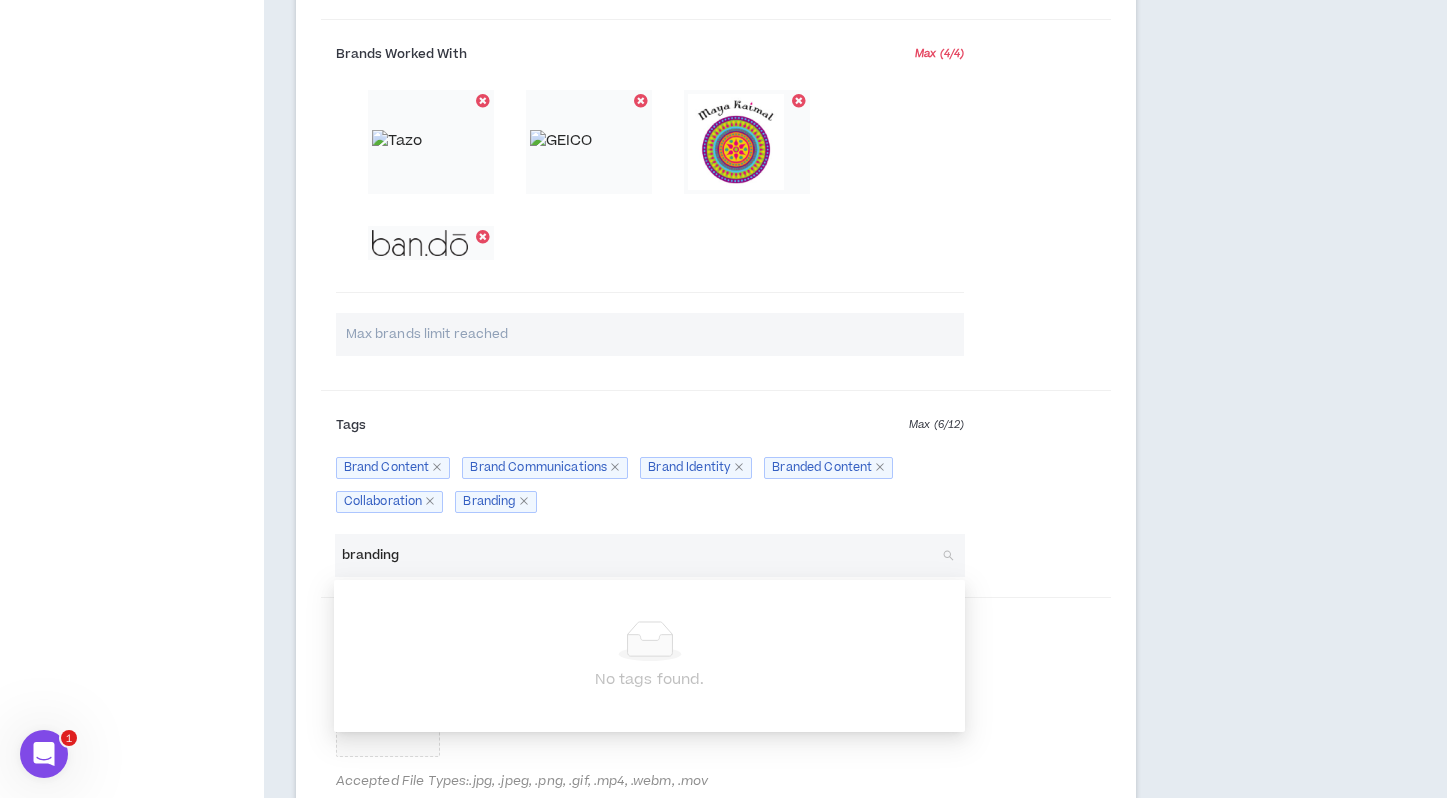 type on "branding" 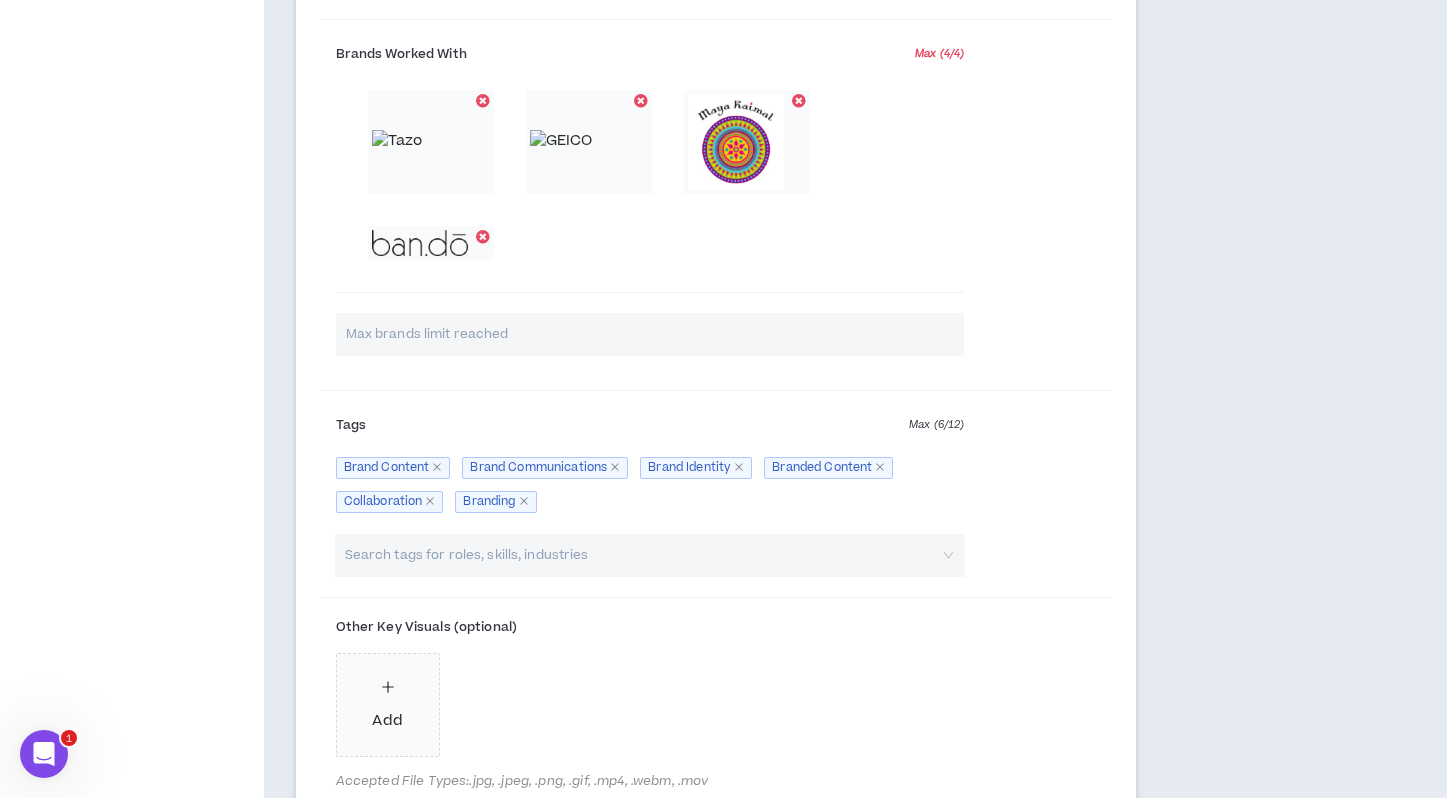 click on "Search tags for roles, skills, industries" at bounding box center [650, 559] 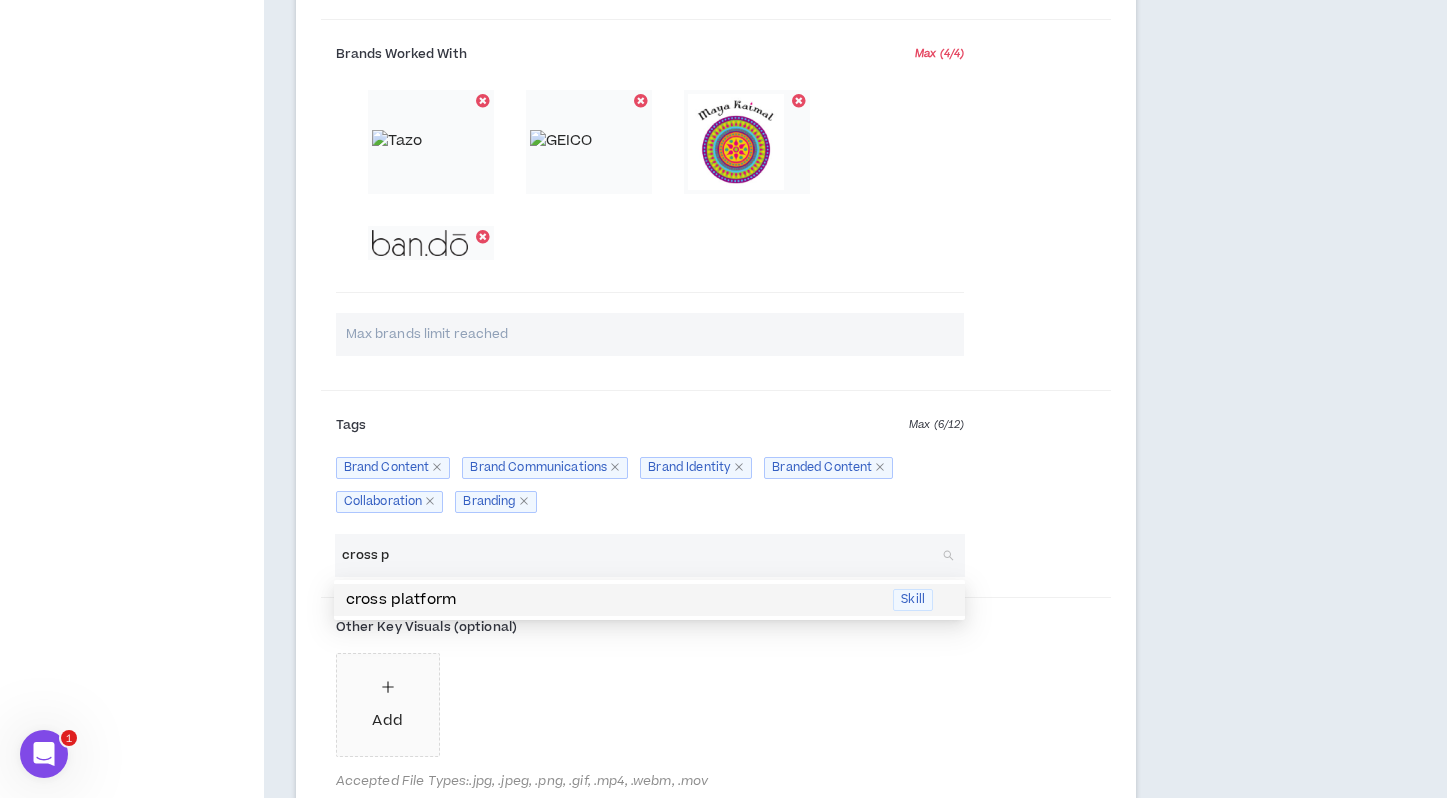 click on "cross platform" at bounding box center [613, 600] 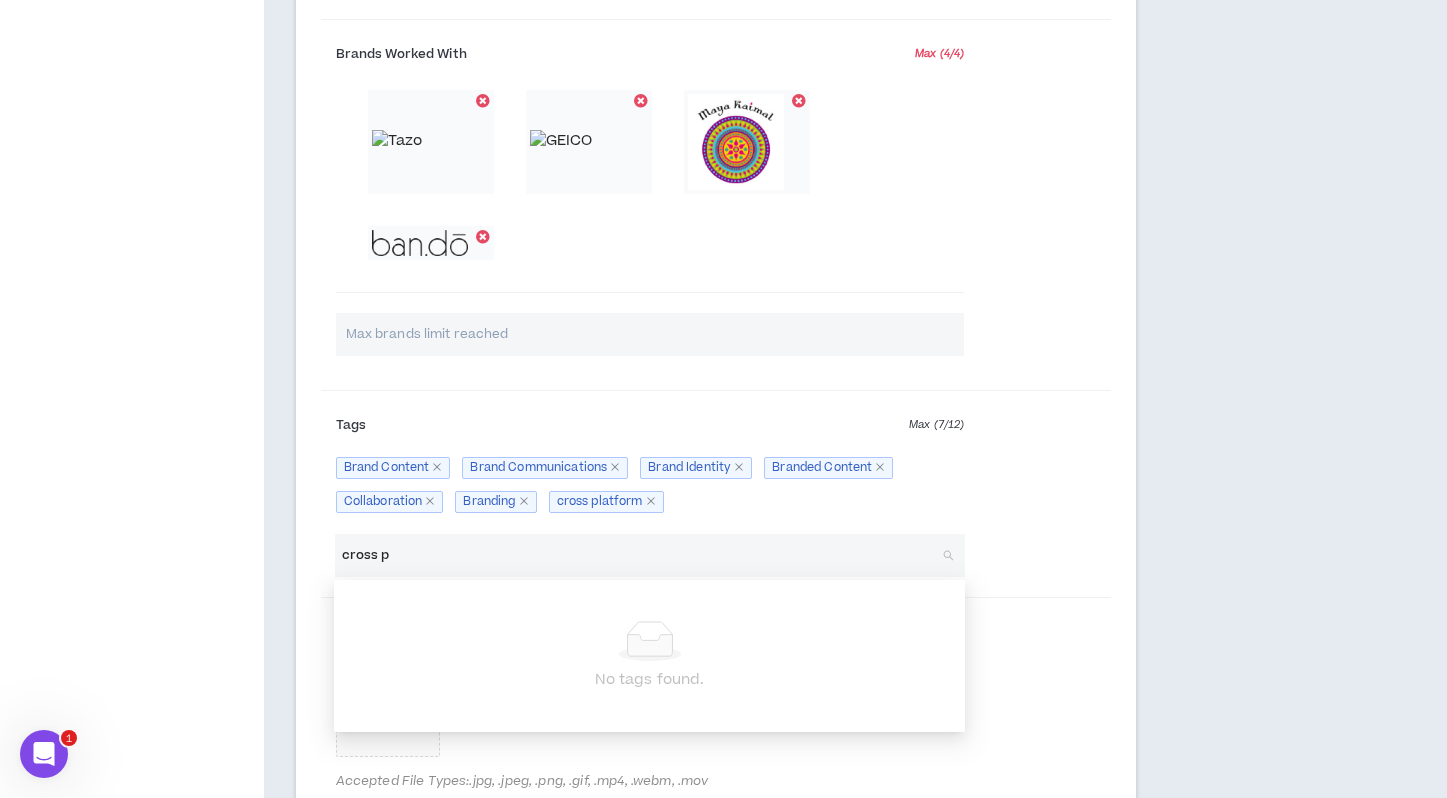 click on "cross p" at bounding box center (640, 555) 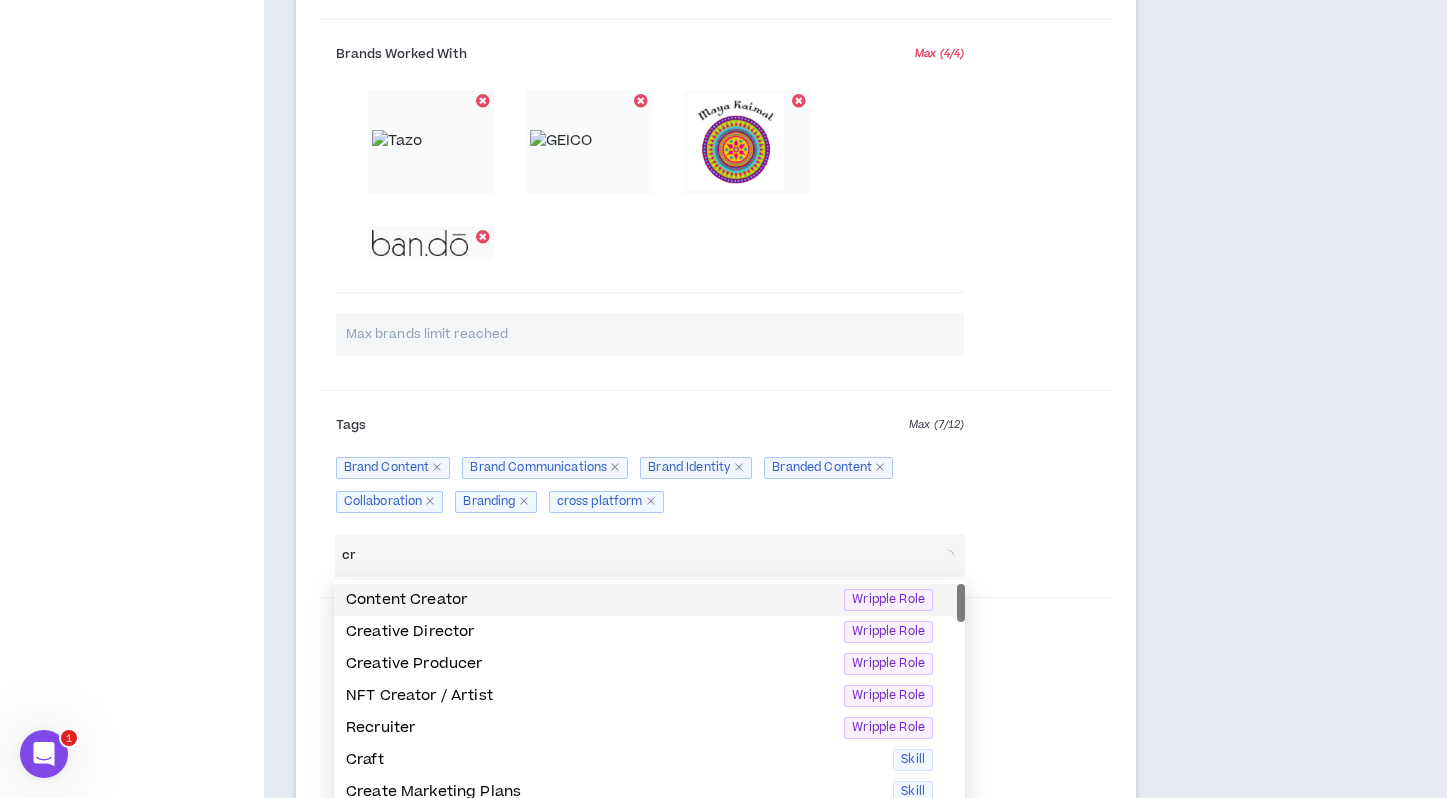 type on "c" 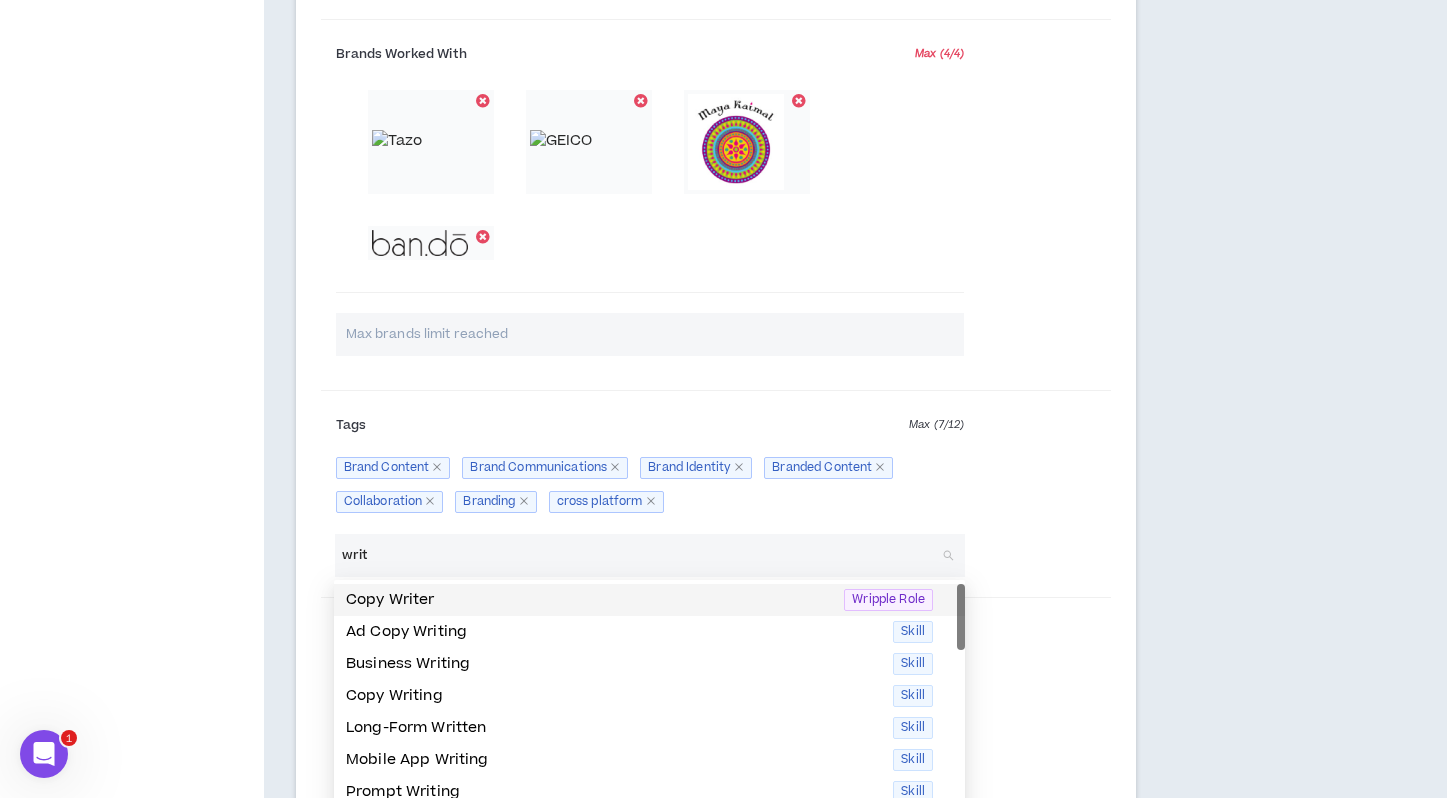 click on "Copy Writer" at bounding box center (589, 600) 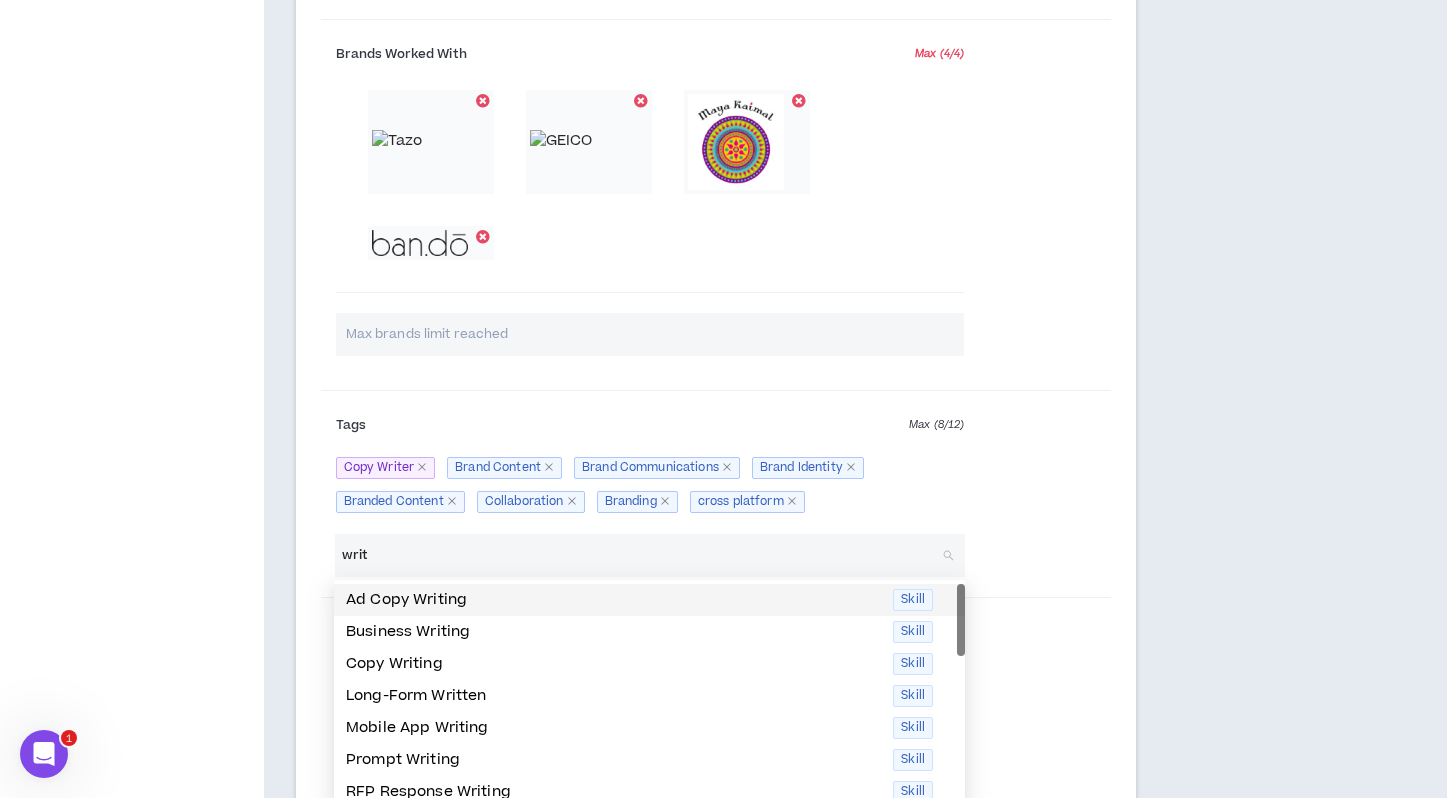 click on "Ad Copy Writing" at bounding box center (613, 600) 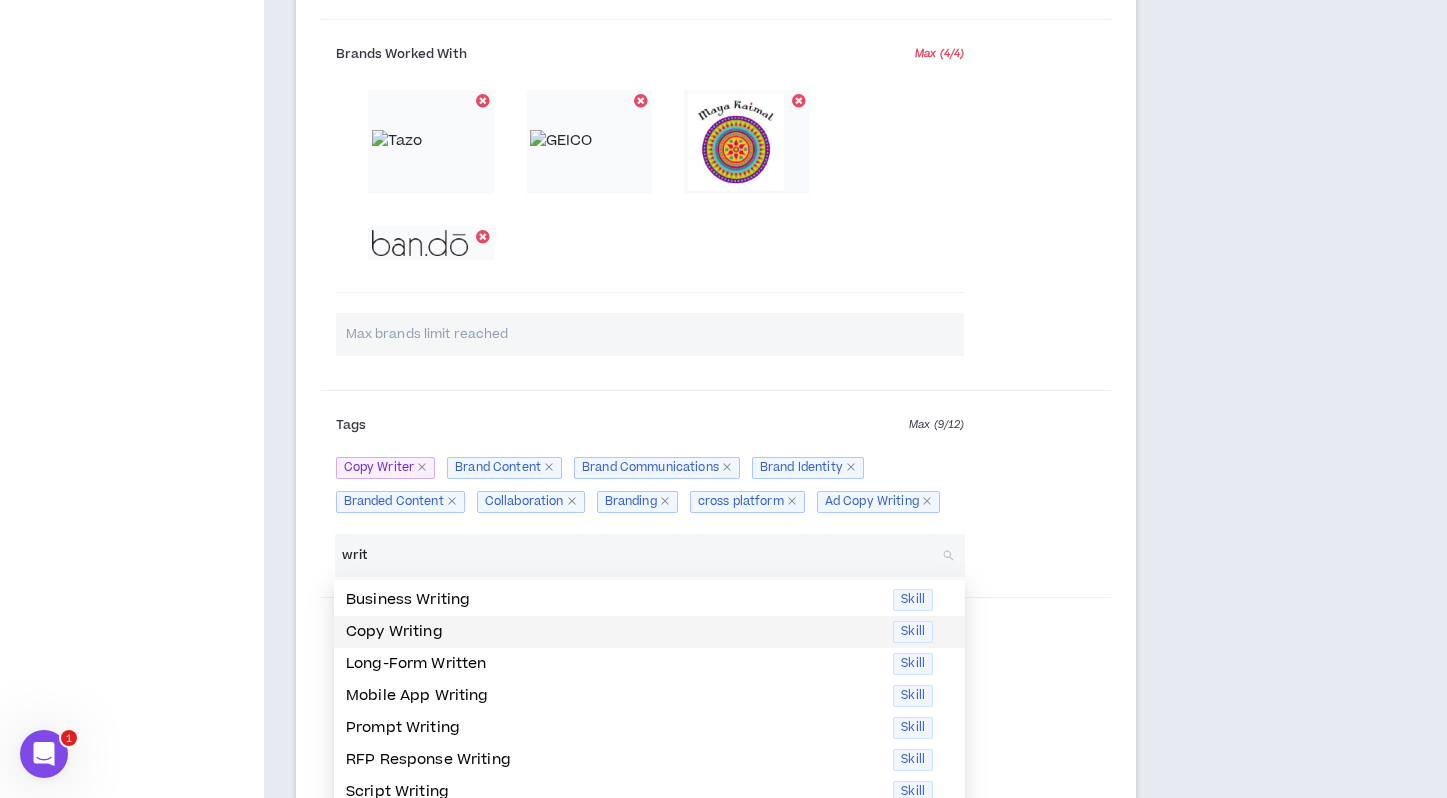 click on "Copy Writing" at bounding box center [613, 632] 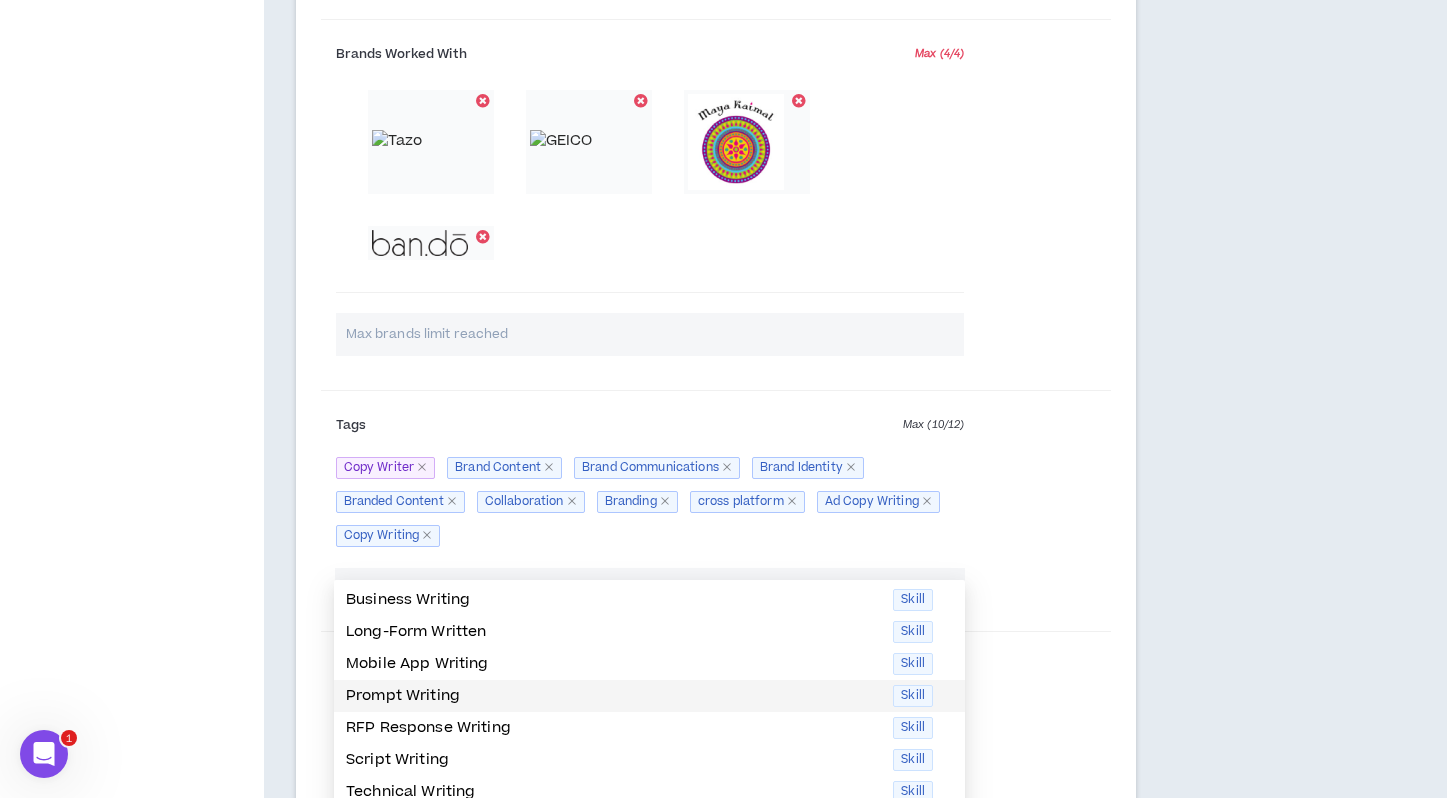 scroll, scrollTop: 32, scrollLeft: 0, axis: vertical 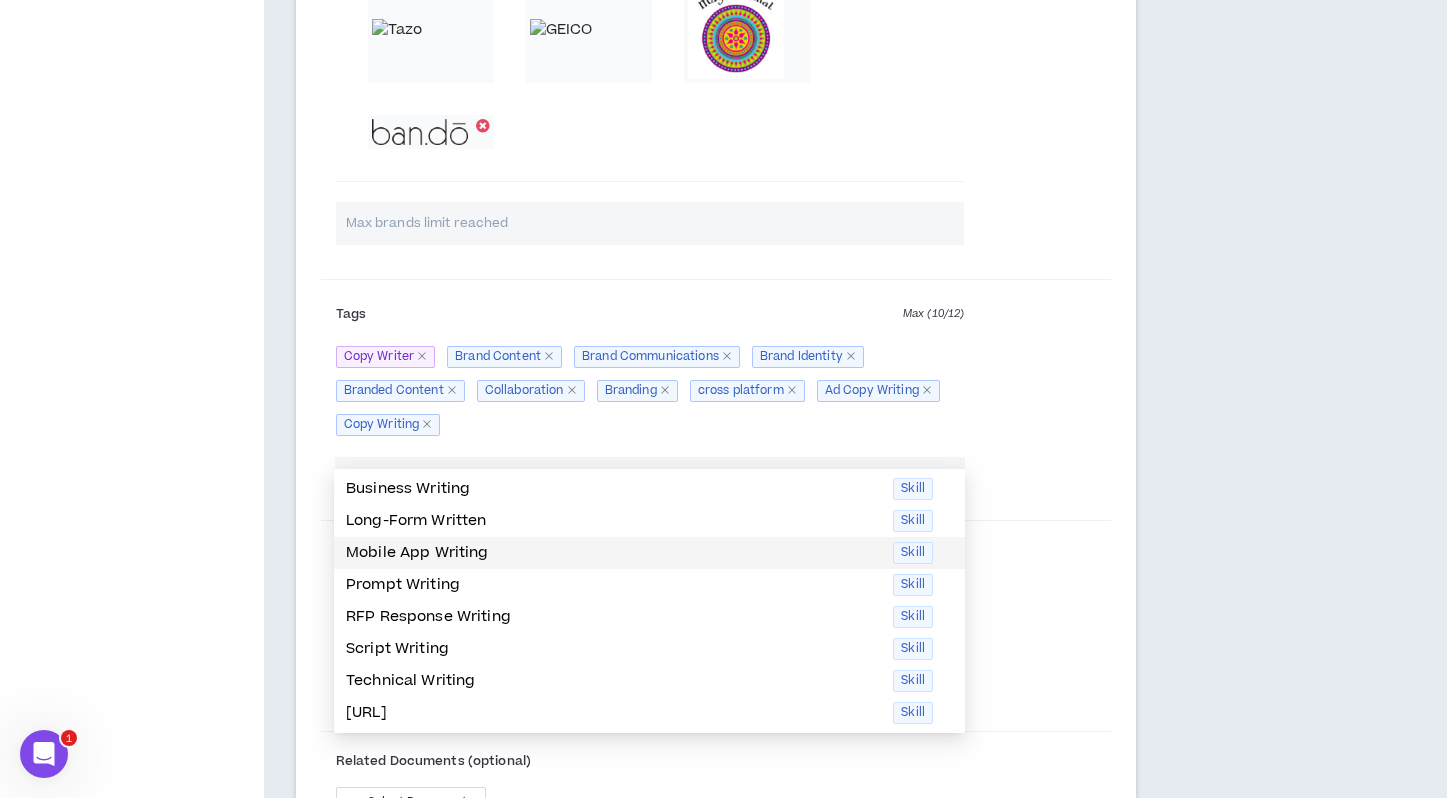 type on "writ" 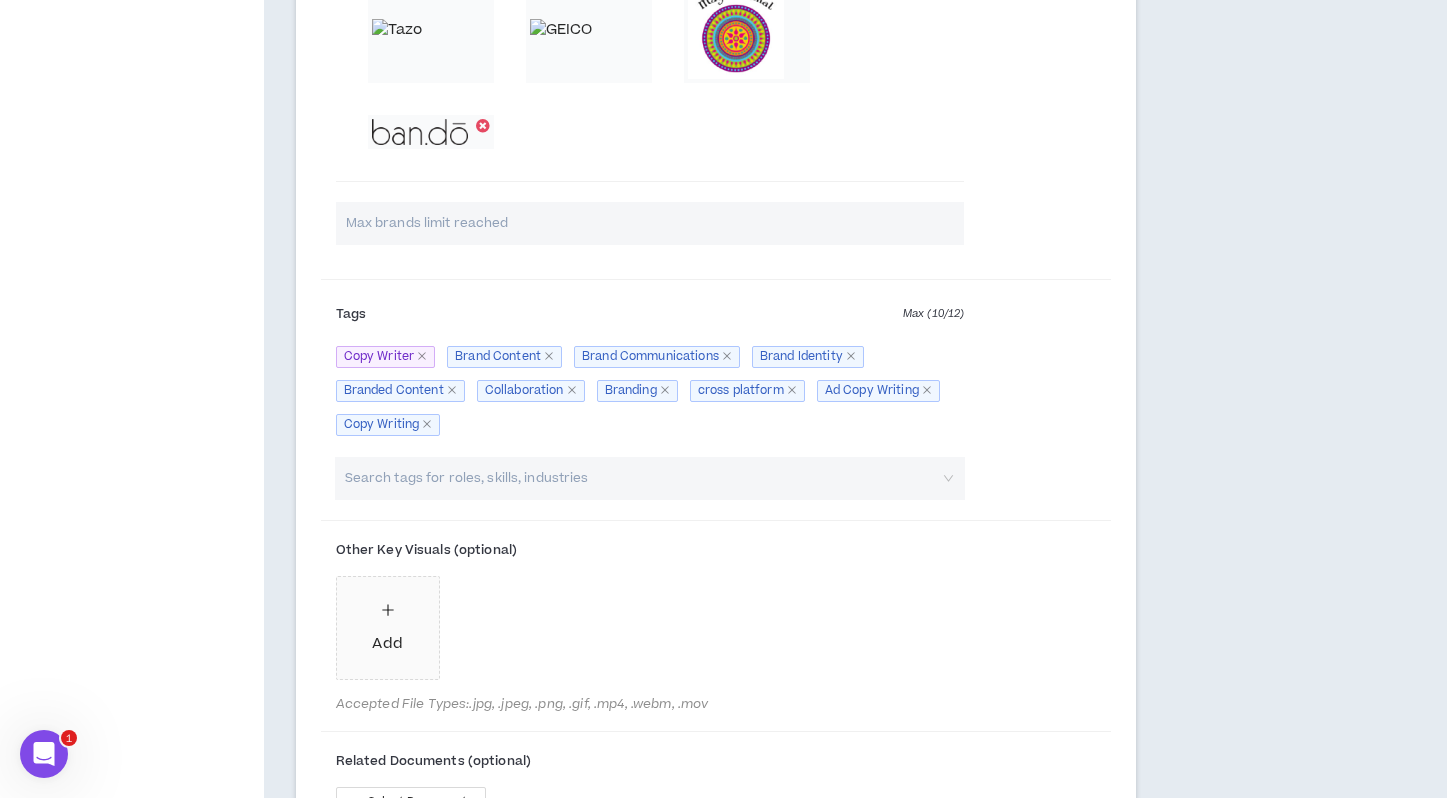 click at bounding box center (640, 478) 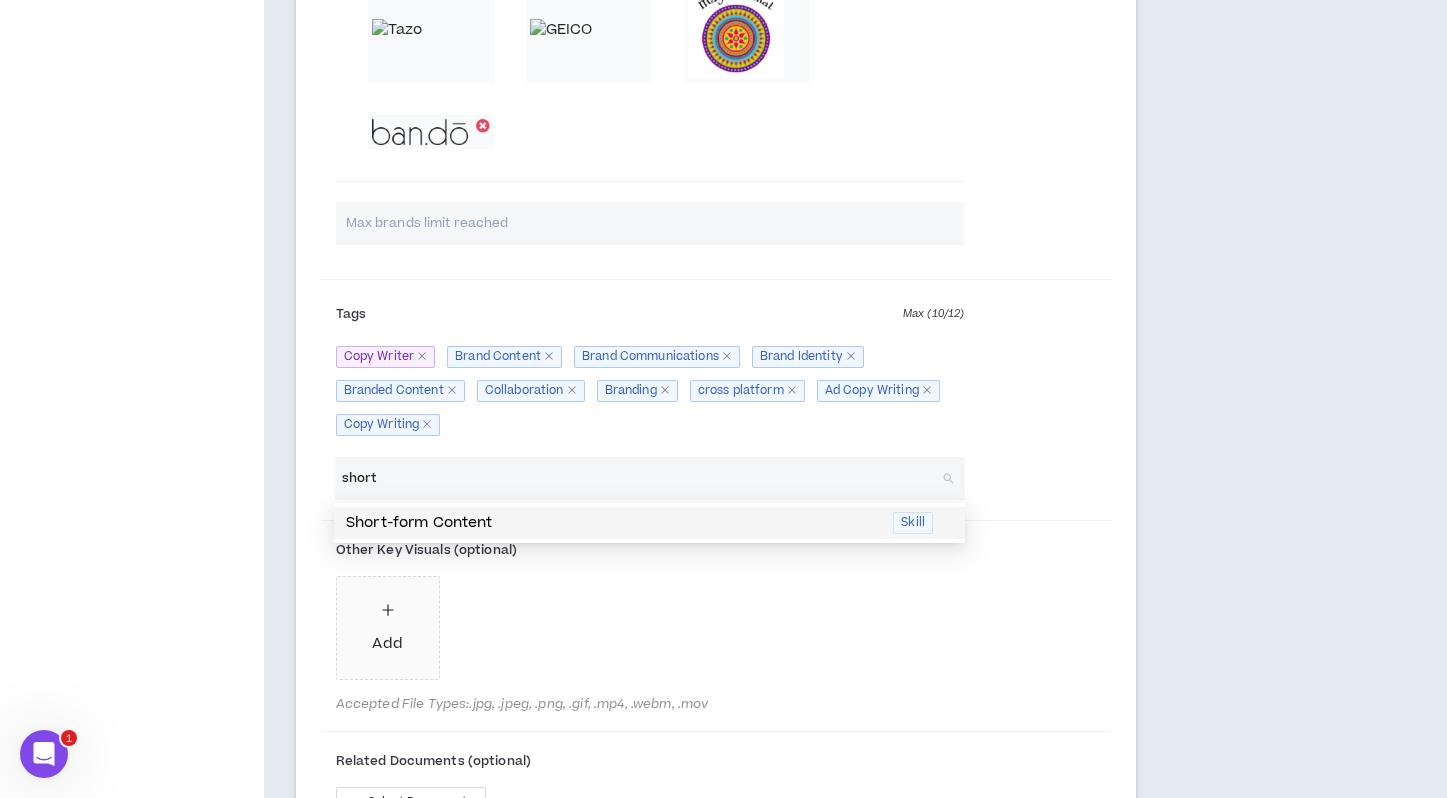 click on "Short-form Content" at bounding box center [613, 523] 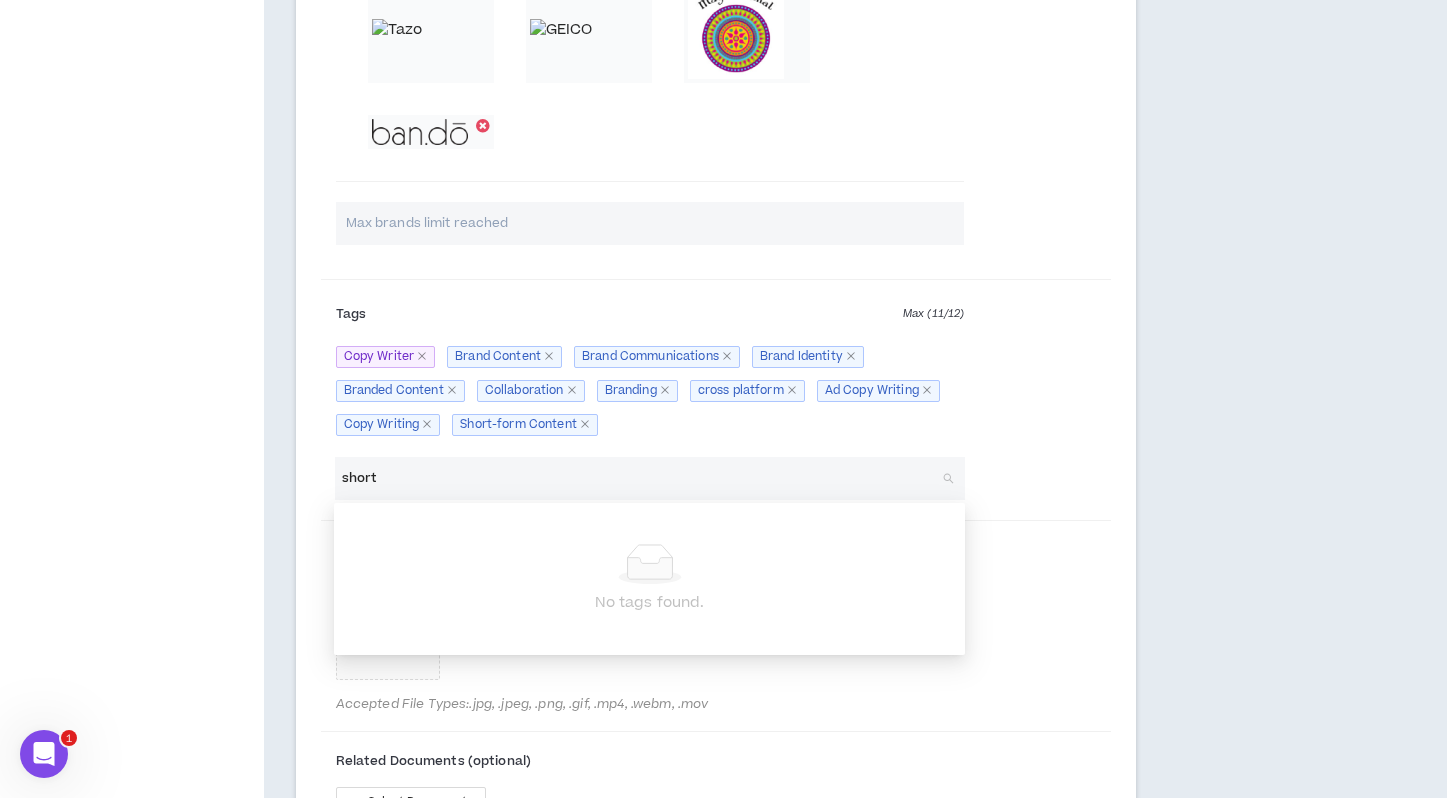 click on "short" at bounding box center [640, 478] 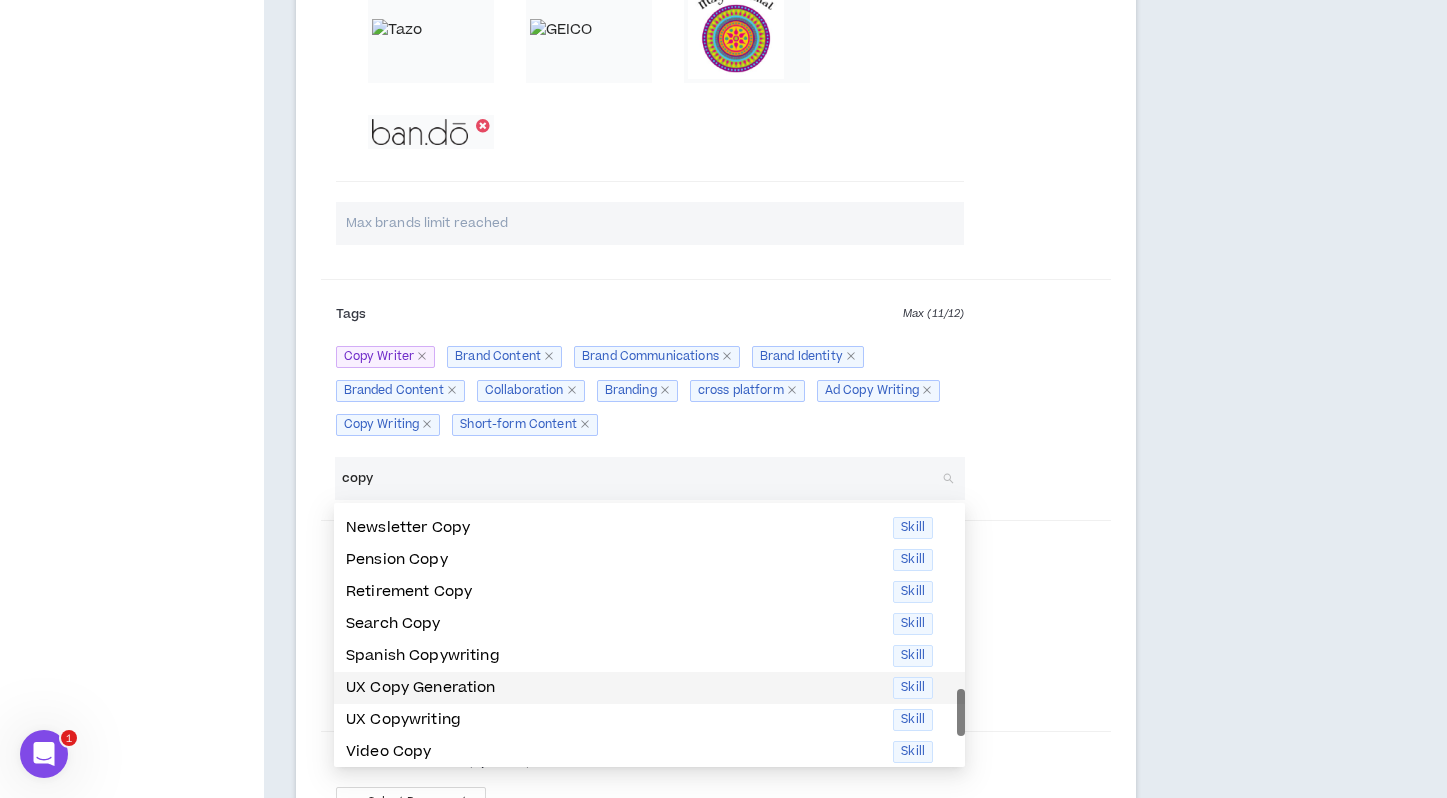 scroll, scrollTop: 288, scrollLeft: 0, axis: vertical 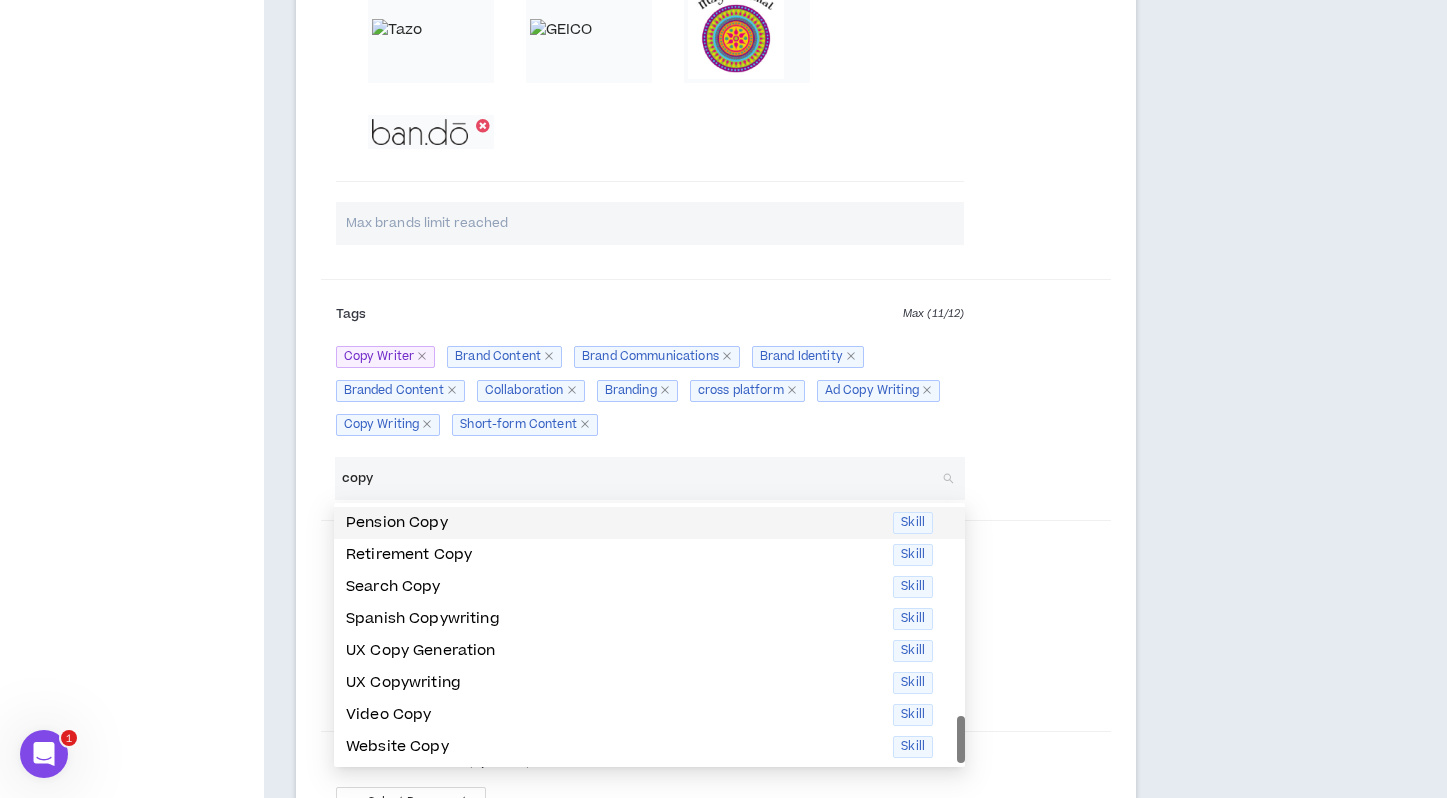 click on "copy" at bounding box center (640, 478) 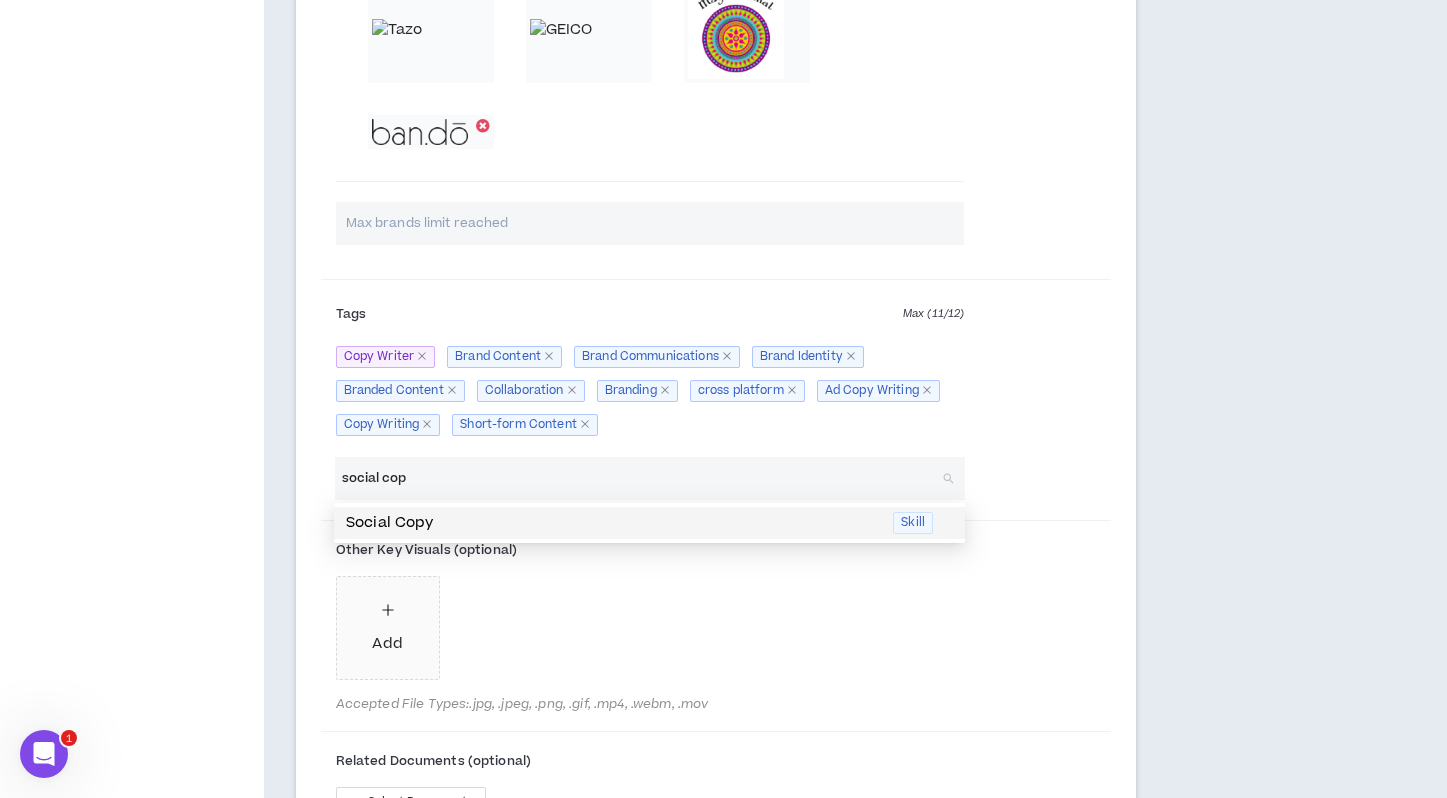 click on "Social Copy" at bounding box center [613, 523] 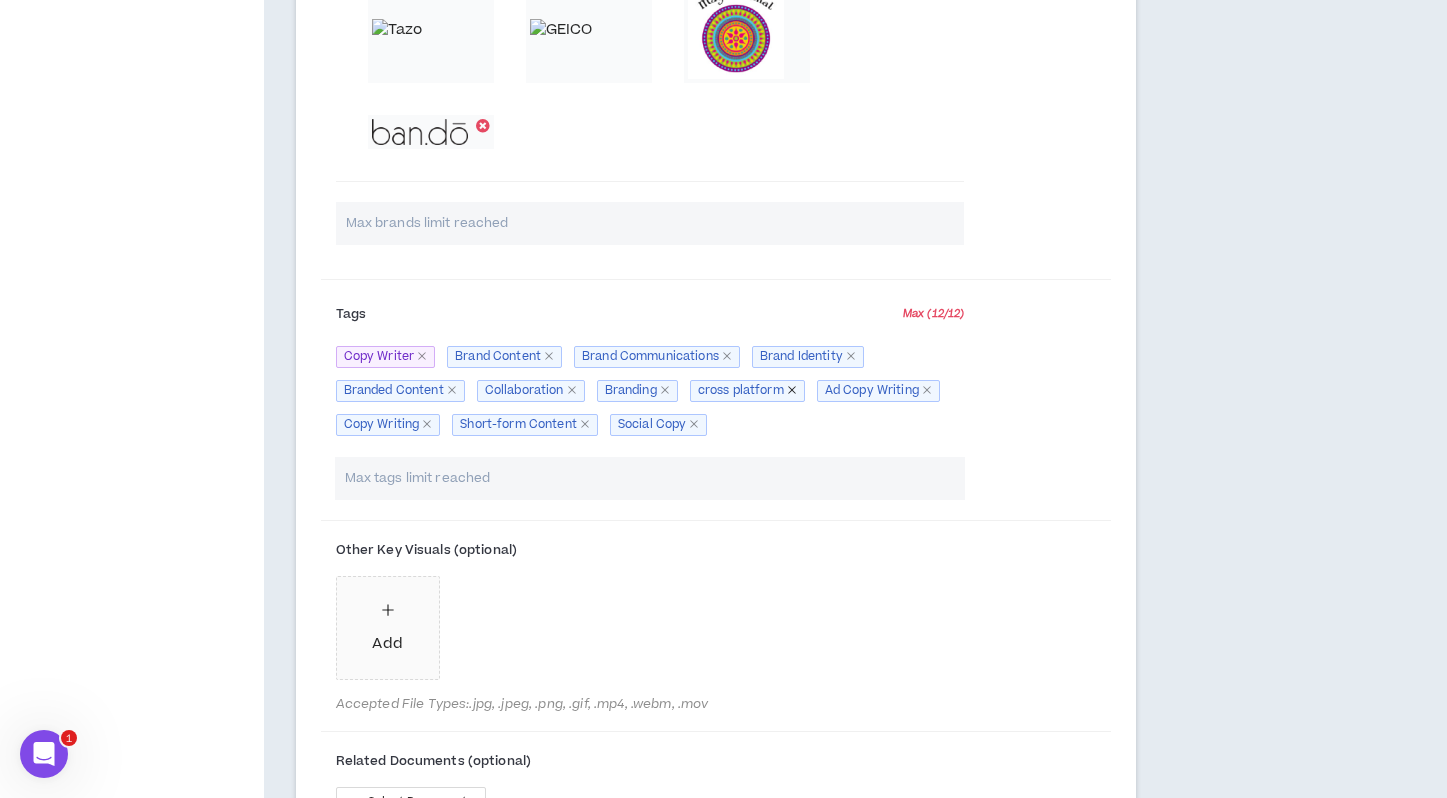 click 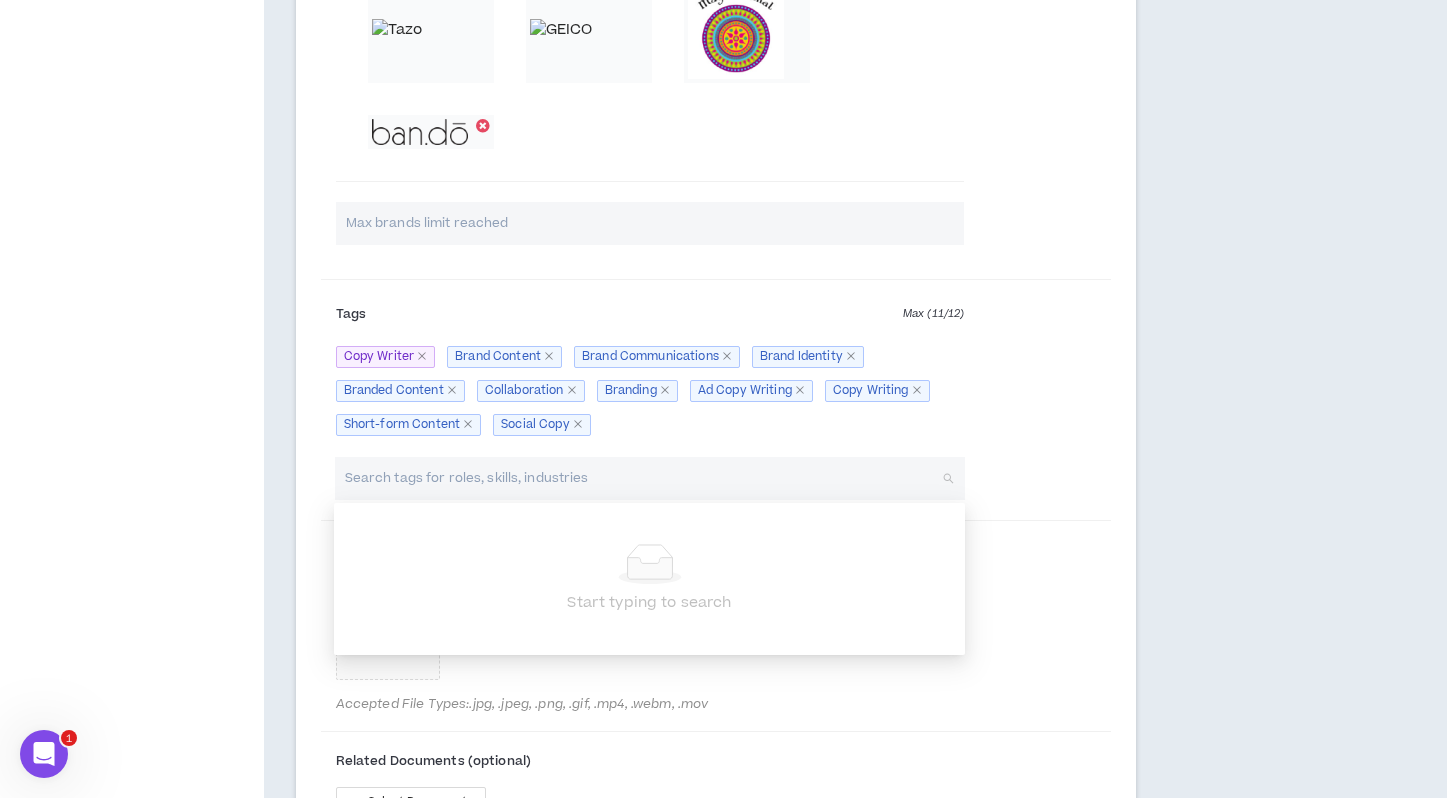 click at bounding box center [640, 478] 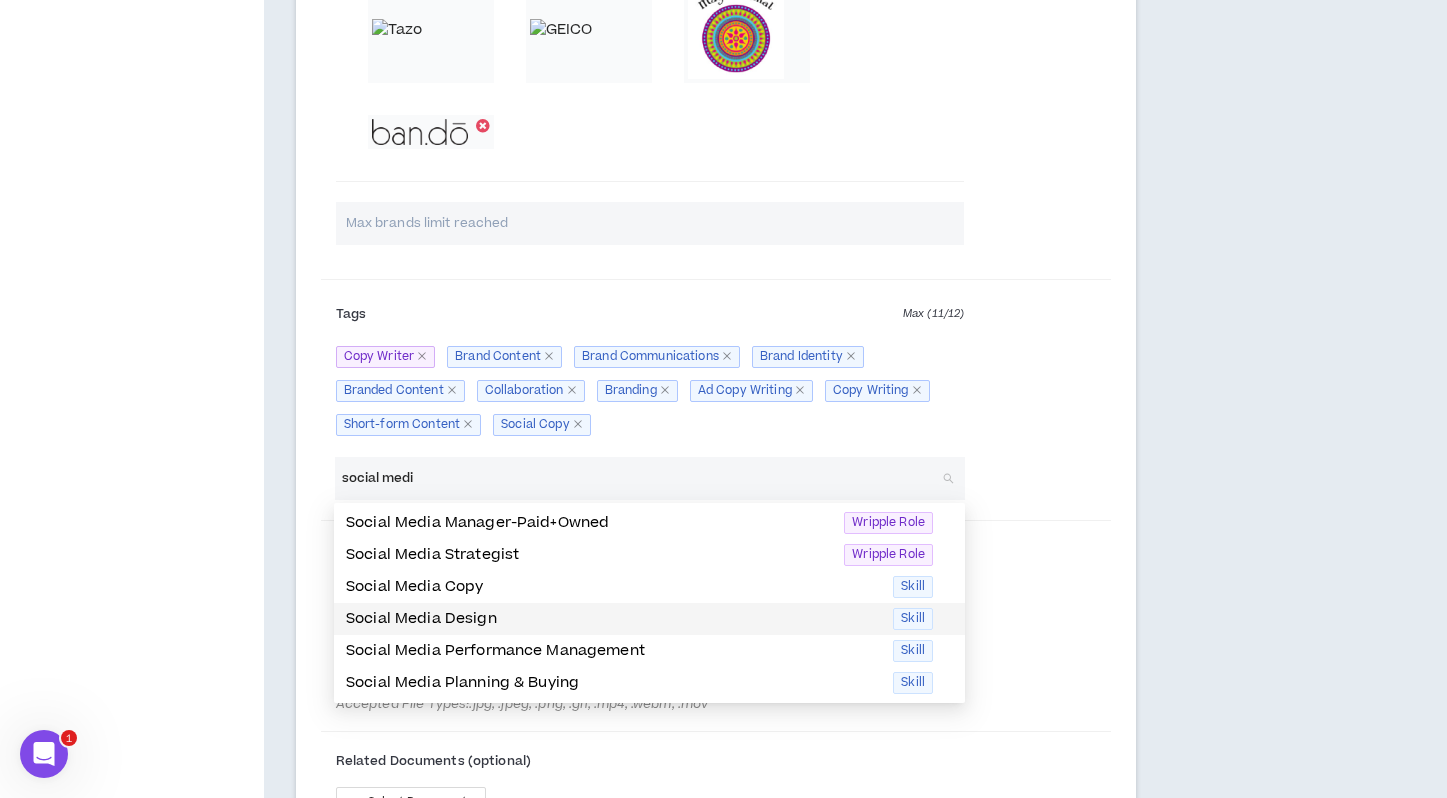 click on "Social Media Design Skill" at bounding box center [649, 619] 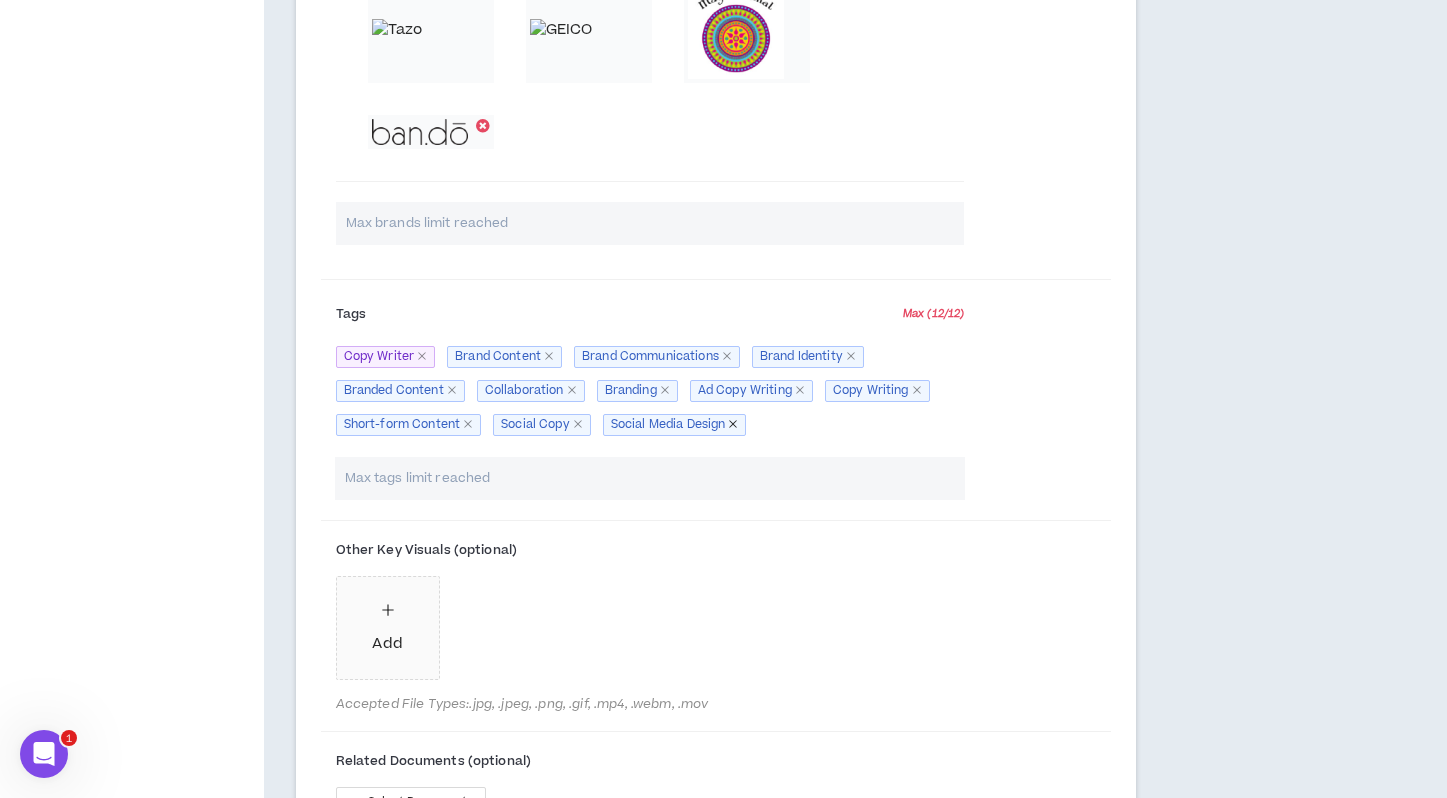 click 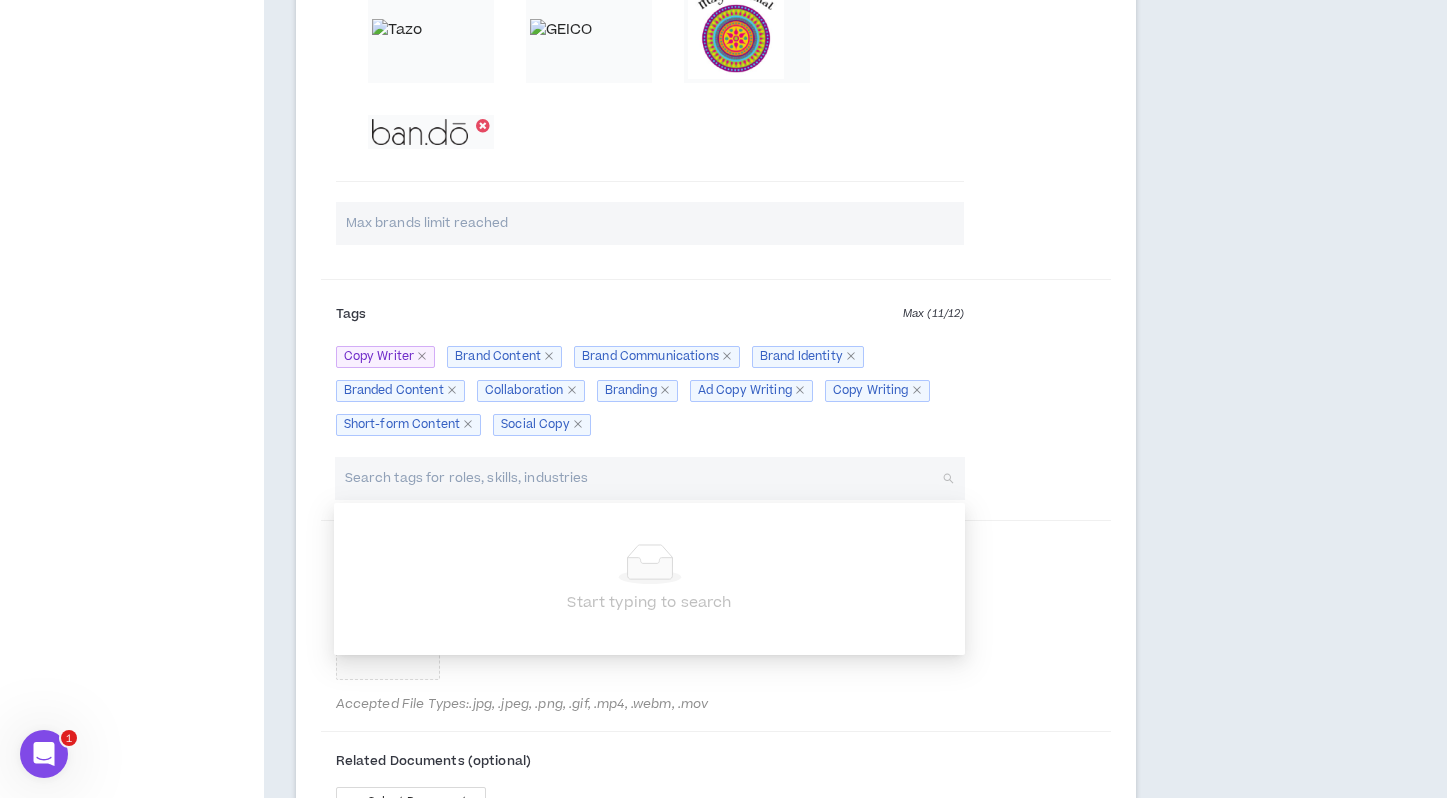 click at bounding box center [640, 478] 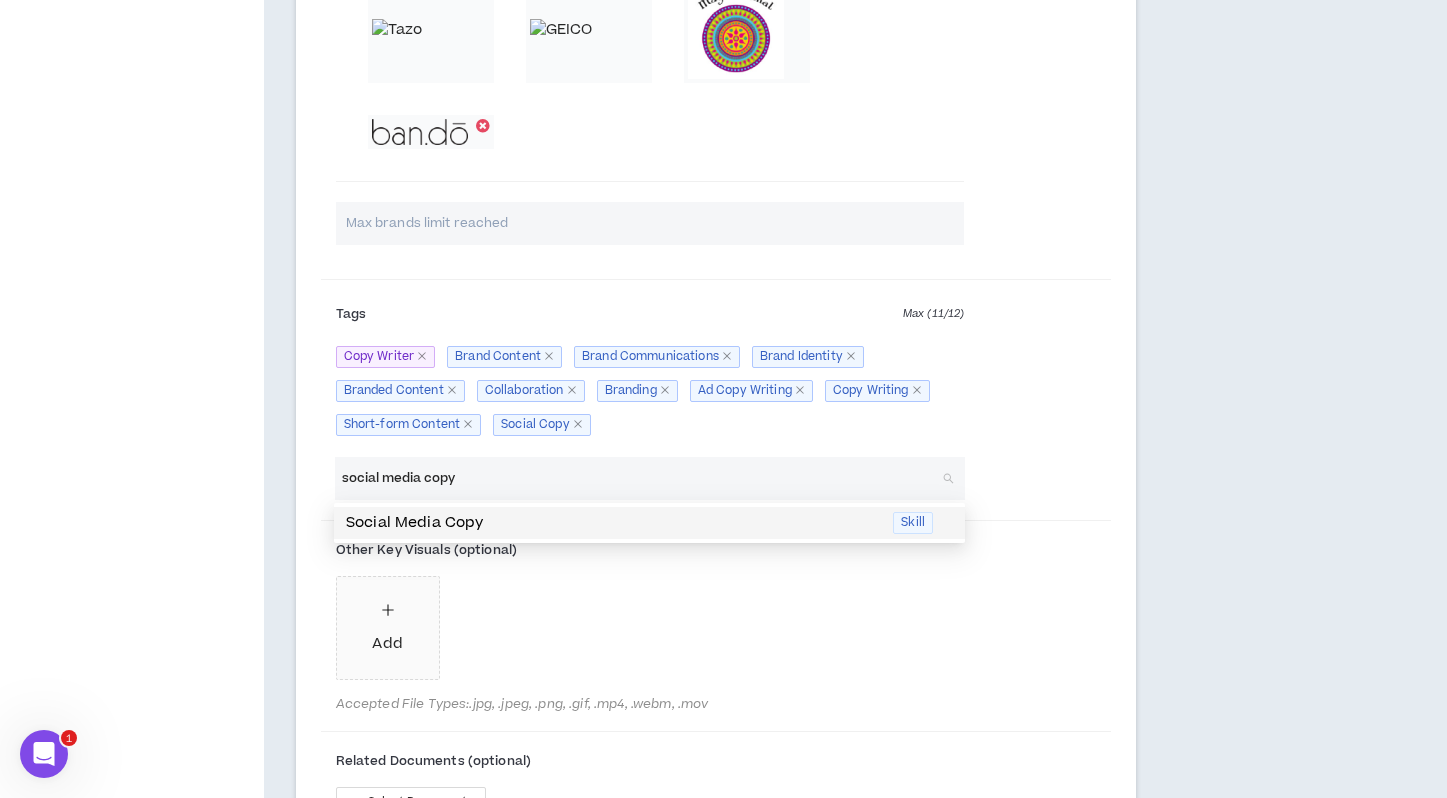 click on "Social Media Copy" at bounding box center (613, 523) 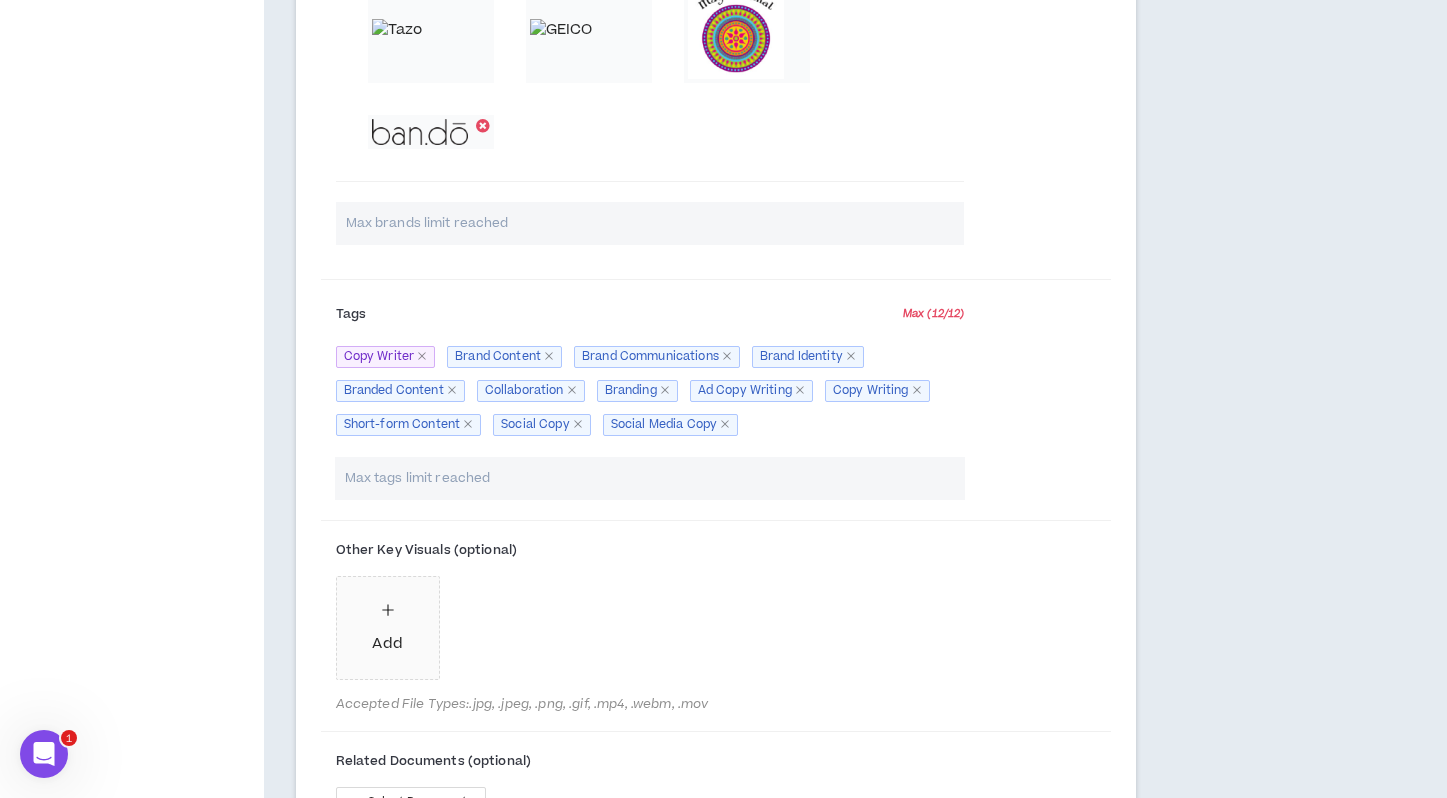 click on "Add" at bounding box center [650, 632] 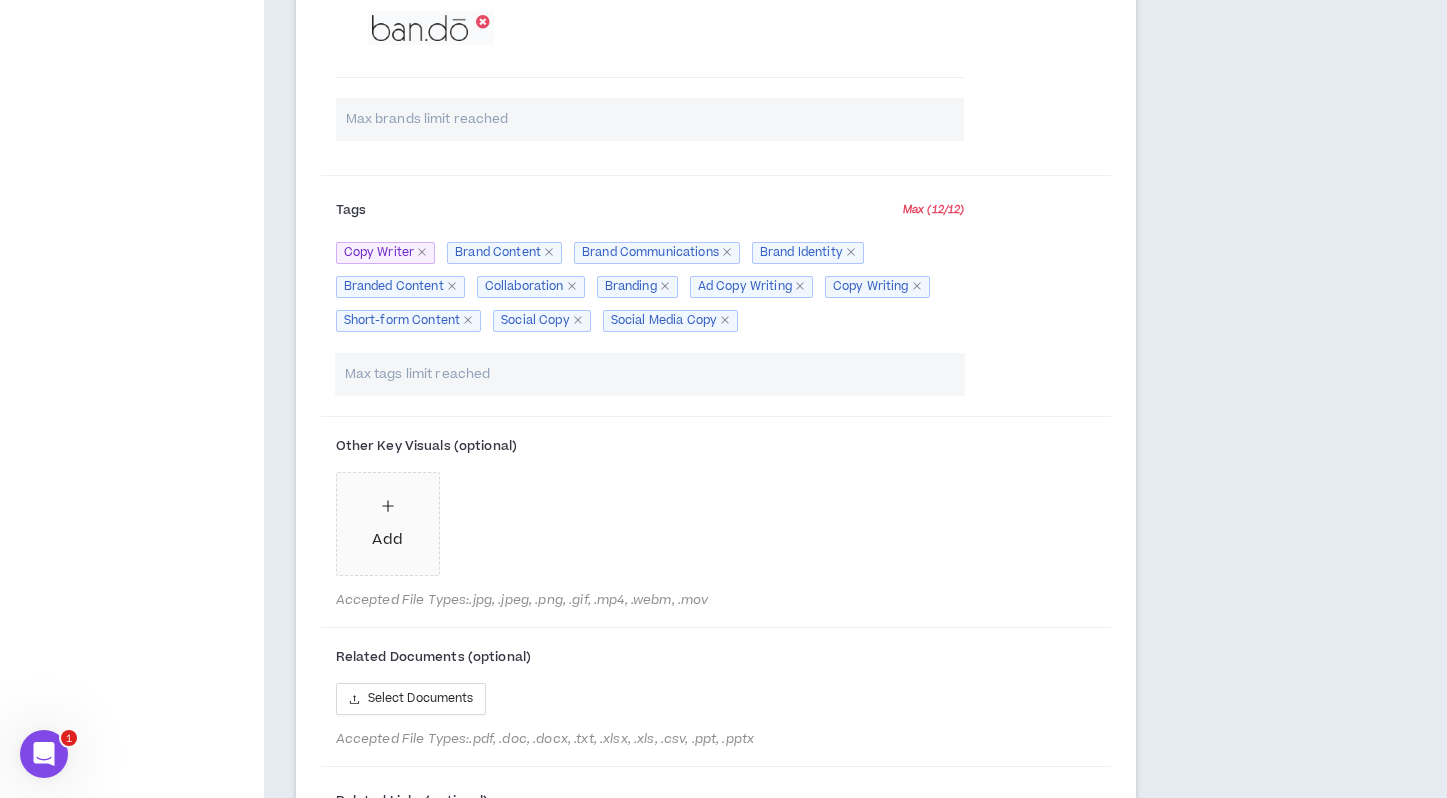 scroll, scrollTop: 4293, scrollLeft: 0, axis: vertical 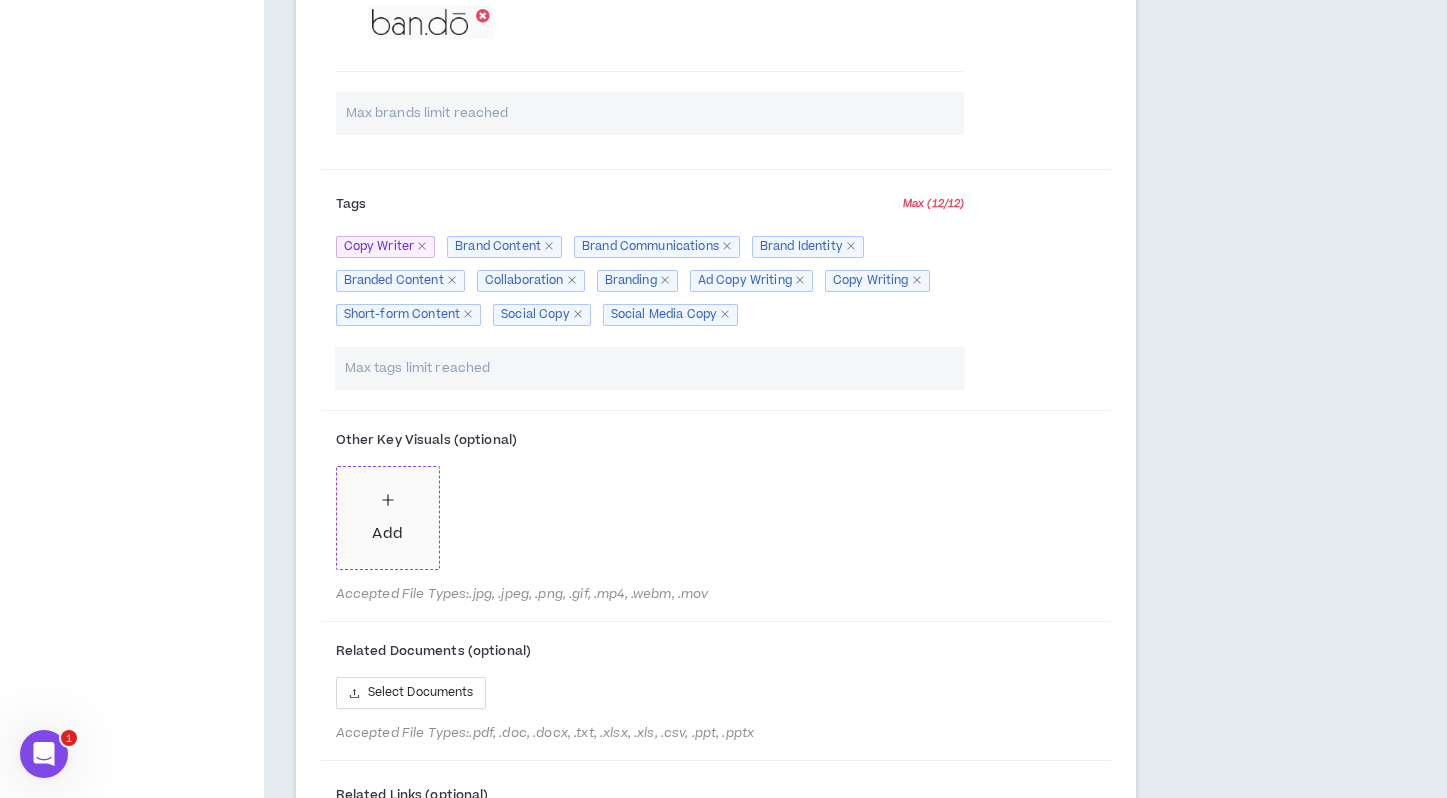click 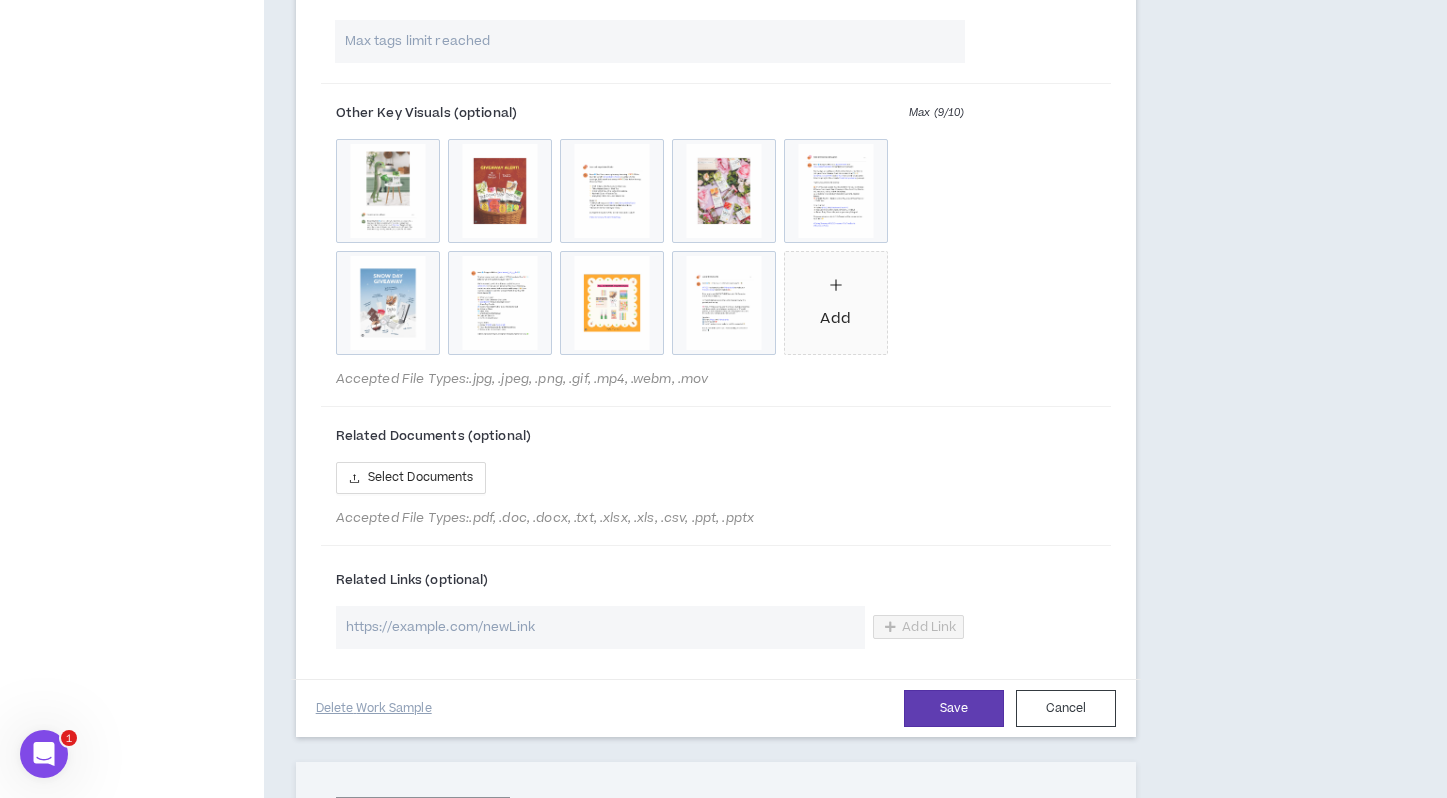 scroll, scrollTop: 4650, scrollLeft: 0, axis: vertical 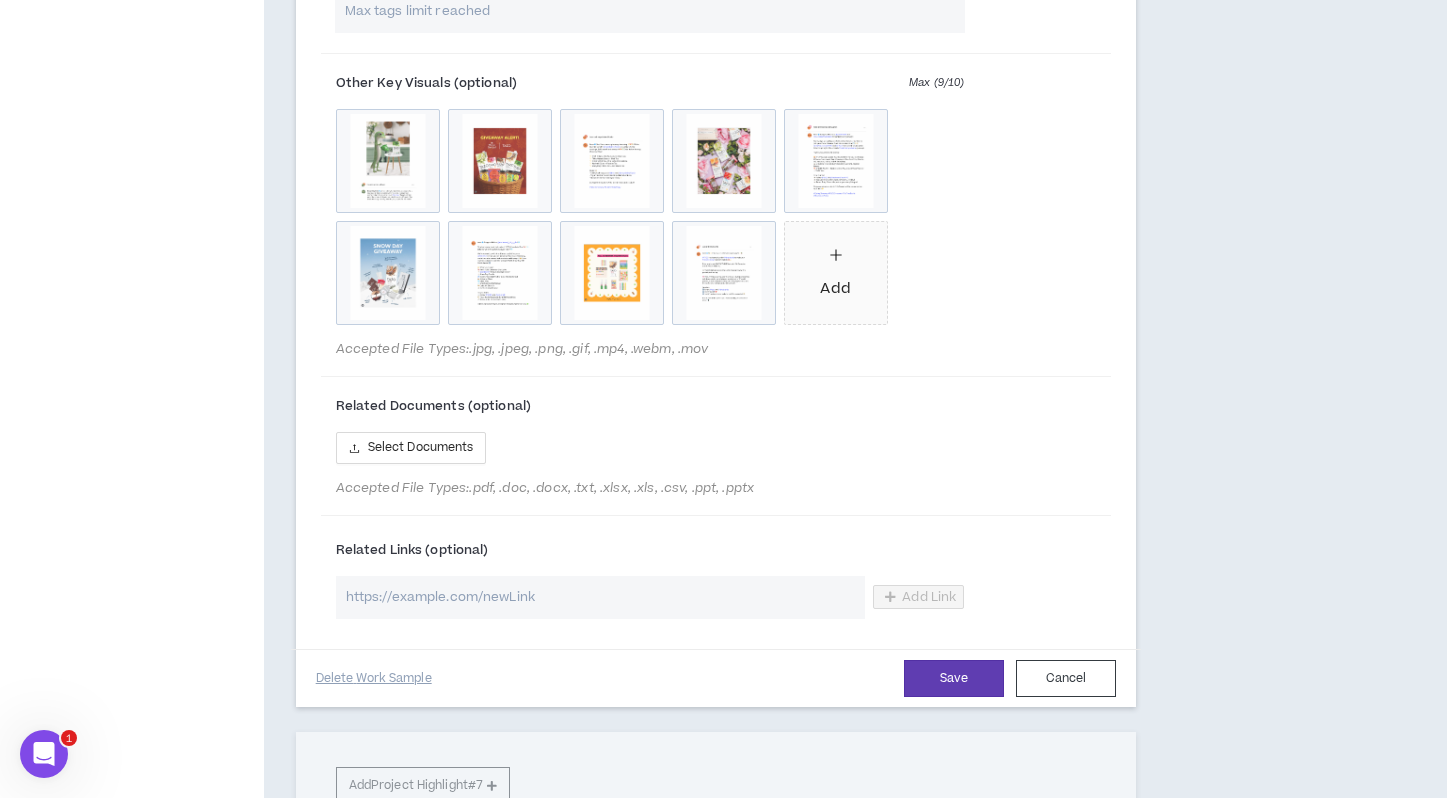 click at bounding box center [601, 597] 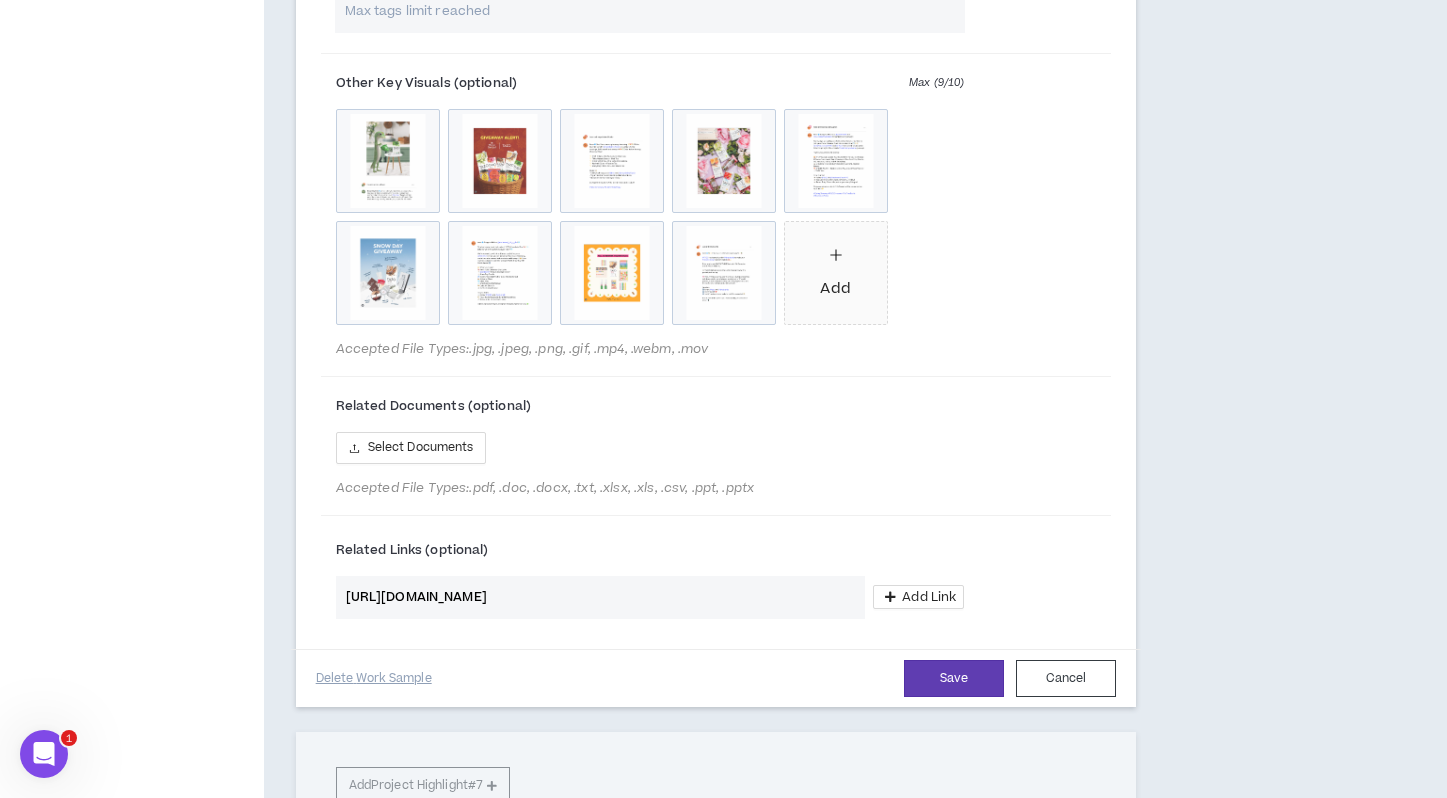 click at bounding box center (716, 517) 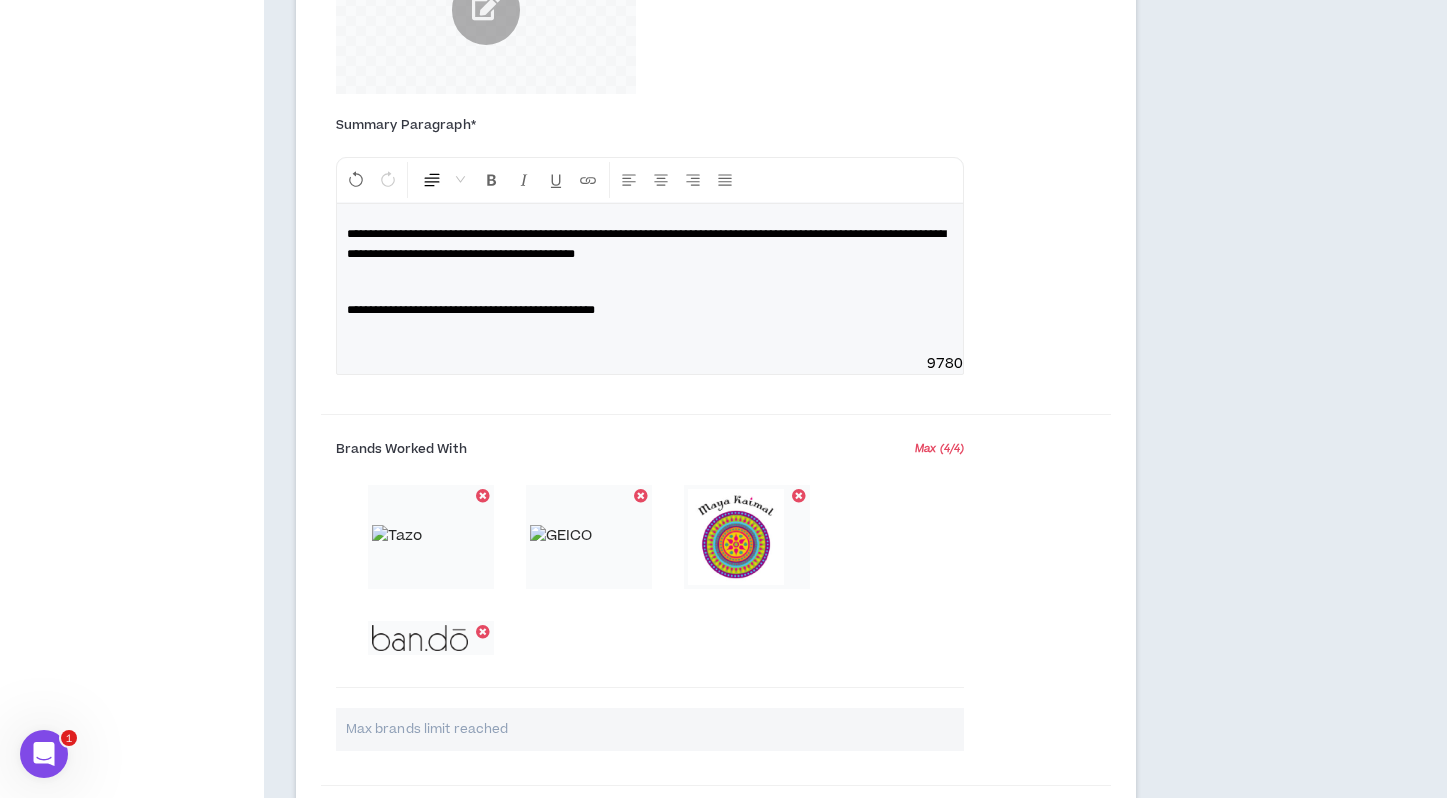 scroll, scrollTop: 3668, scrollLeft: 0, axis: vertical 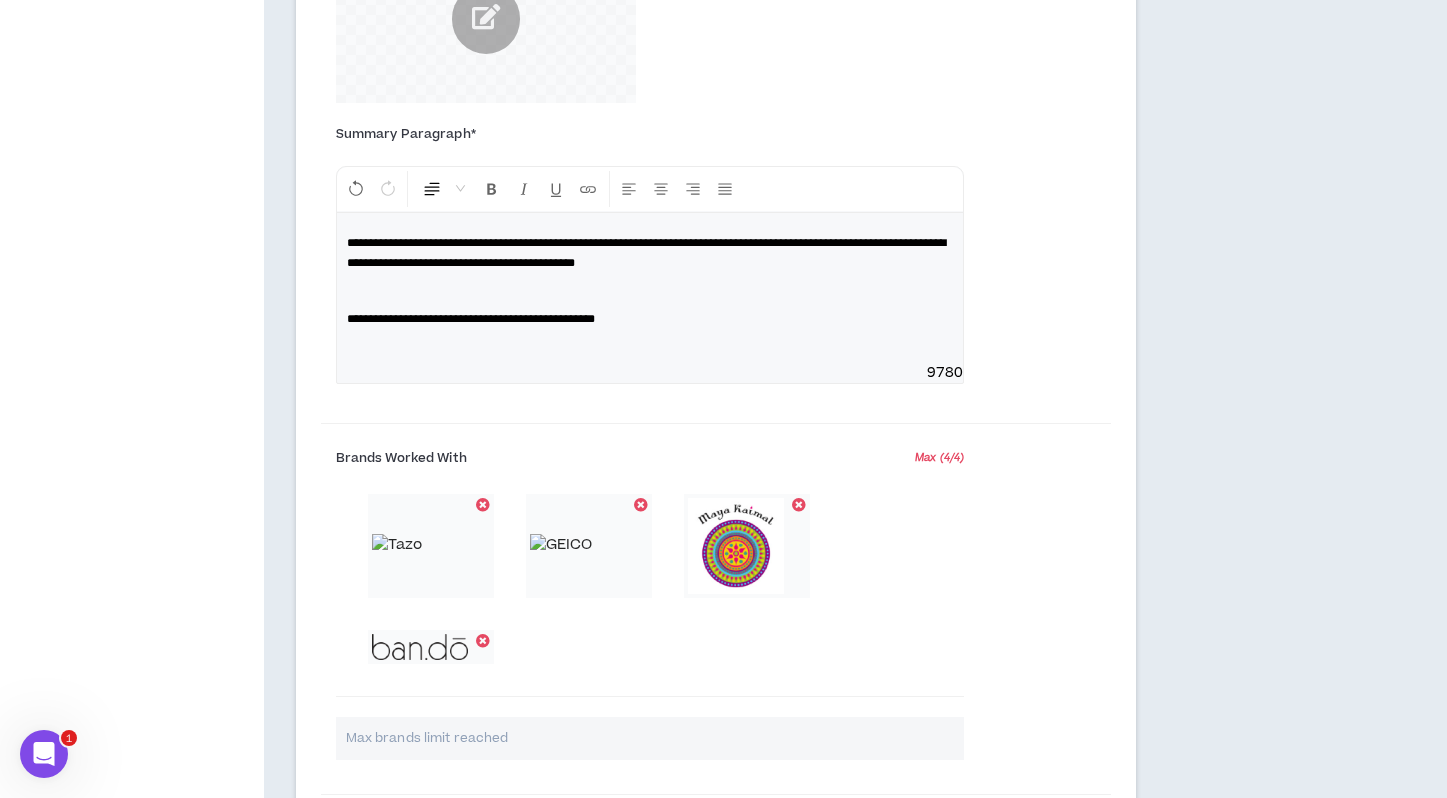 click on "**********" at bounding box center (650, 319) 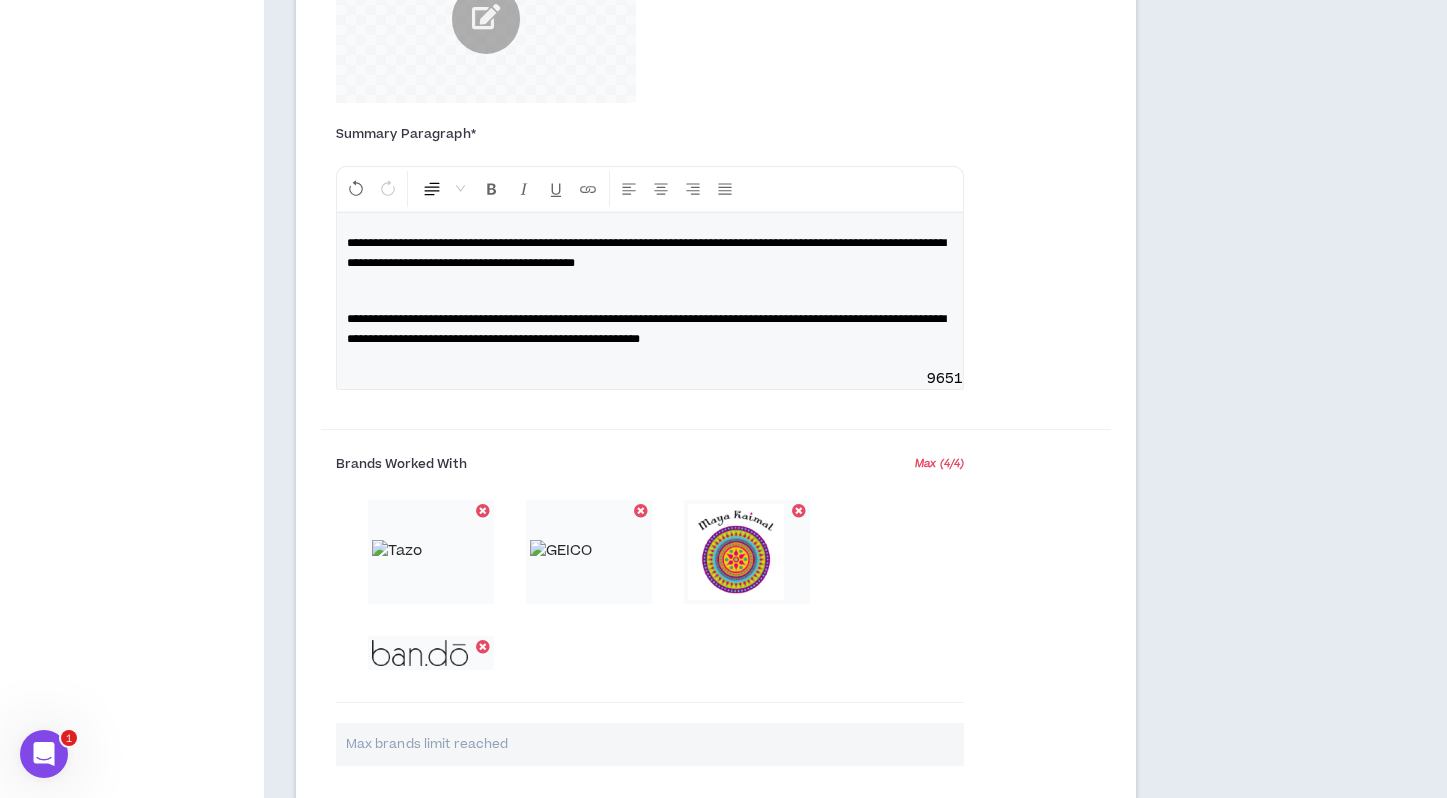 click on "**********" at bounding box center (646, 329) 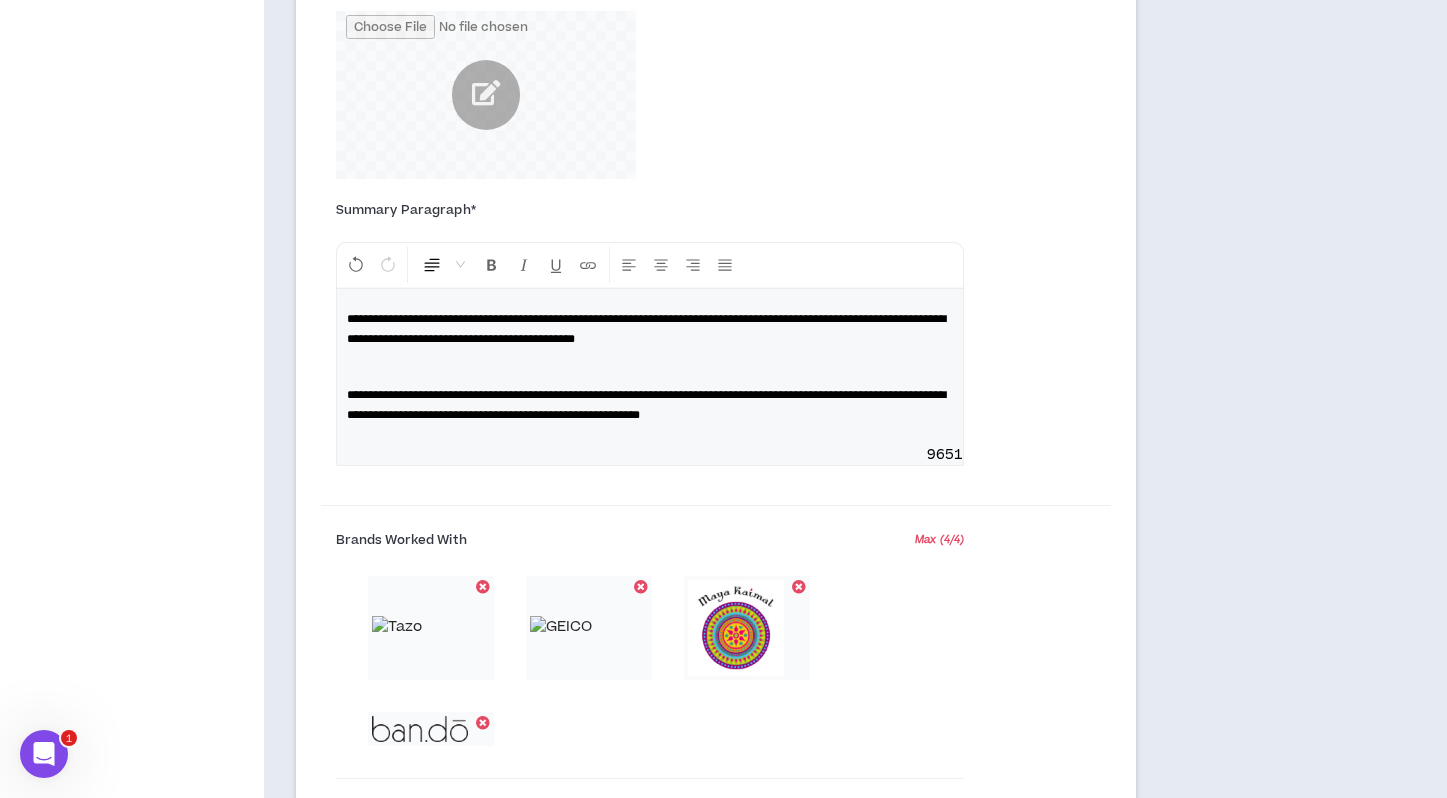 scroll, scrollTop: 3570, scrollLeft: 0, axis: vertical 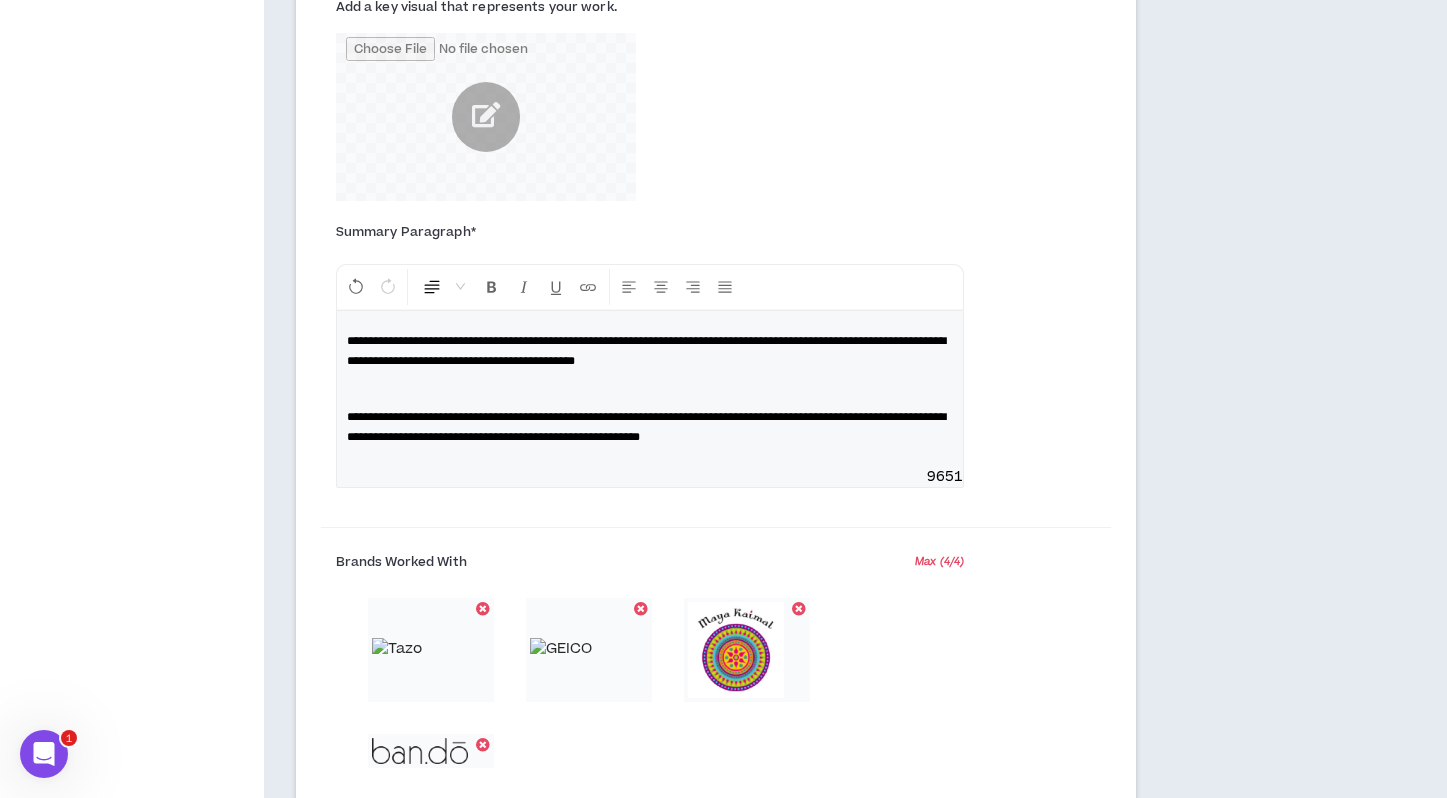 click on "**********" at bounding box center [646, 427] 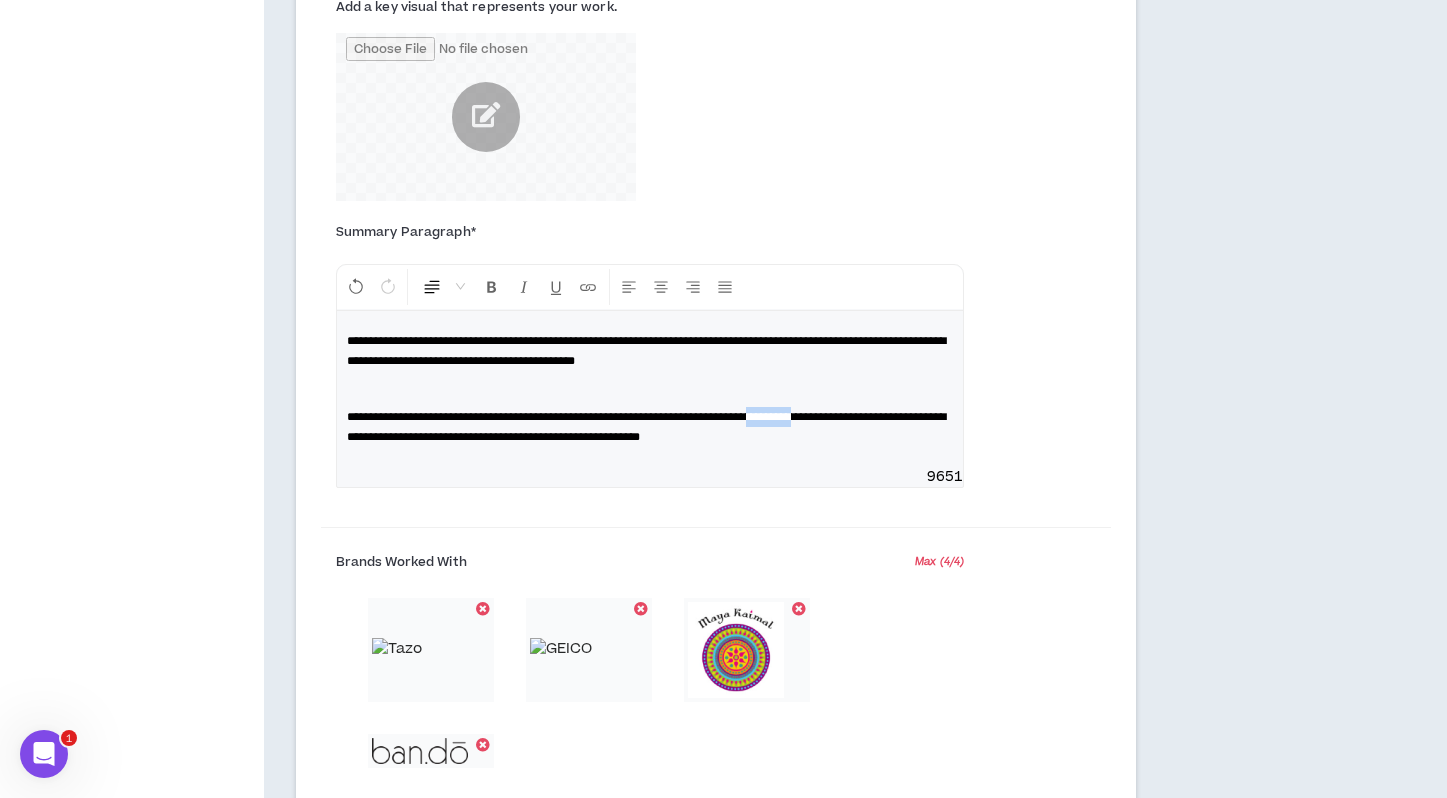 click on "**********" at bounding box center [646, 427] 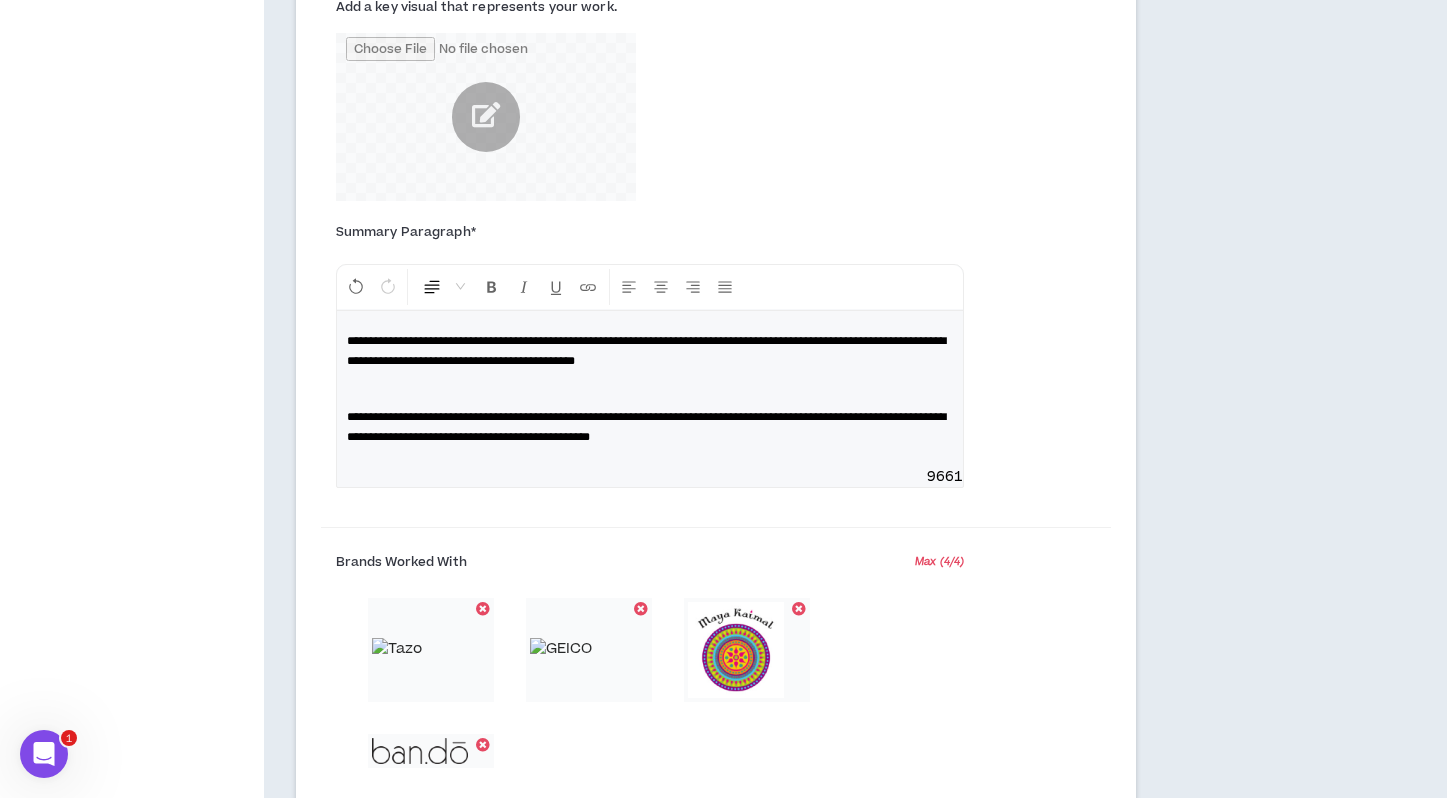 click on "**********" at bounding box center (650, 427) 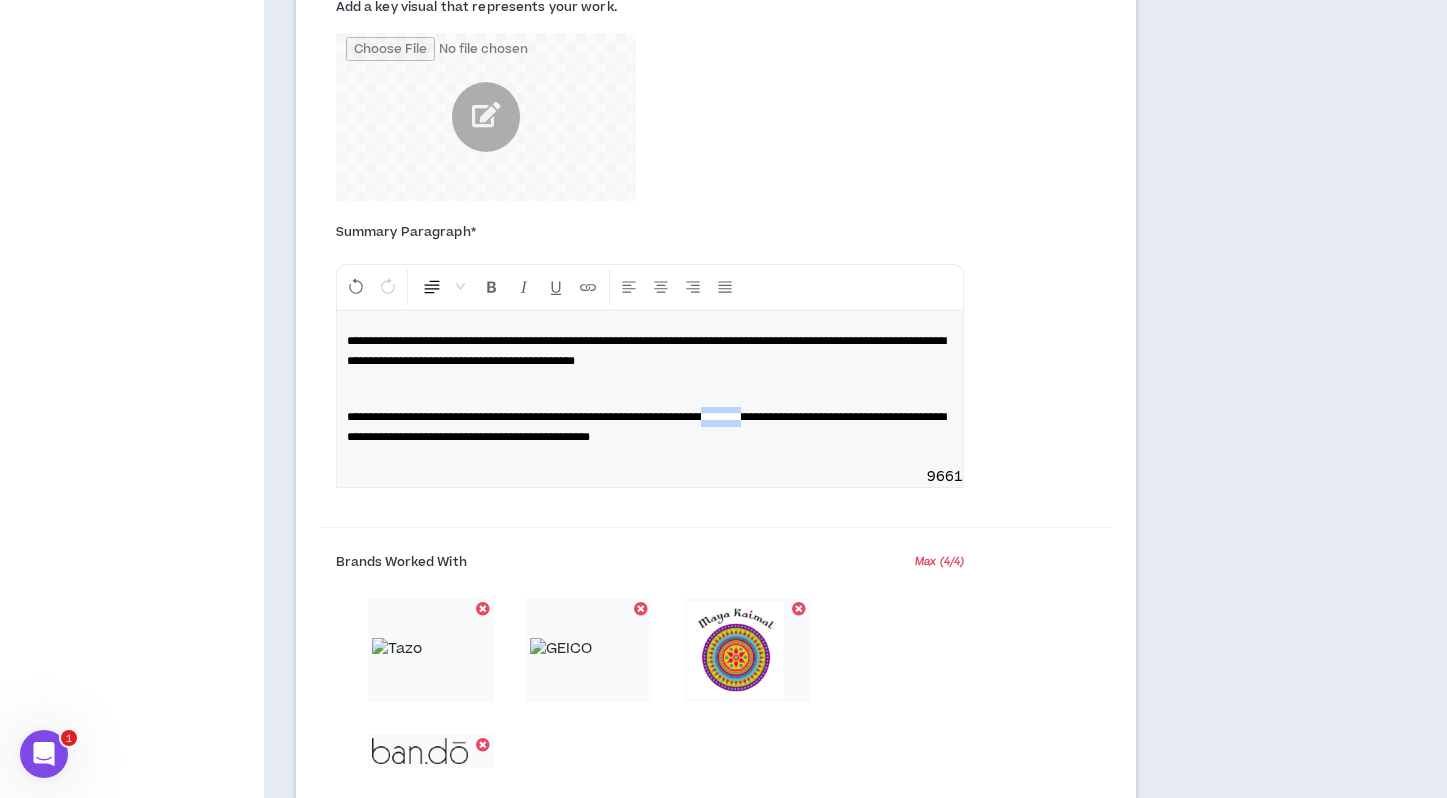 click on "**********" at bounding box center [646, 427] 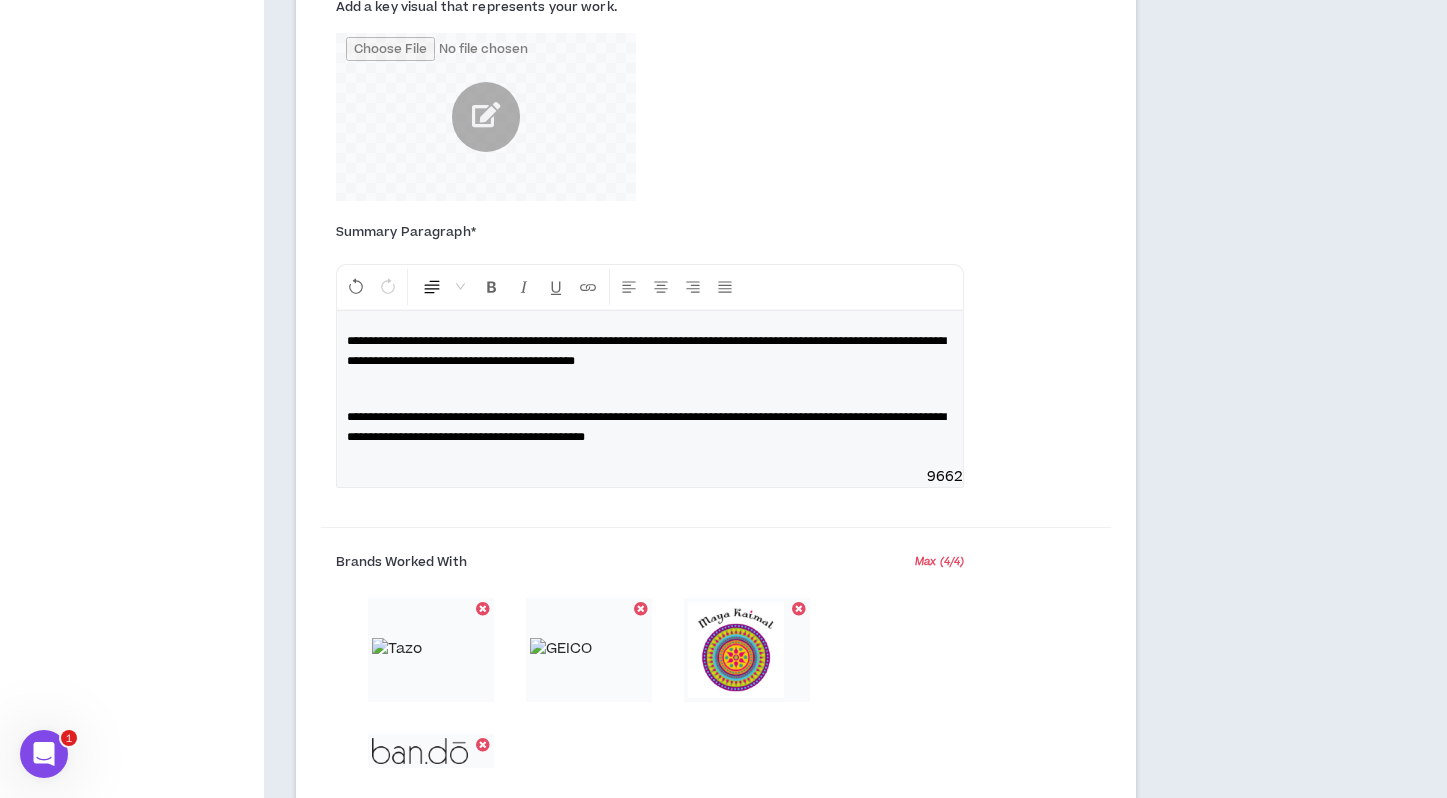 click on "**********" at bounding box center [646, 427] 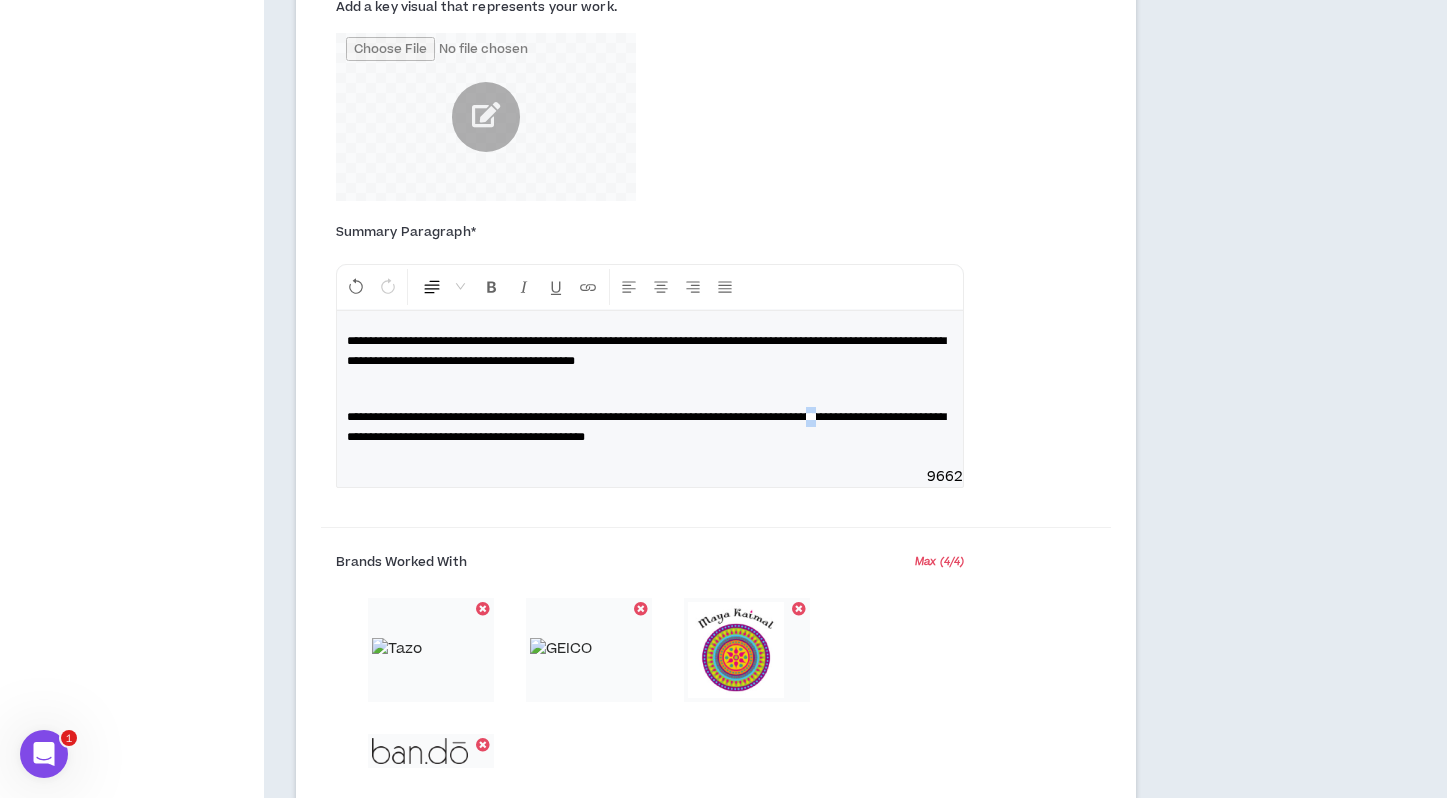 click on "**********" at bounding box center (646, 427) 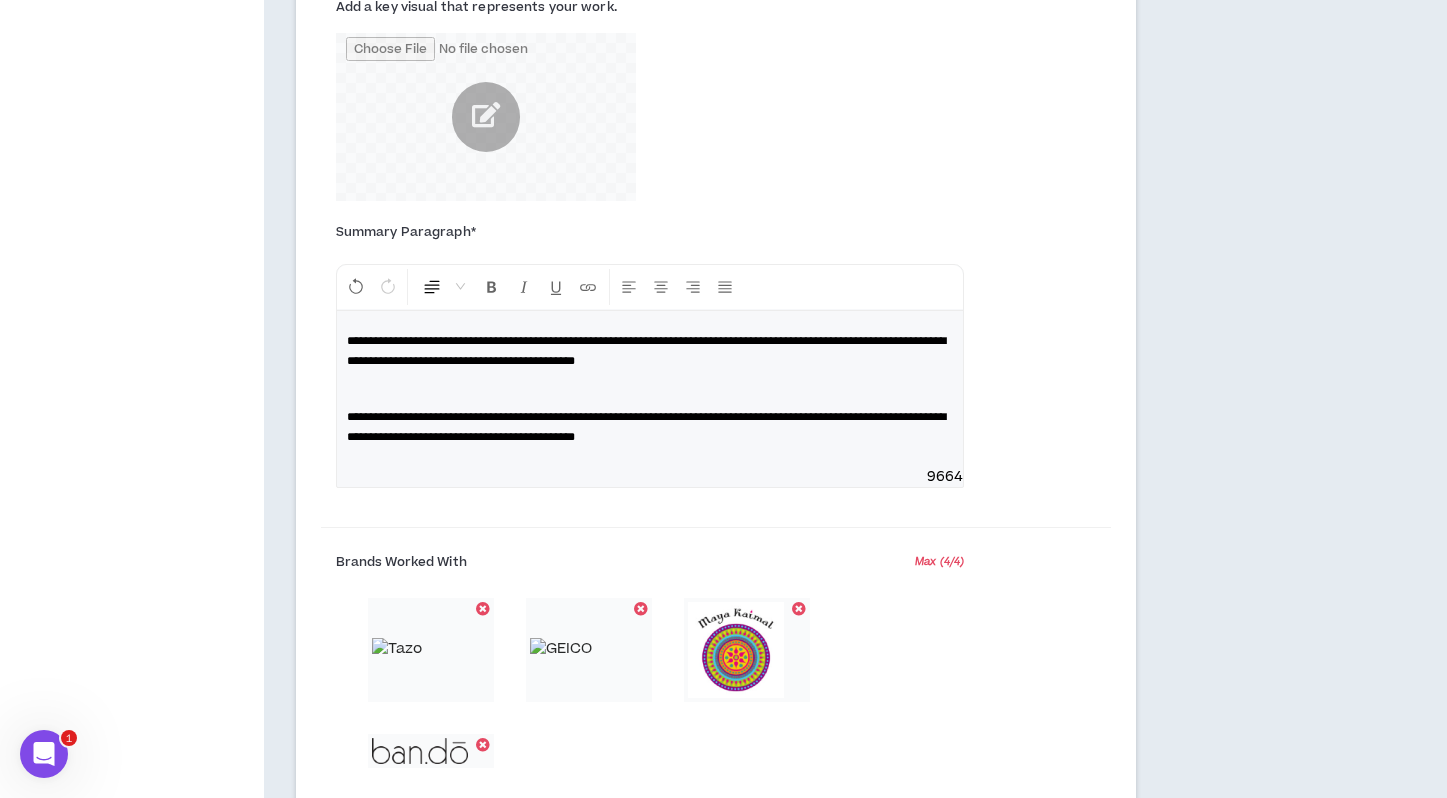 click on "**********" at bounding box center [646, 427] 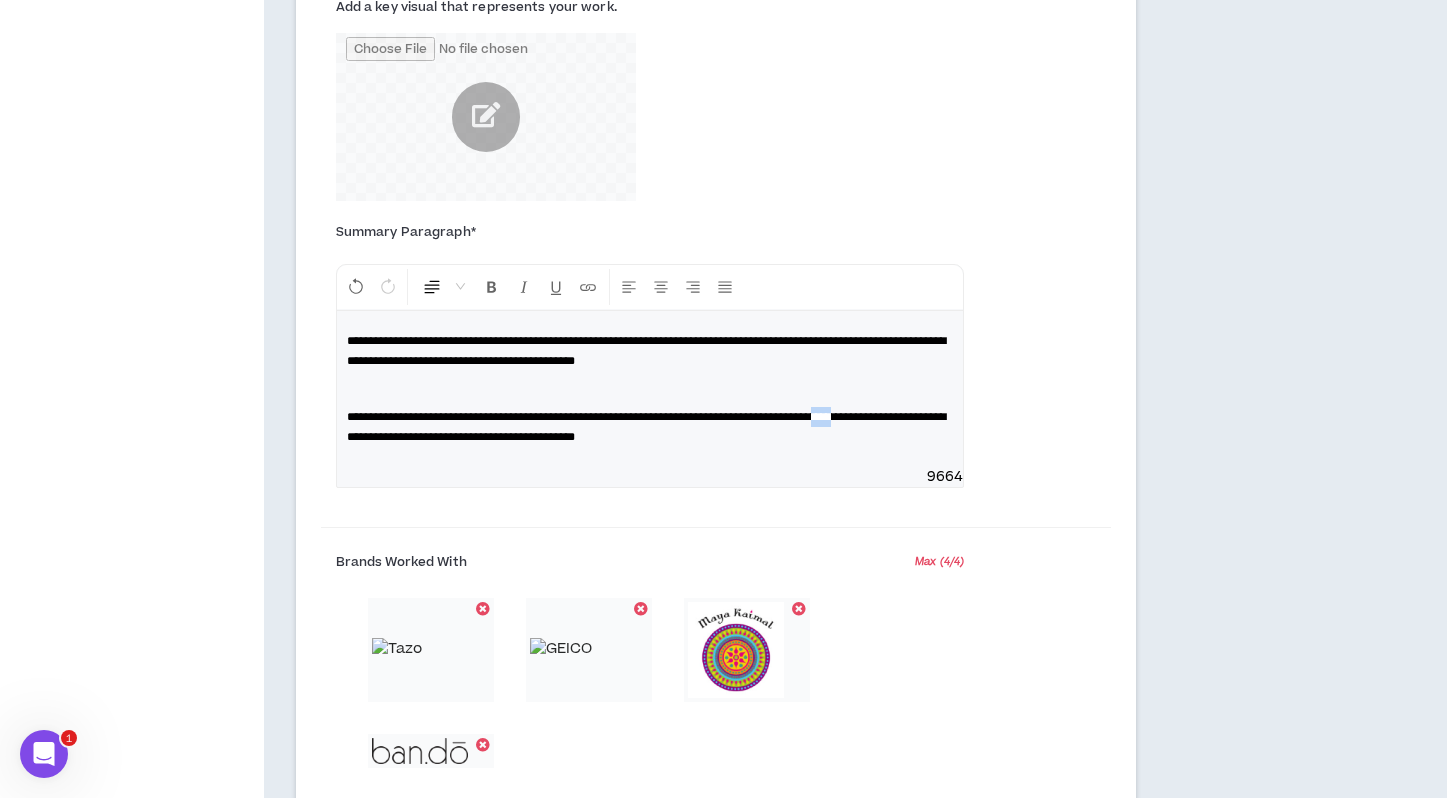 click on "**********" at bounding box center (646, 427) 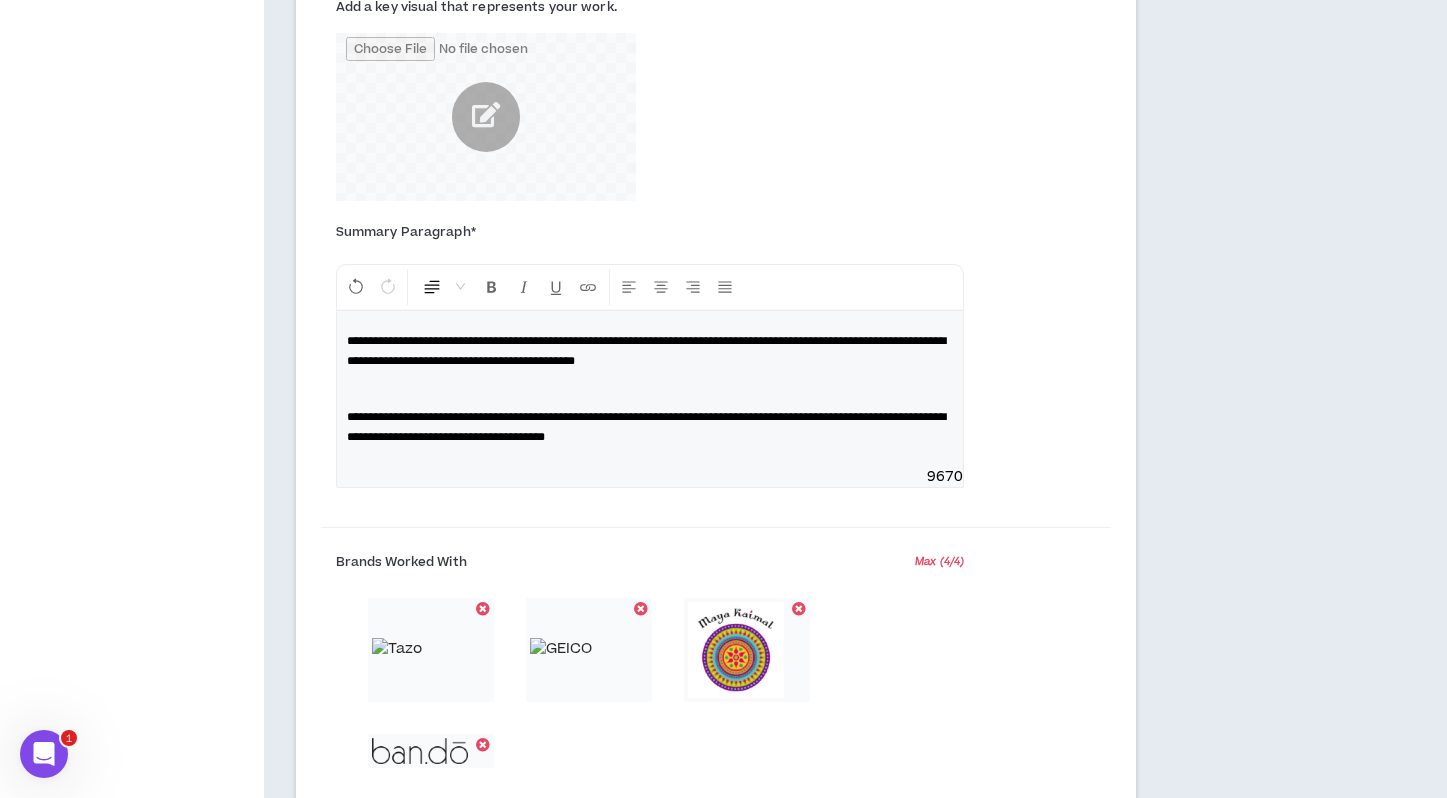 click on "**********" at bounding box center [650, 427] 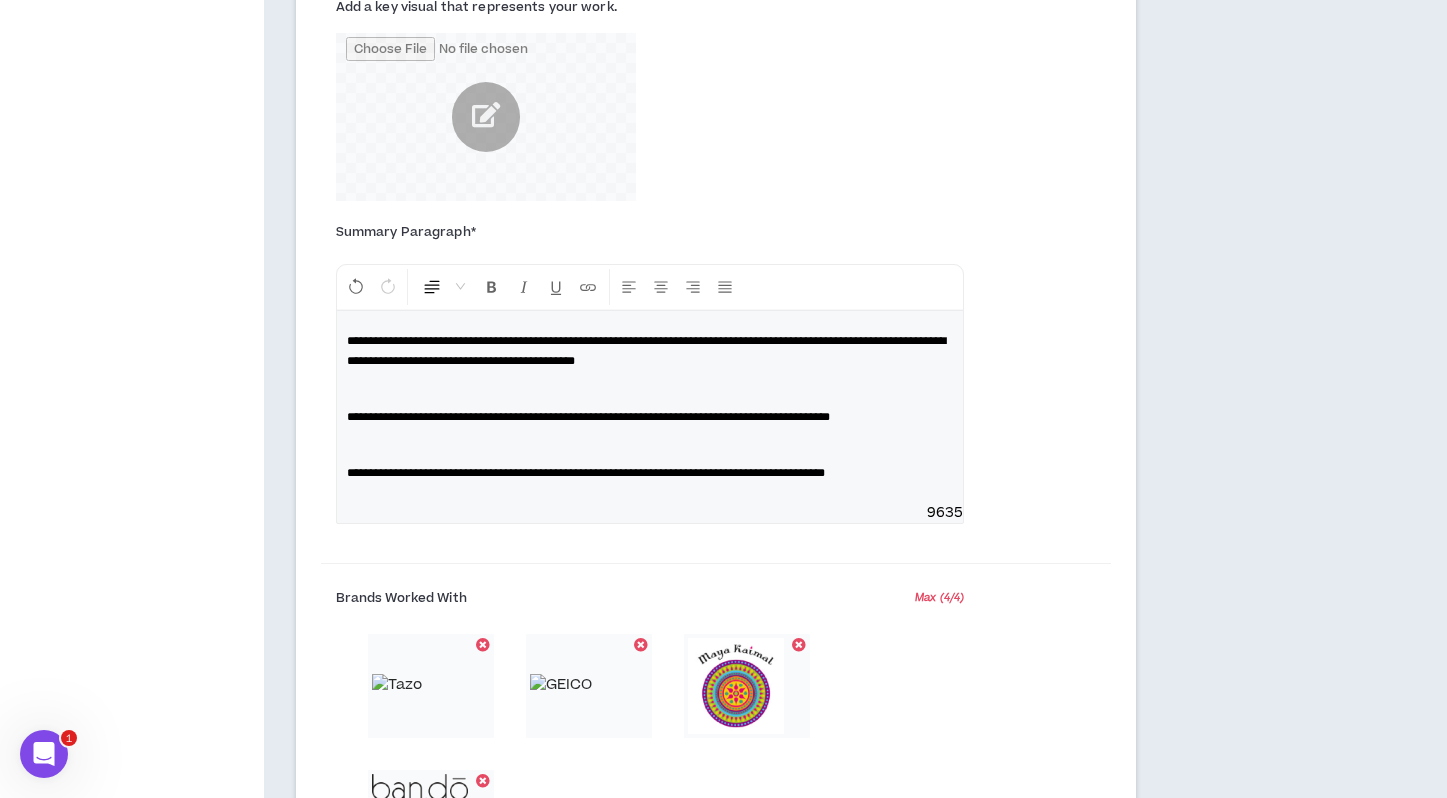 click on "**********" at bounding box center (650, 407) 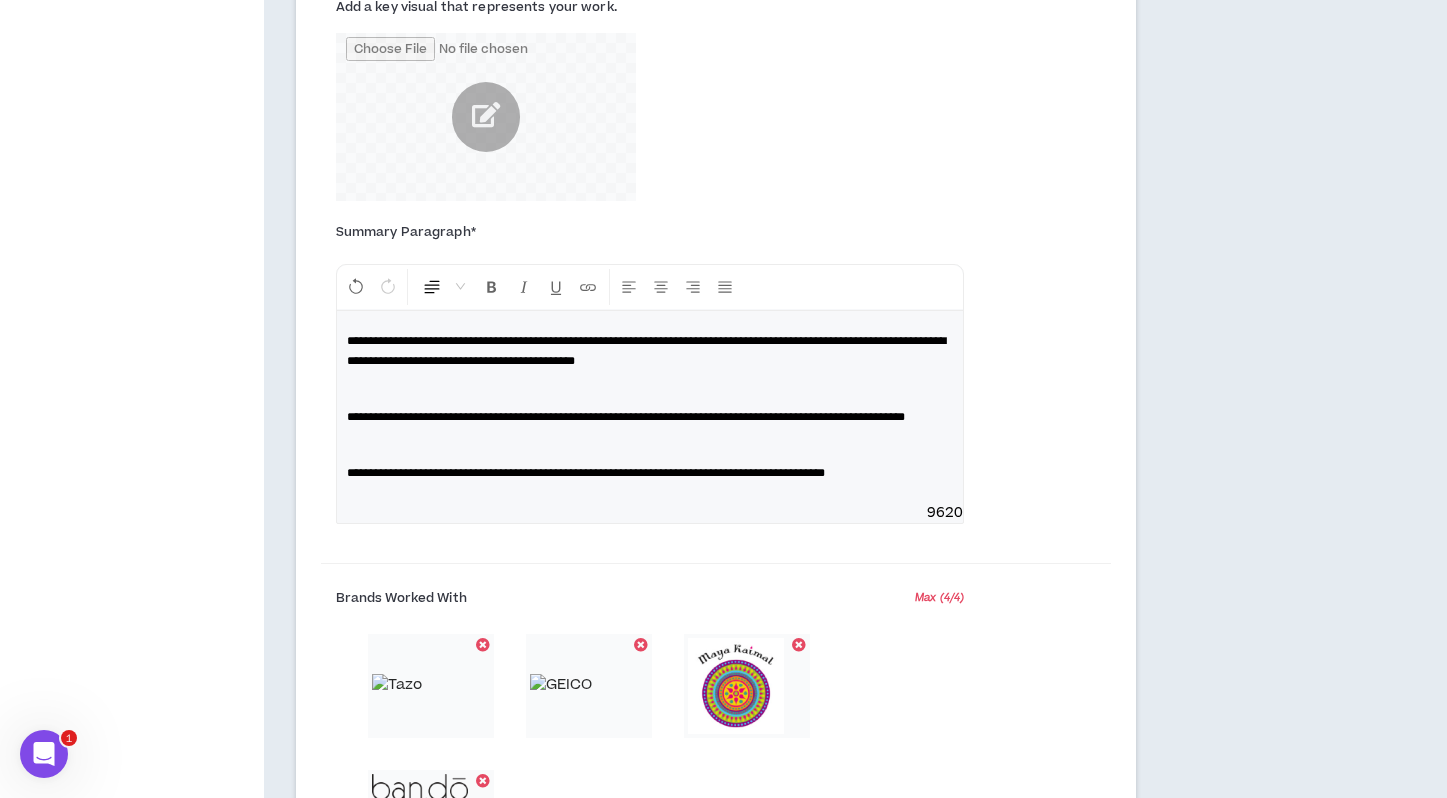 click on "**********" at bounding box center [650, 417] 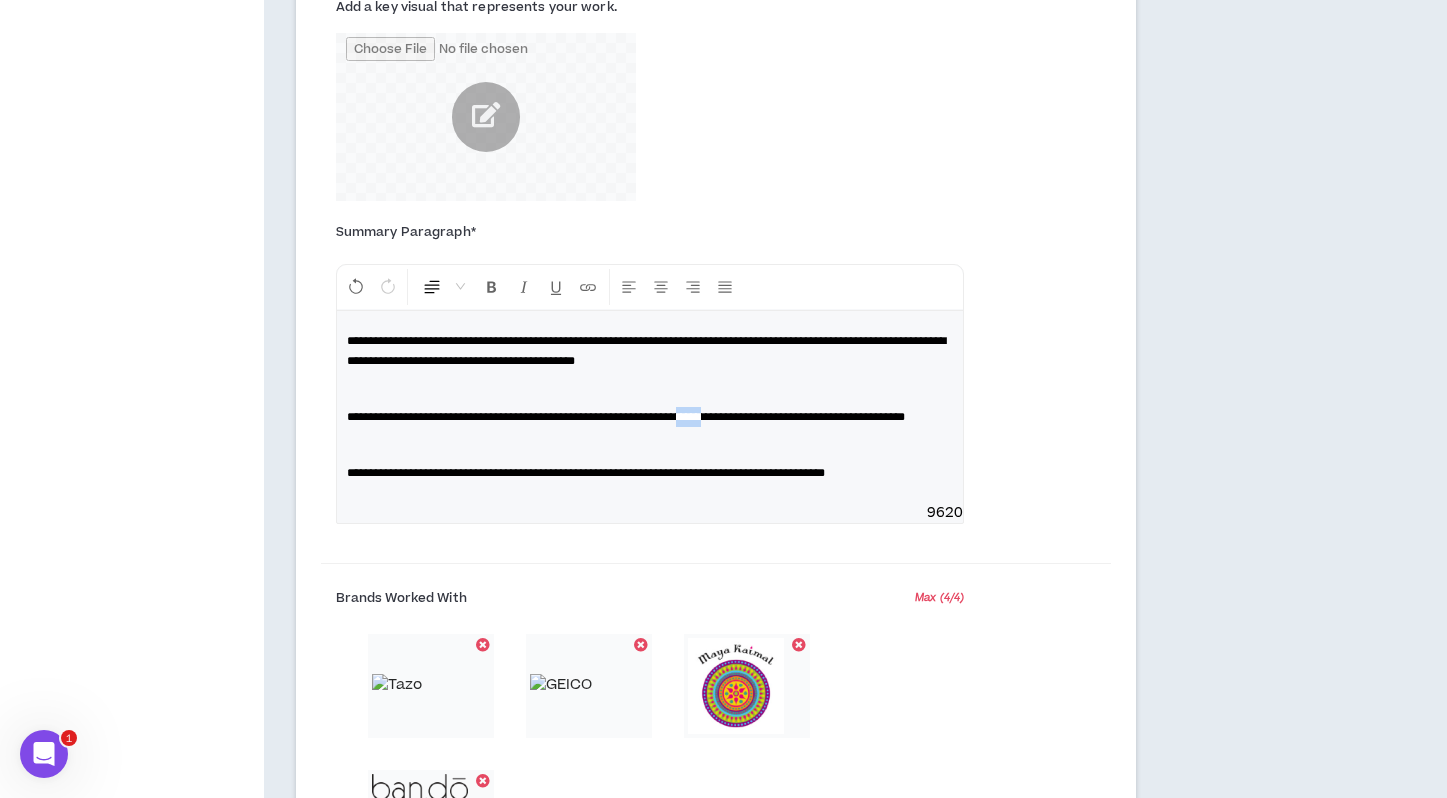 click on "**********" at bounding box center (626, 417) 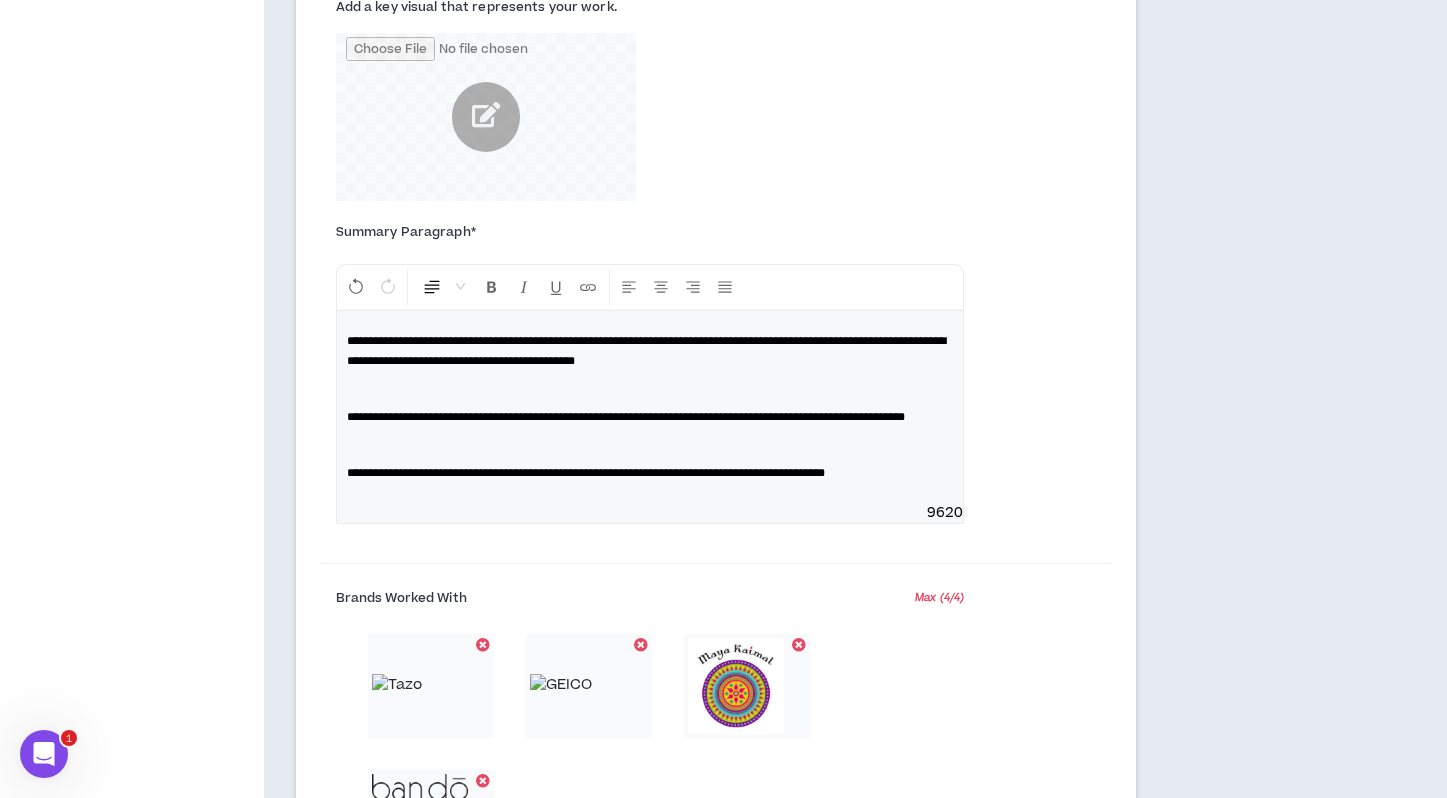 click on "**********" at bounding box center (650, 417) 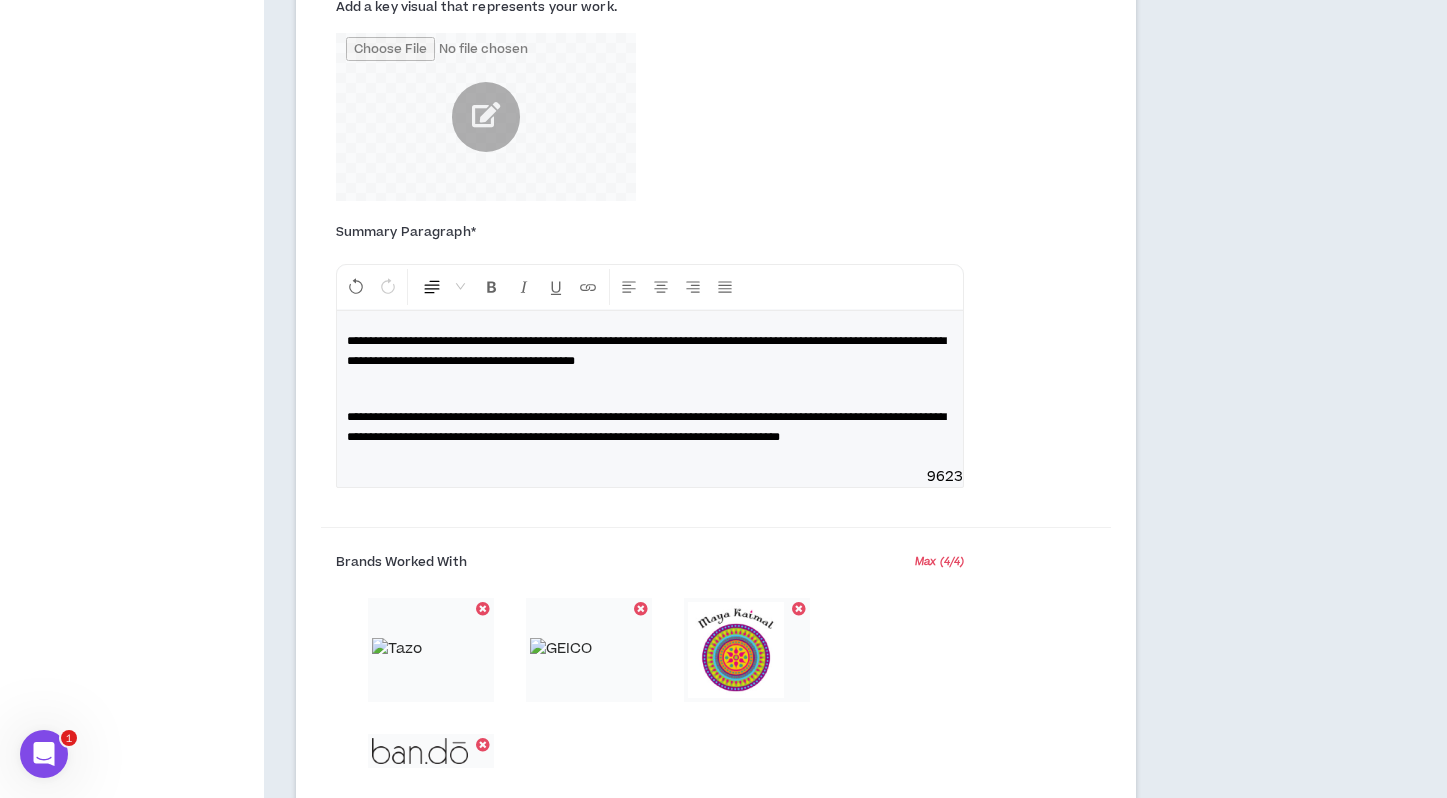 click on "**********" at bounding box center (650, 427) 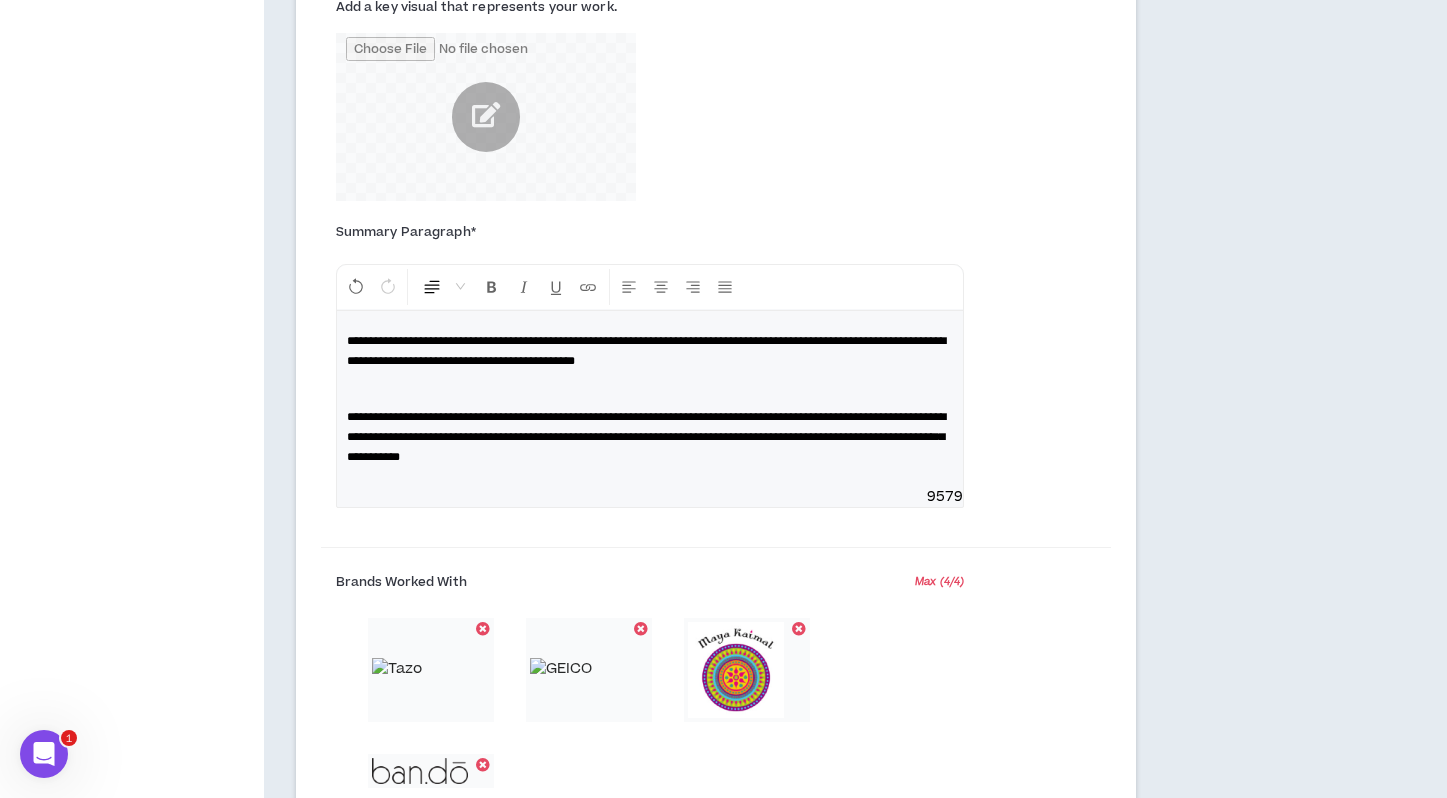 click on "**********" at bounding box center [646, 437] 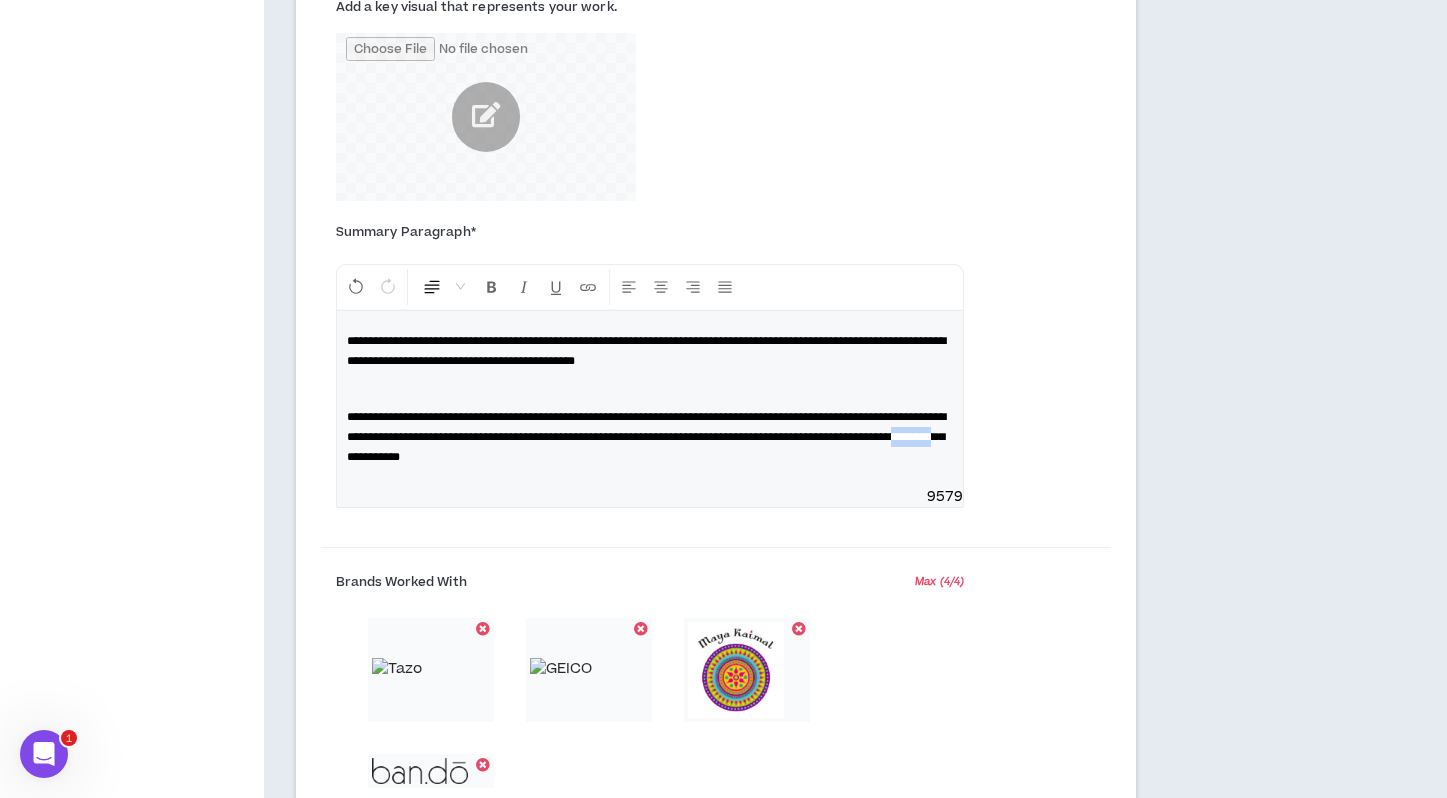 click on "**********" at bounding box center (646, 437) 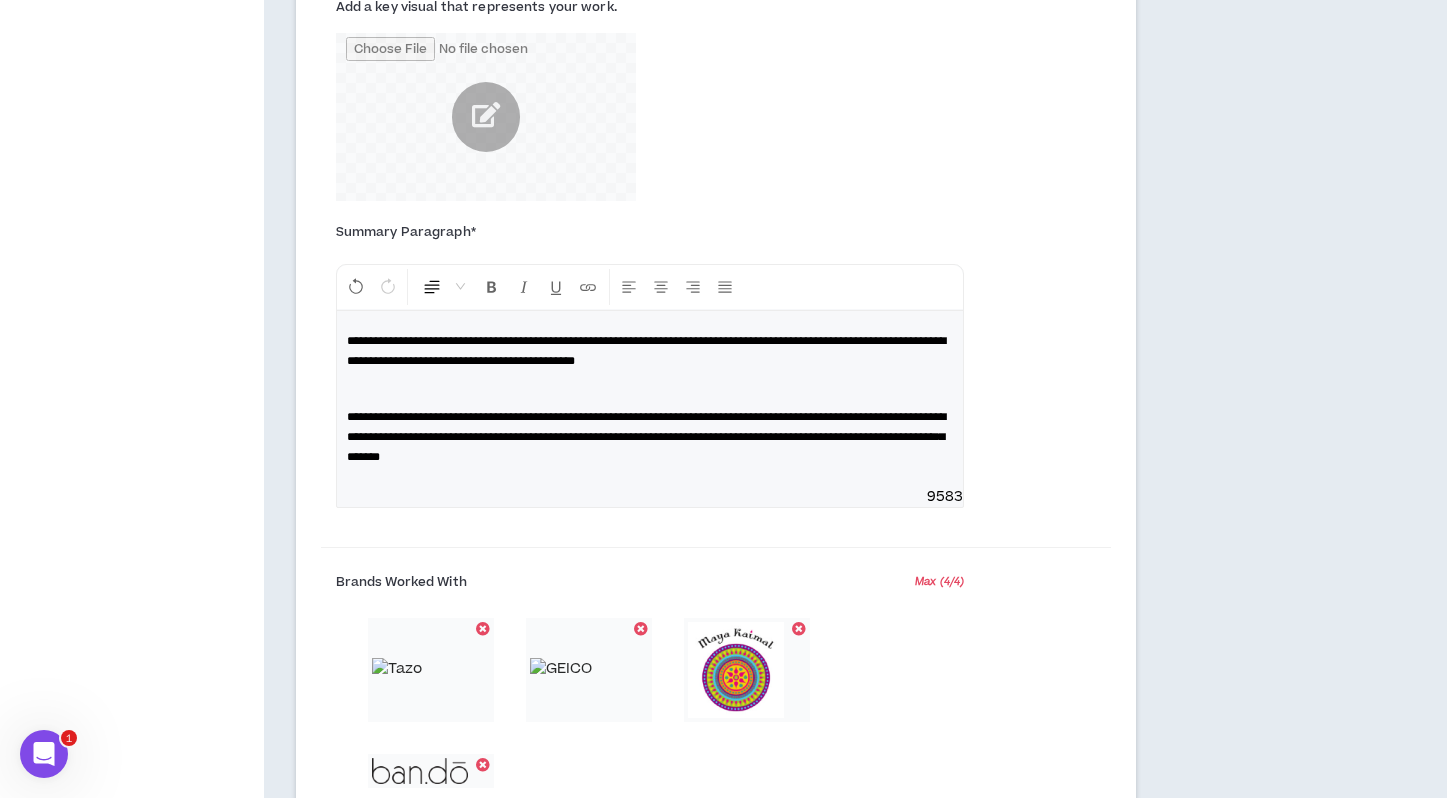 click on "**********" at bounding box center (650, 399) 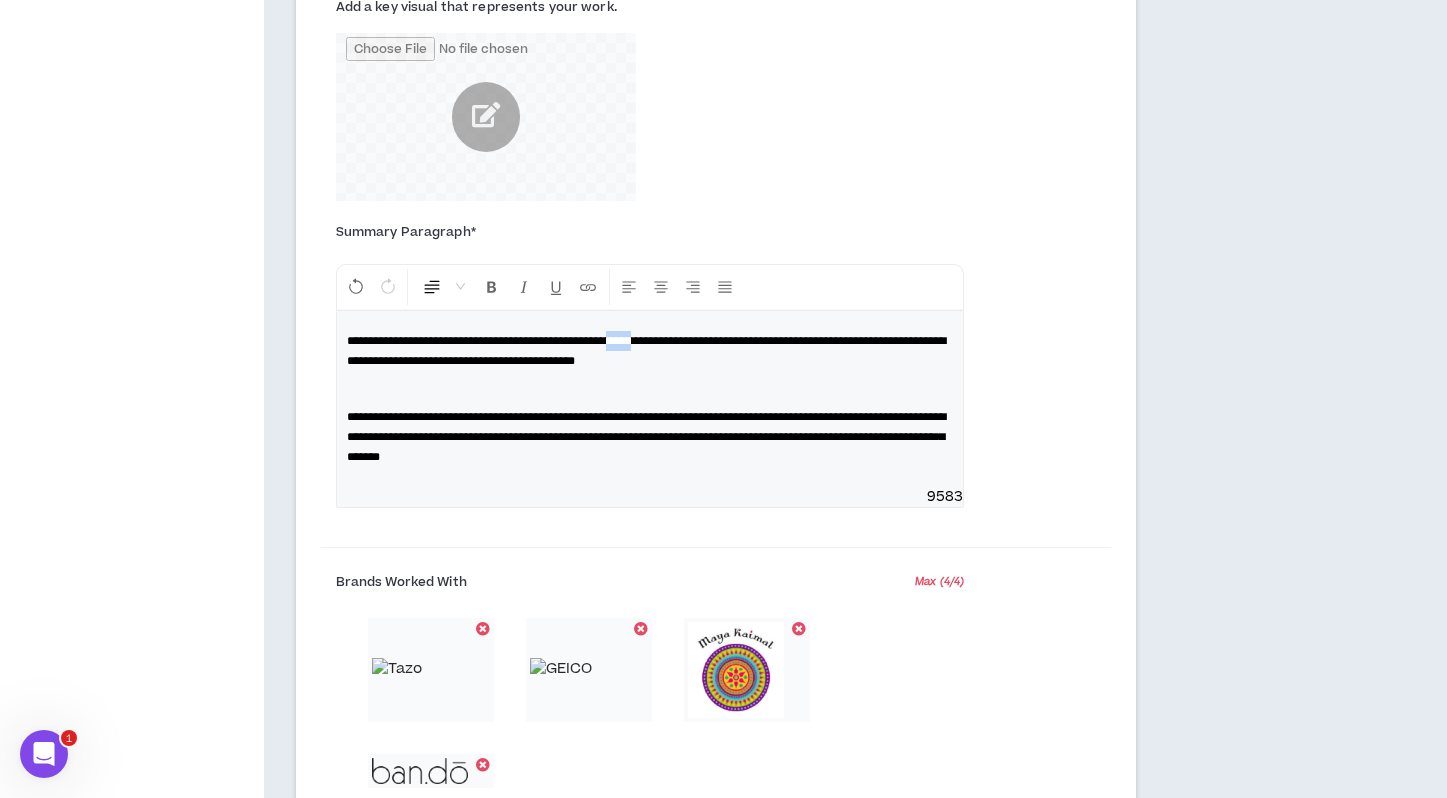click on "**********" at bounding box center (646, 351) 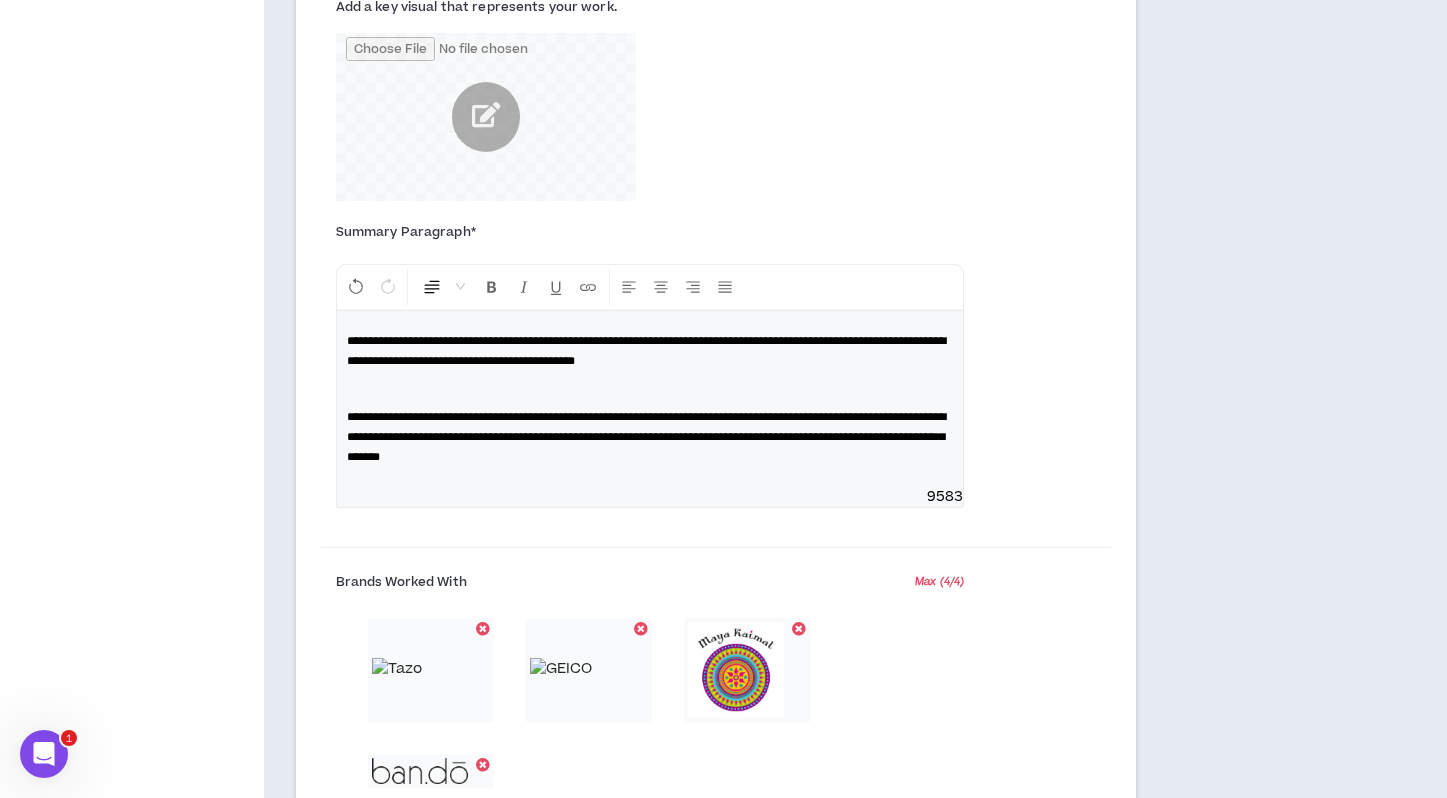 click on "**********" at bounding box center [650, 399] 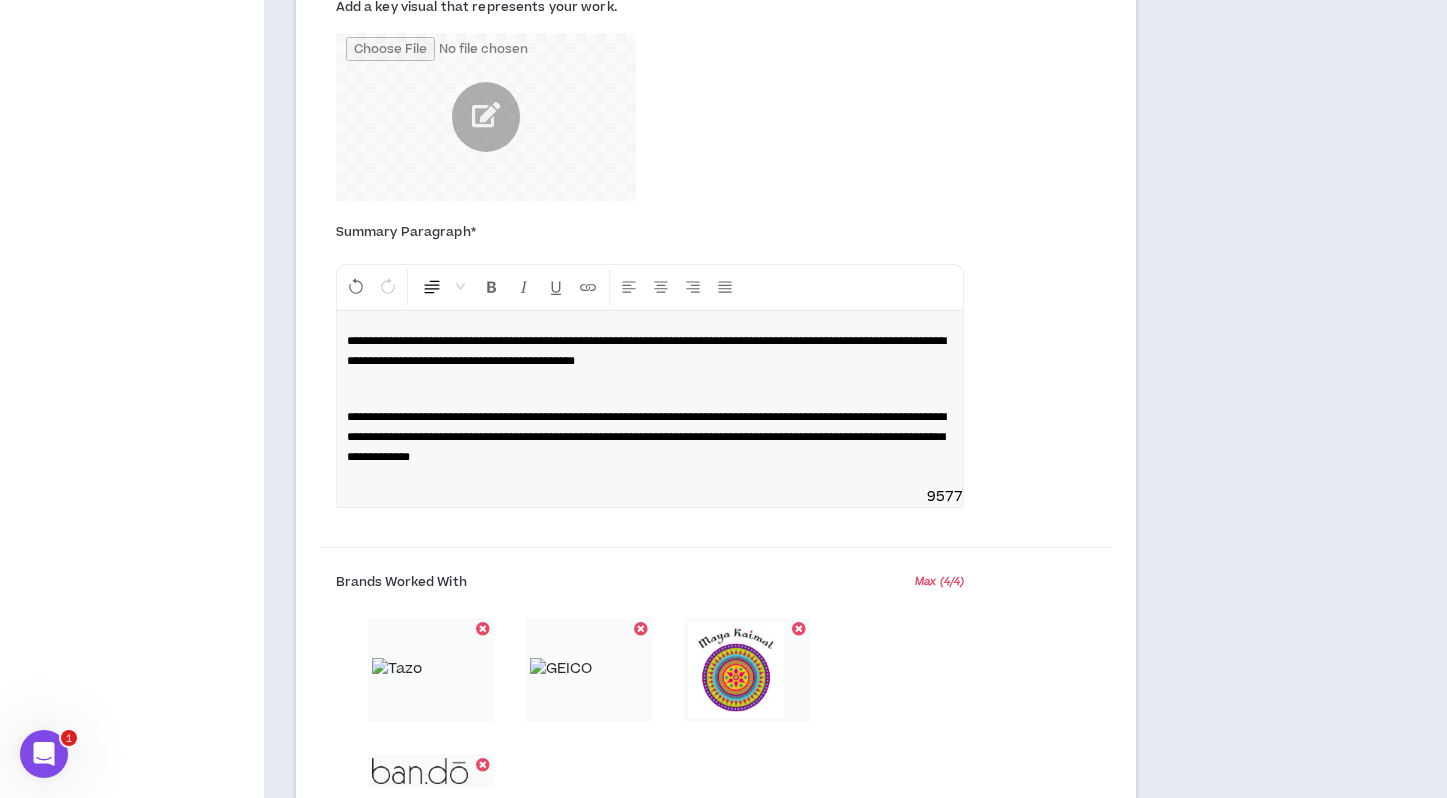 click on "**********" at bounding box center [650, 437] 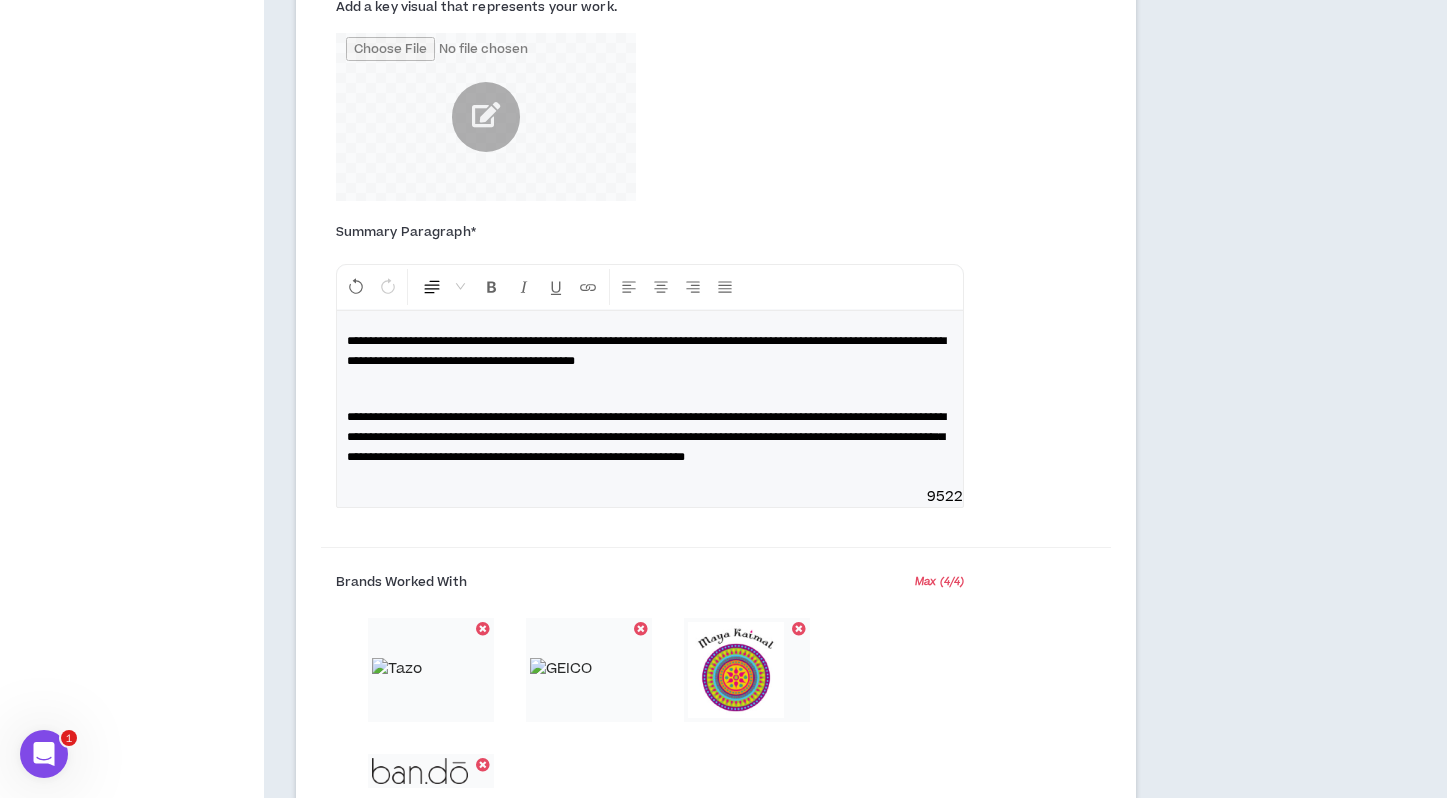 click on "**********" at bounding box center [646, 437] 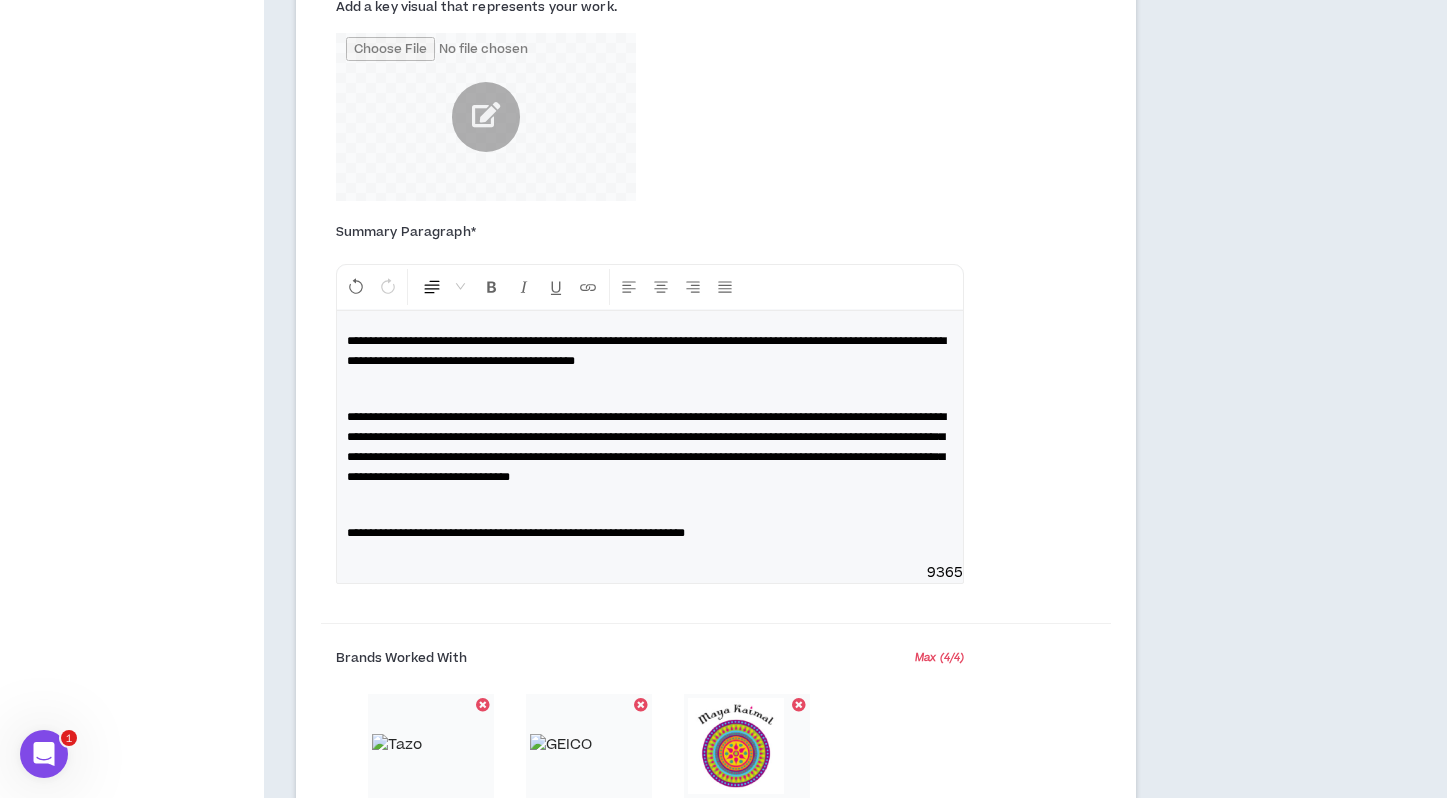 click on "**********" at bounding box center (516, 533) 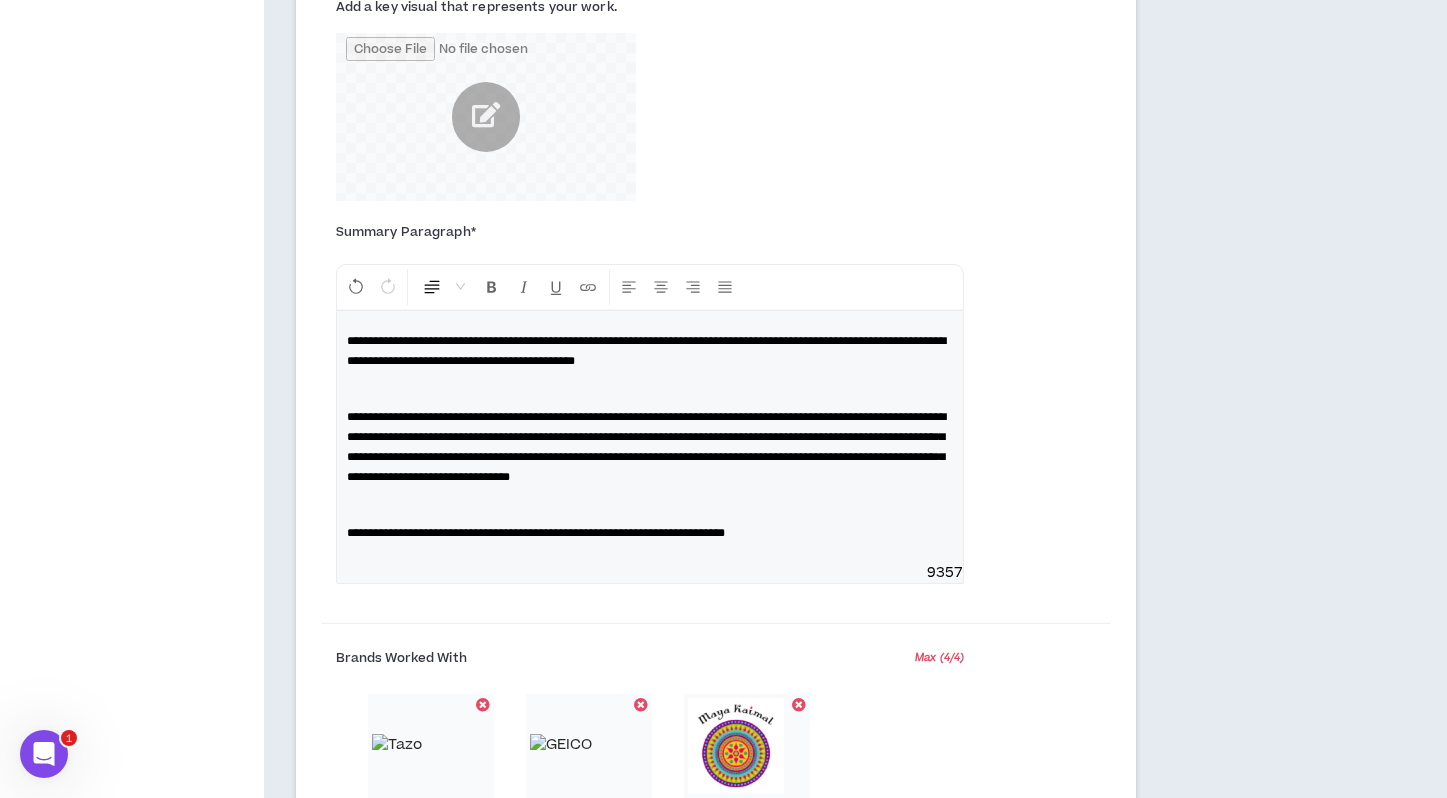 click on "**********" at bounding box center [650, 437] 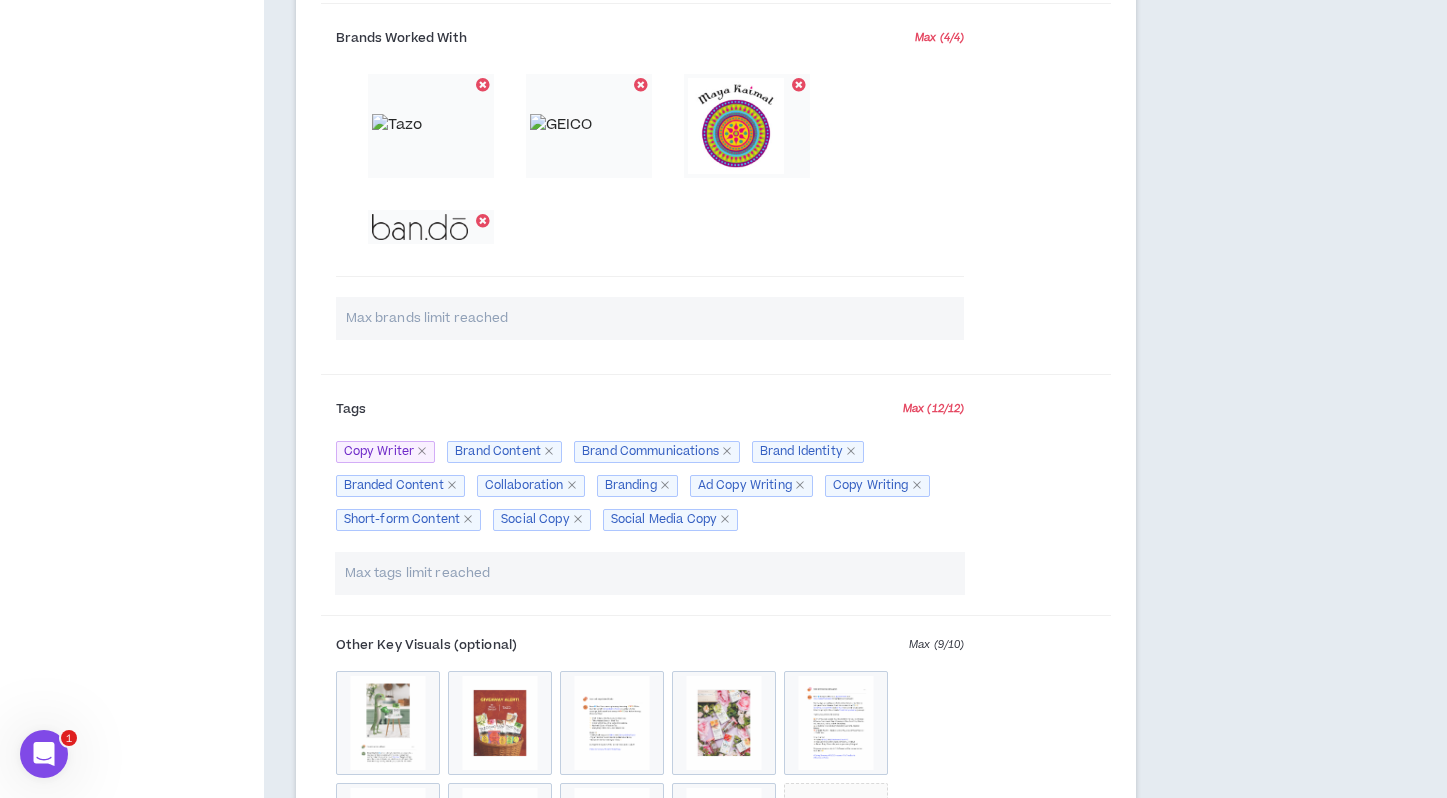 scroll, scrollTop: 4248, scrollLeft: 0, axis: vertical 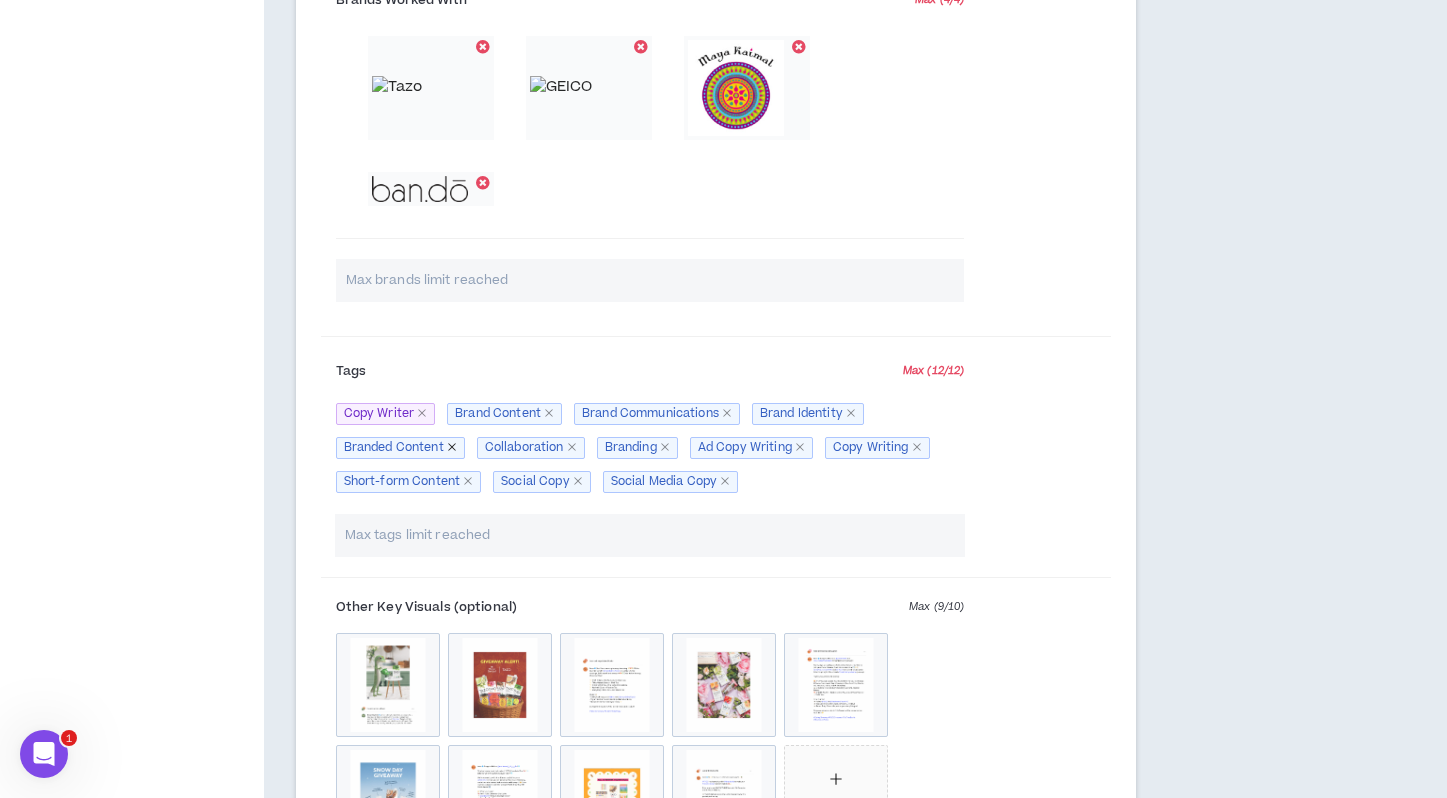 click 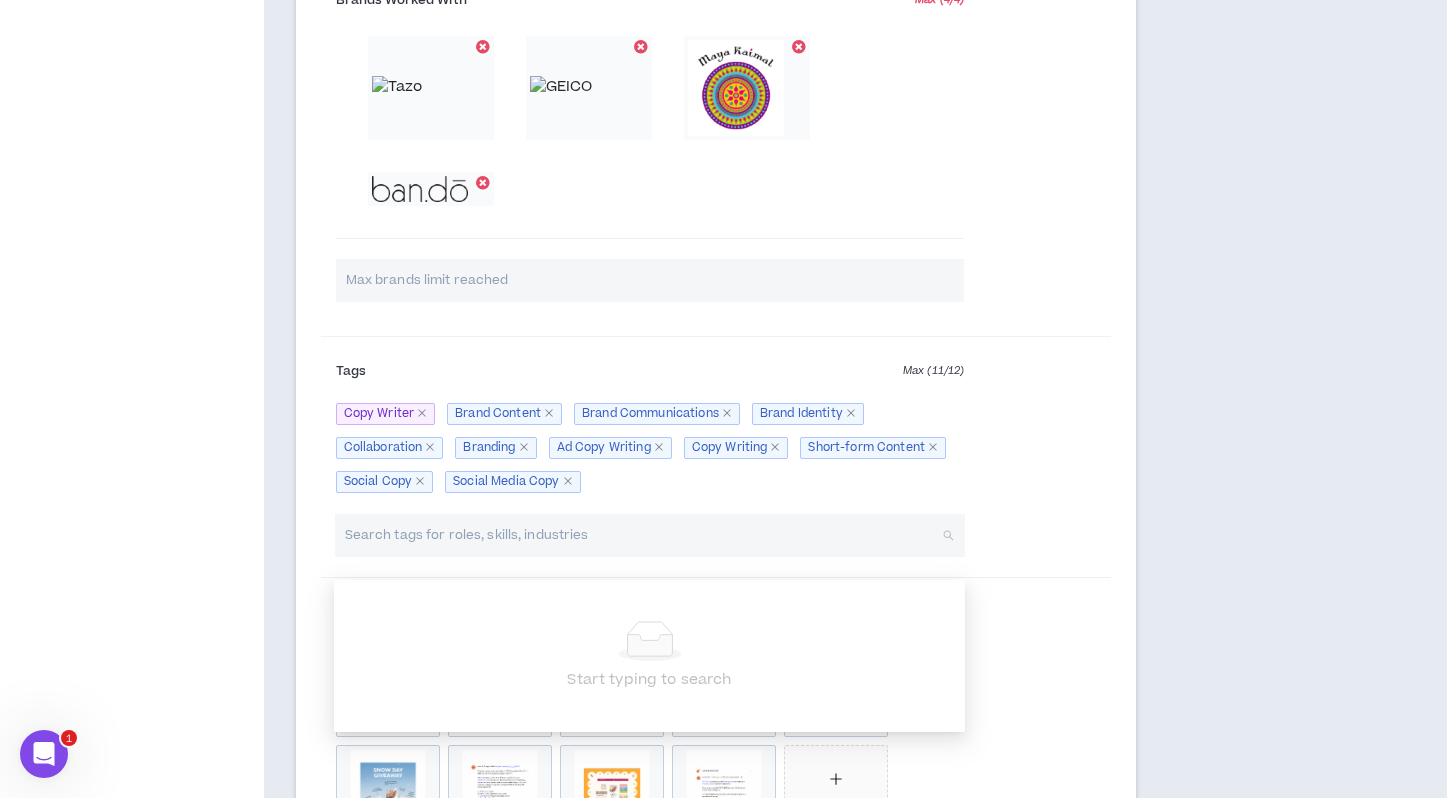 click at bounding box center [640, 535] 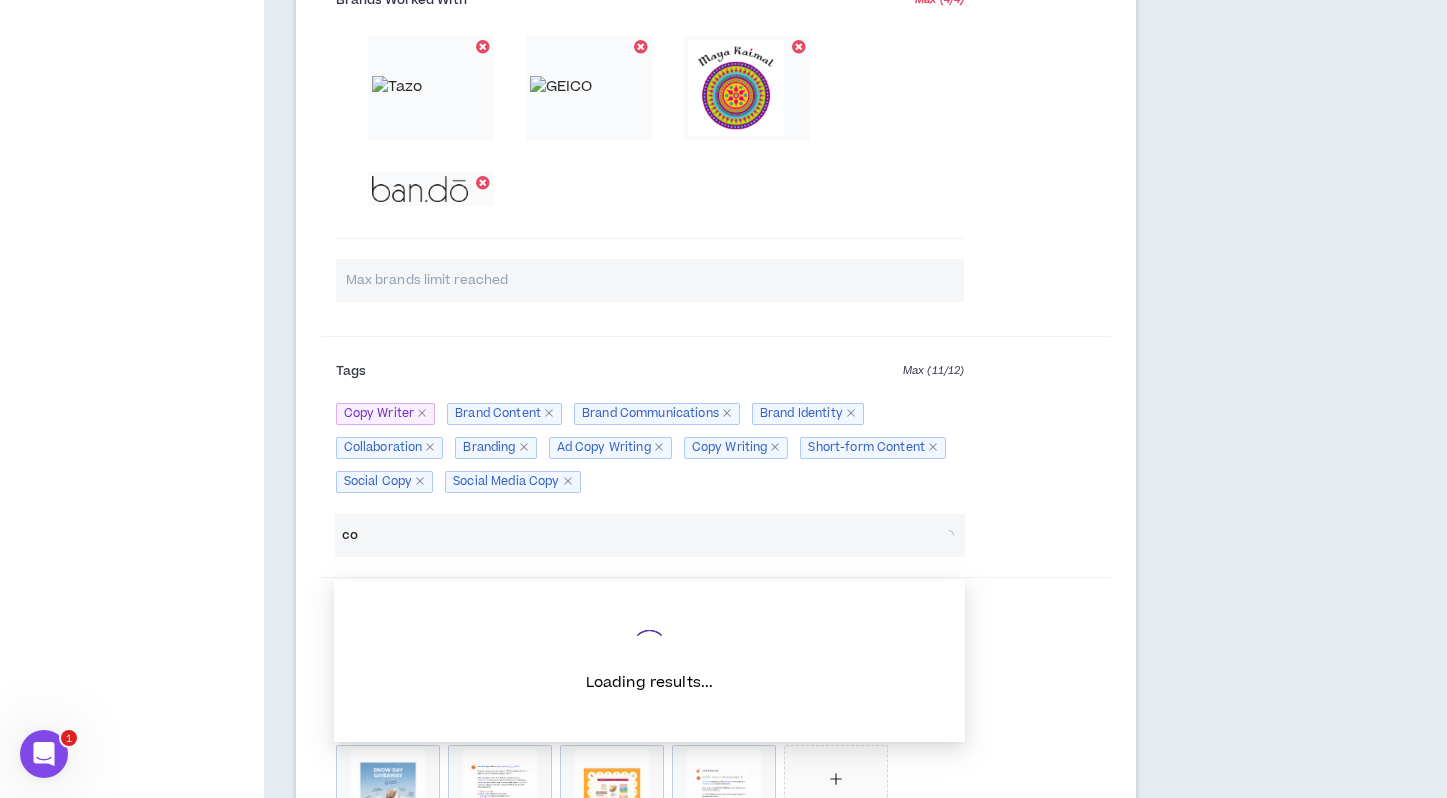 type on "c" 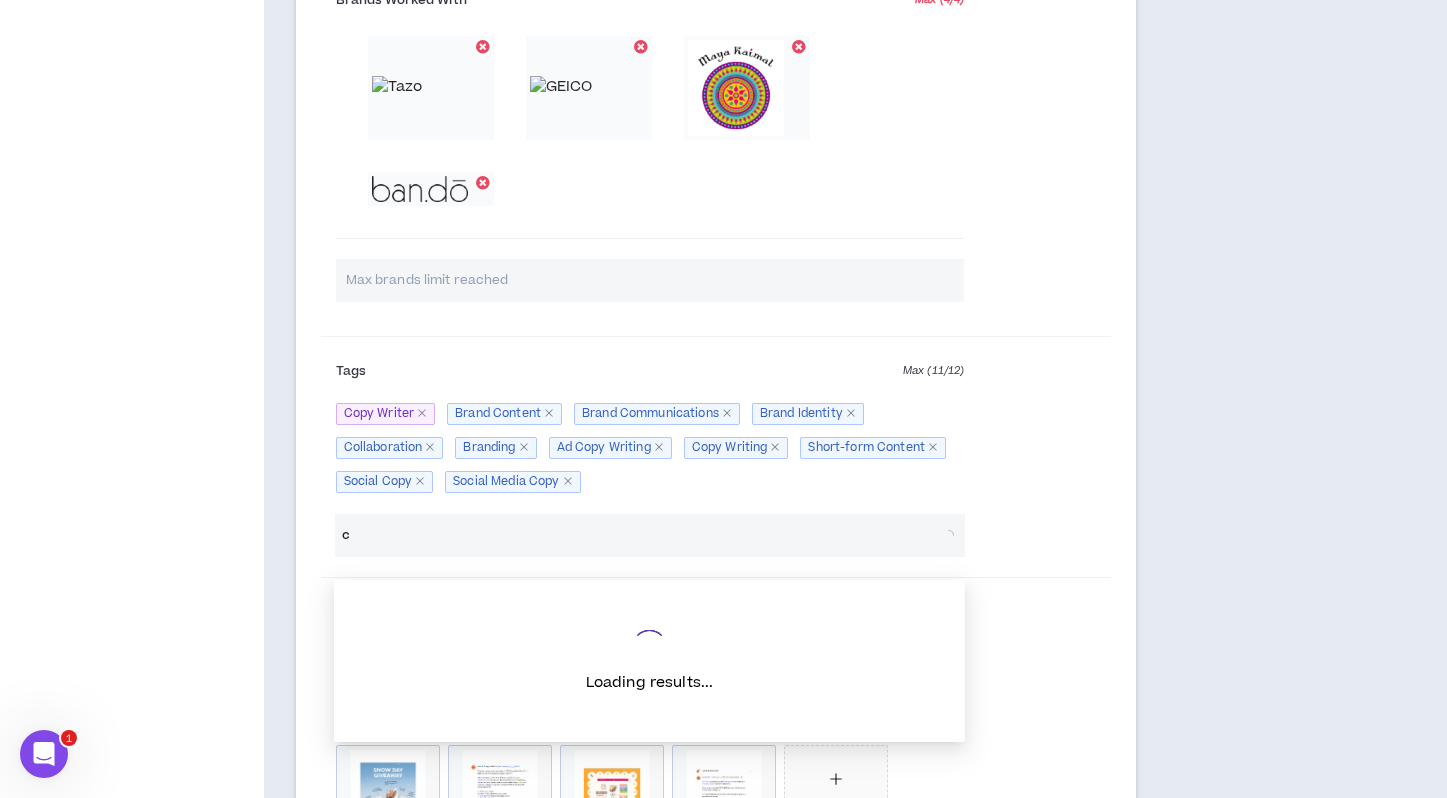 type 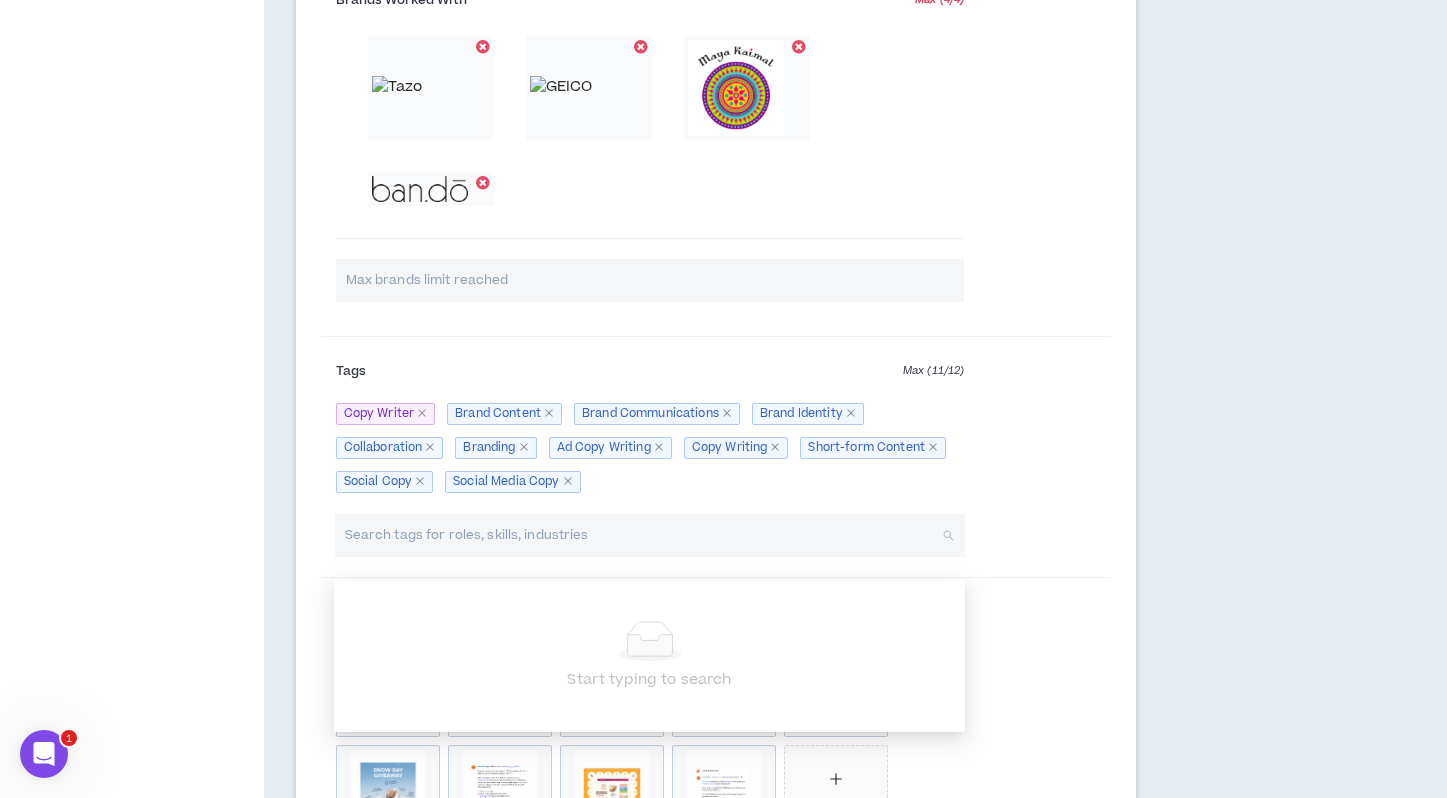 click on "Tags Max ( 11  /  12 ) Copy Writer Brand Content Brand Communications Brand Identity Branded Content Collaboration Branding Ad Copy Writing Copy Writing Short-form Content Social Copy Social Media Copy cross platform Social Media Design" at bounding box center (716, 429) 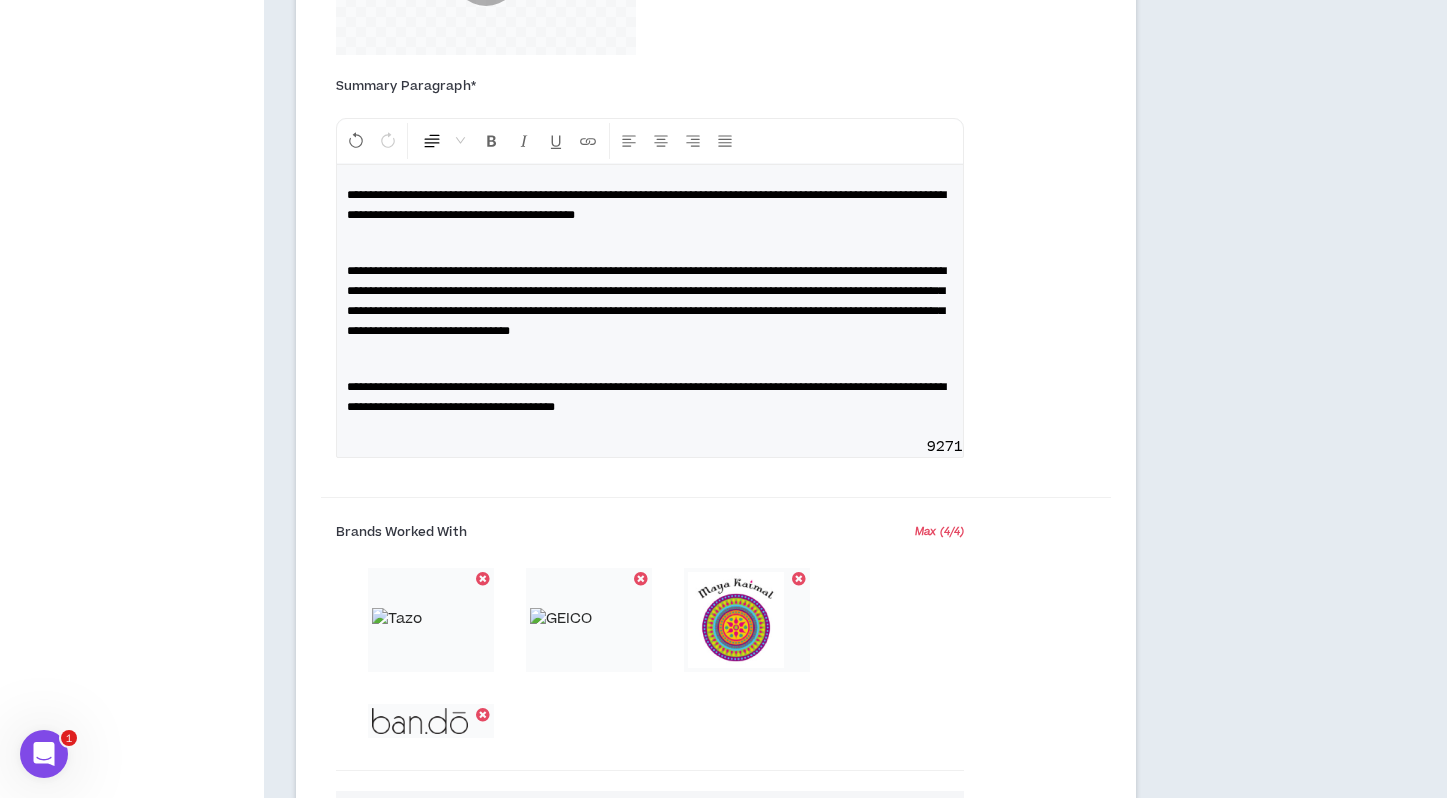 scroll, scrollTop: 3710, scrollLeft: 0, axis: vertical 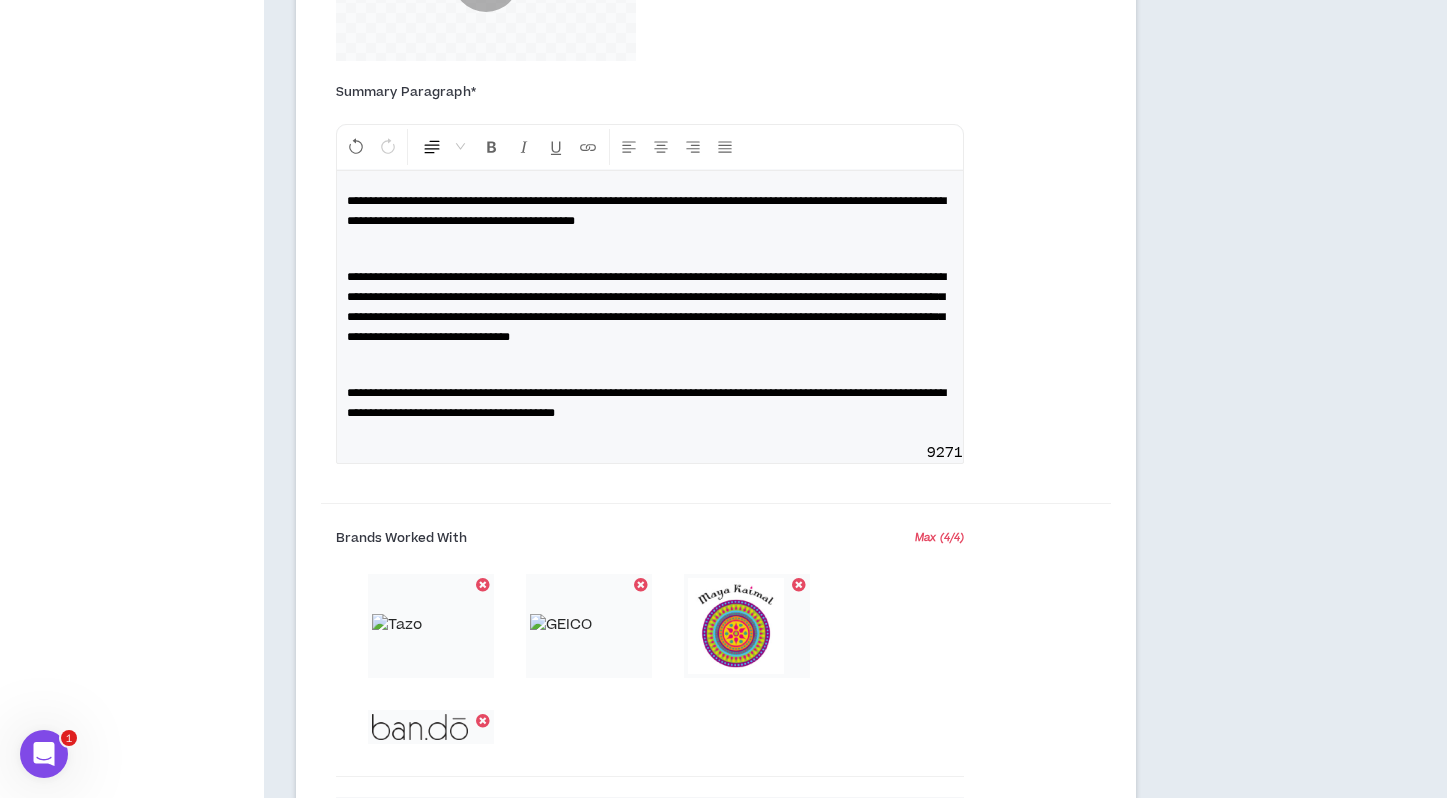click on "**********" at bounding box center [650, 307] 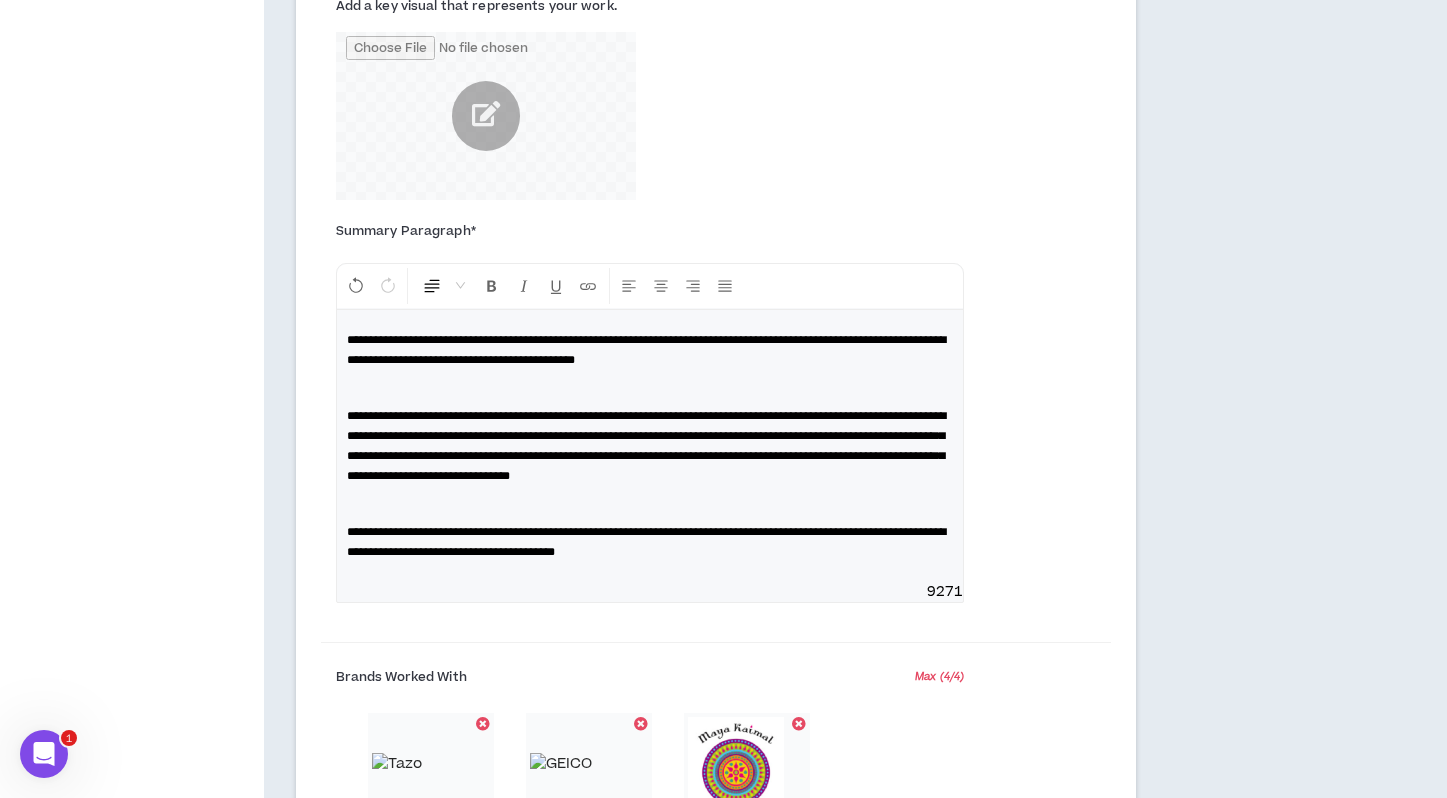 scroll, scrollTop: 3572, scrollLeft: 0, axis: vertical 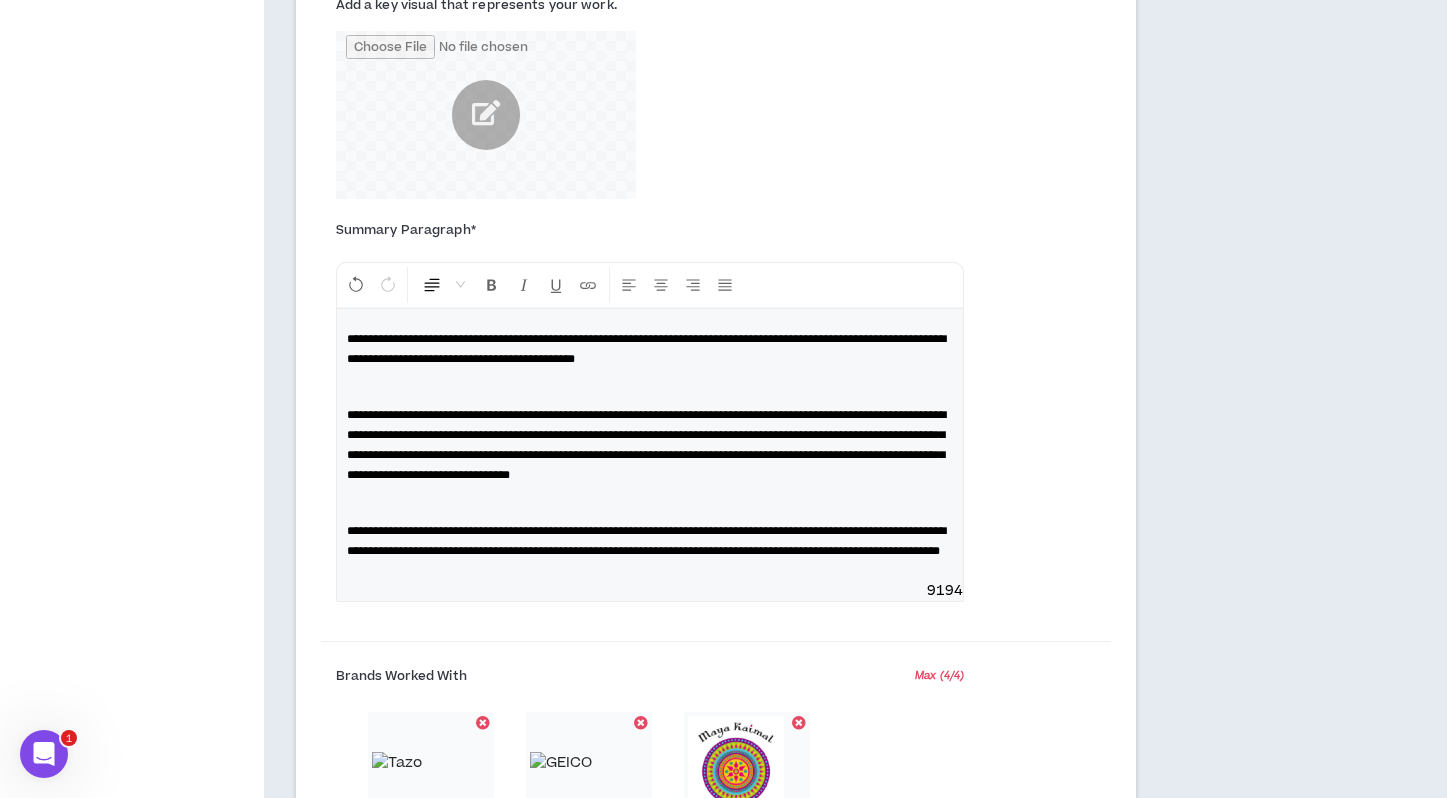 click on "**********" at bounding box center [646, 541] 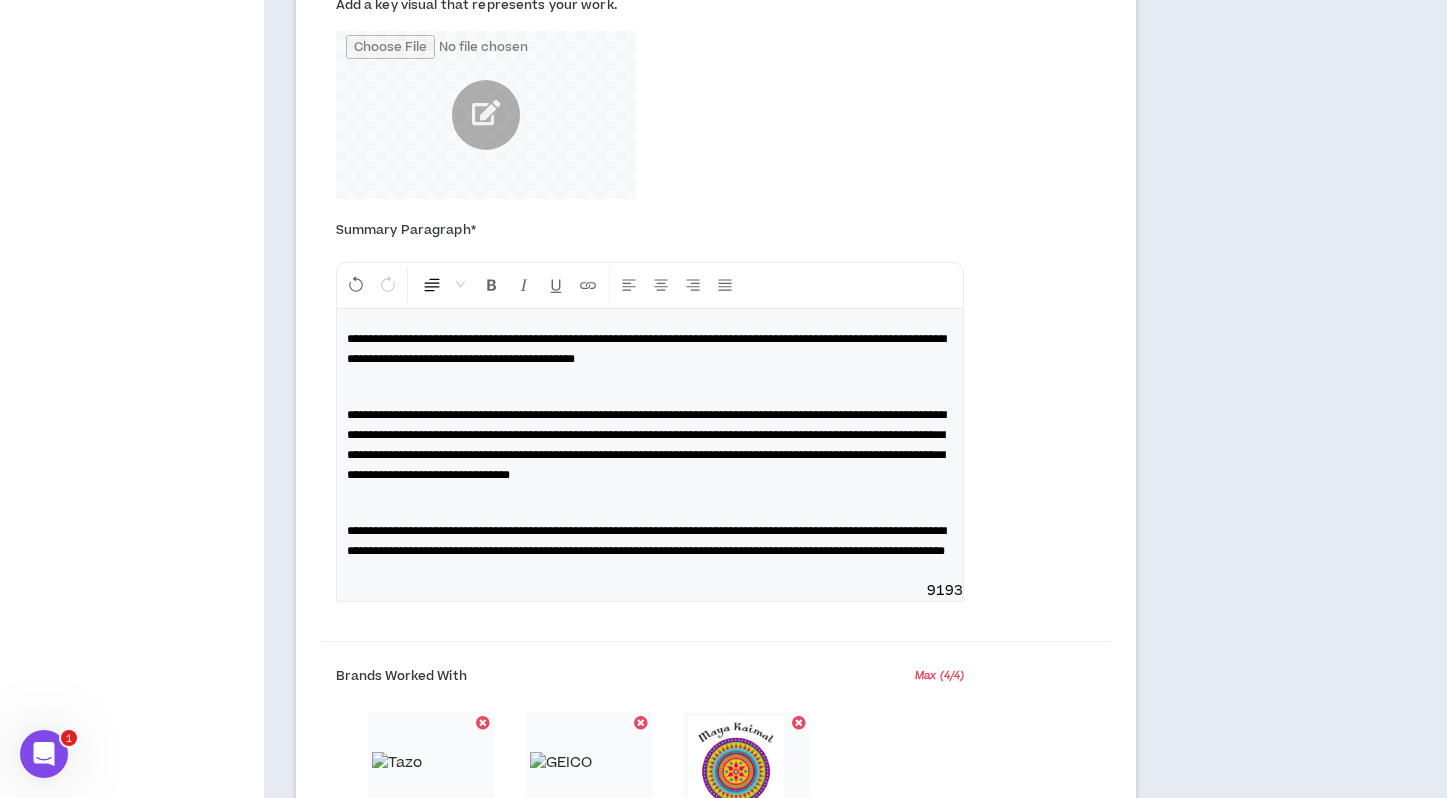 click on "**********" at bounding box center (646, 541) 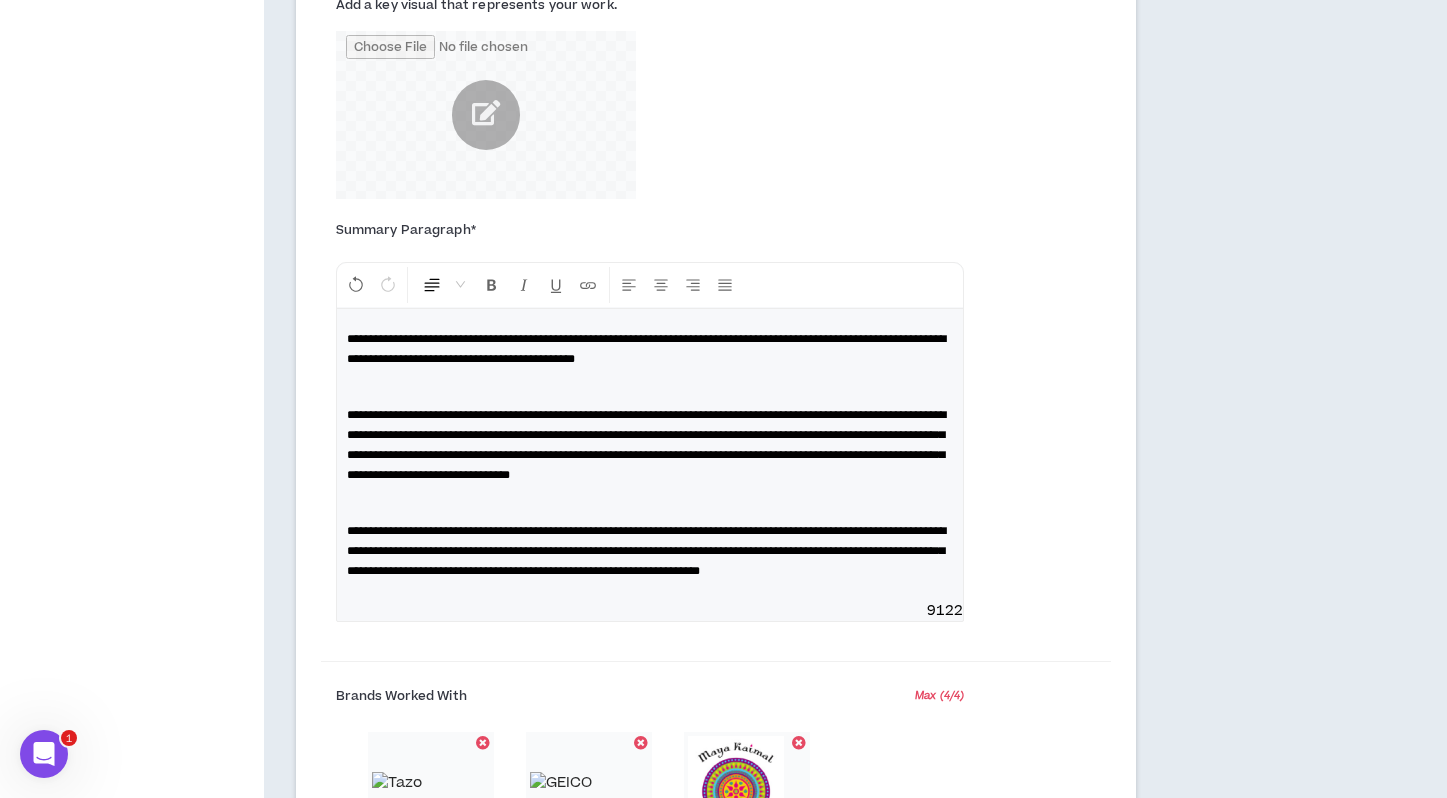 click on "**********" at bounding box center (646, 551) 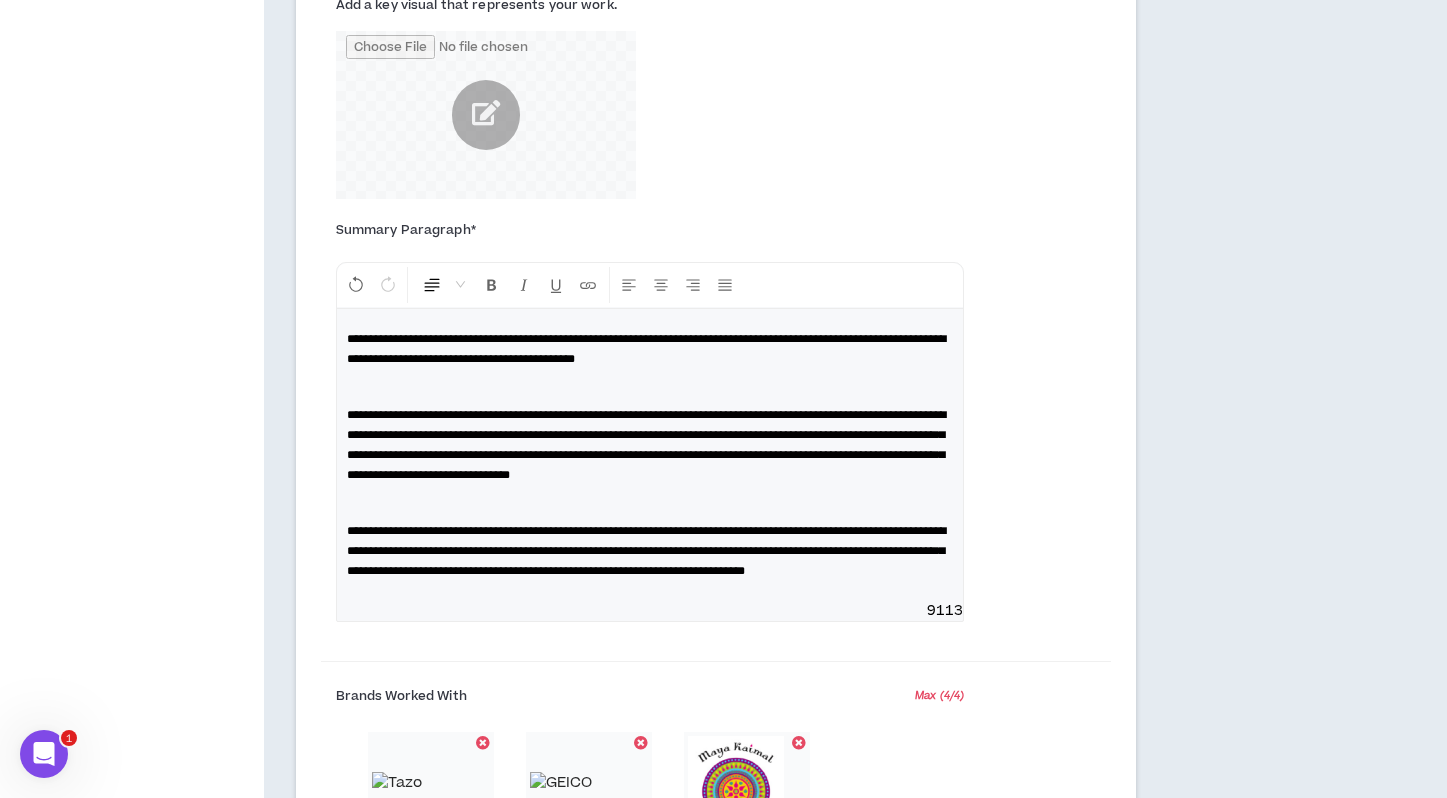 click on "**********" at bounding box center [650, 455] 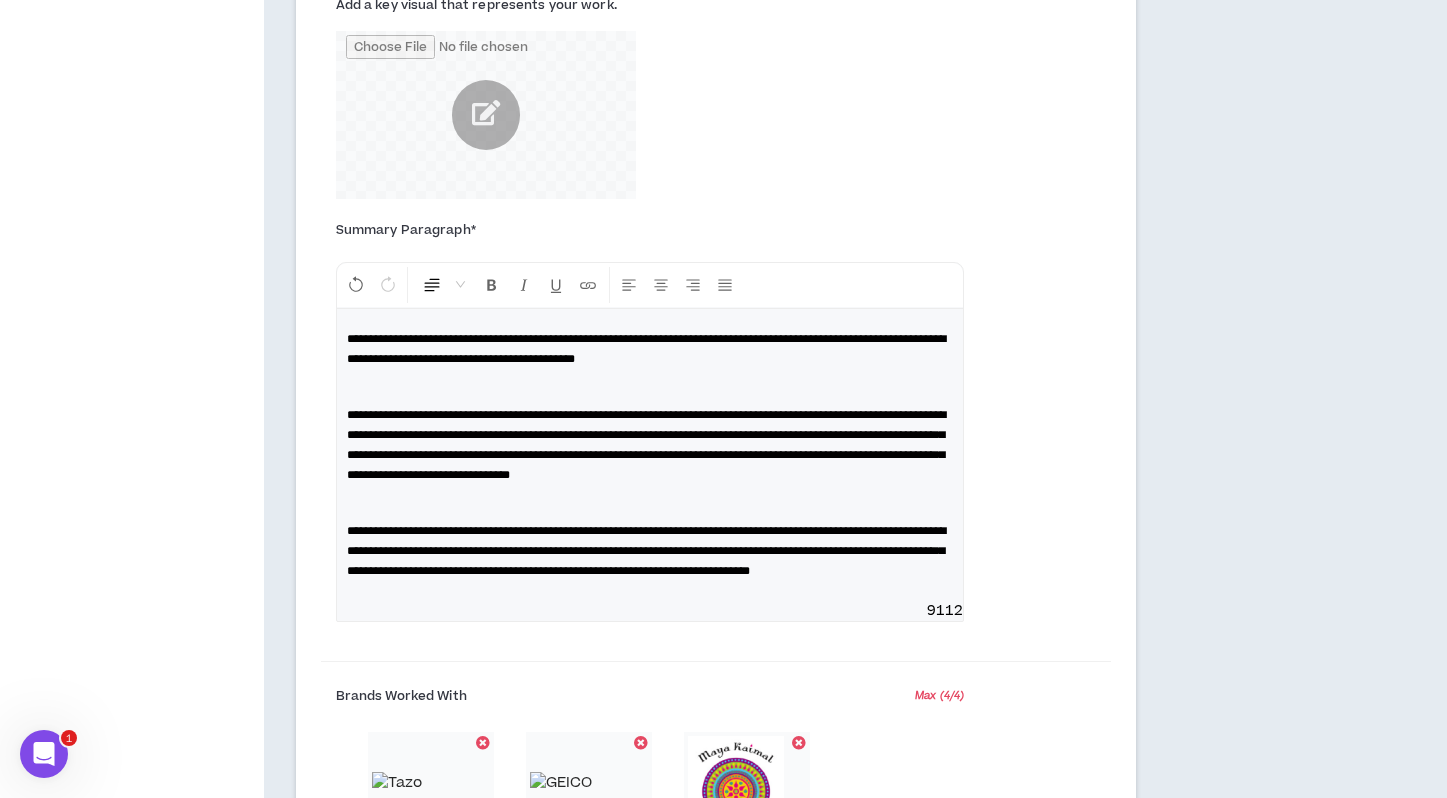 click on "**********" at bounding box center (650, 551) 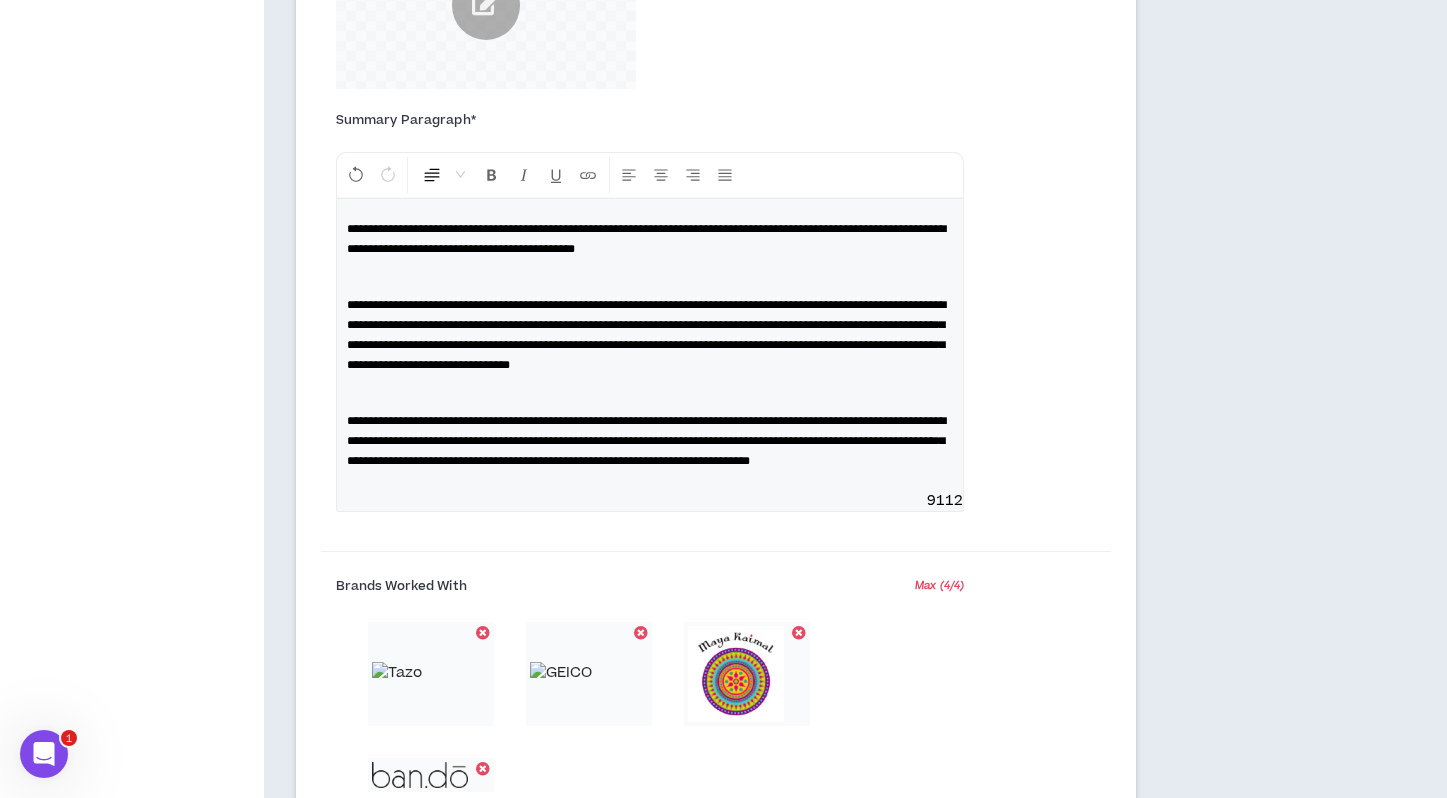 scroll, scrollTop: 3690, scrollLeft: 0, axis: vertical 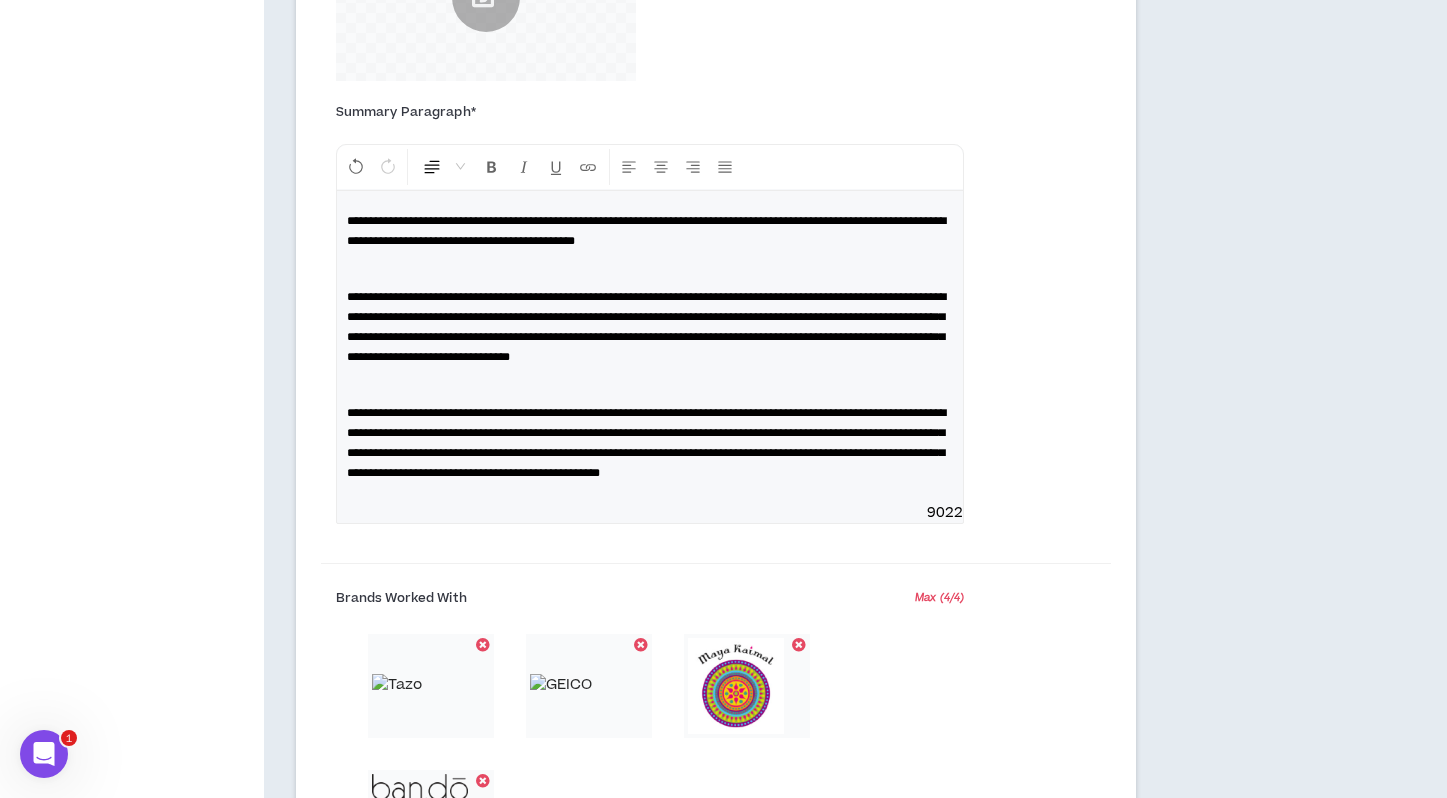click on "**********" at bounding box center [650, 231] 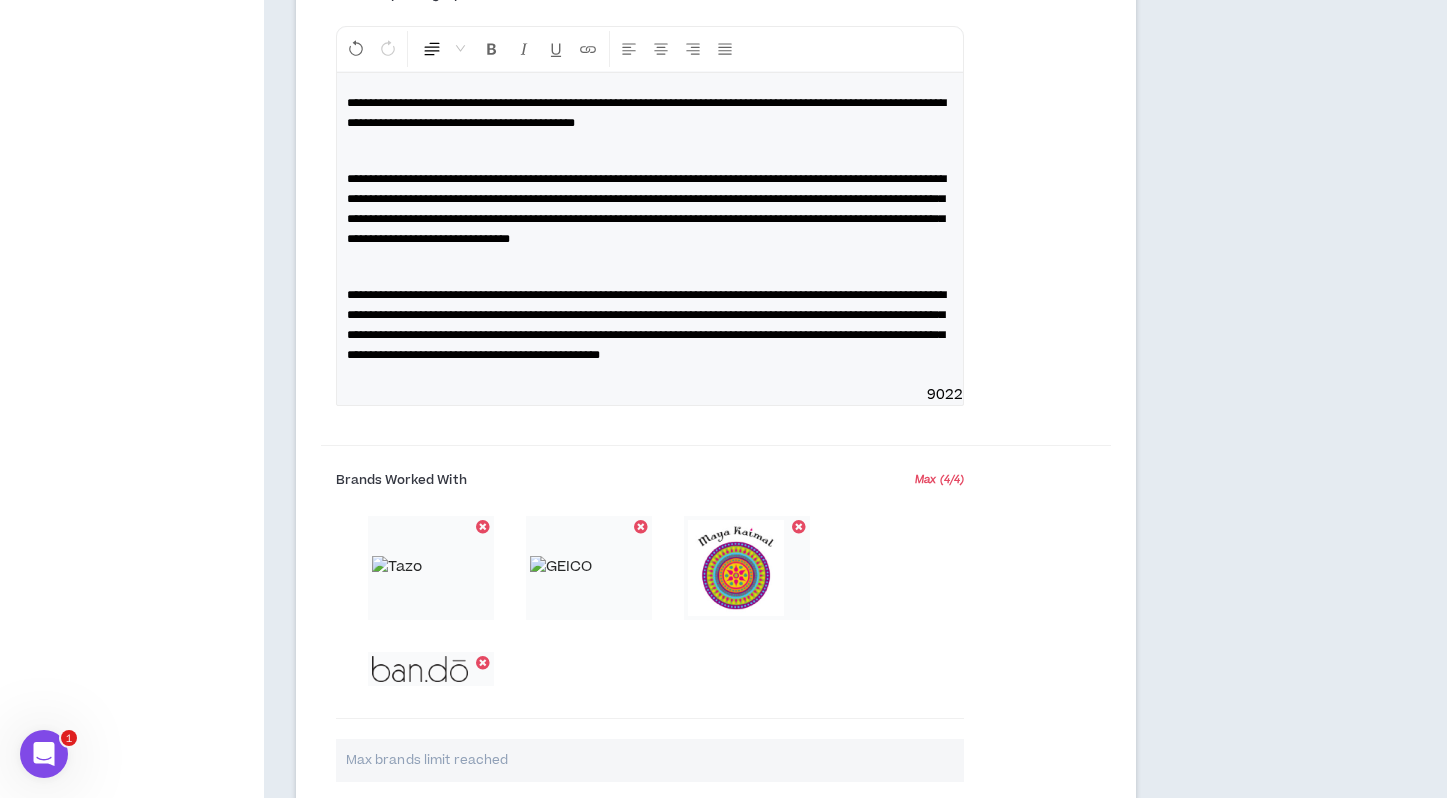 scroll, scrollTop: 3820, scrollLeft: 0, axis: vertical 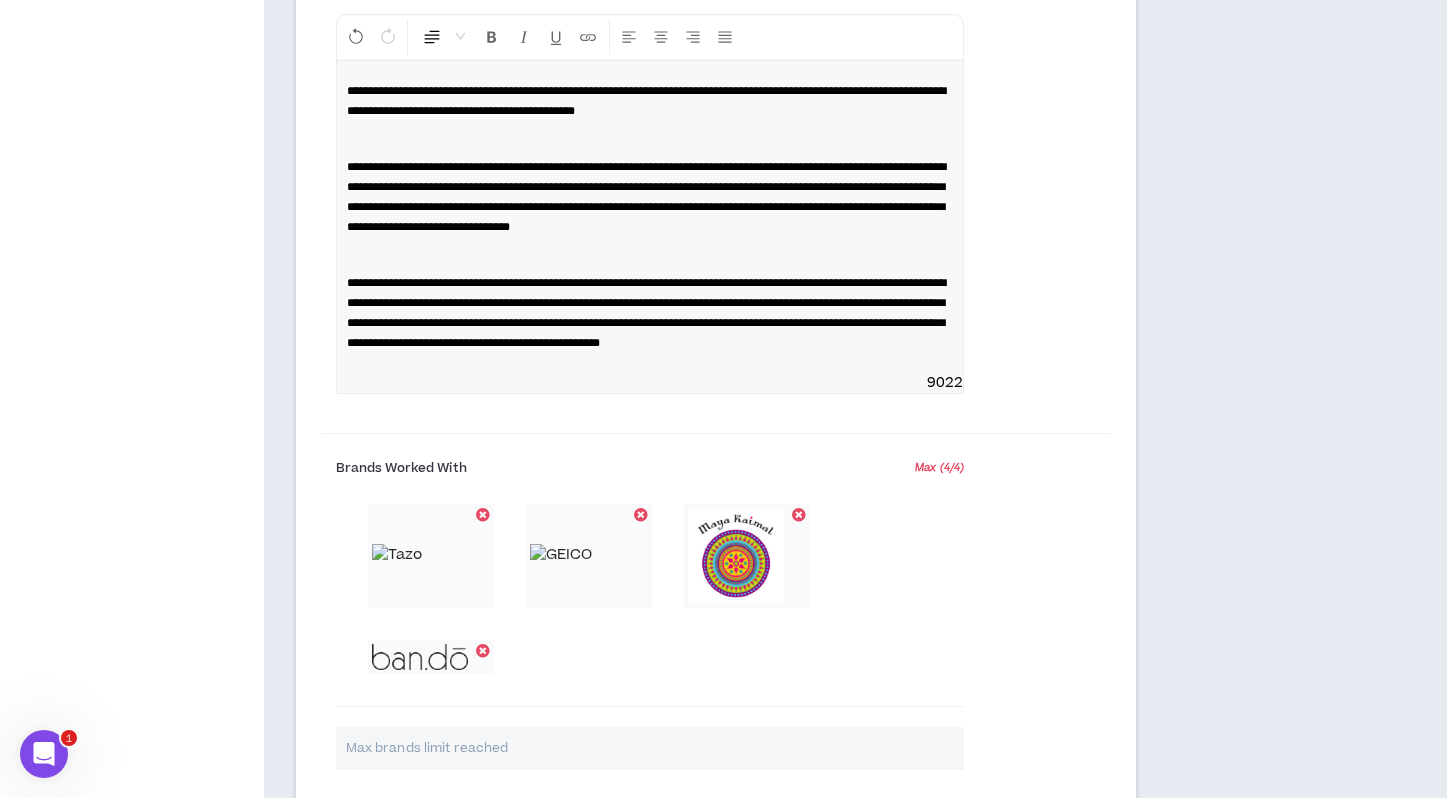click on "**********" at bounding box center [650, 192] 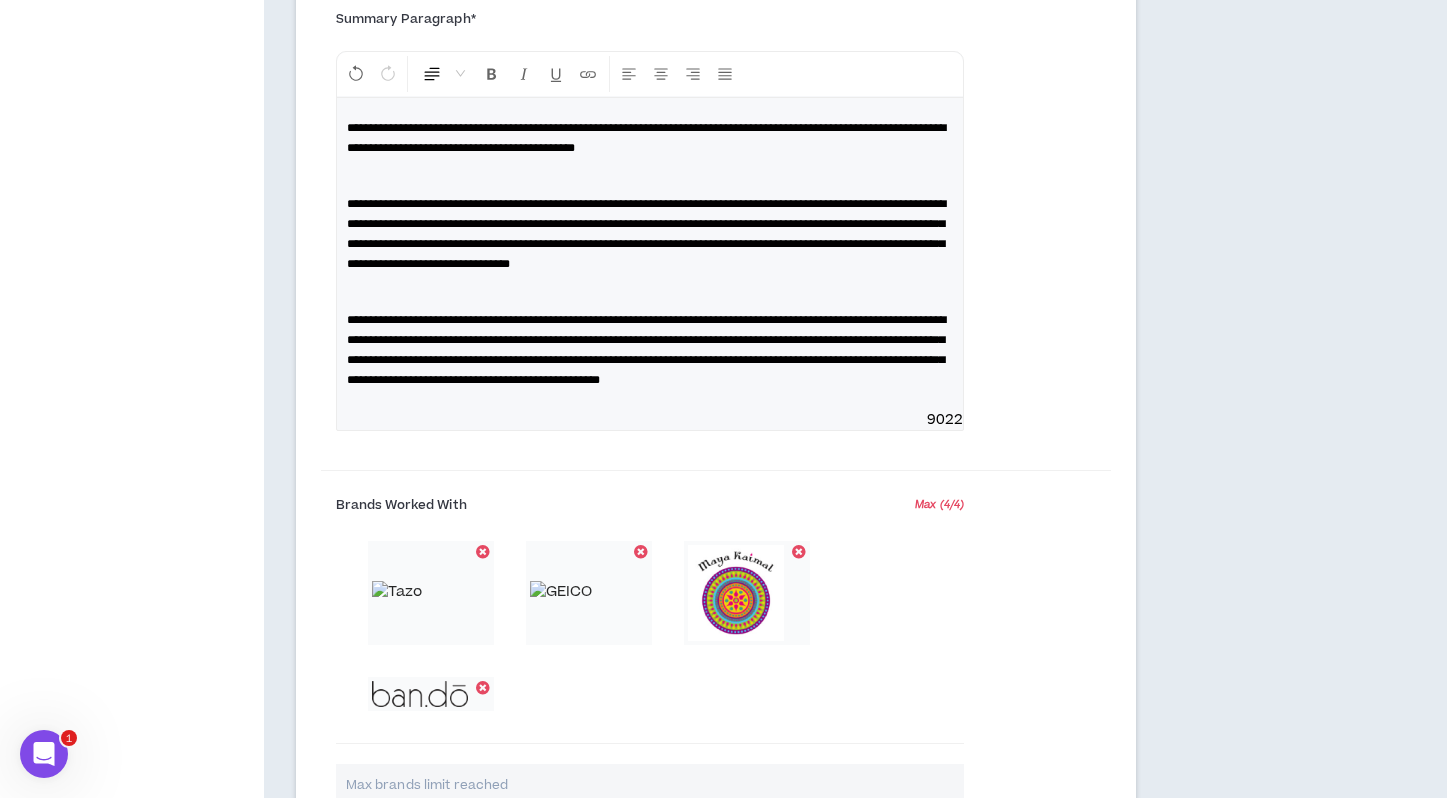 scroll, scrollTop: 3767, scrollLeft: 0, axis: vertical 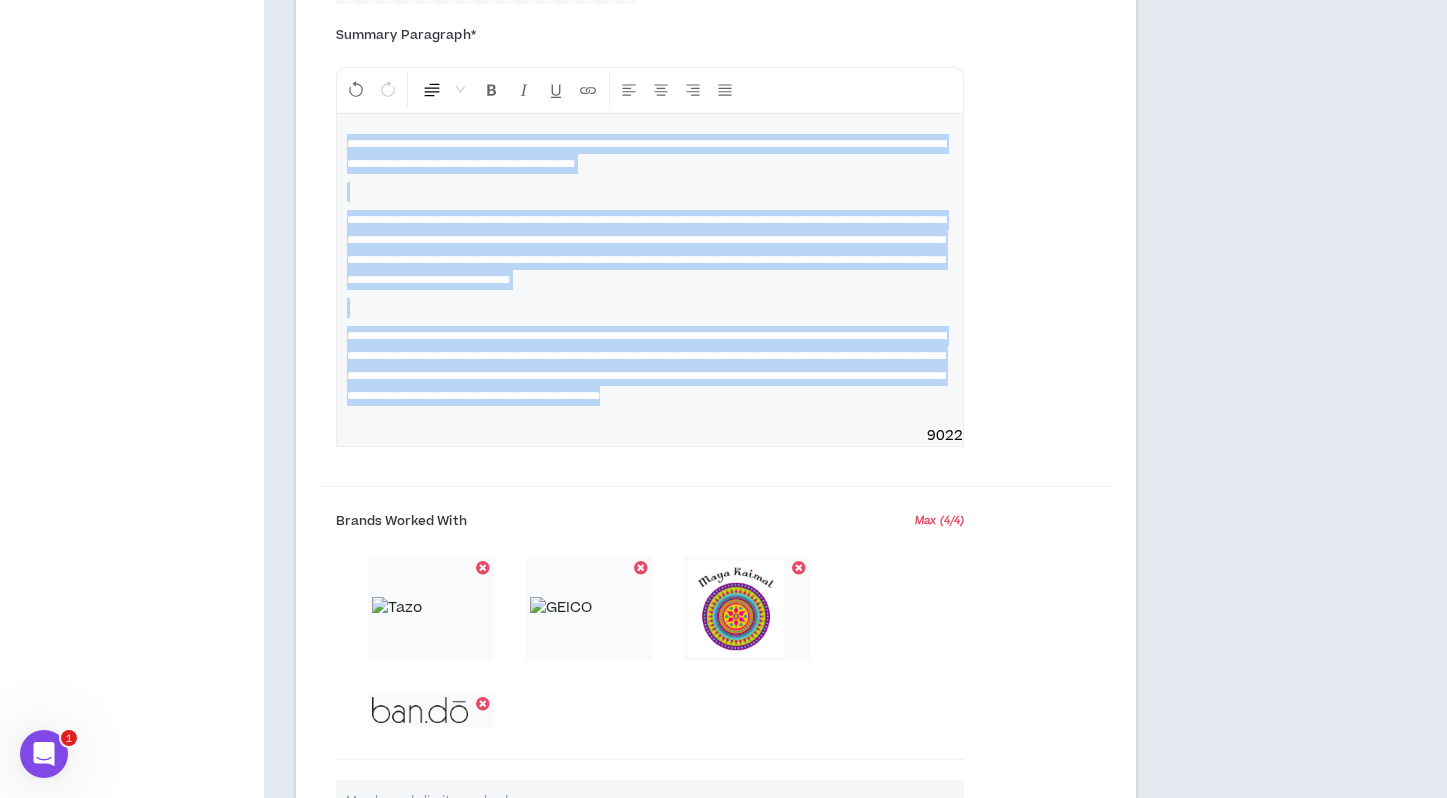 click on "**********" at bounding box center [646, 250] 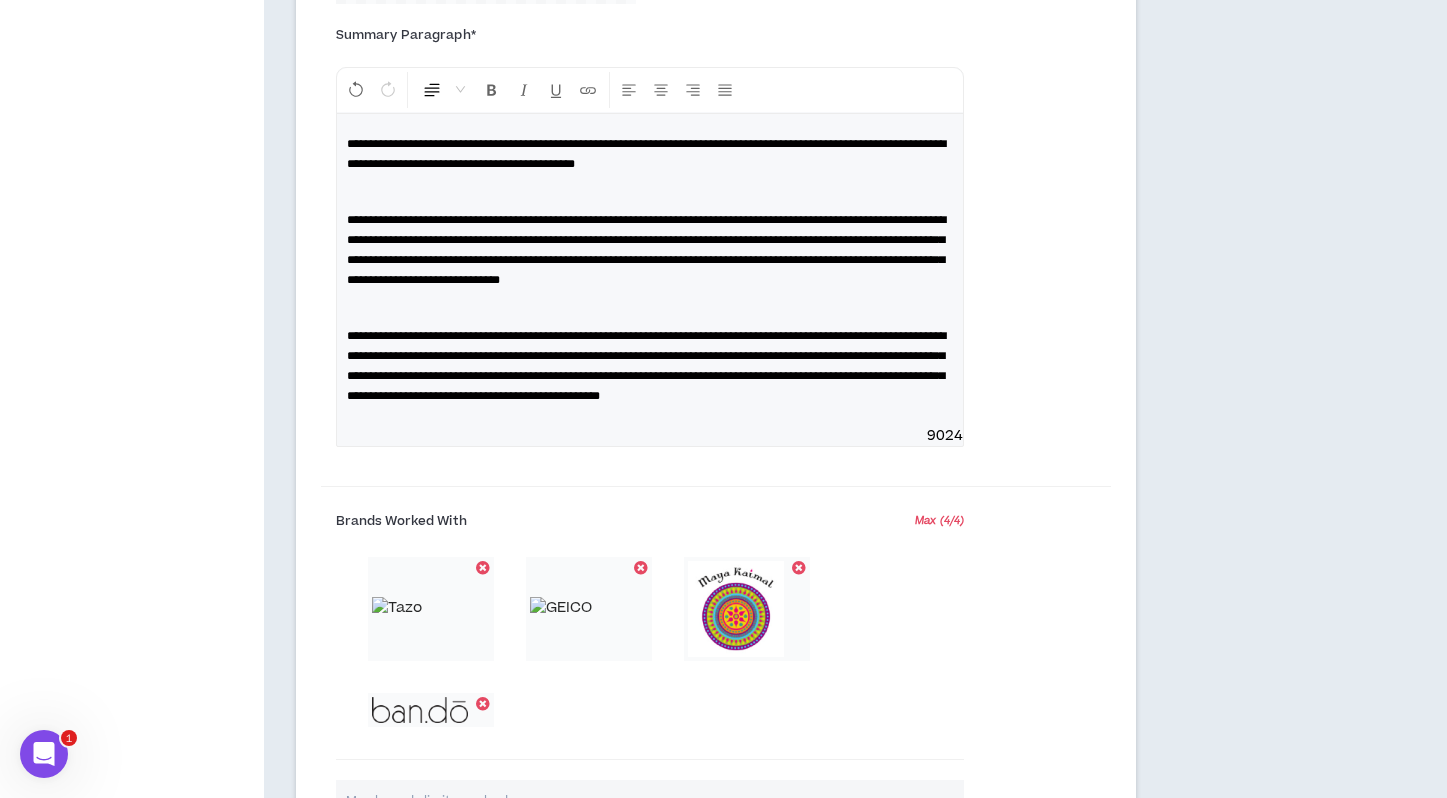 click on "**********" at bounding box center [650, 250] 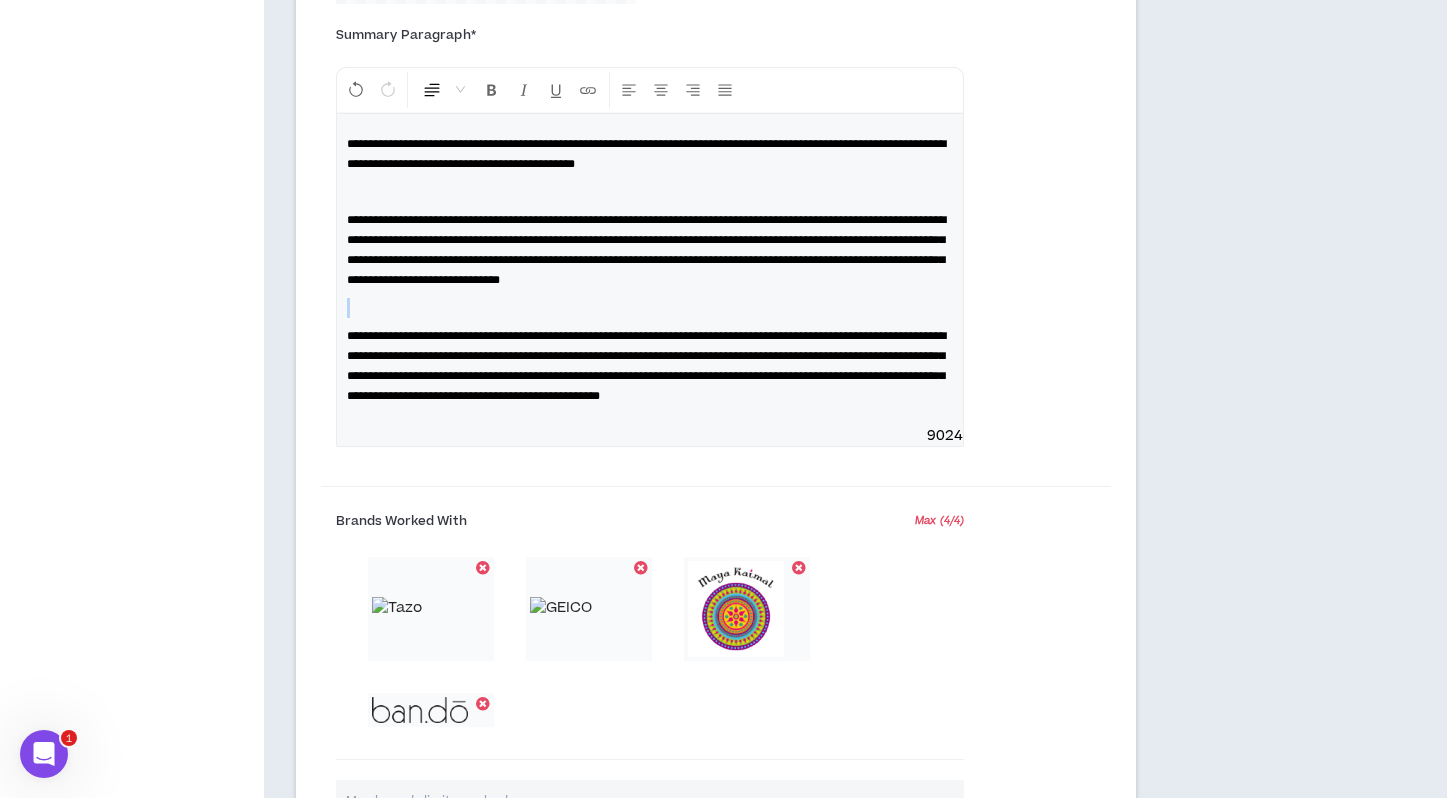 click on "**********" at bounding box center (650, 250) 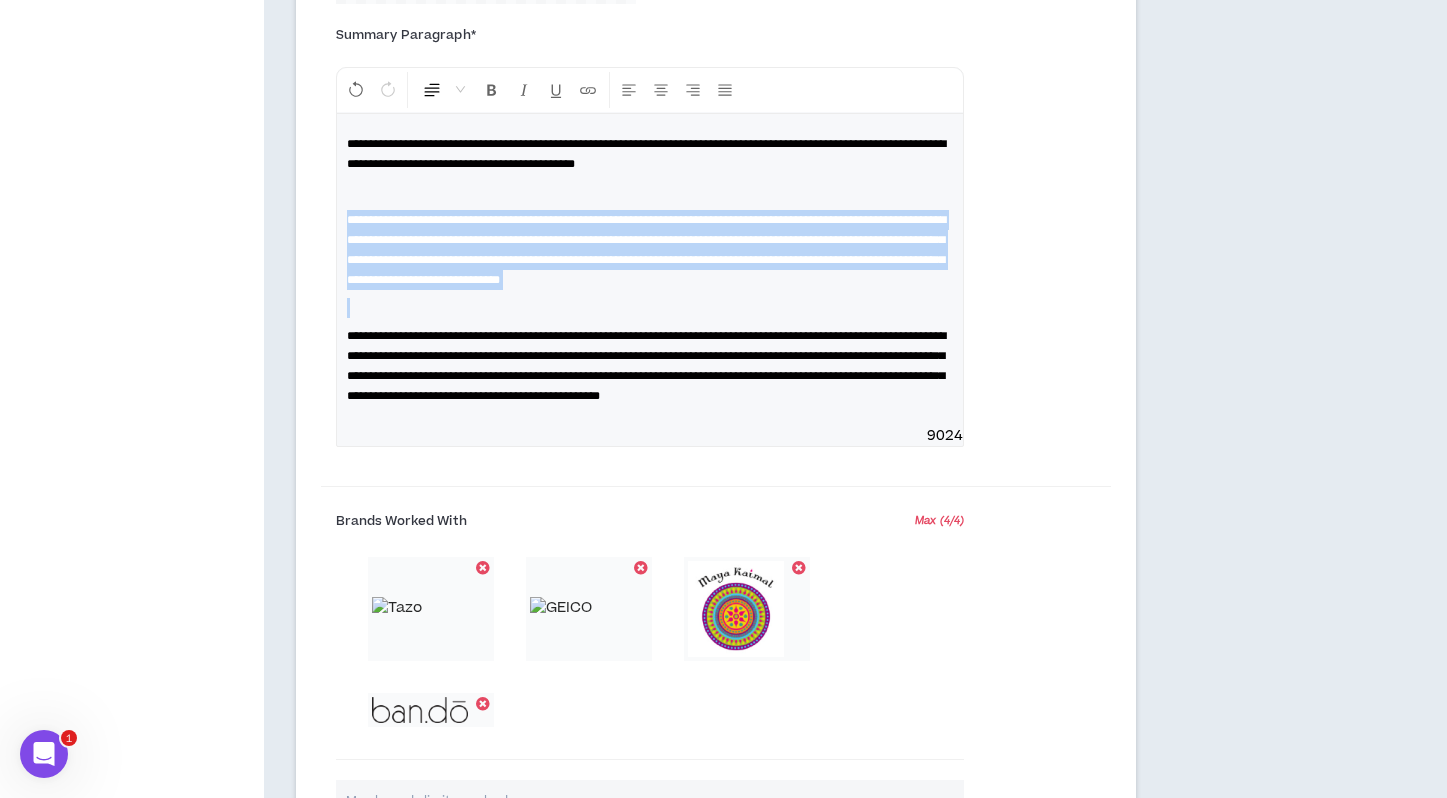 click on "**********" at bounding box center (650, 250) 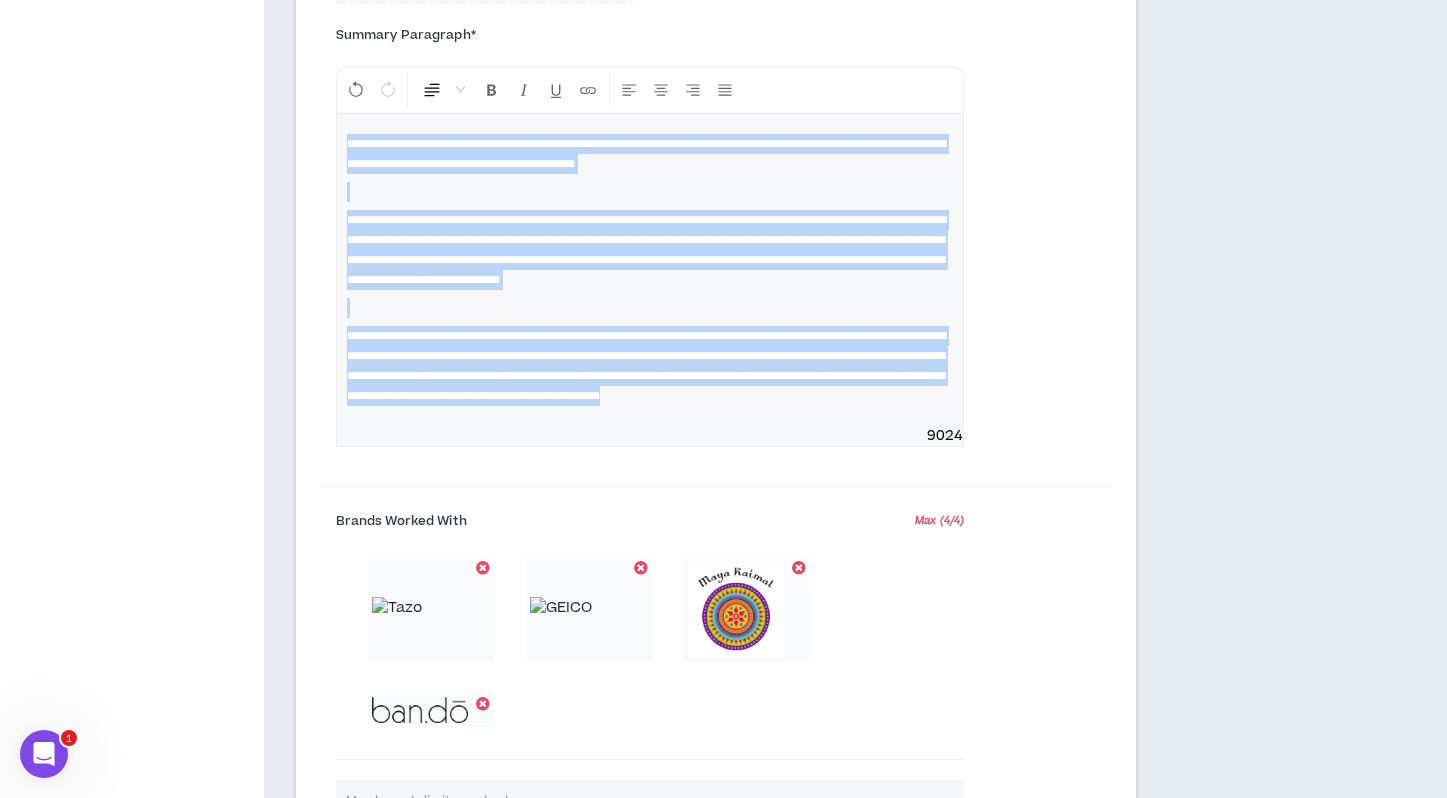 copy on "**********" 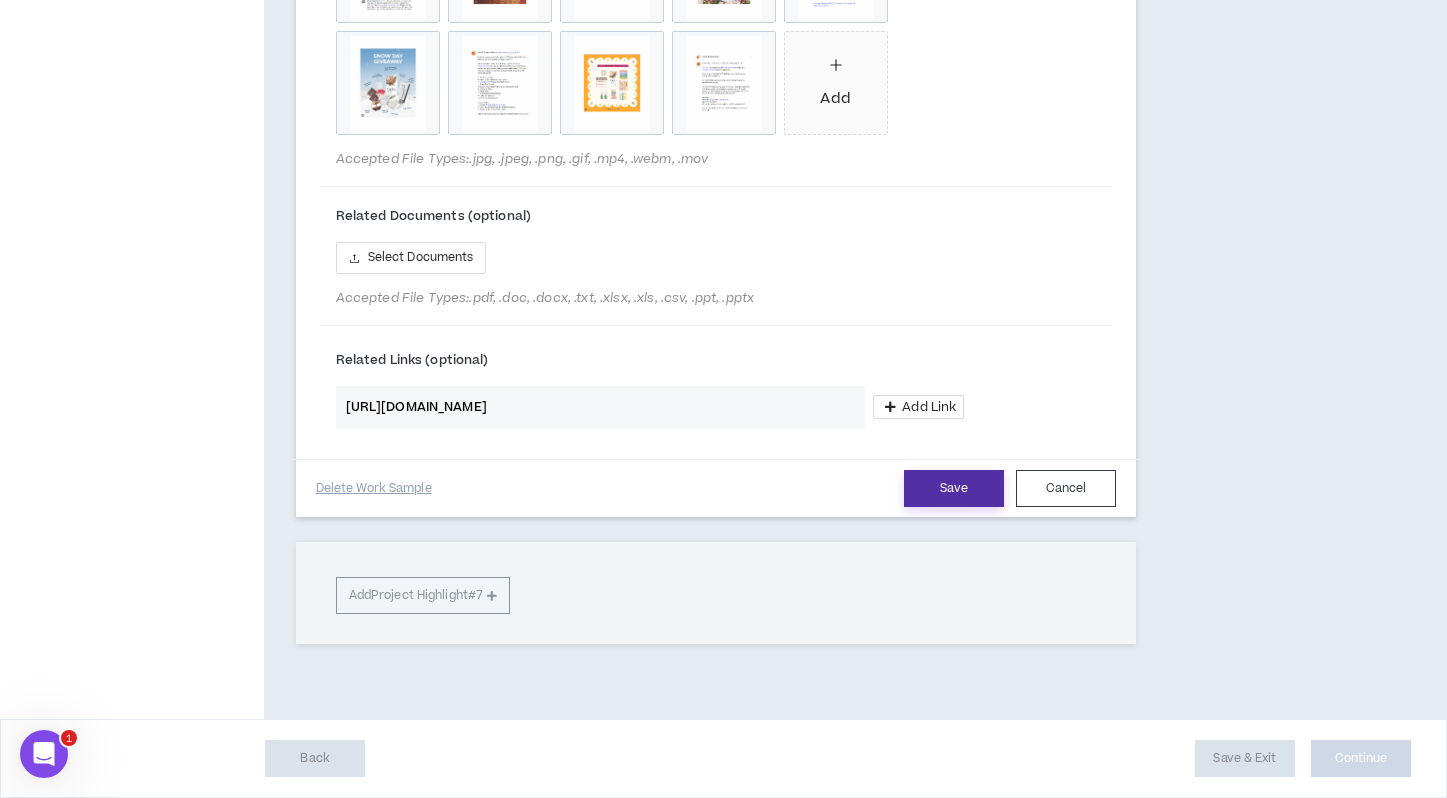click on "Save" at bounding box center (954, 488) 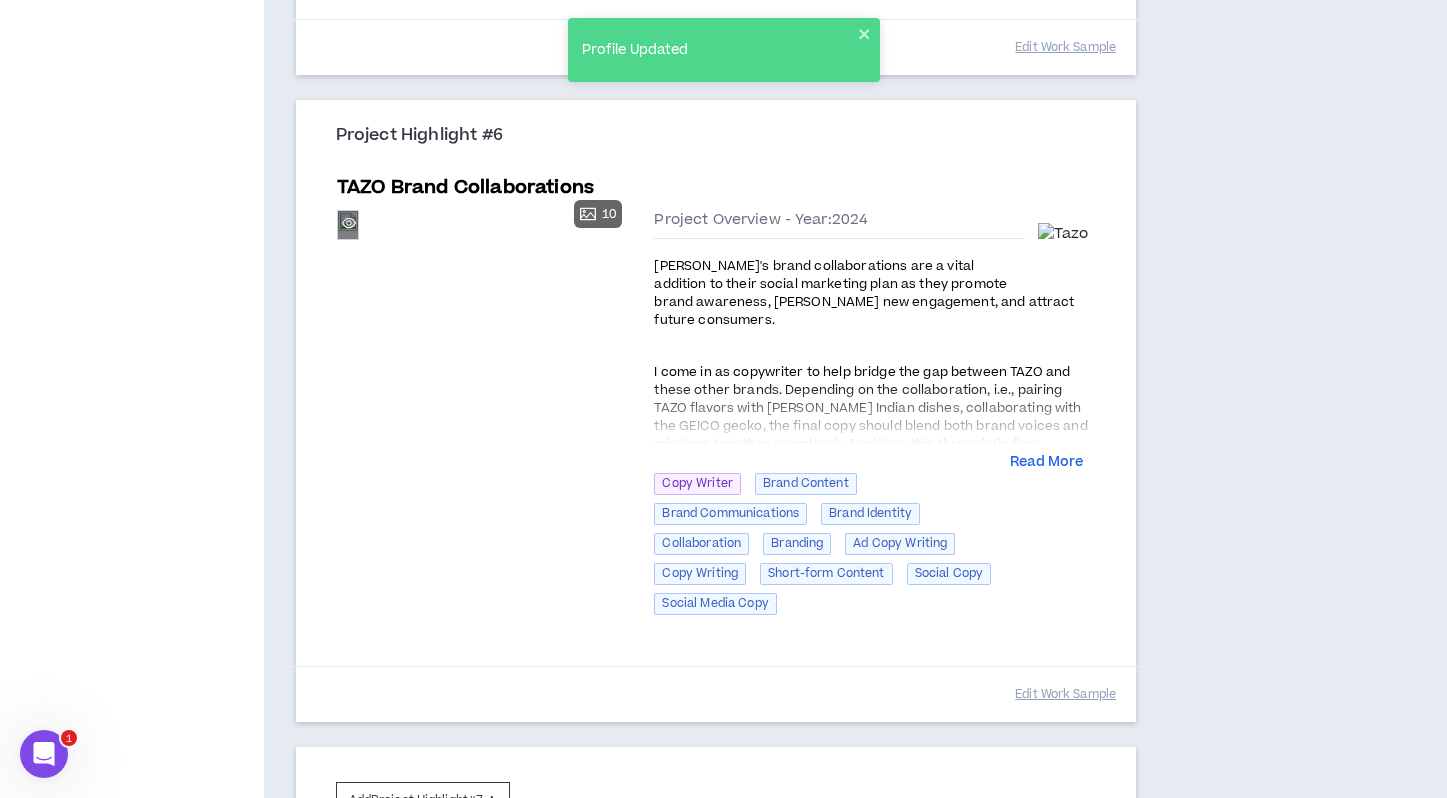 scroll, scrollTop: 3308, scrollLeft: 0, axis: vertical 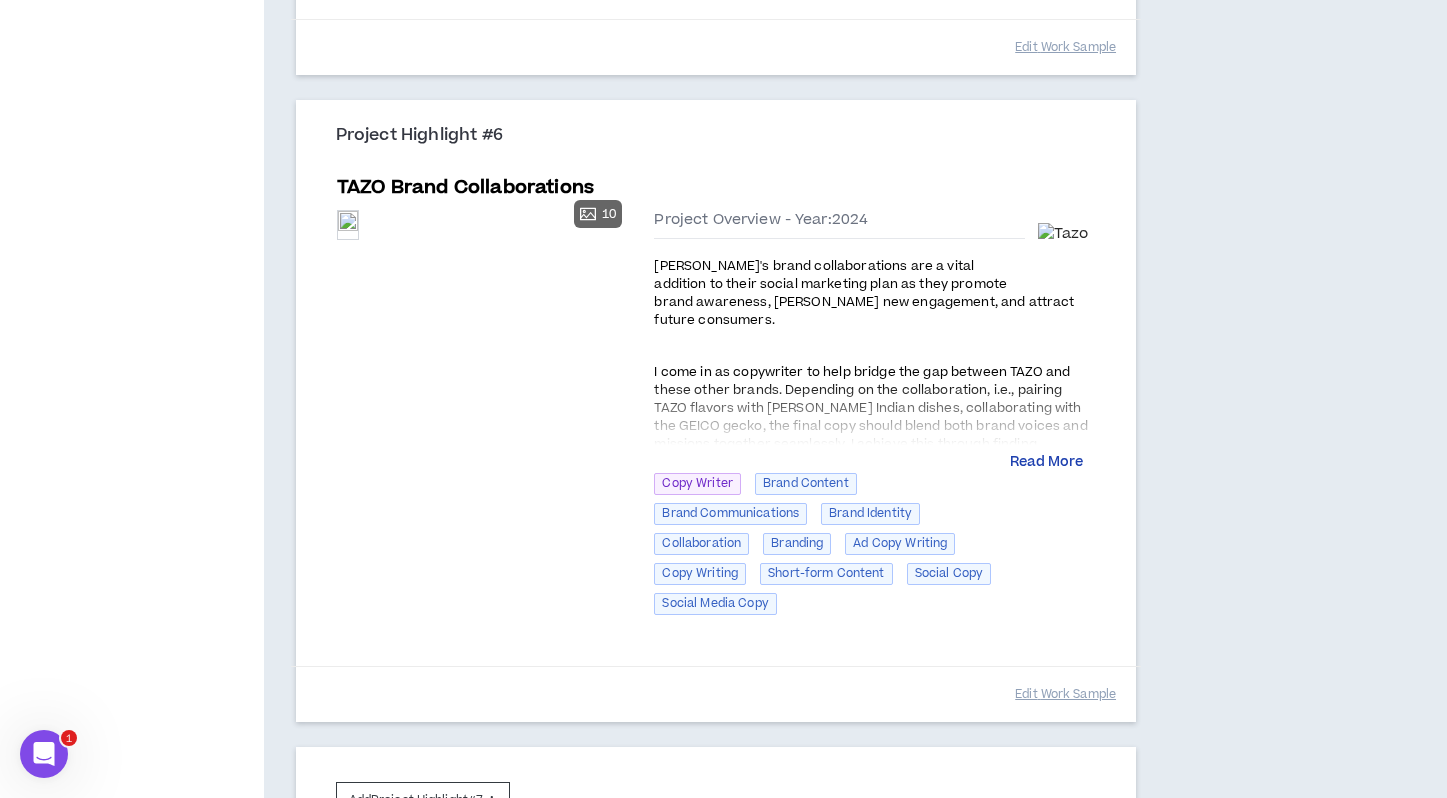 click on "Read More" at bounding box center (1046, 463) 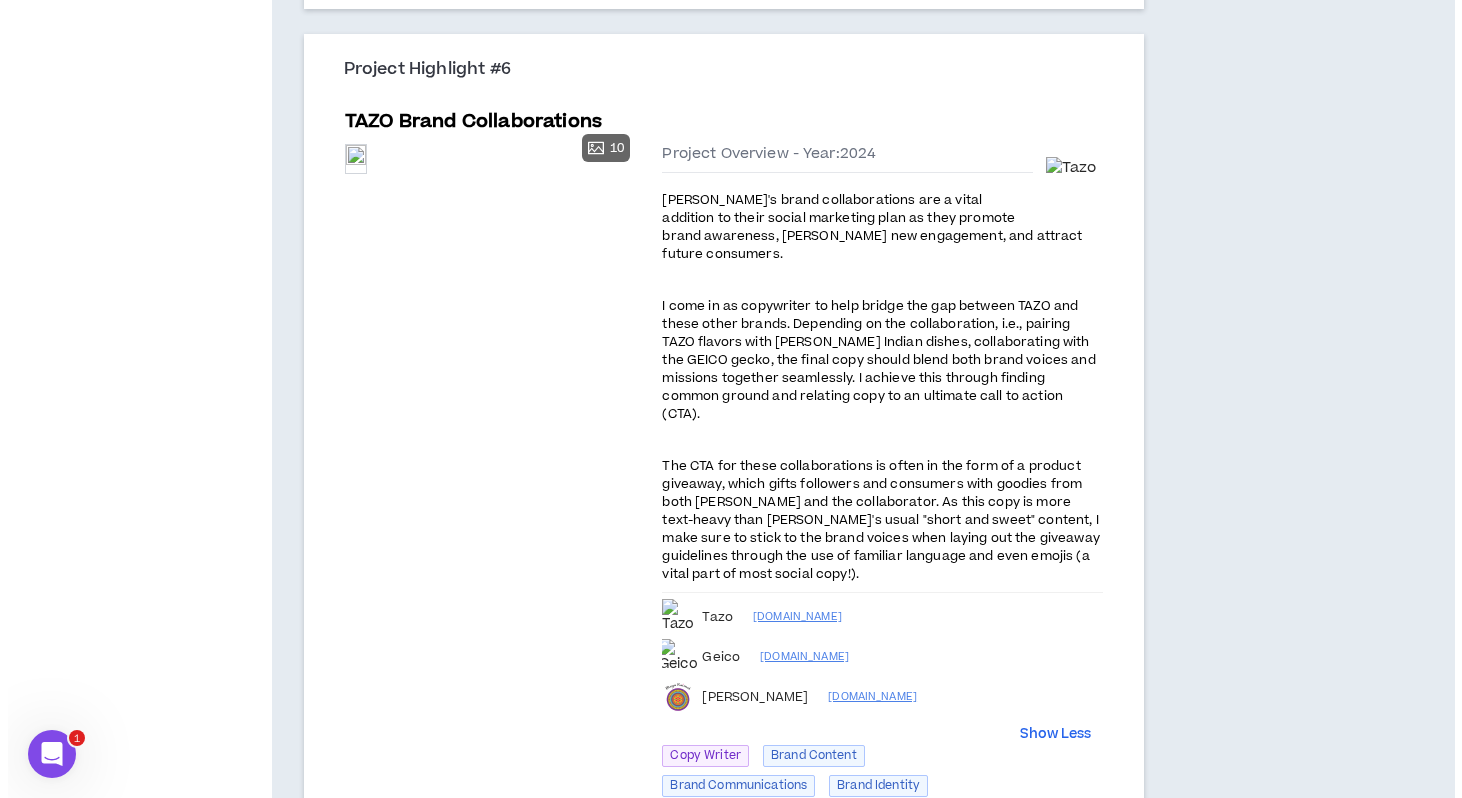 scroll, scrollTop: 3493, scrollLeft: 0, axis: vertical 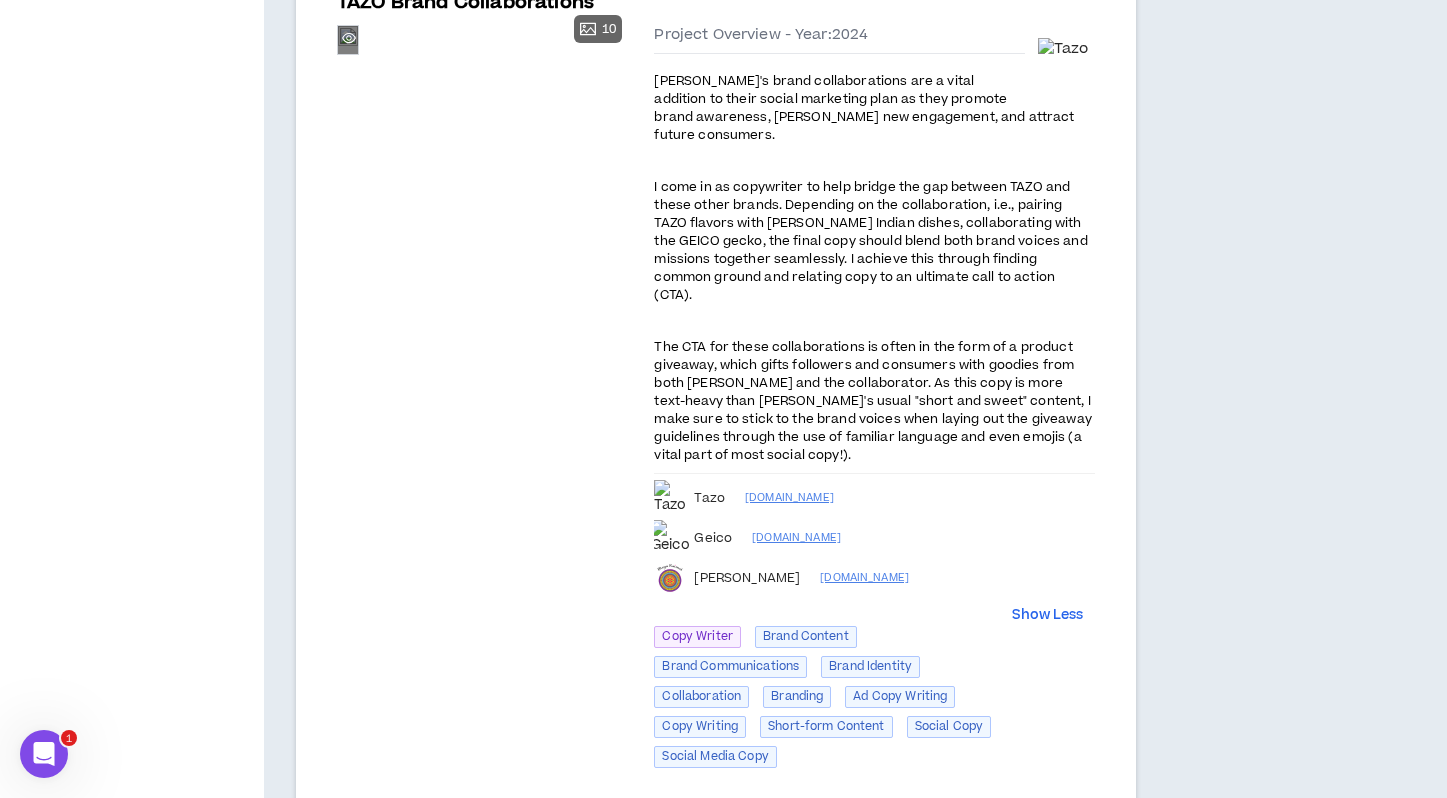 click on "Preview" at bounding box center [348, 39] 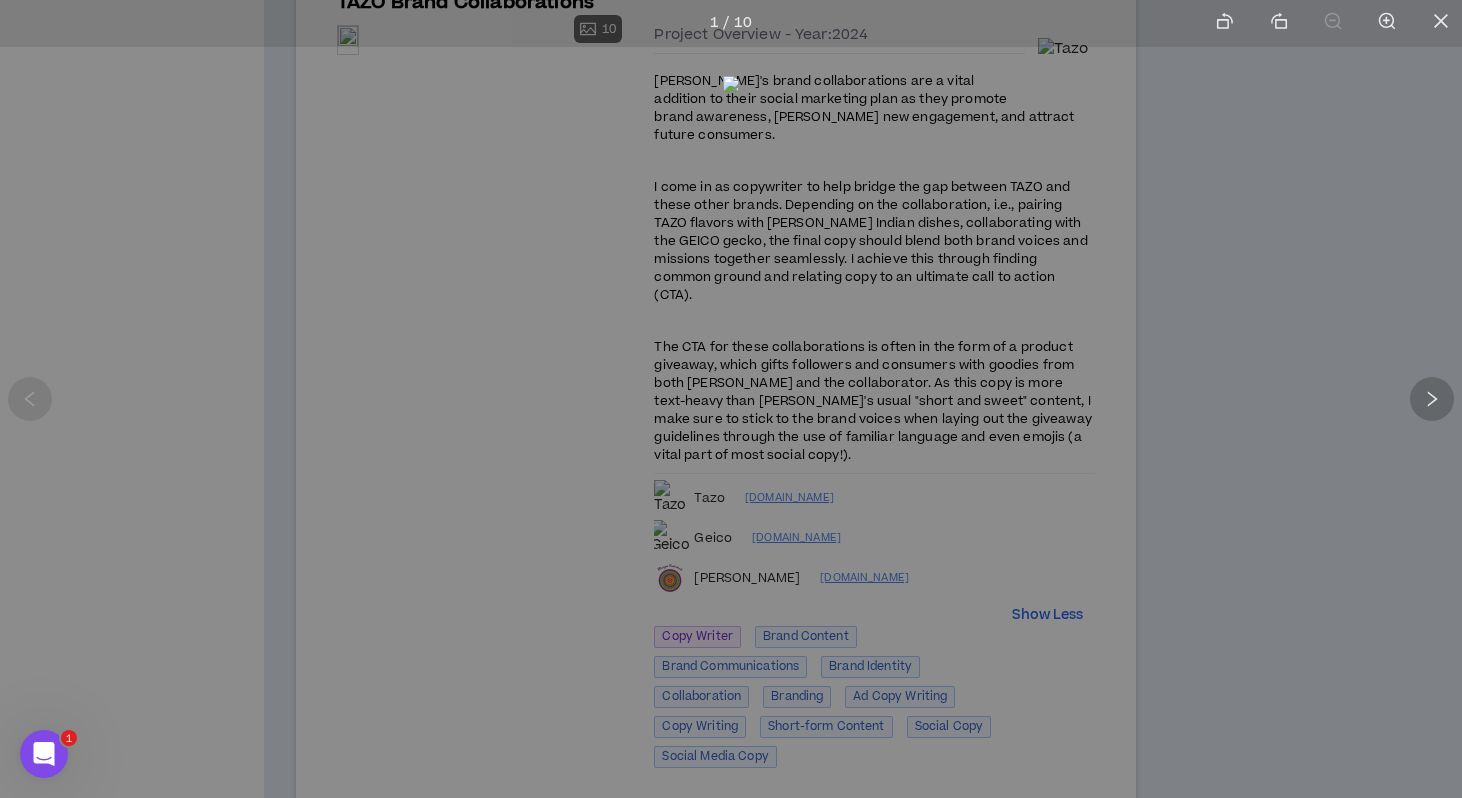 click 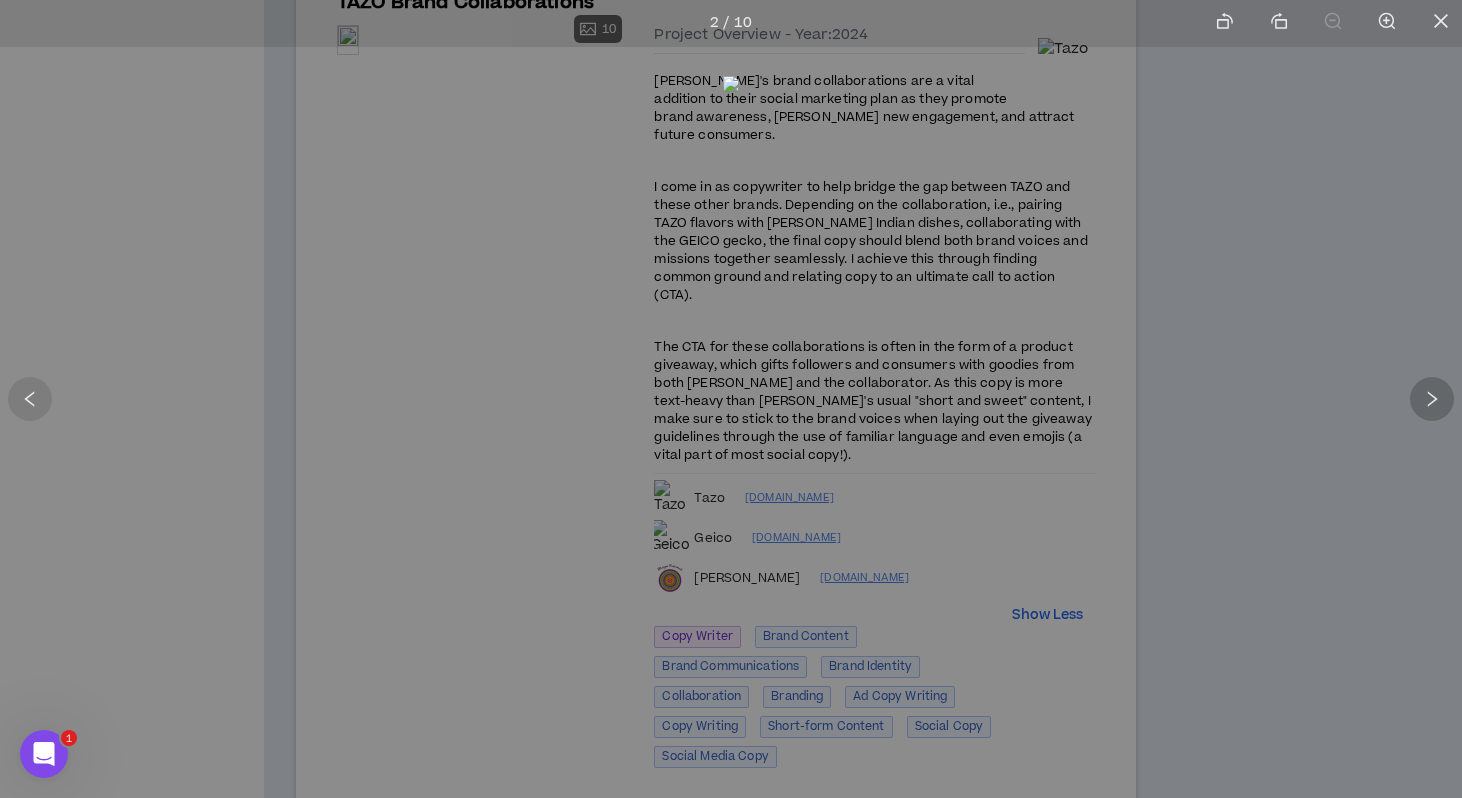 click at bounding box center (1432, 399) 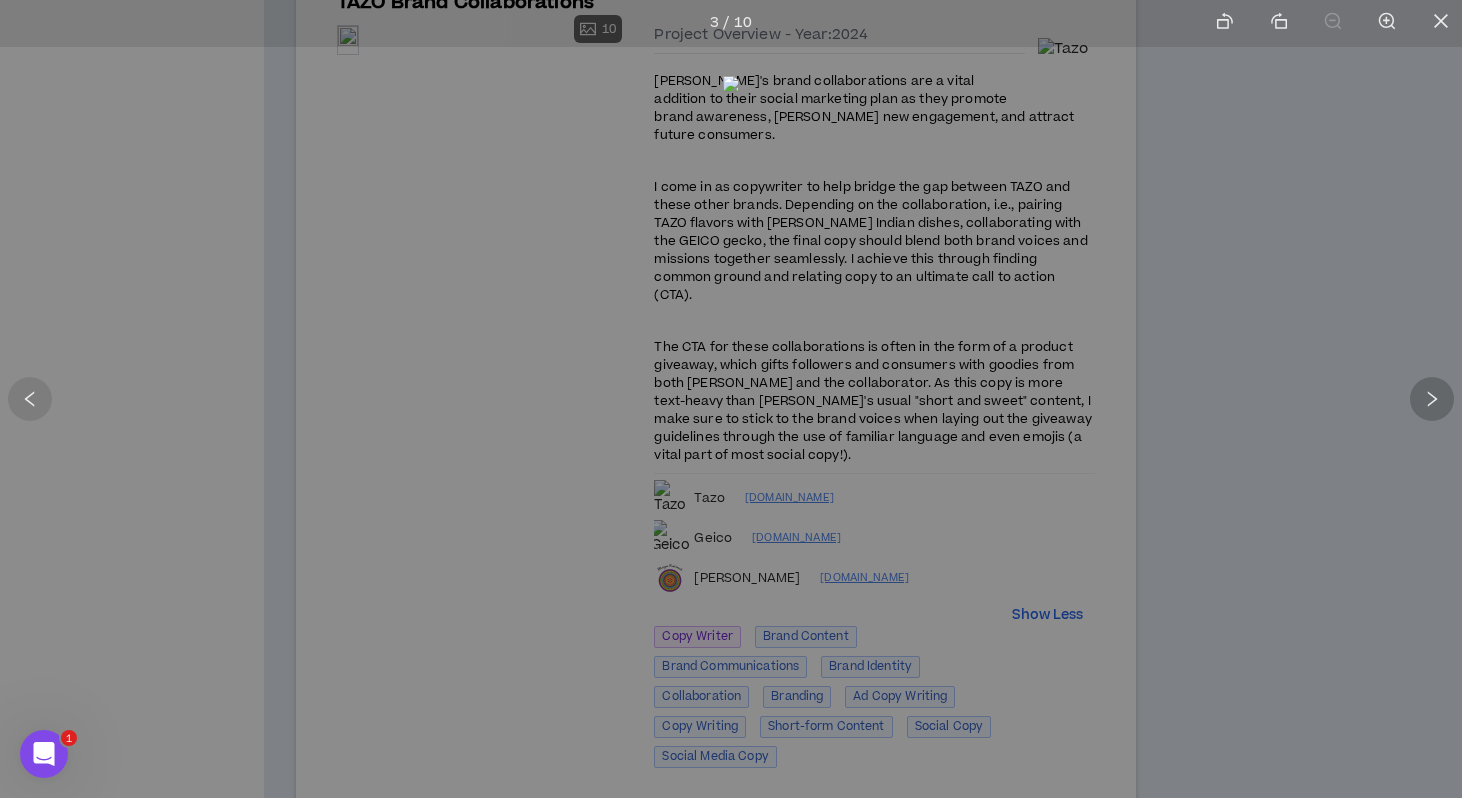 click at bounding box center (1432, 399) 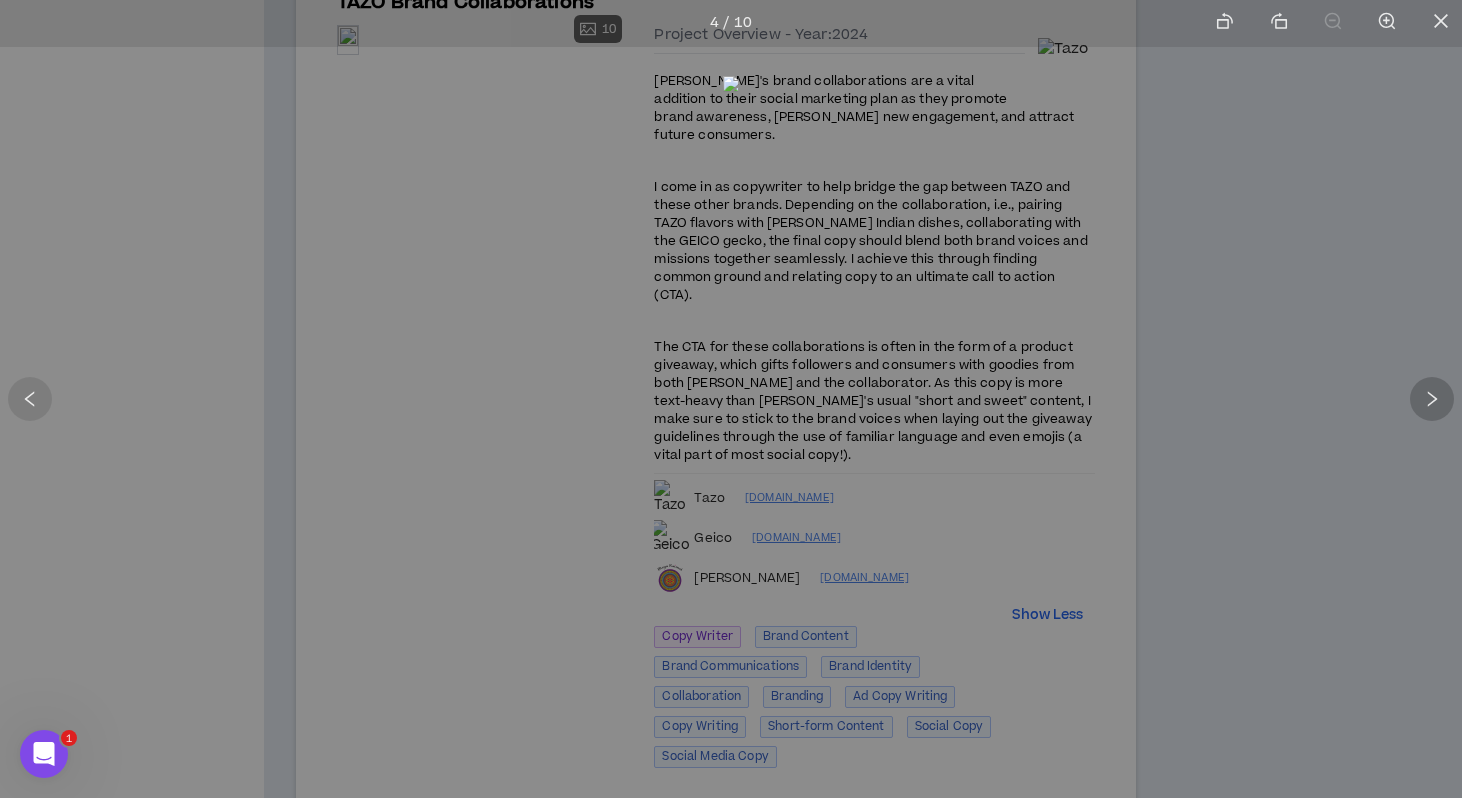 click at bounding box center (1432, 399) 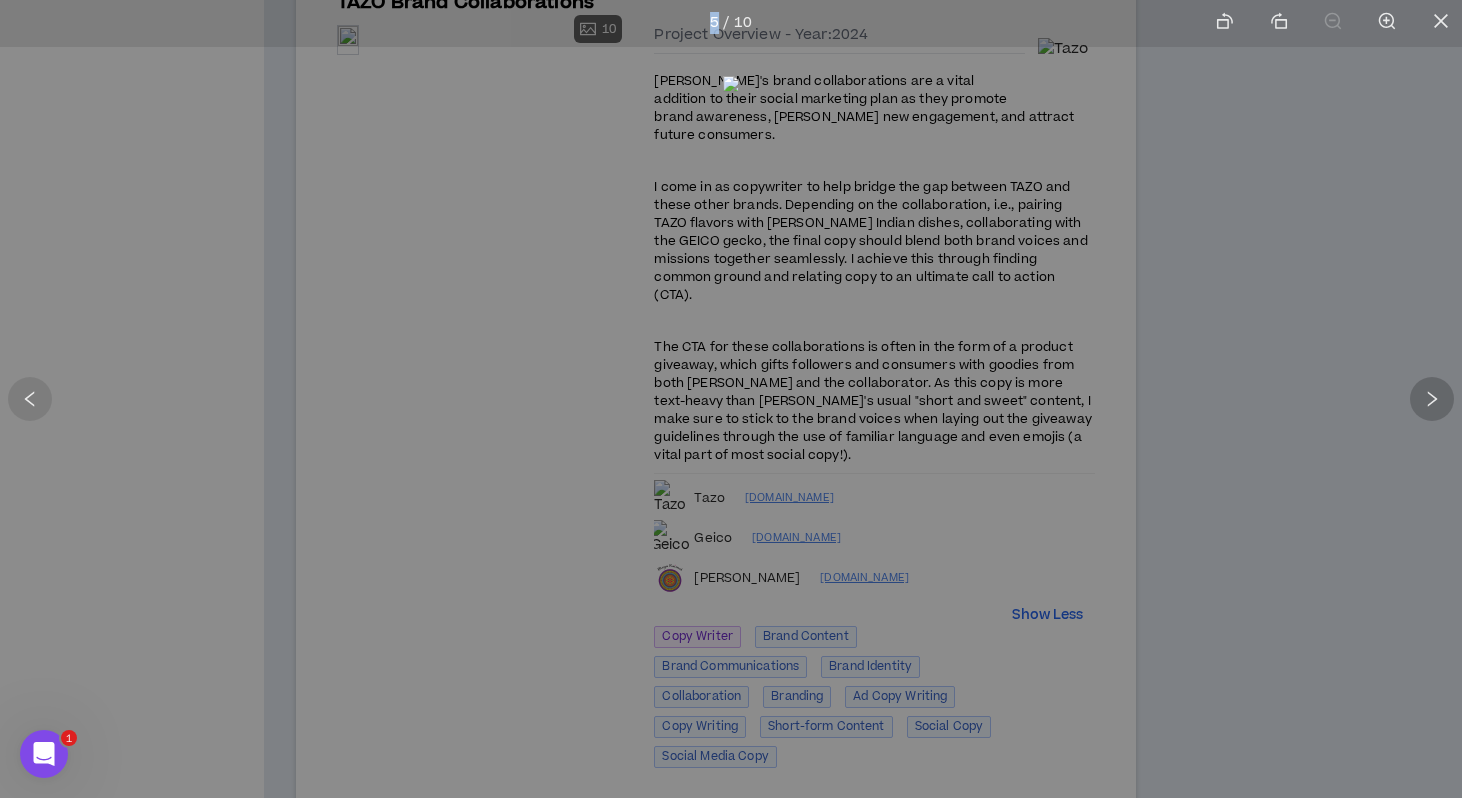 click at bounding box center [1432, 399] 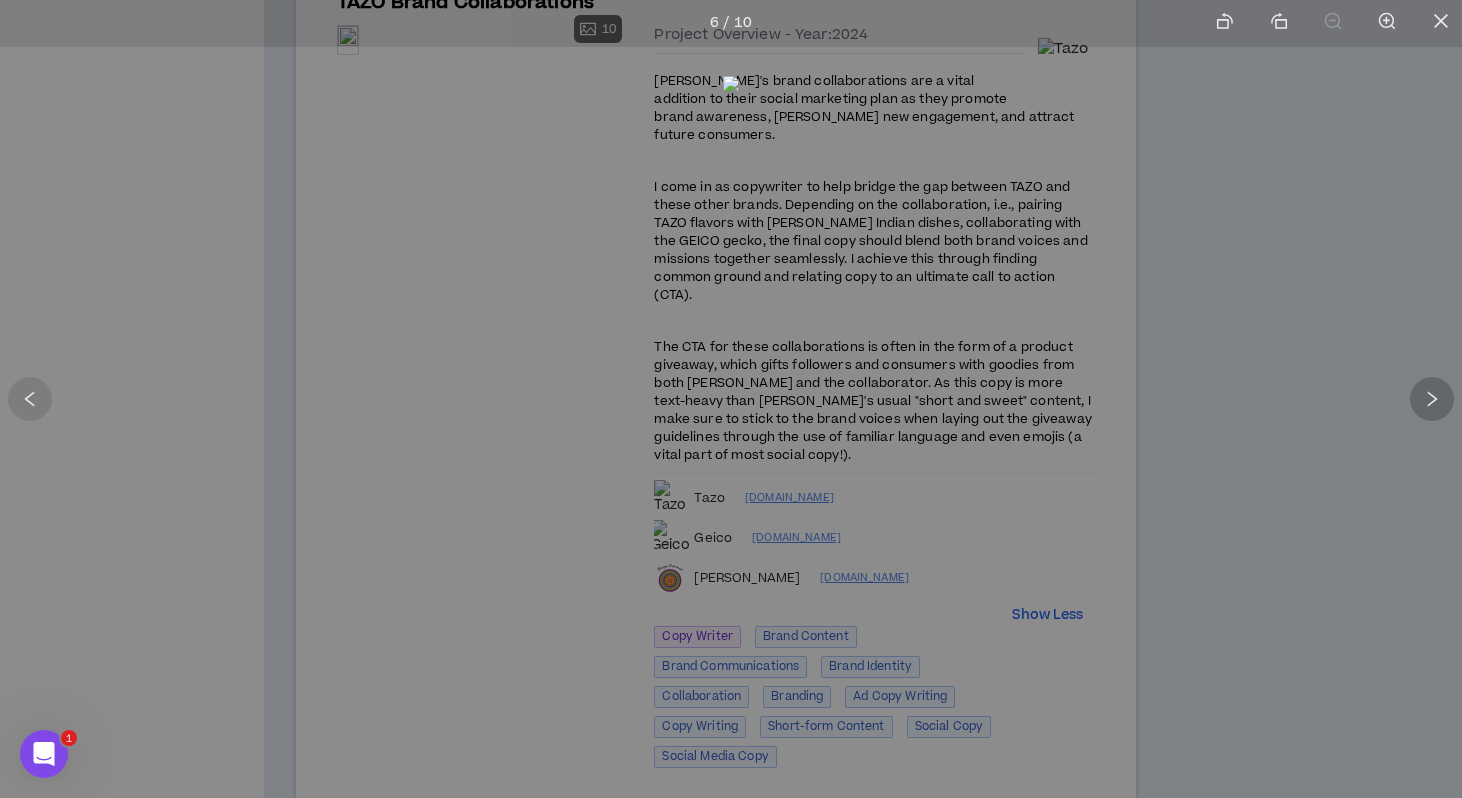 click at bounding box center [1432, 399] 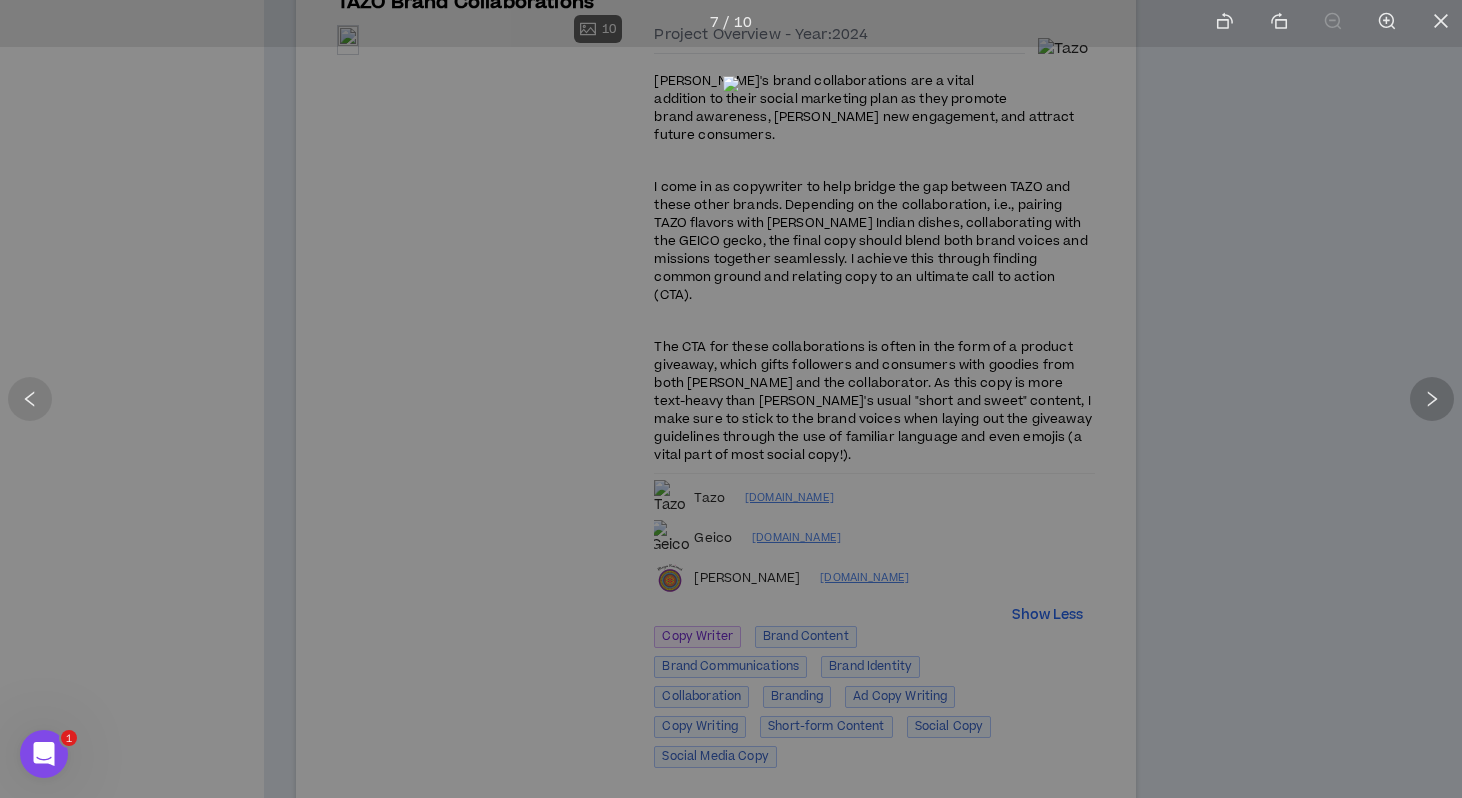 click at bounding box center (1432, 399) 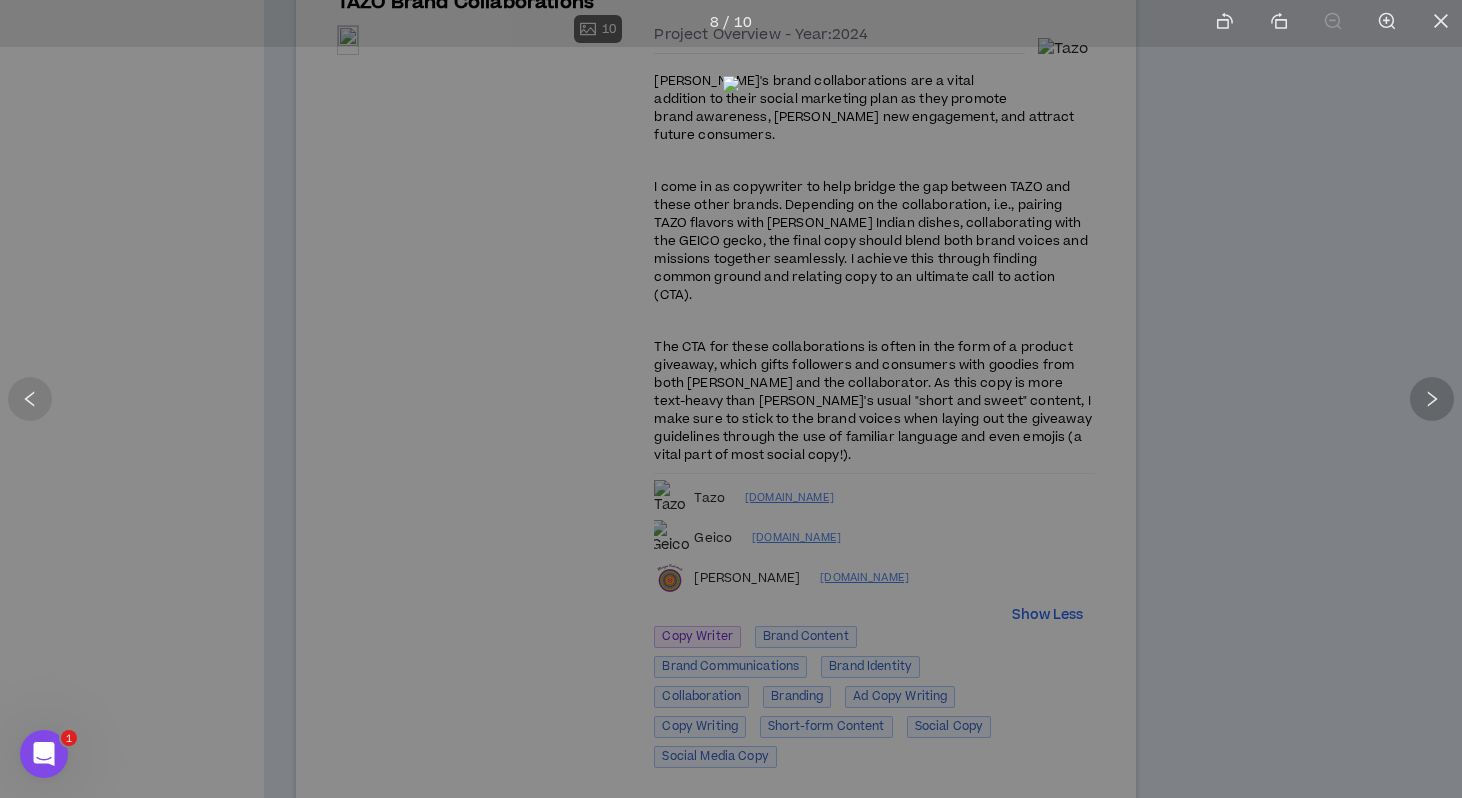 click at bounding box center [1432, 399] 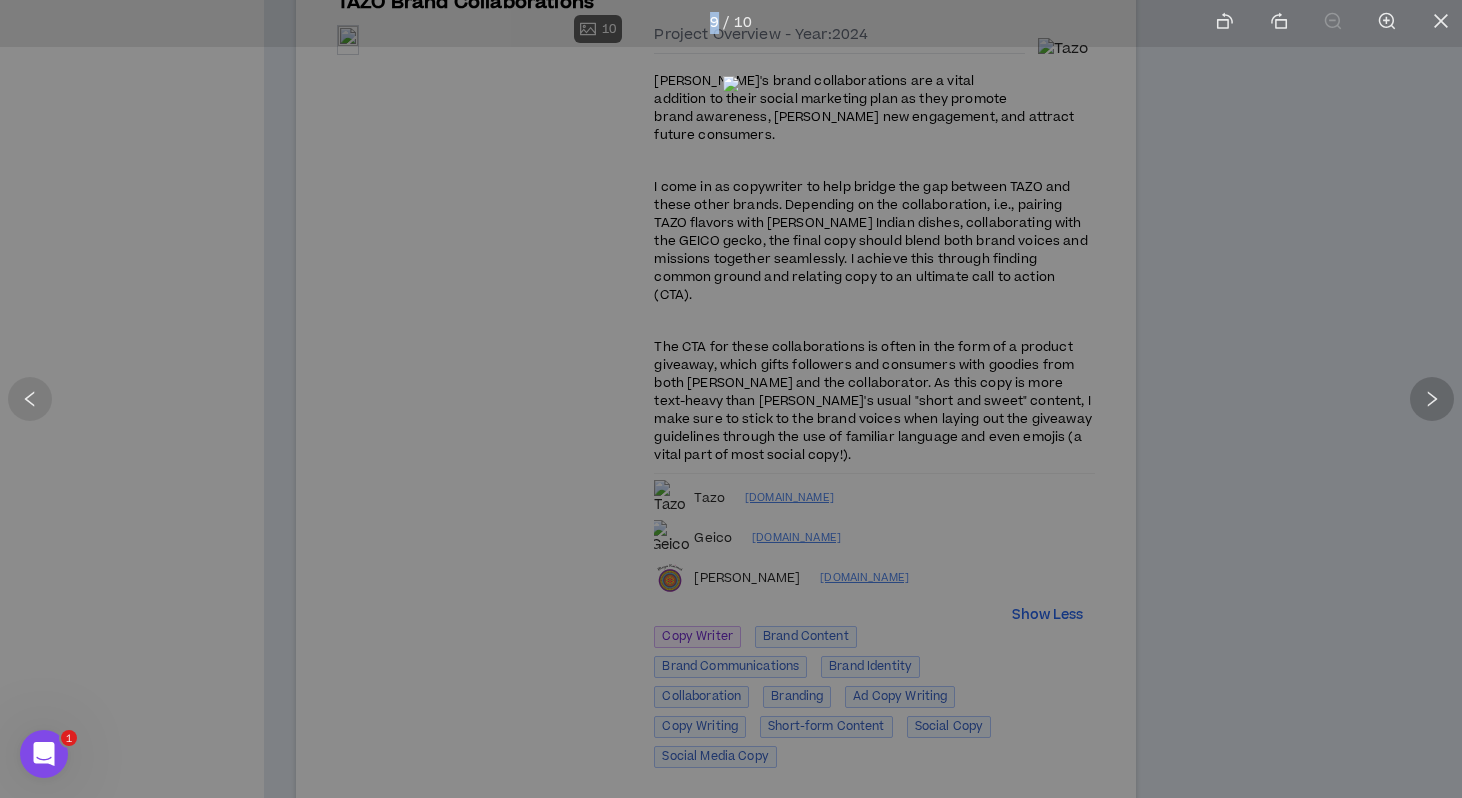 click at bounding box center [1432, 399] 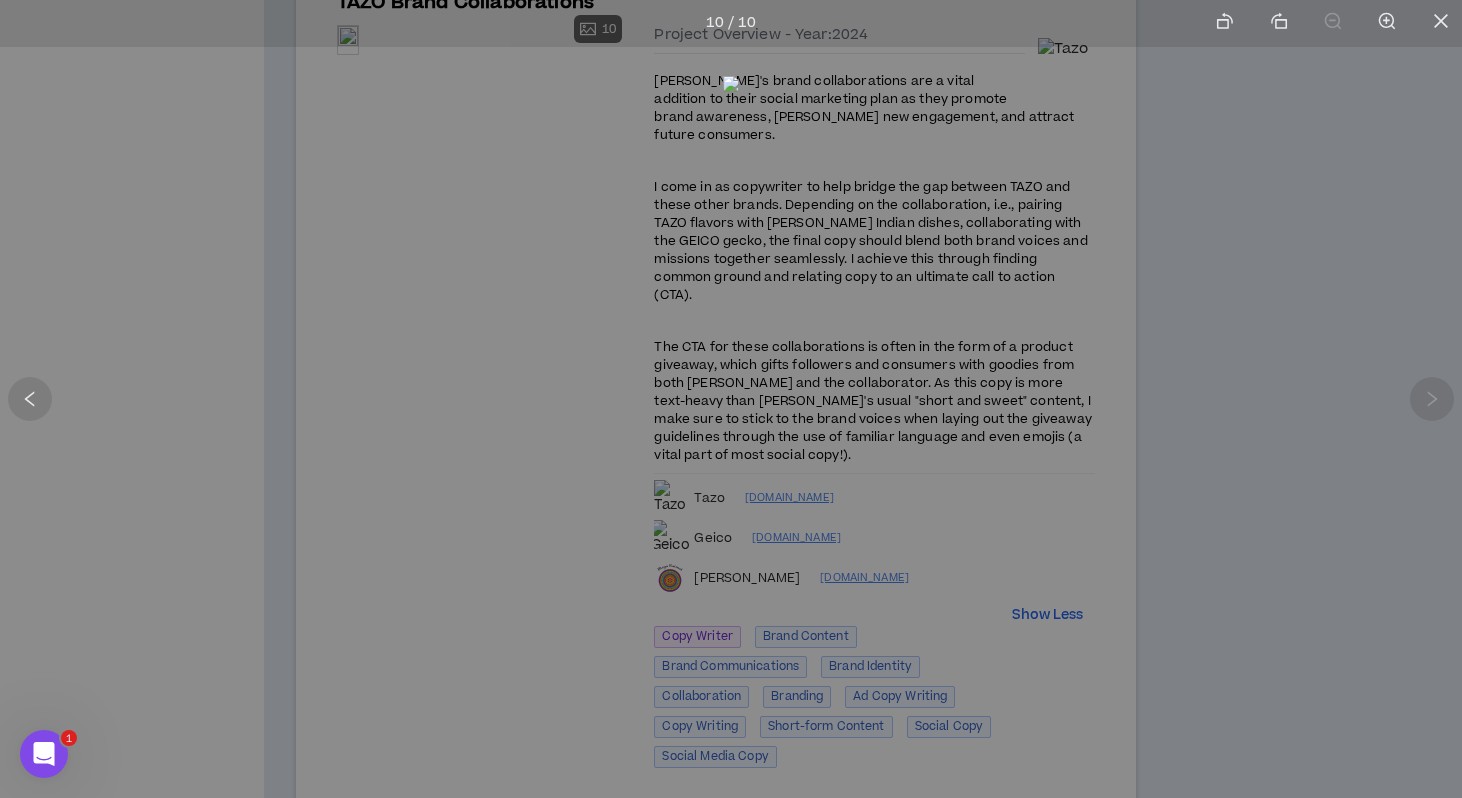 click at bounding box center [1432, 399] 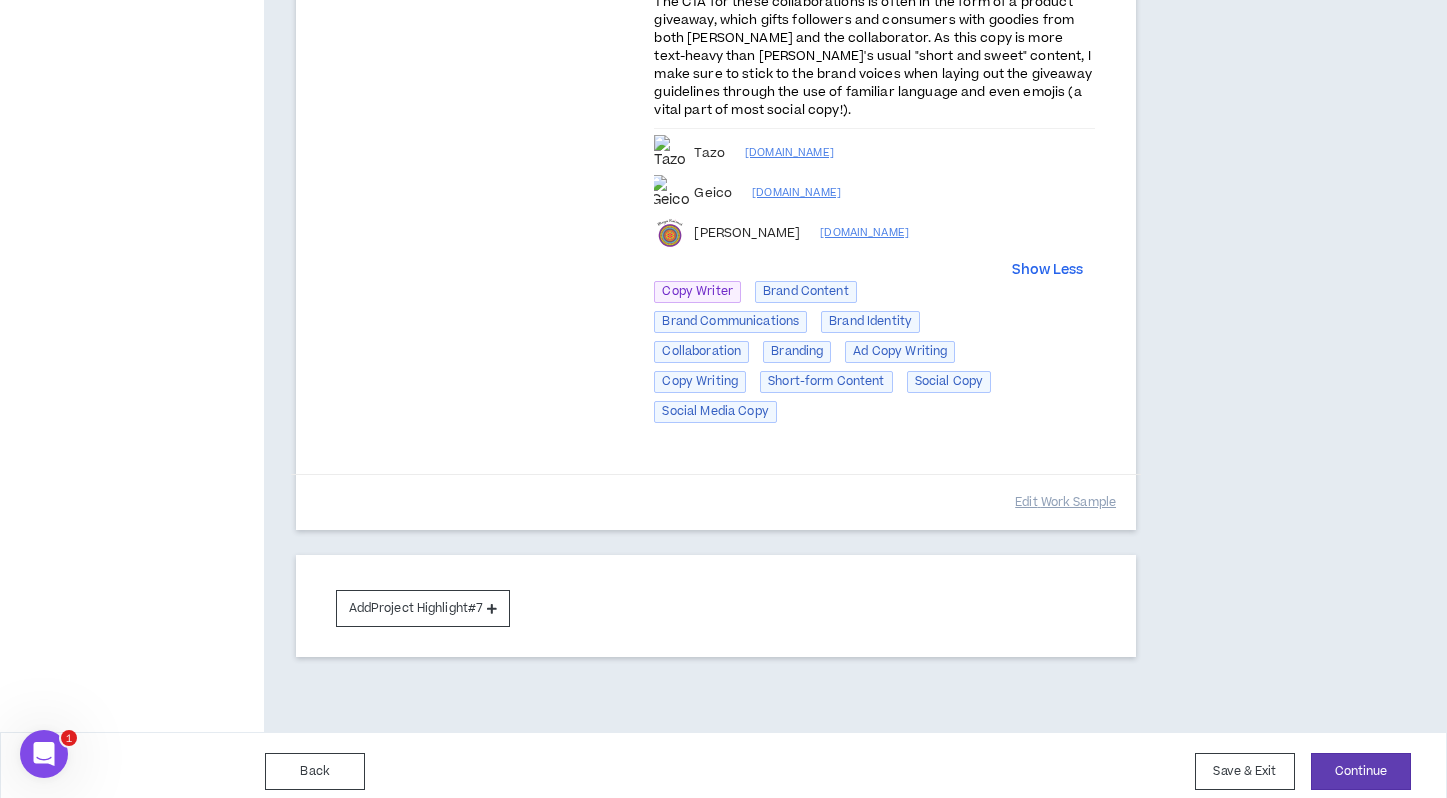 scroll, scrollTop: 3851, scrollLeft: 0, axis: vertical 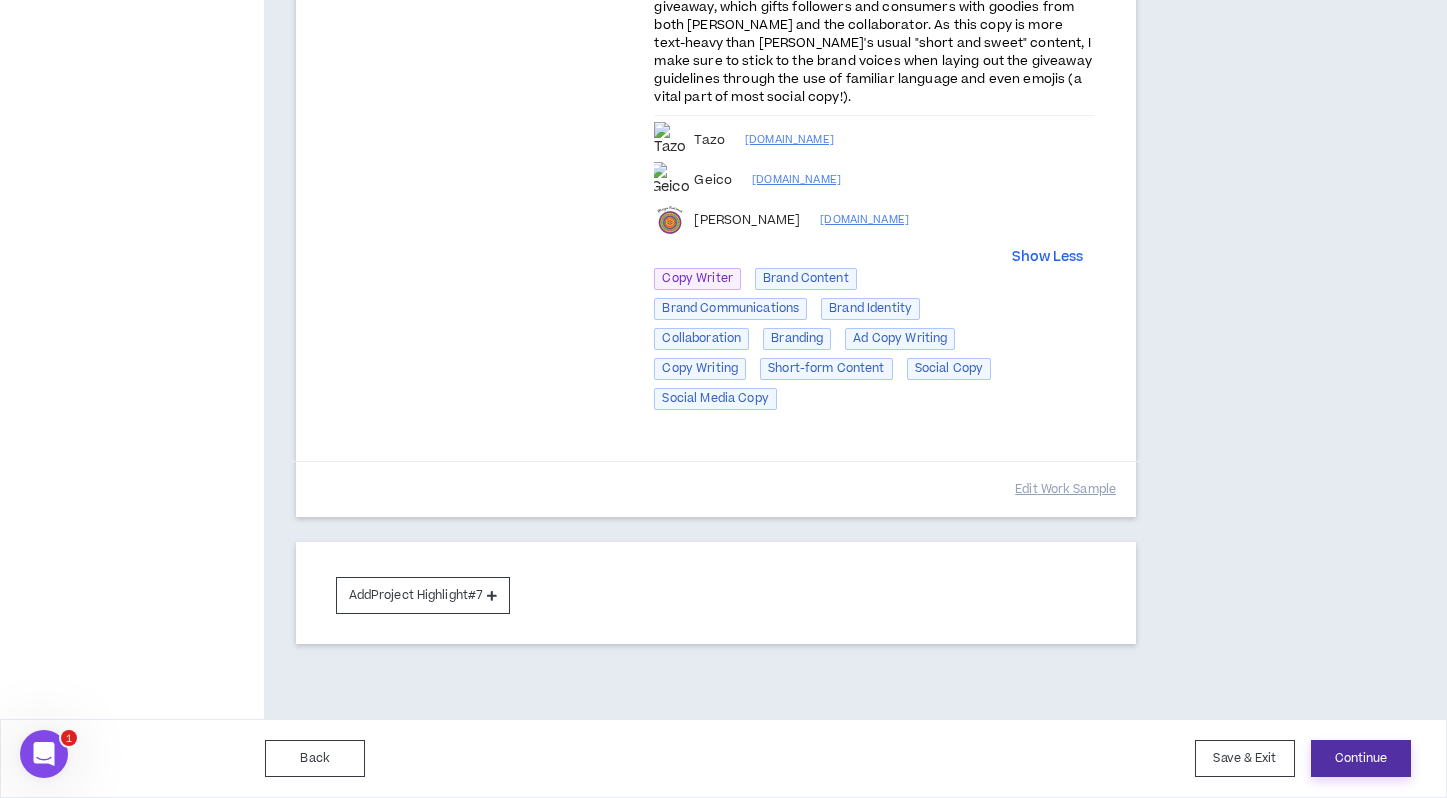 click on "Continue" at bounding box center (1361, 758) 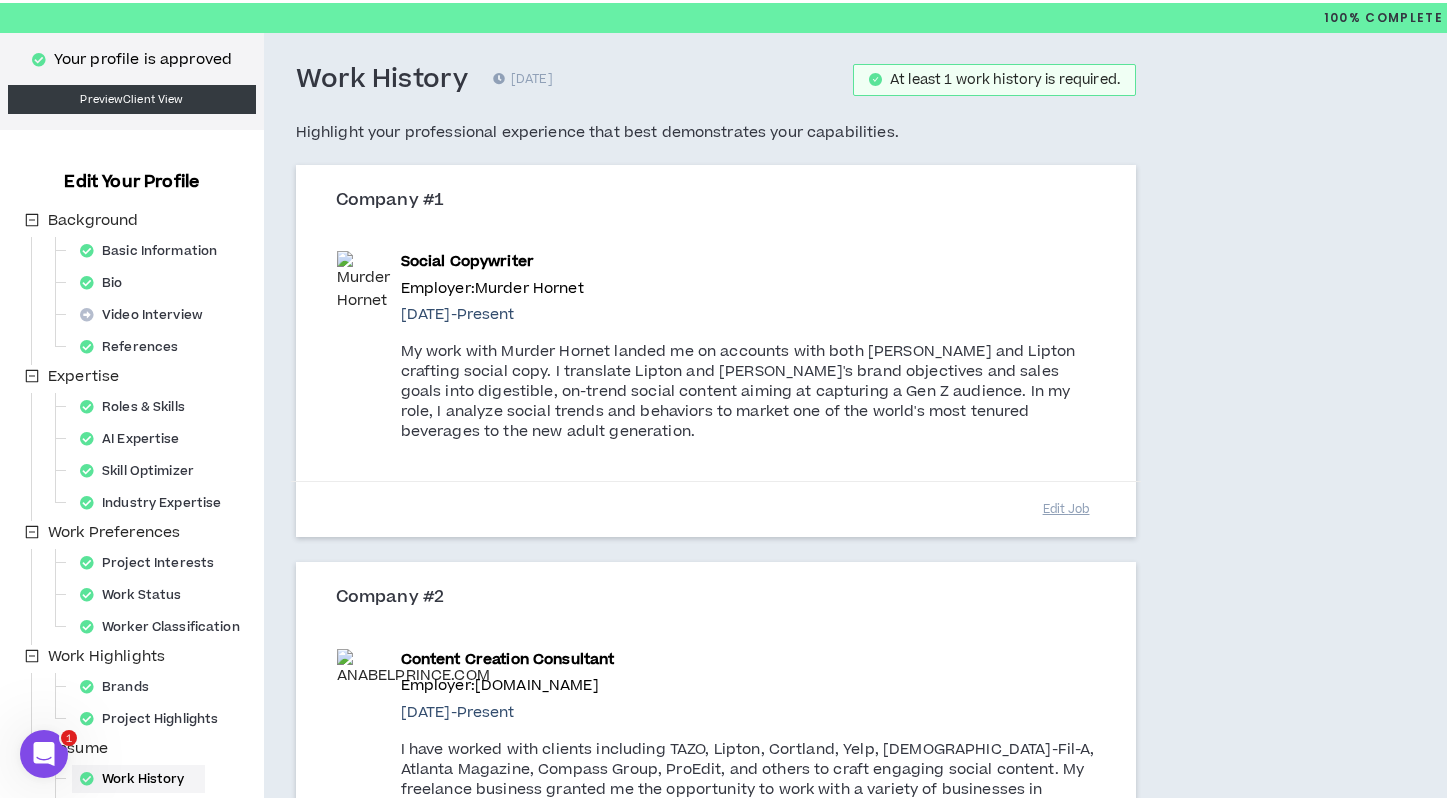 scroll, scrollTop: 0, scrollLeft: 0, axis: both 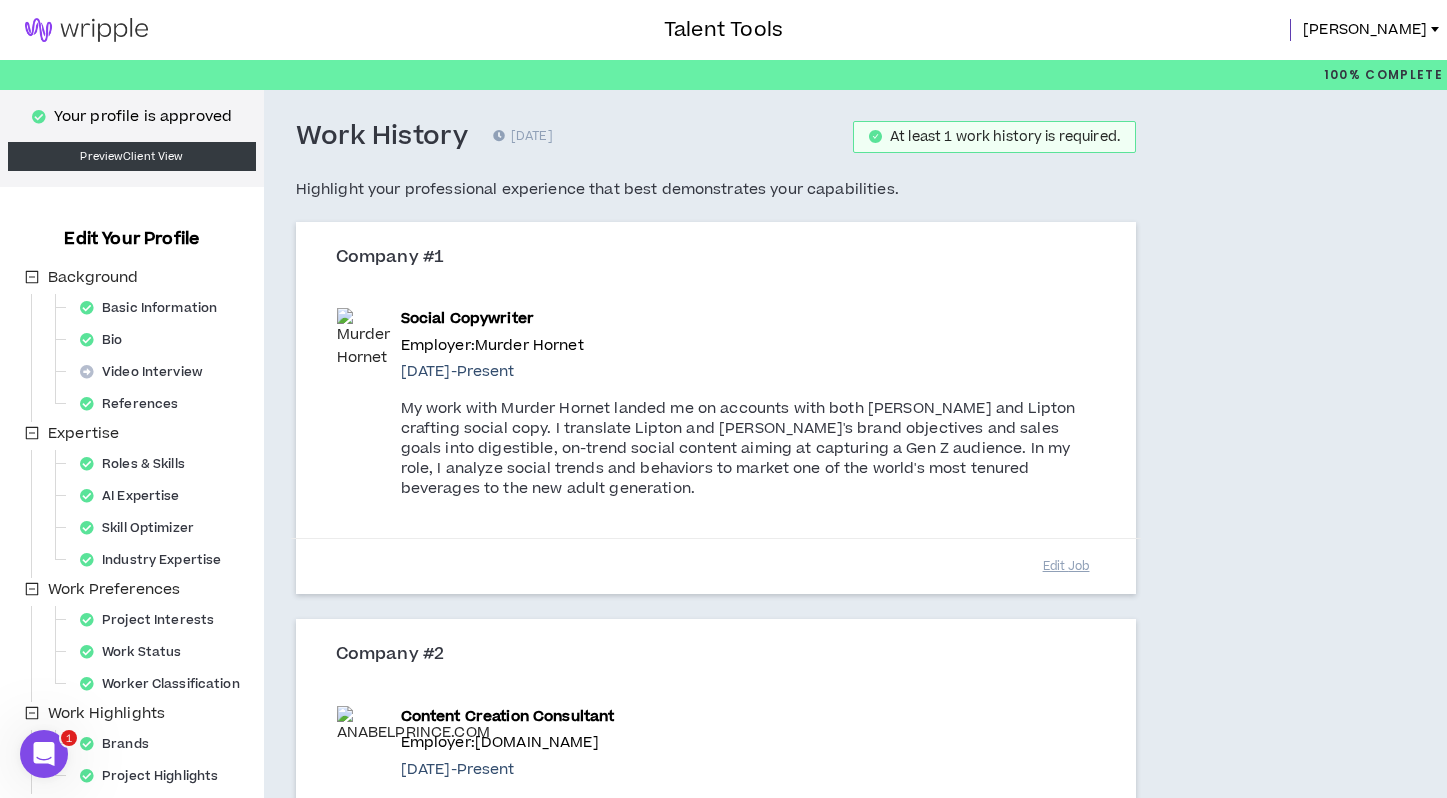 click at bounding box center [86, 30] 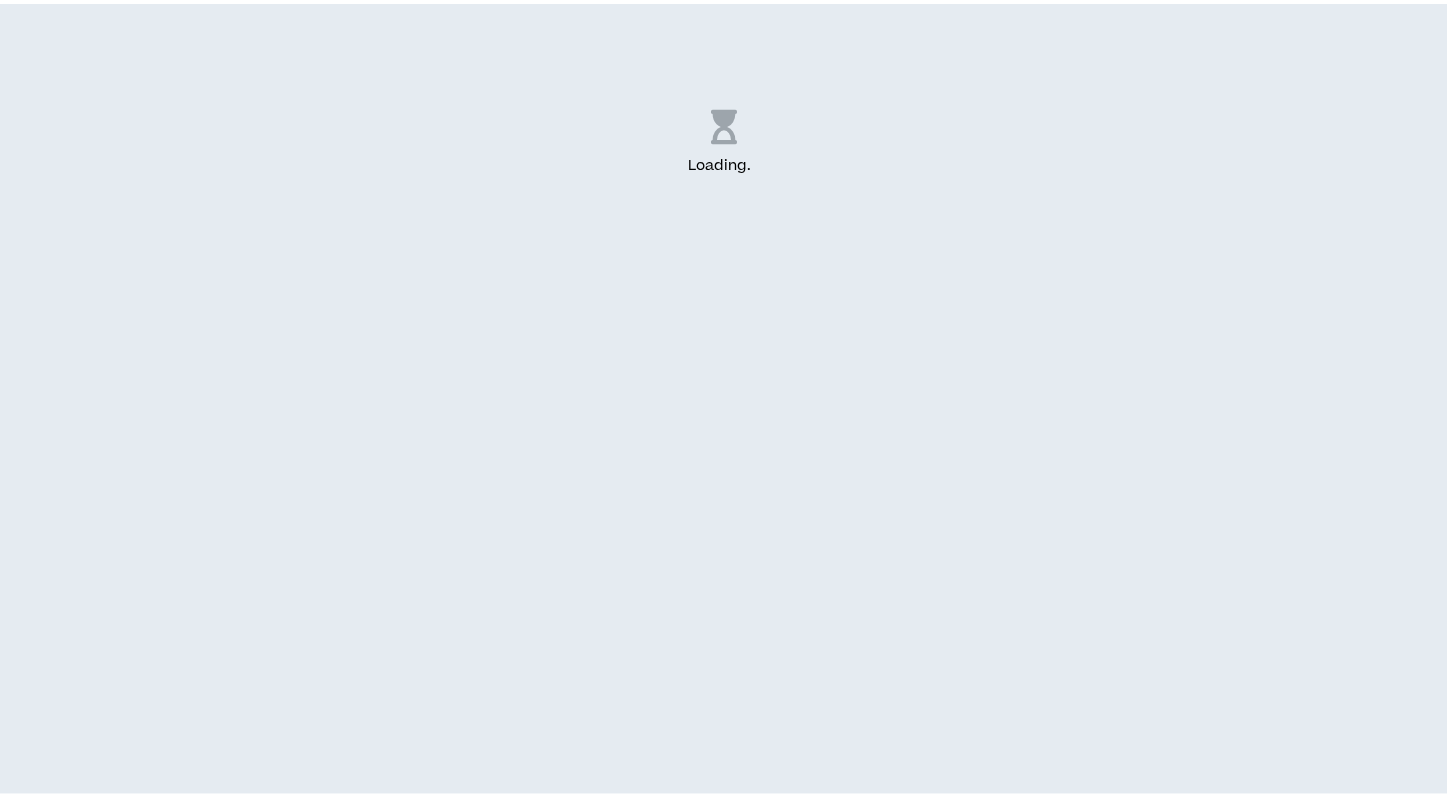 scroll, scrollTop: 0, scrollLeft: 0, axis: both 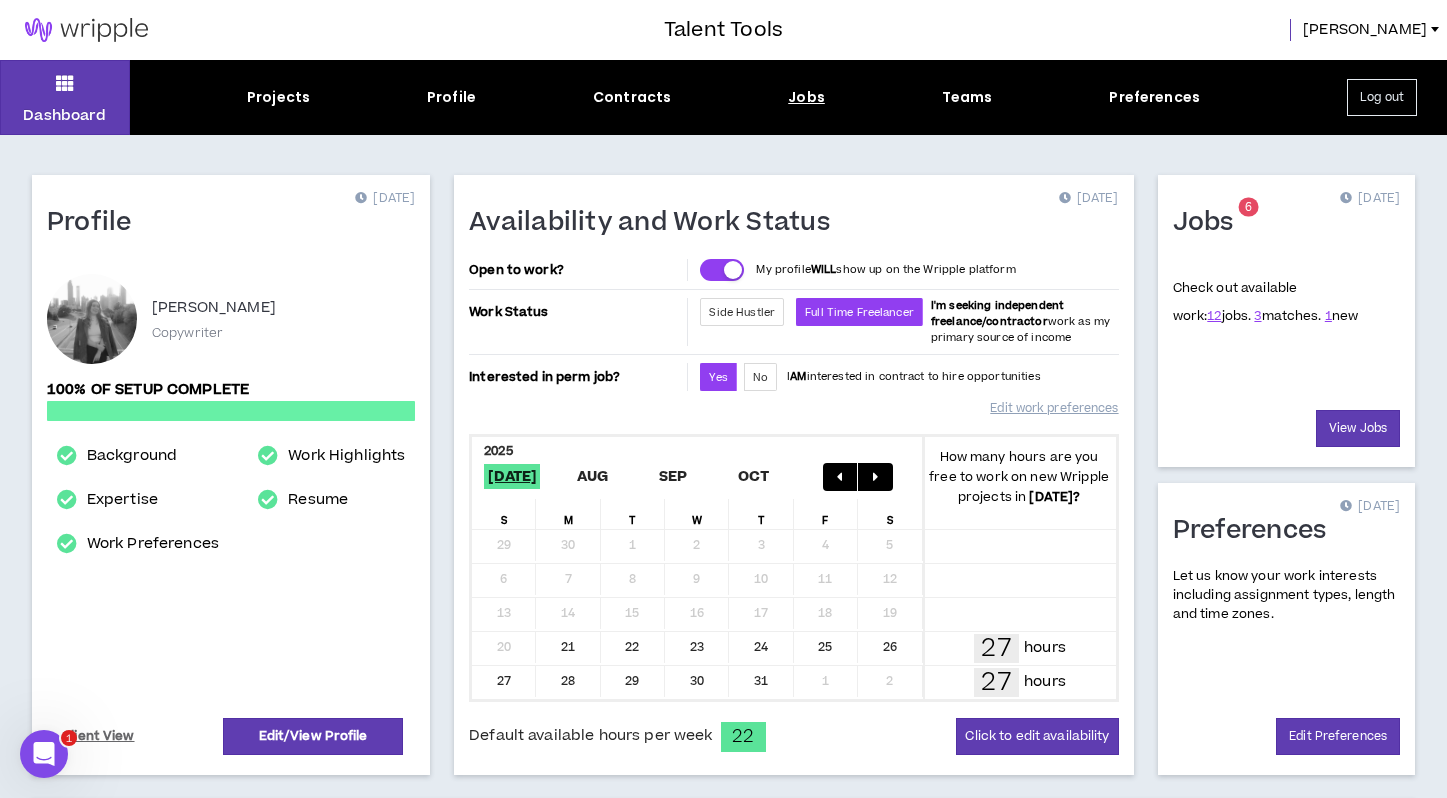 click on "Jobs" at bounding box center (806, 97) 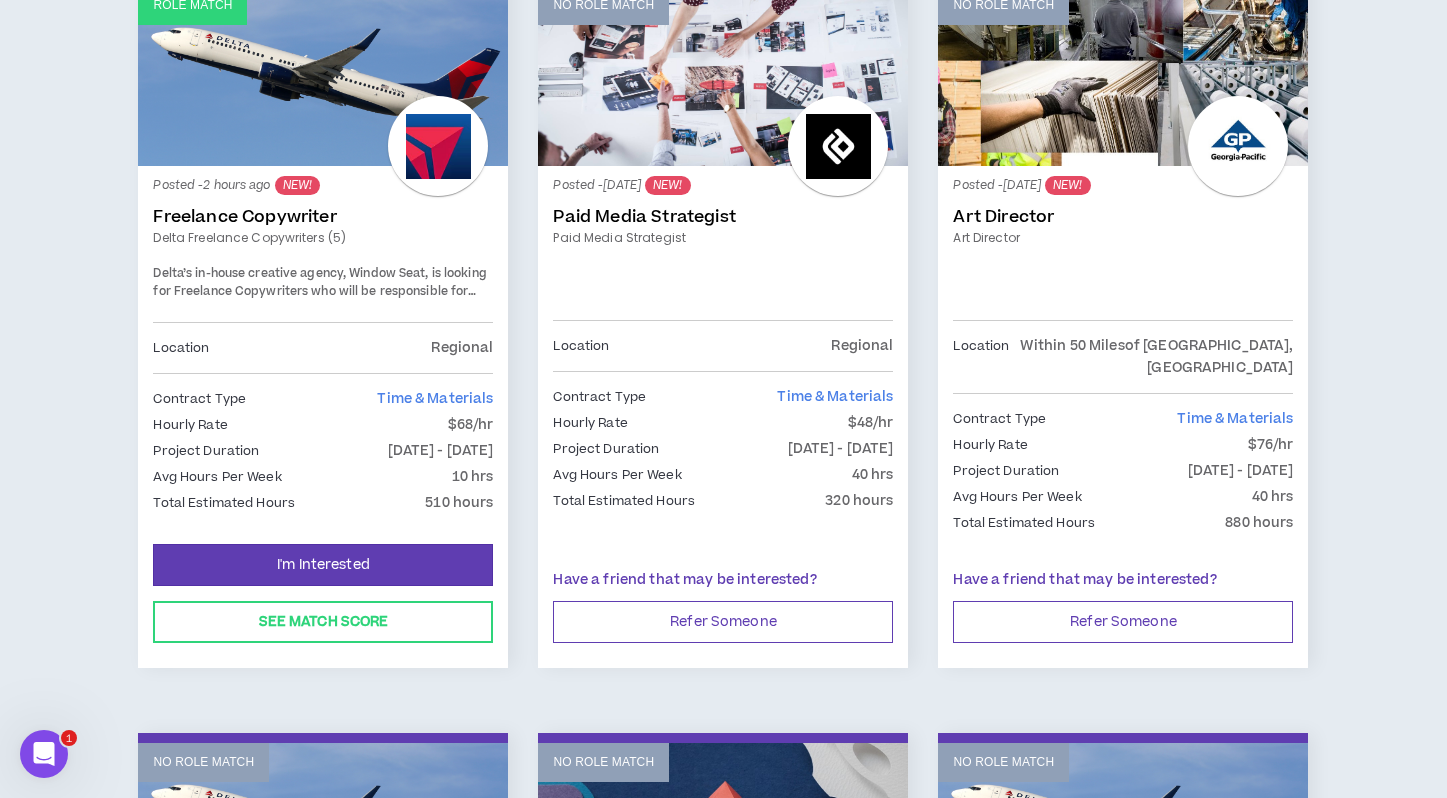 scroll, scrollTop: 377, scrollLeft: 0, axis: vertical 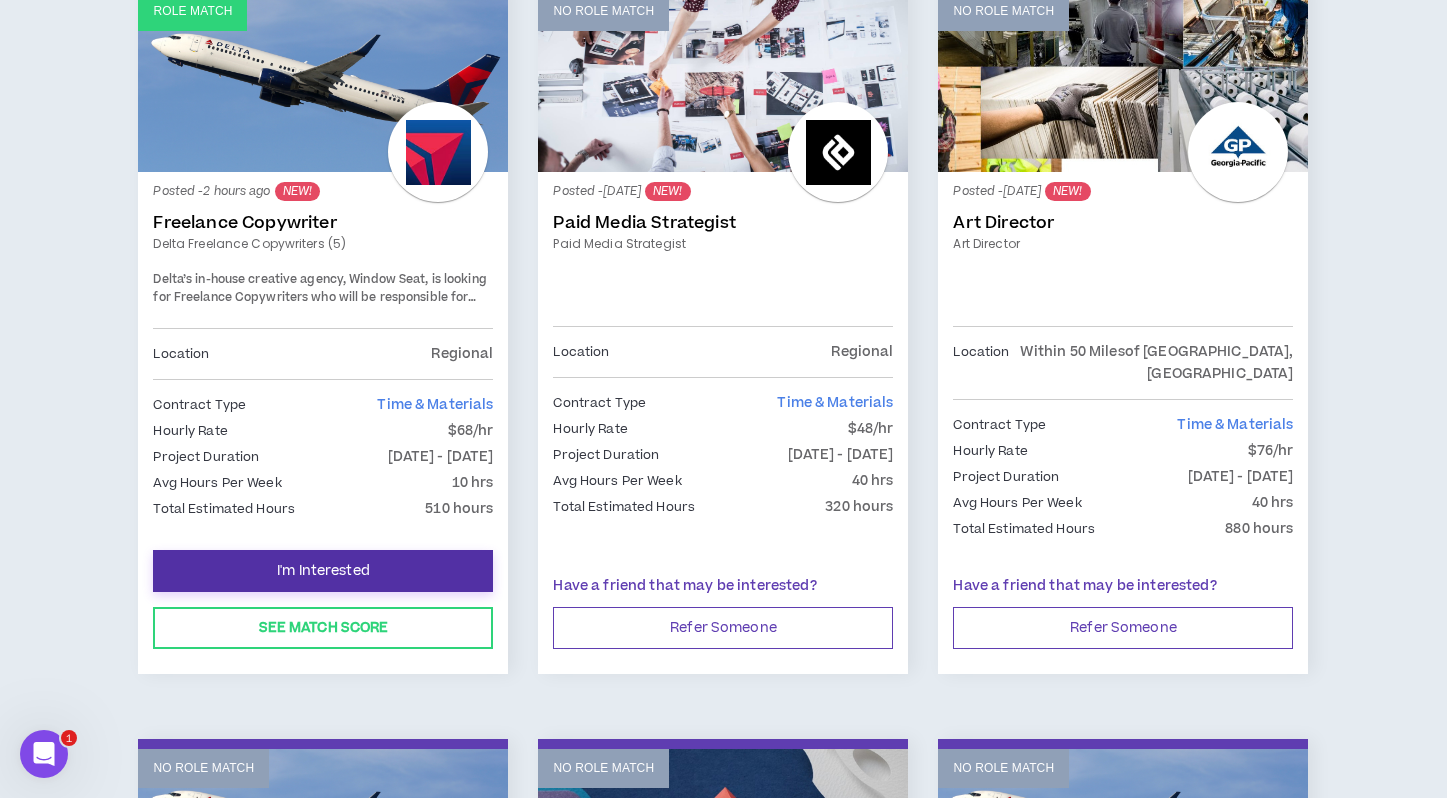 click on "I'm Interested" at bounding box center (323, 571) 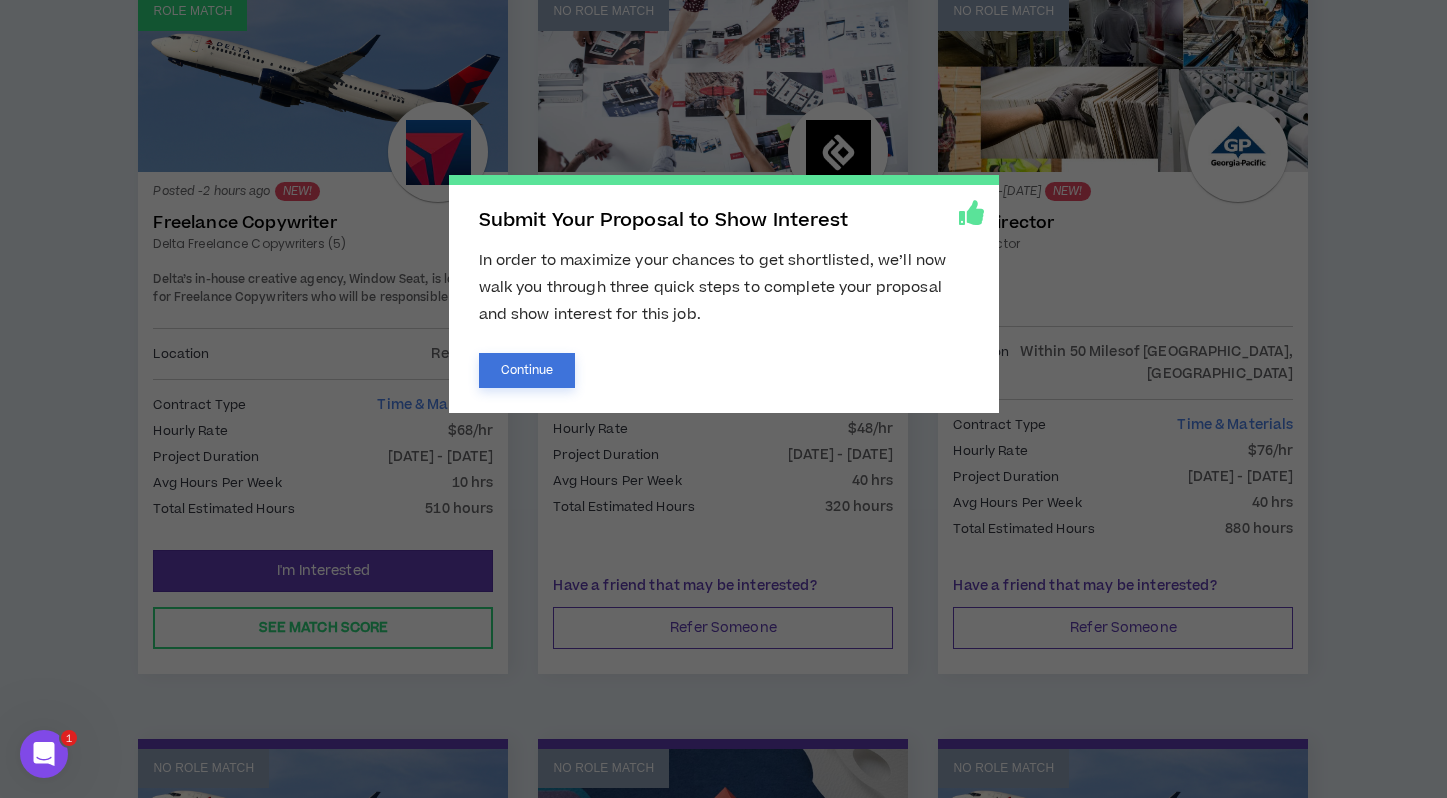 click on "Continue" at bounding box center [527, 370] 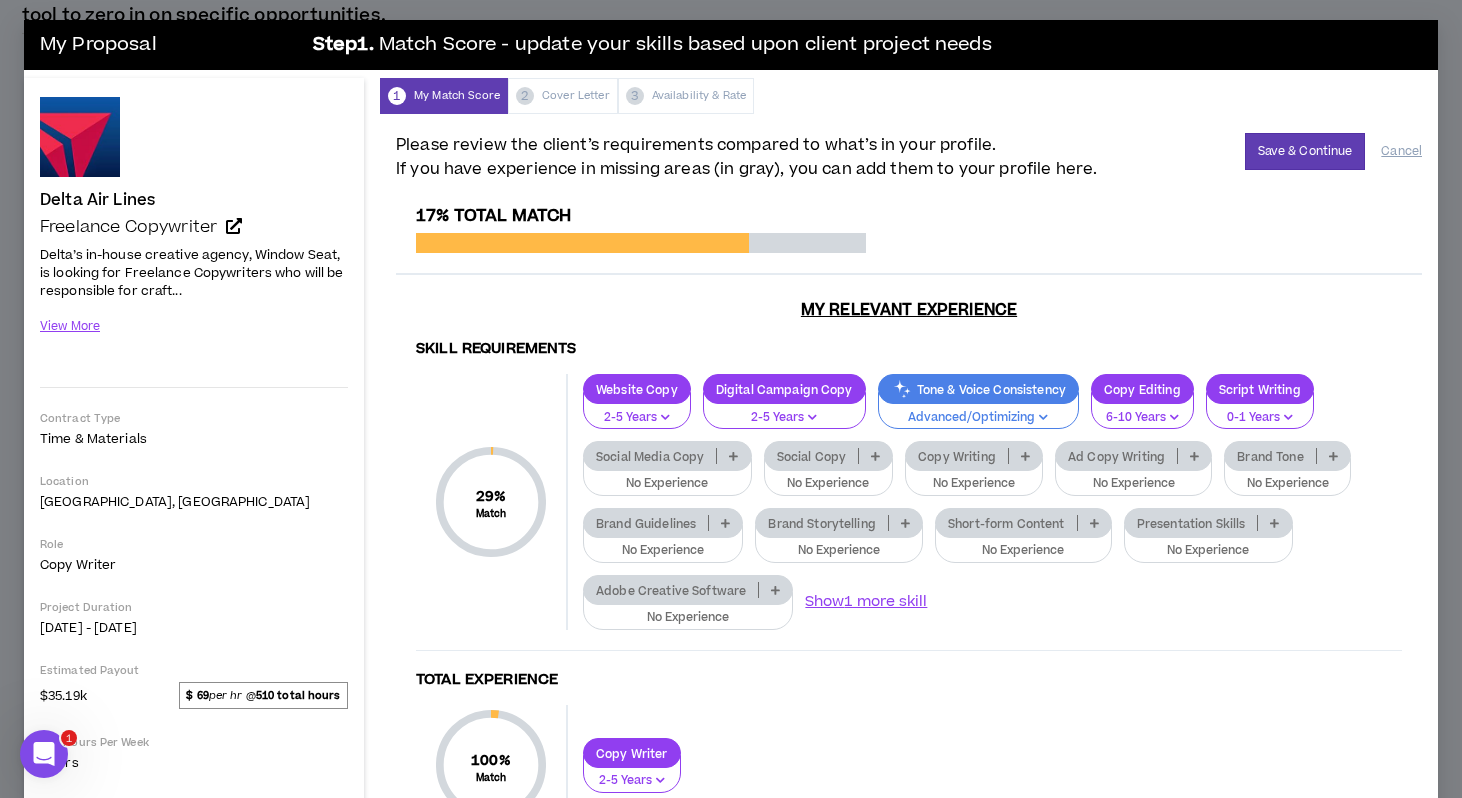 scroll, scrollTop: 58, scrollLeft: 0, axis: vertical 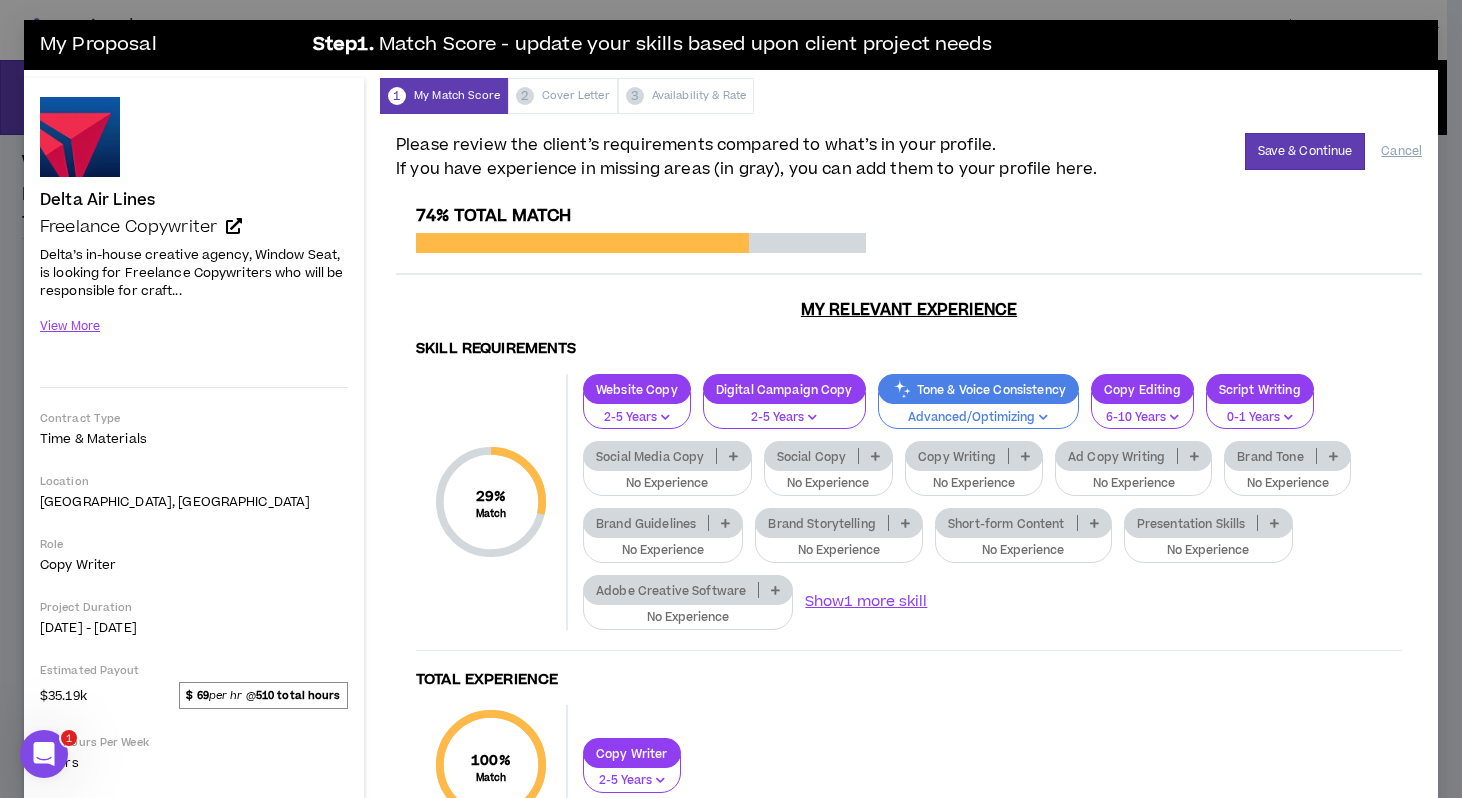 click at bounding box center [733, 456] 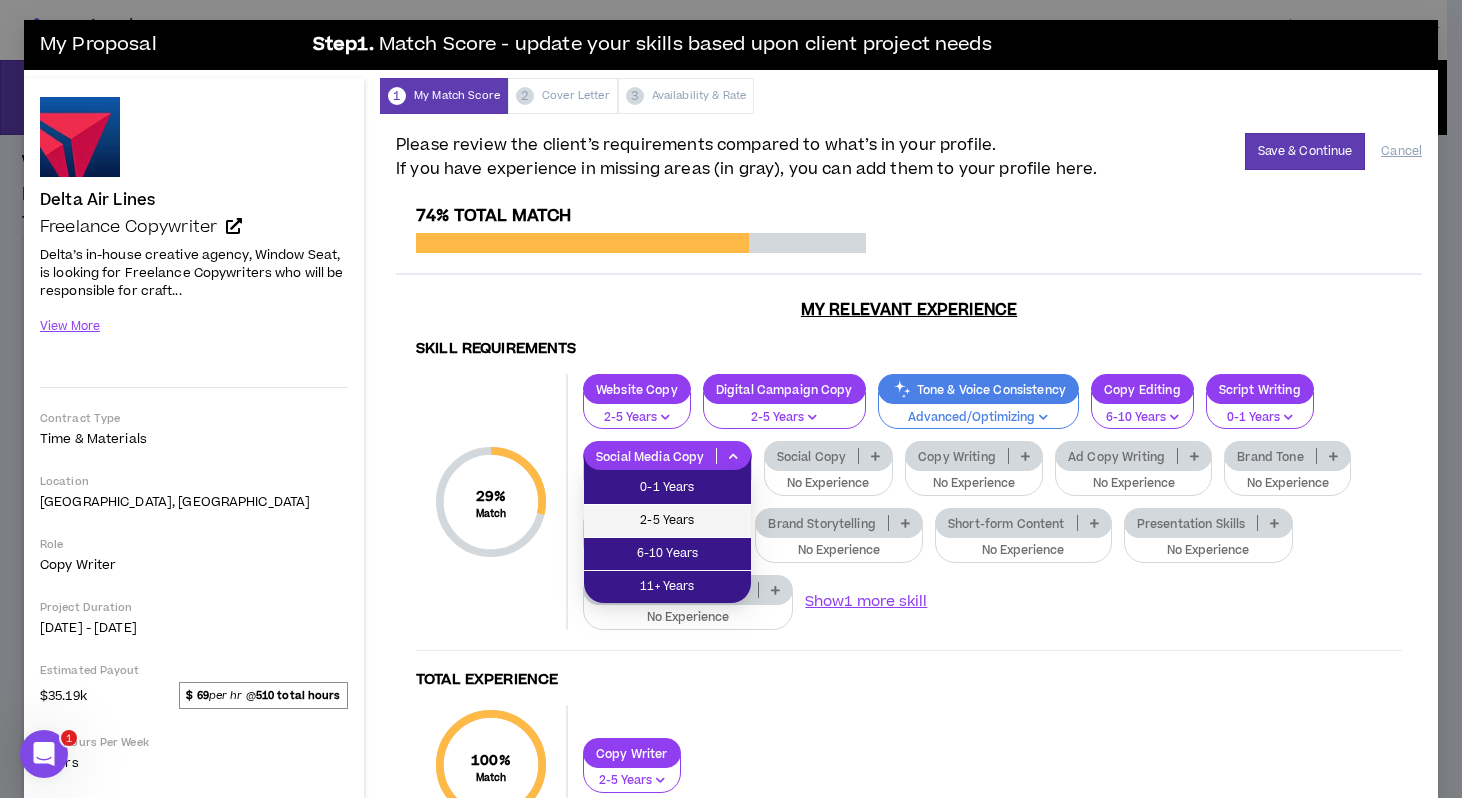 click on "2-5 Years" at bounding box center (667, 521) 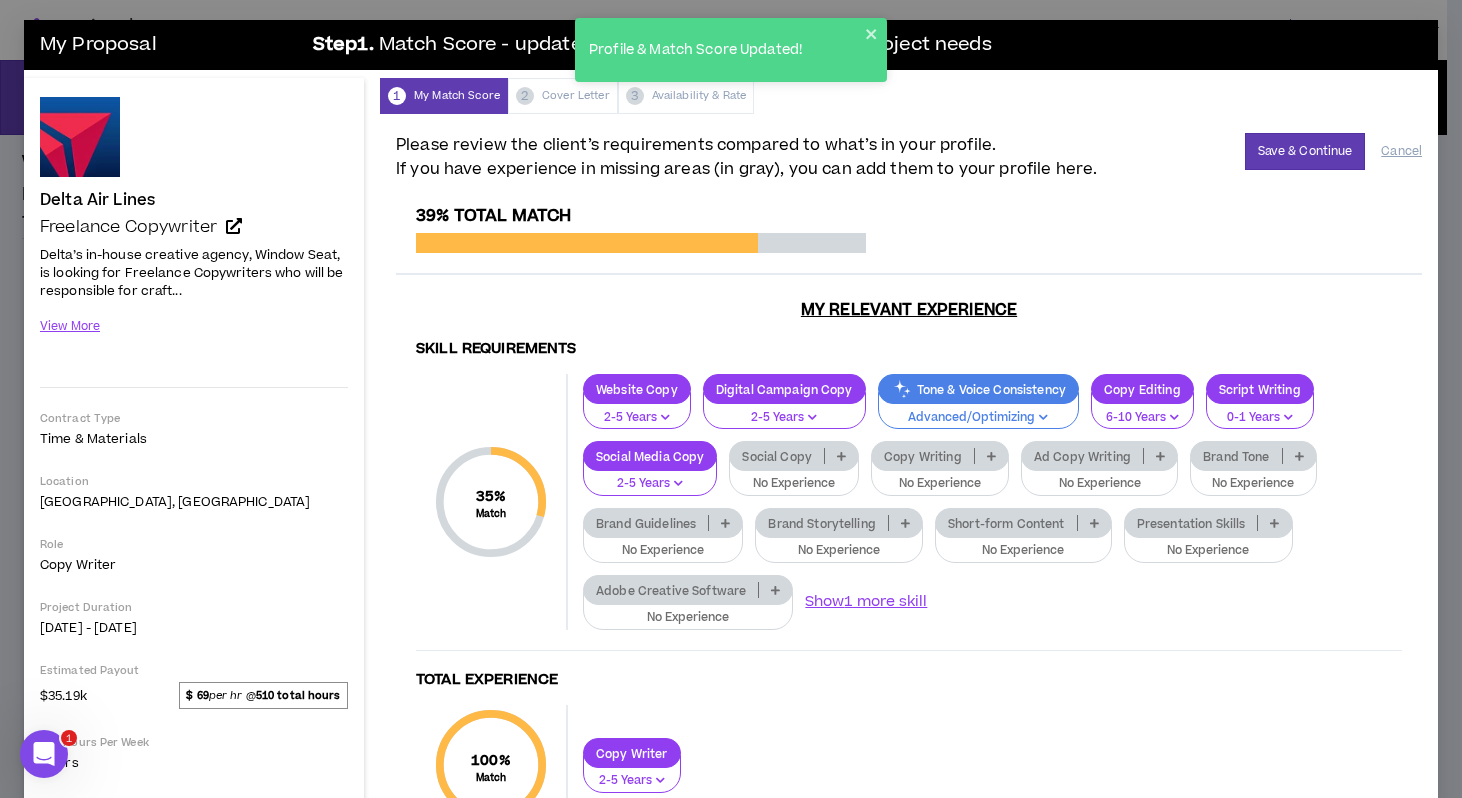 click on "Social Copy" at bounding box center (794, 456) 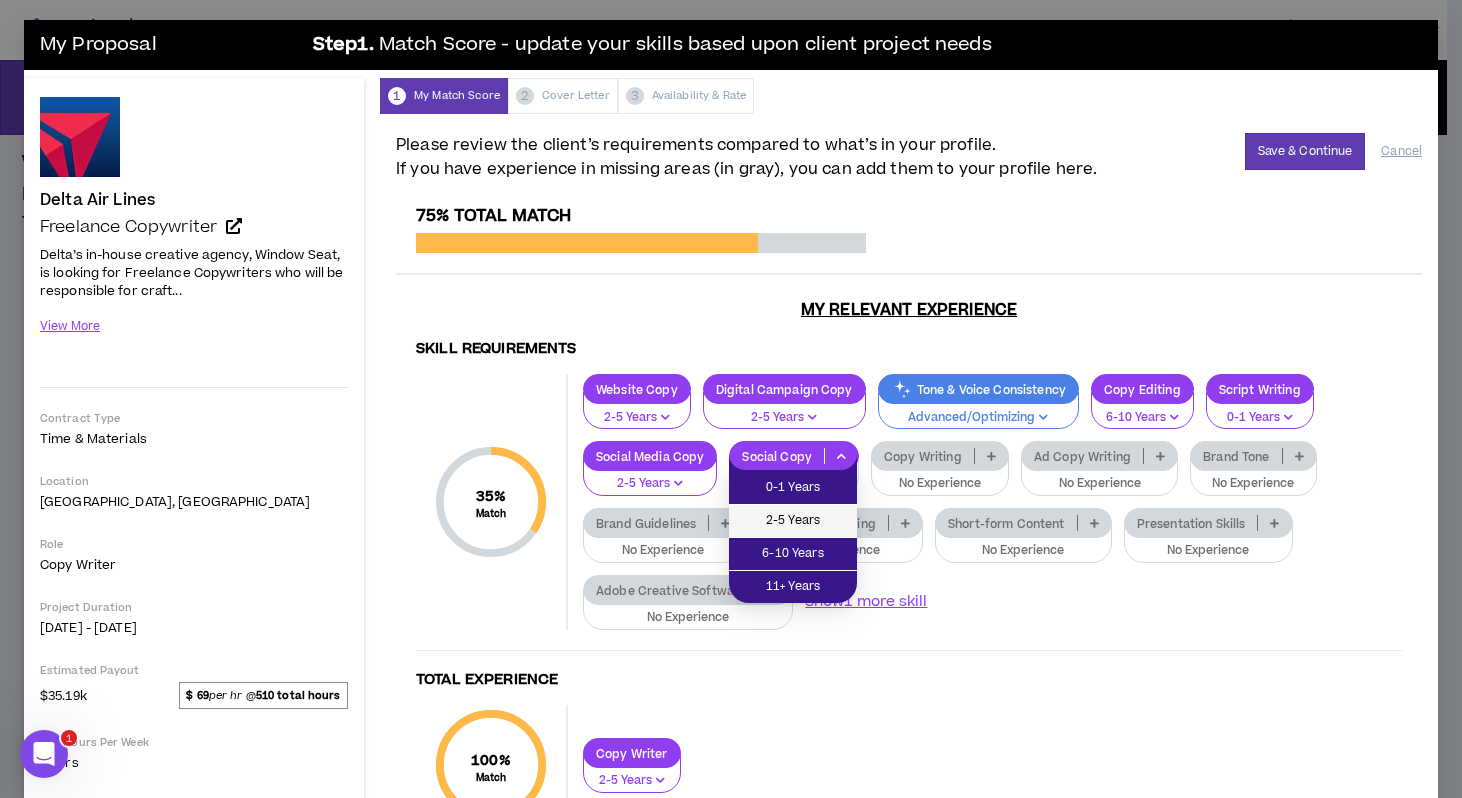 click on "2-5 Years" at bounding box center [793, 521] 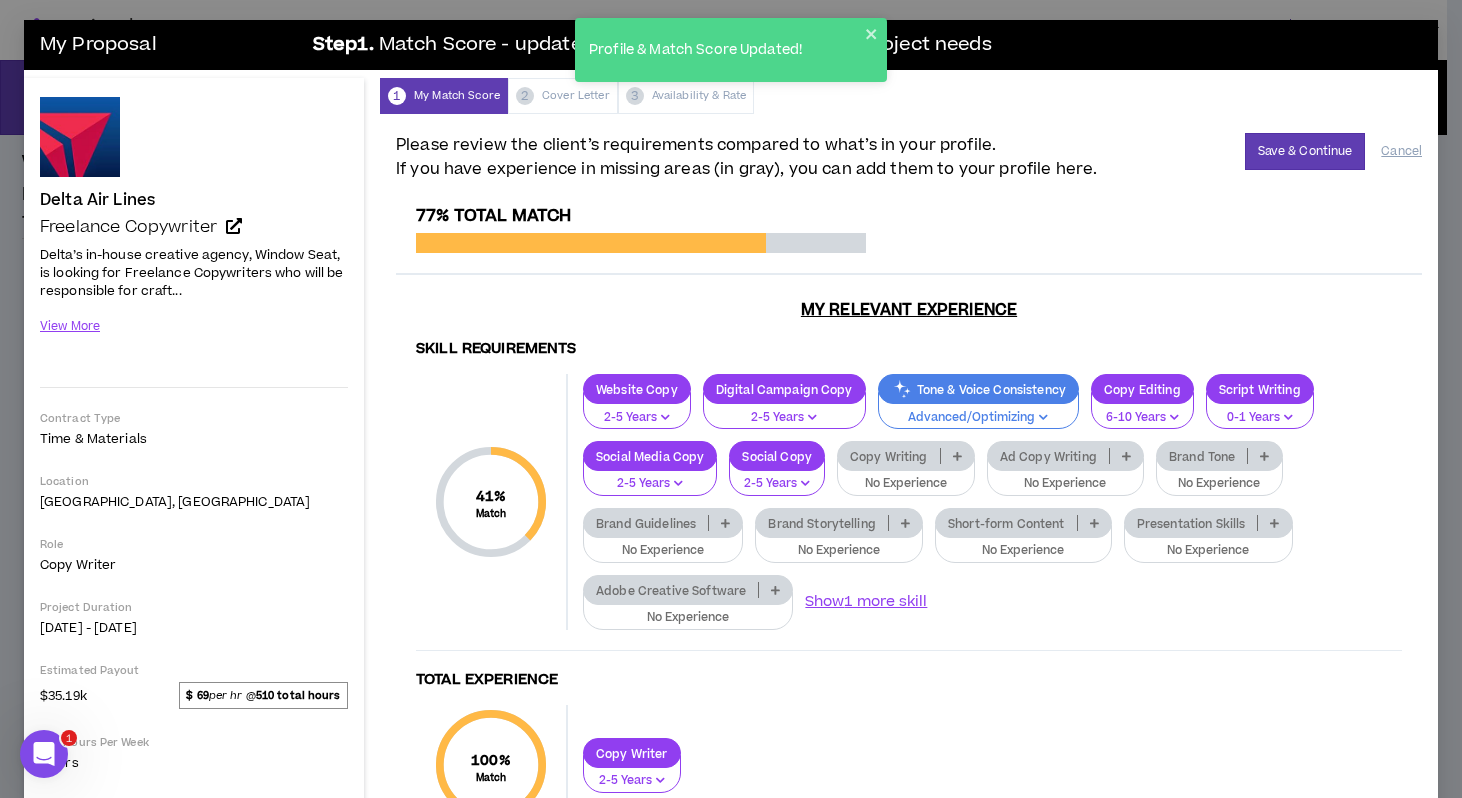 click at bounding box center [1043, 417] 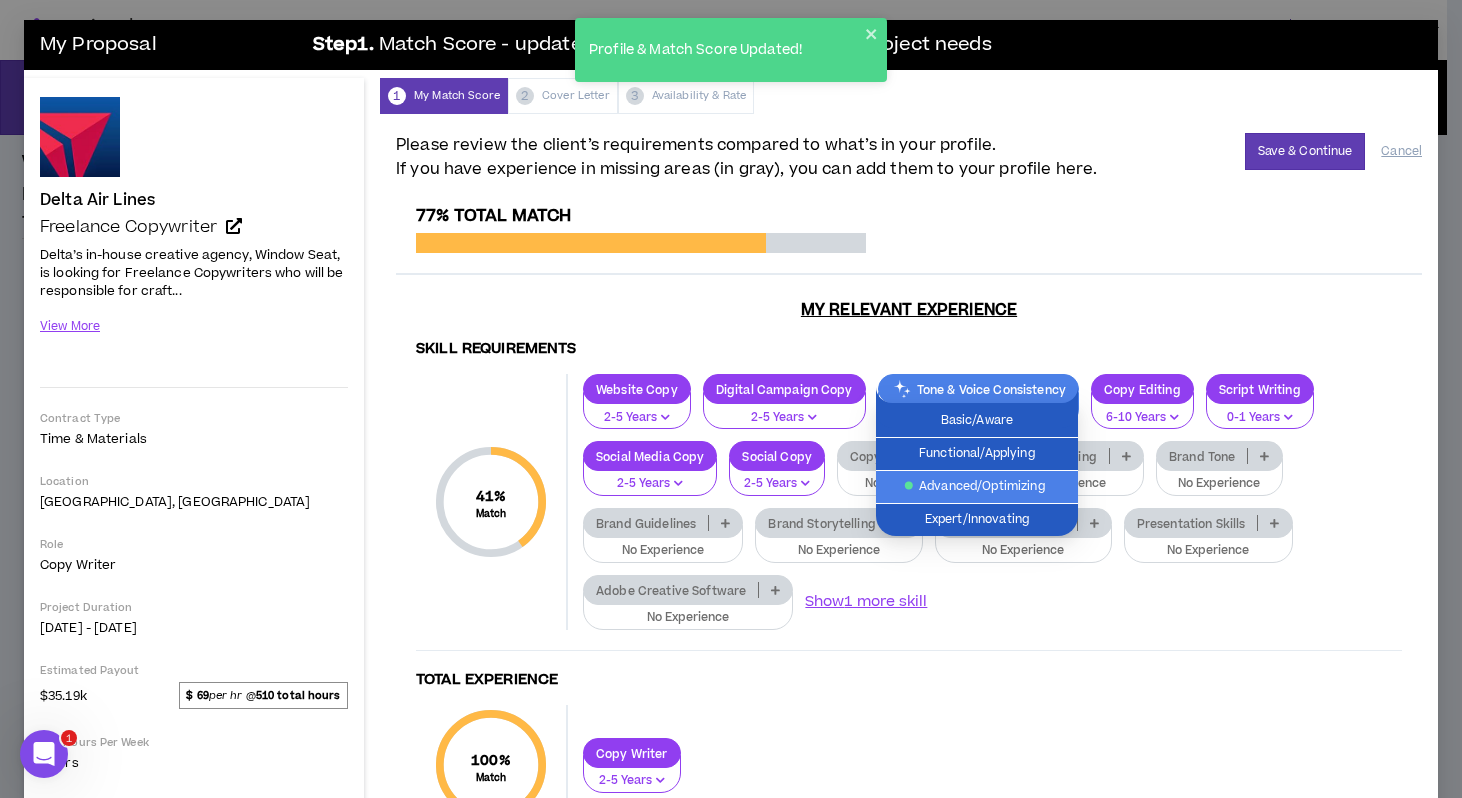 click on "My Relevant Experience" at bounding box center (909, 310) 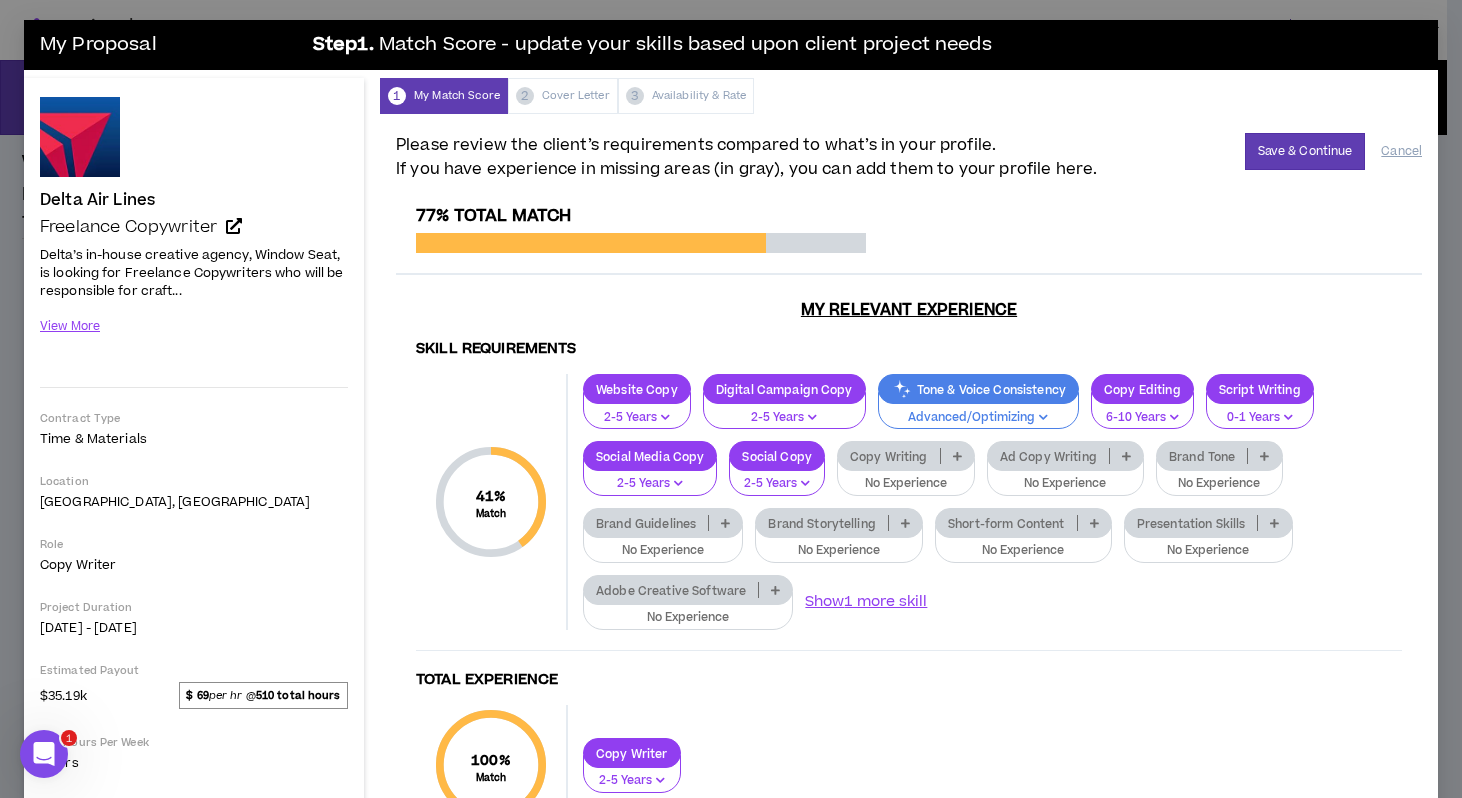 click on "Copy Writing" at bounding box center [906, 456] 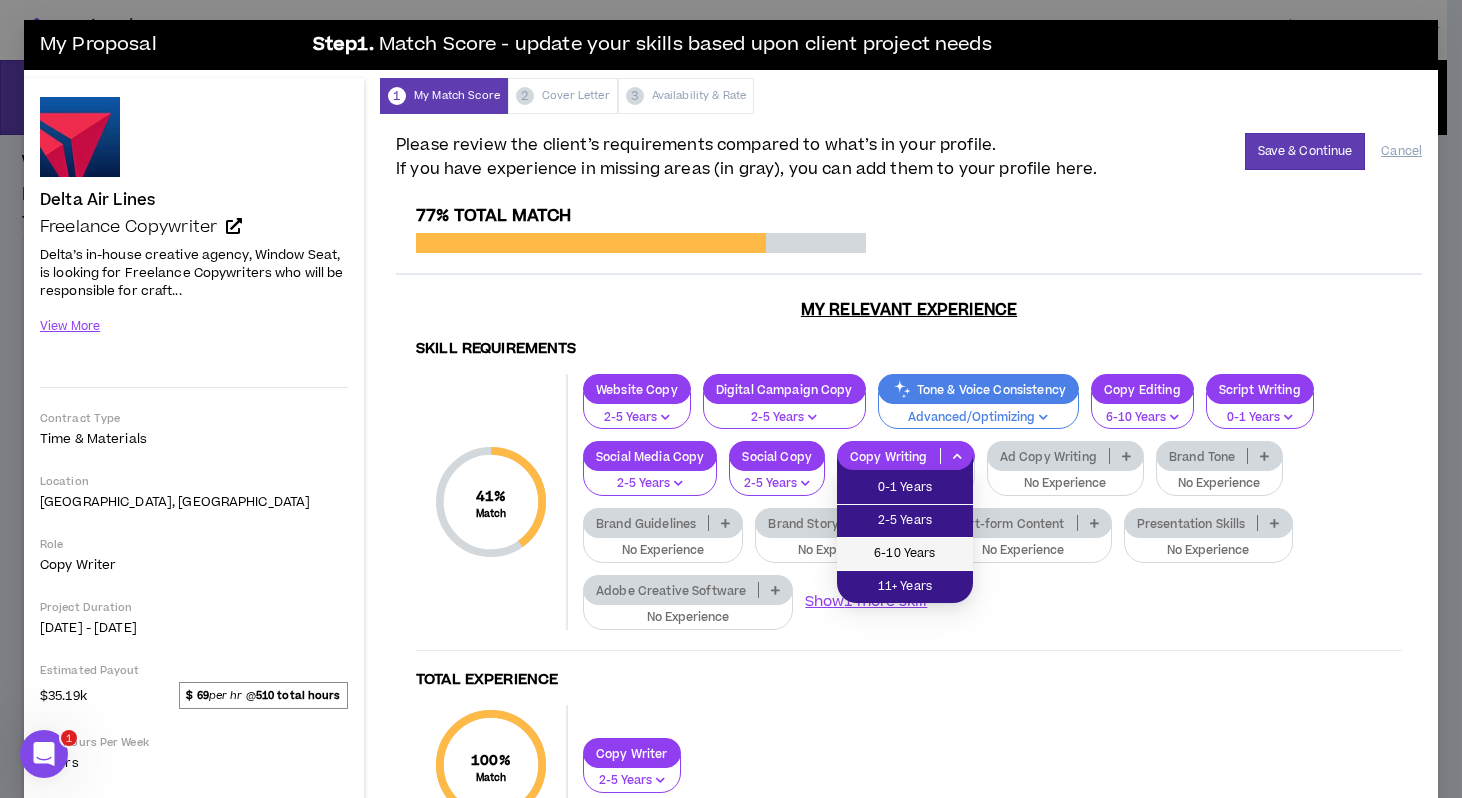 click on "6-10 Years" at bounding box center [905, 554] 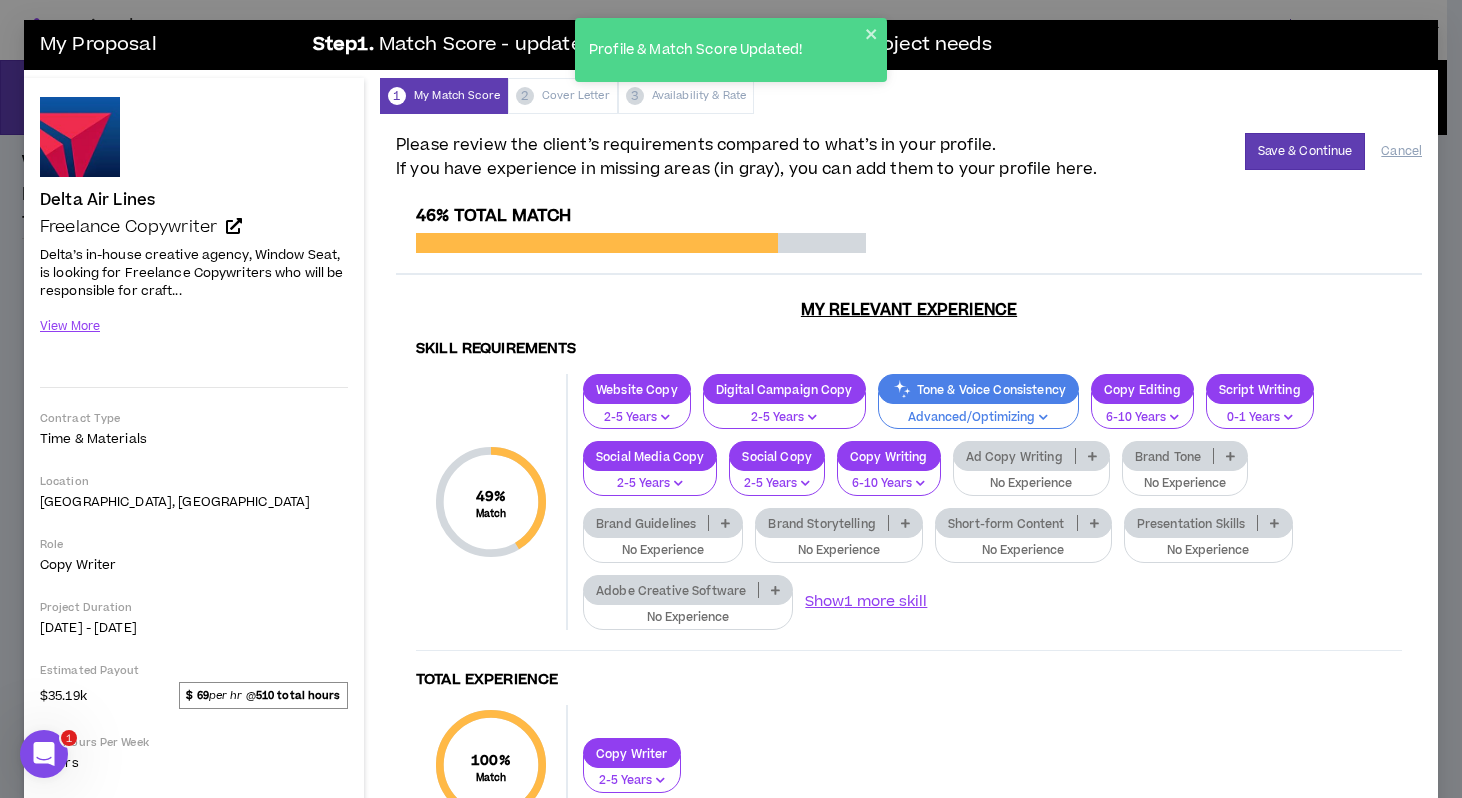 click on "Copy Writing" at bounding box center [889, 456] 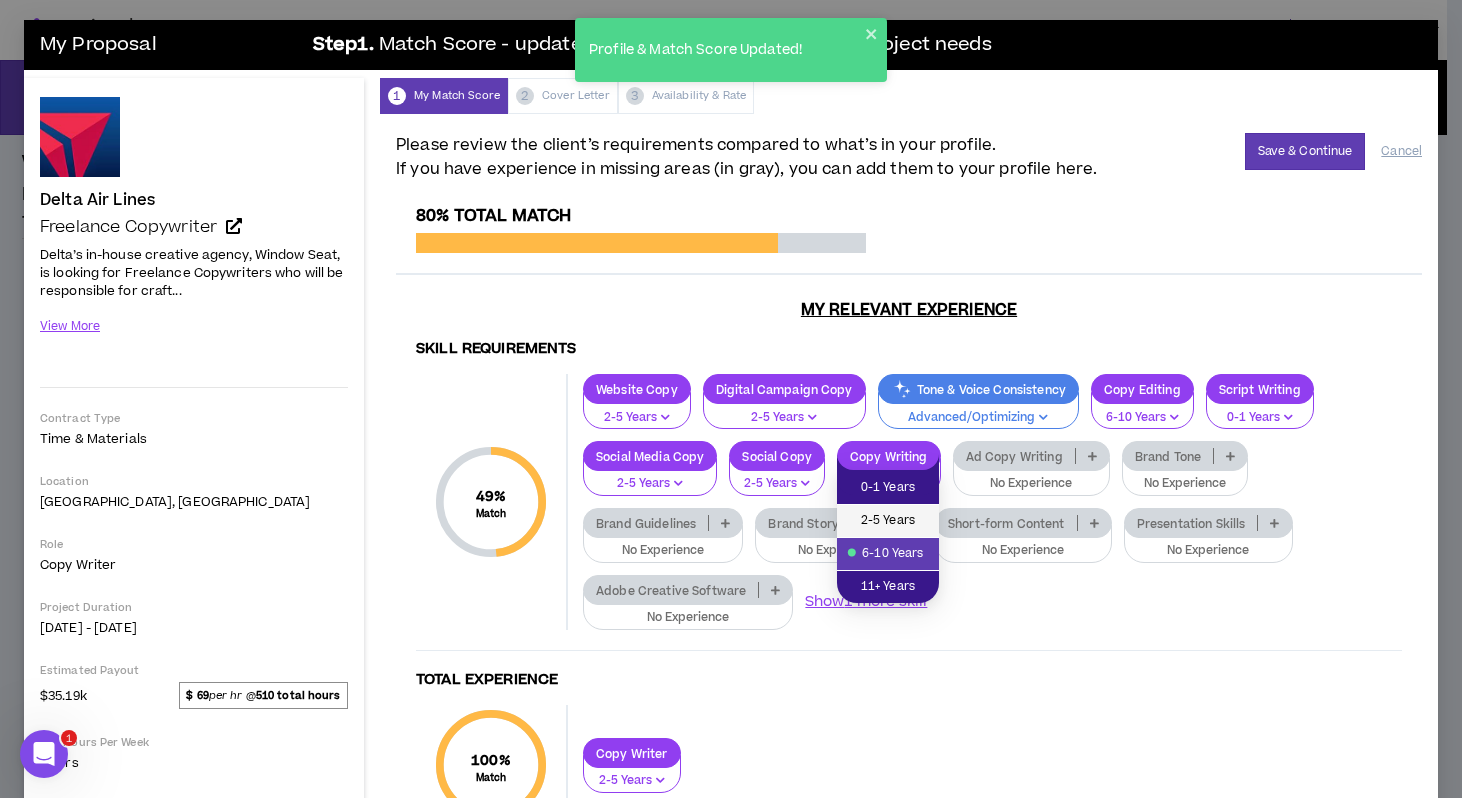 click on "2-5 Years" at bounding box center (888, 521) 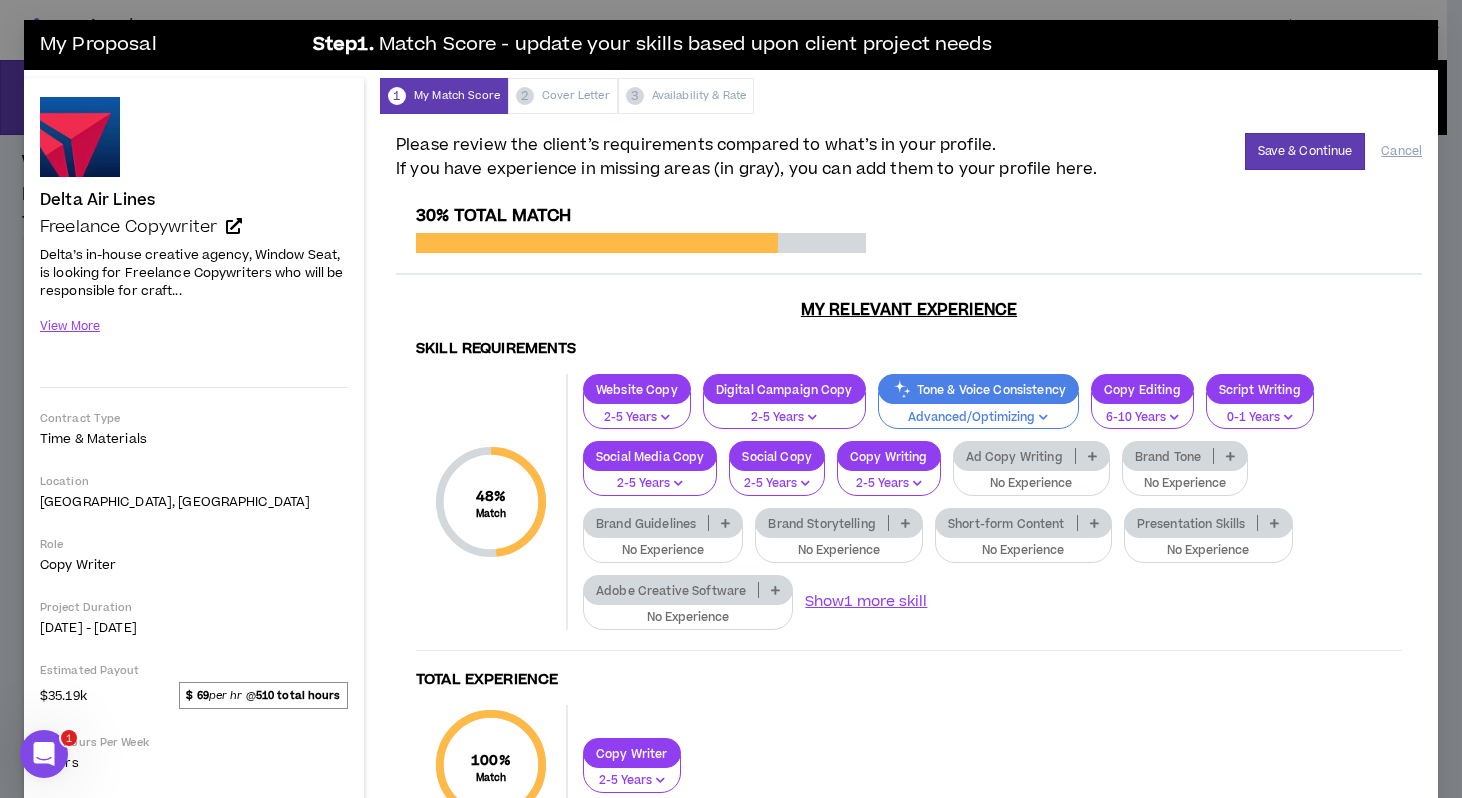 click on "Short-form Content" at bounding box center [1006, 523] 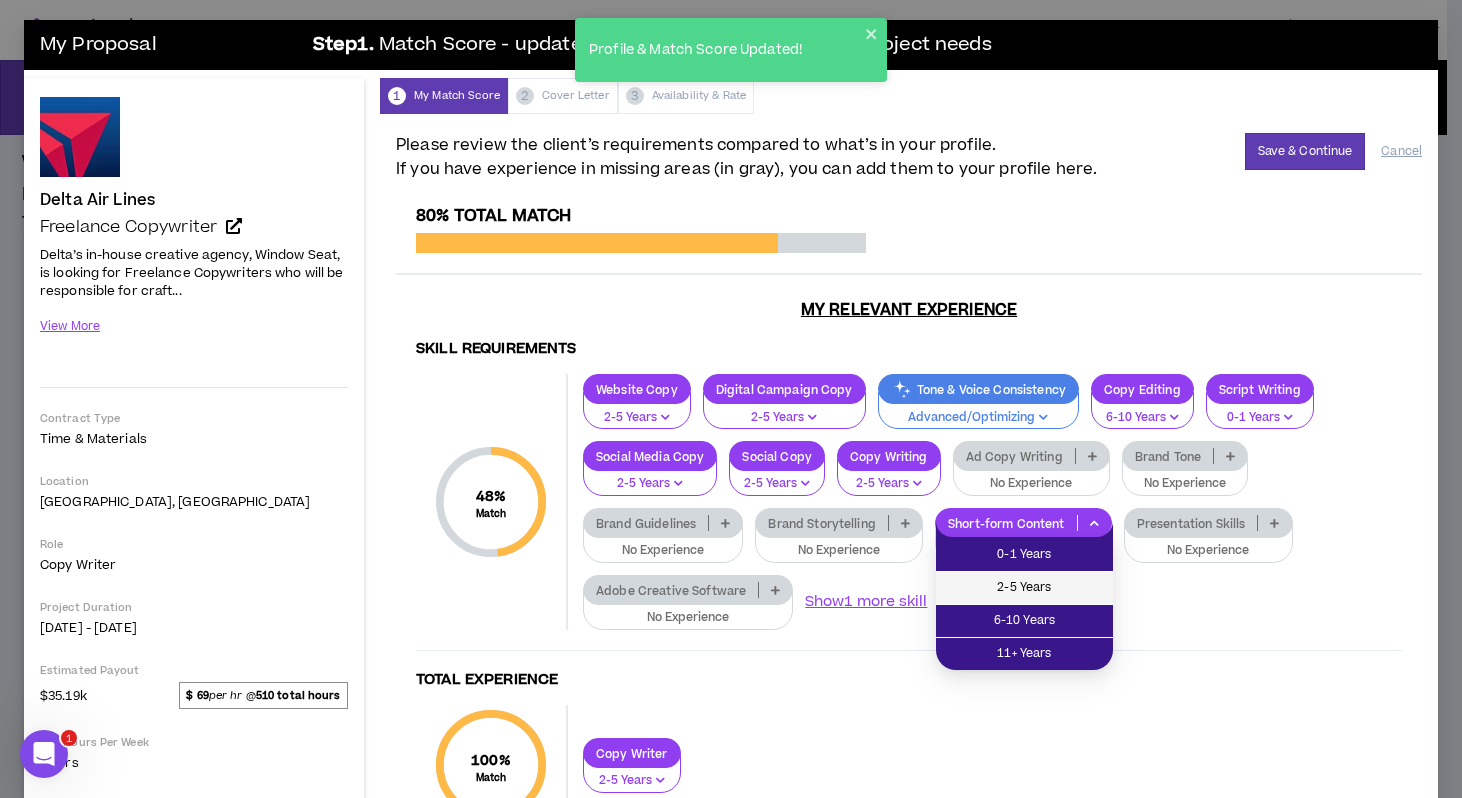 click on "2-5 Years" at bounding box center [1024, 588] 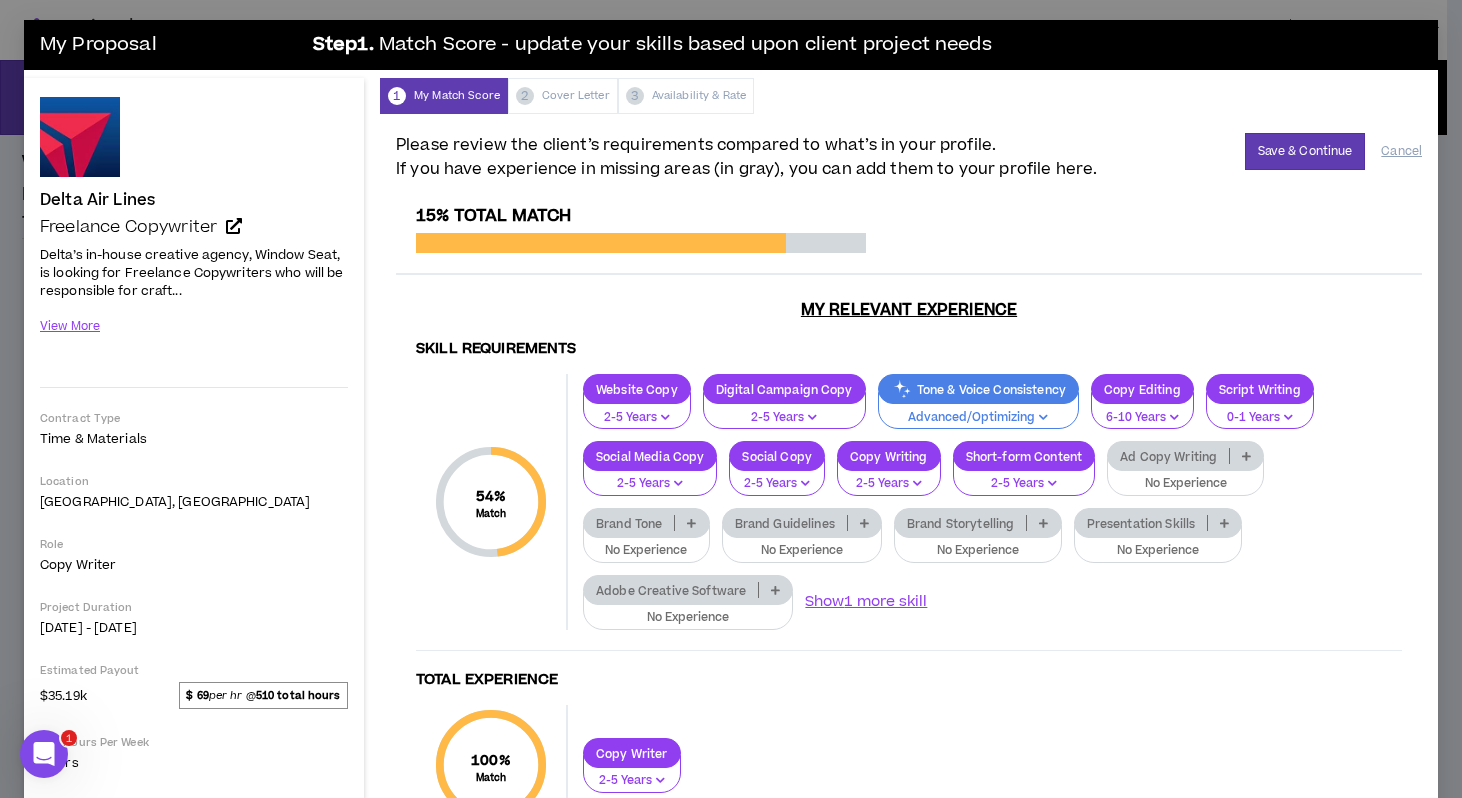 click on "Brand Storytelling" at bounding box center (961, 523) 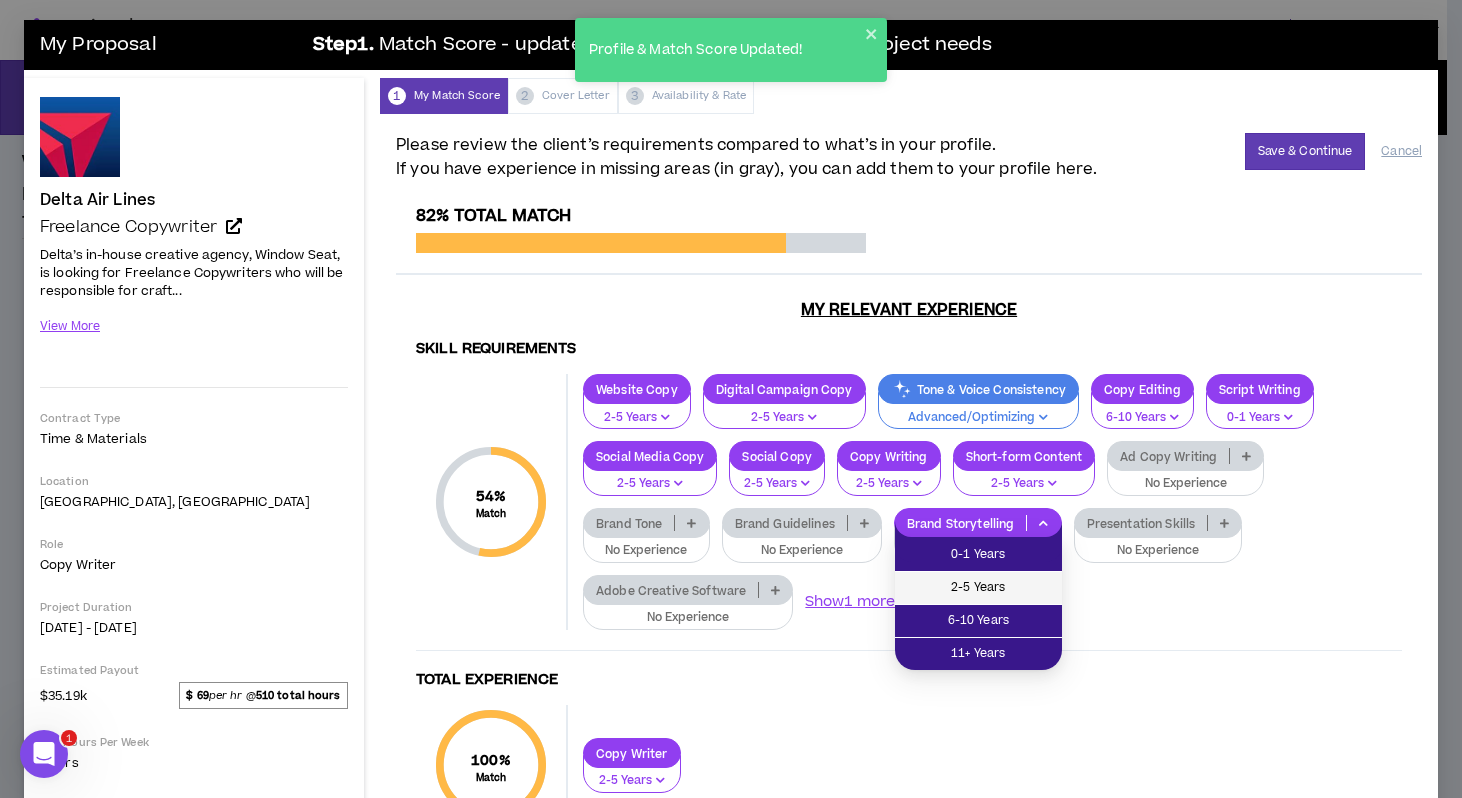 click on "2-5 Years" at bounding box center (978, 588) 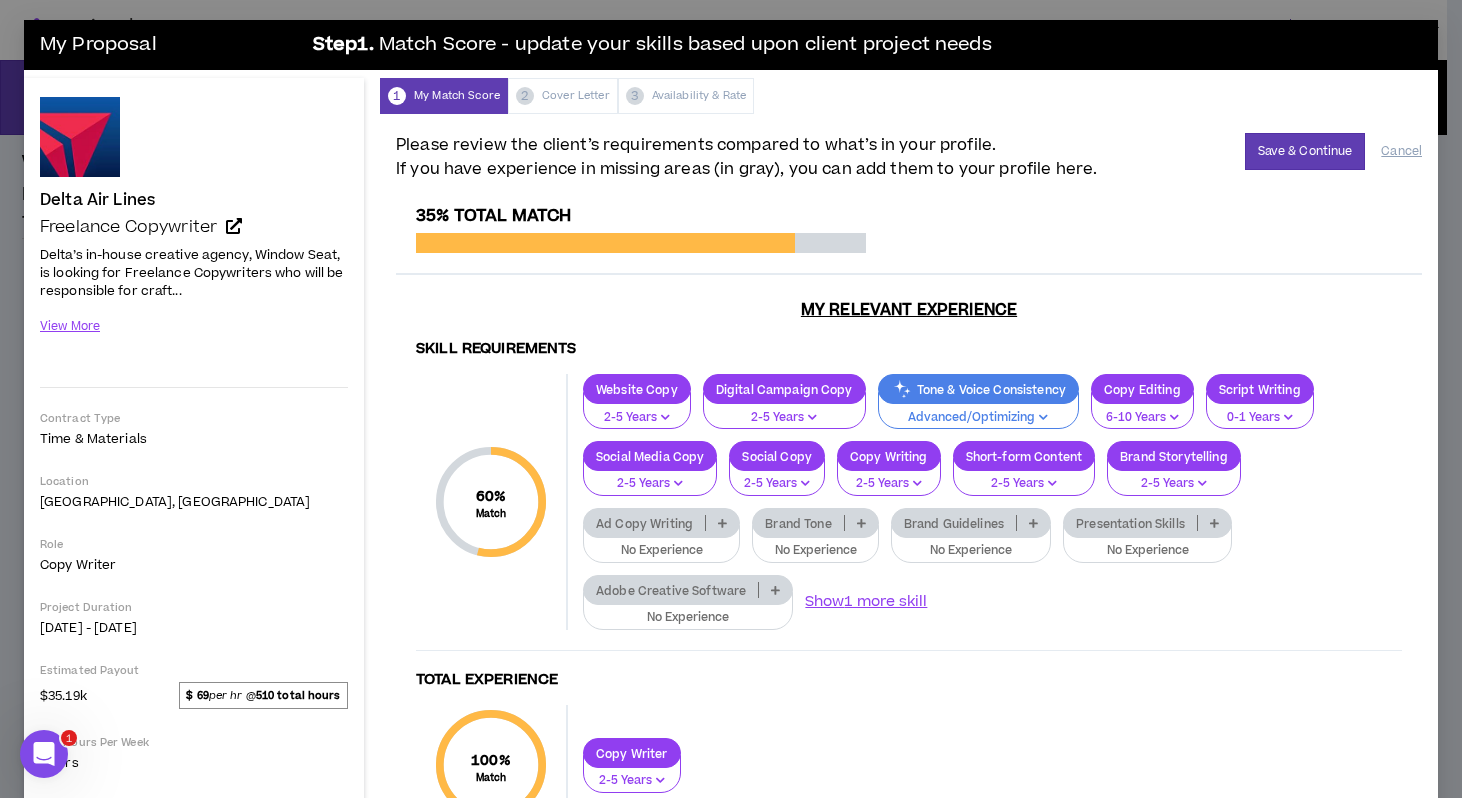 click at bounding box center [722, 523] 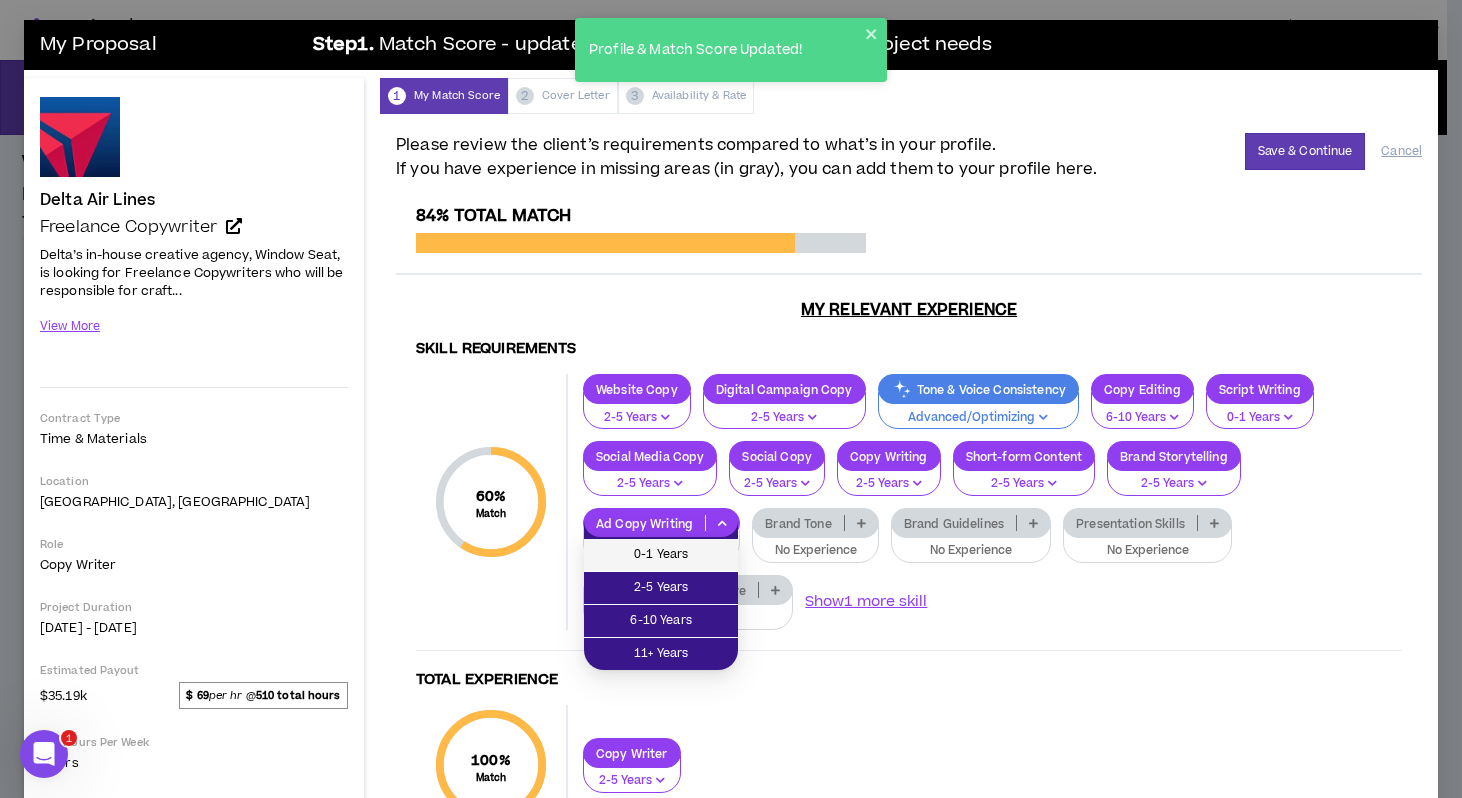 click on "0-1 Years" at bounding box center (661, 555) 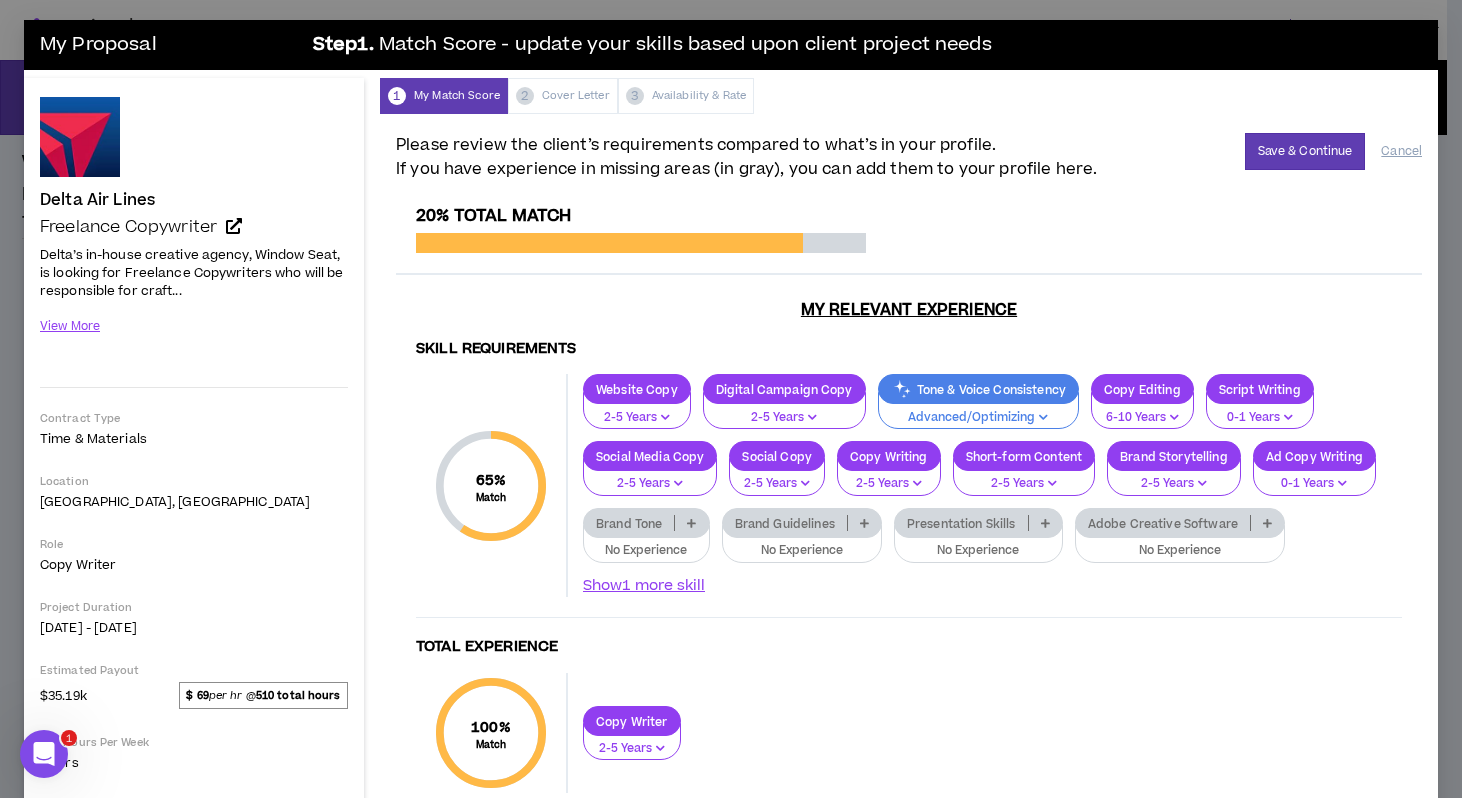 click on "Brand Tone" at bounding box center (646, 523) 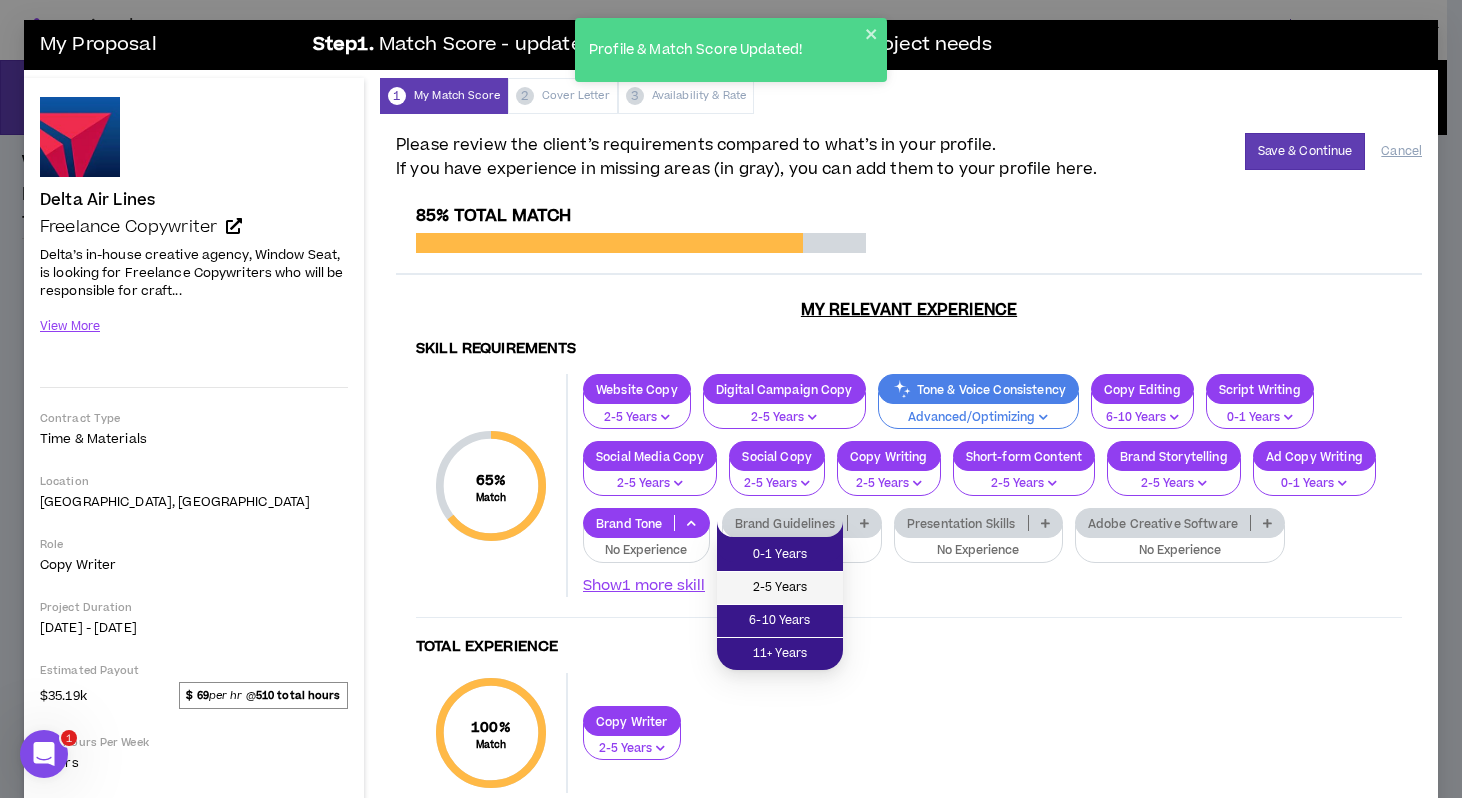 click on "2-5 Years" at bounding box center [780, 588] 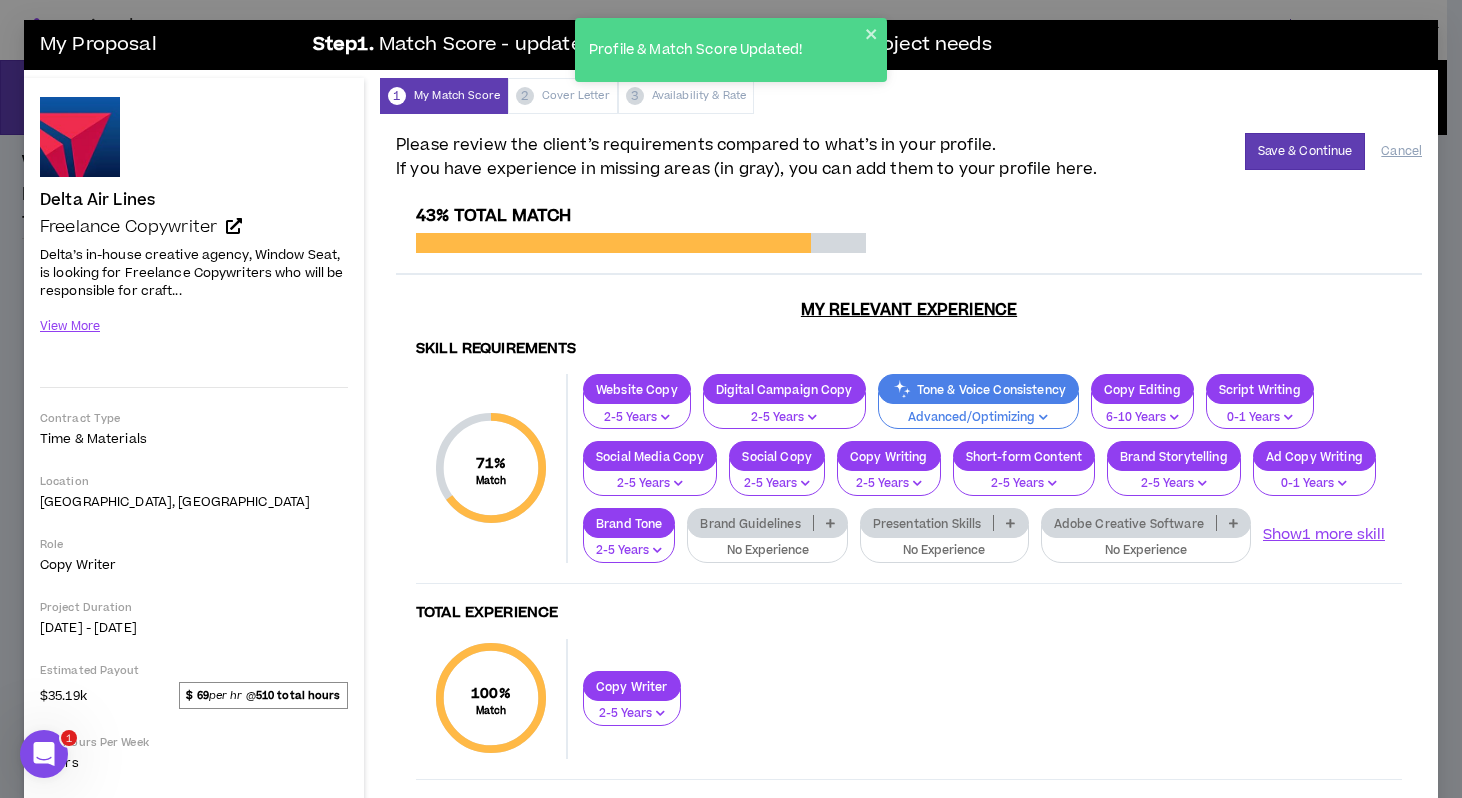 click on "Brand Guidelines" at bounding box center (767, 523) 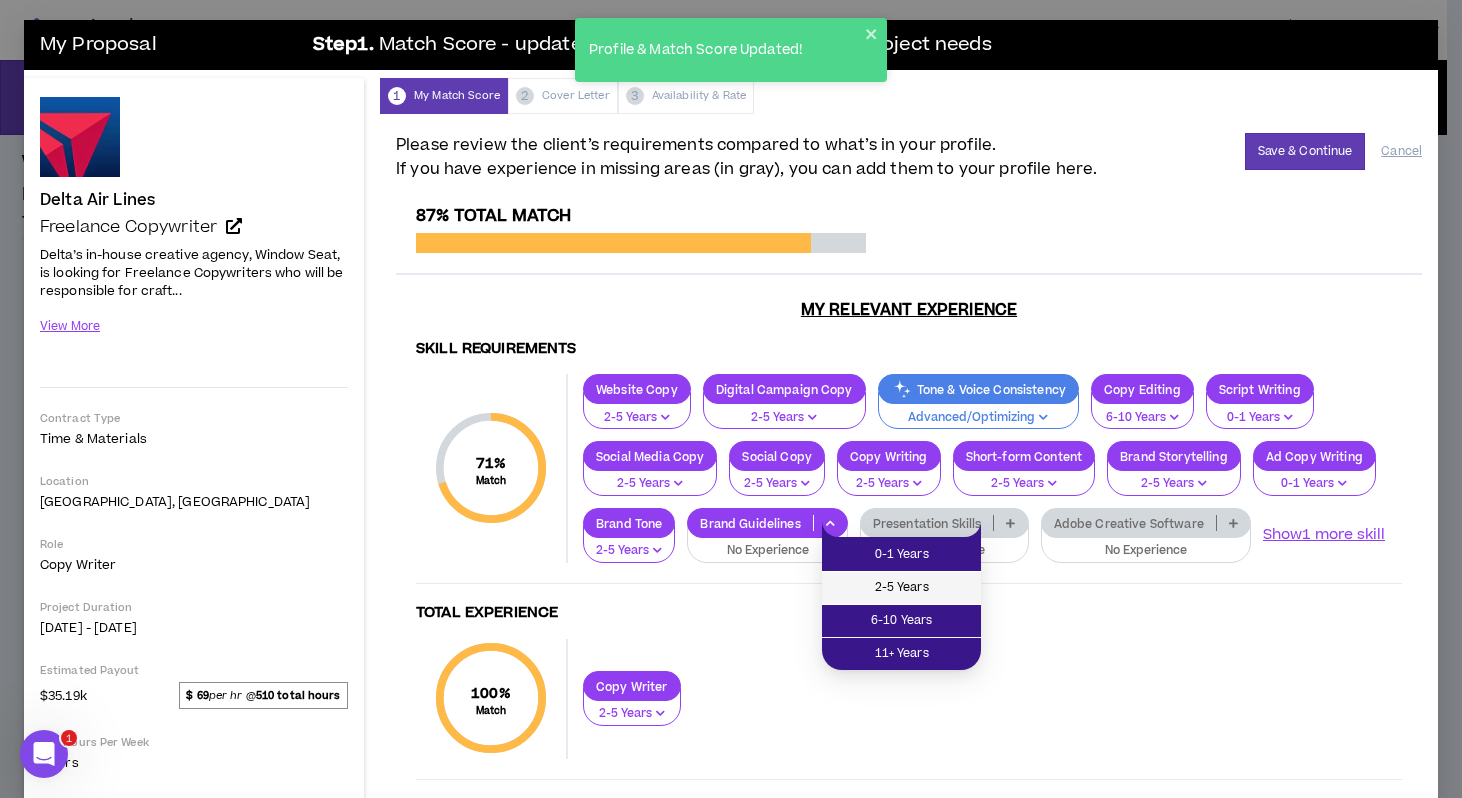 click on "2-5 Years" at bounding box center [901, 588] 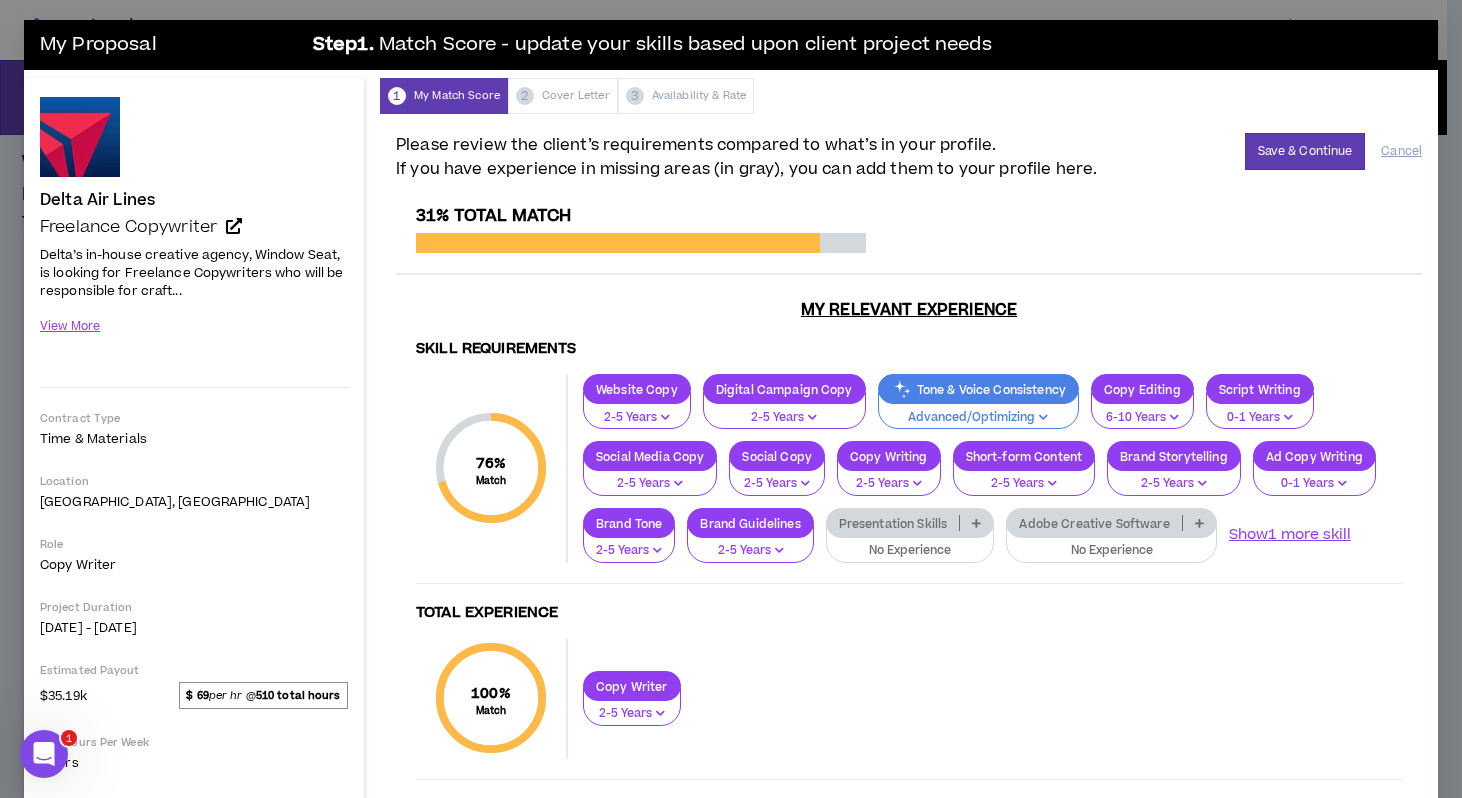 click on "Presentation Skills" at bounding box center (893, 523) 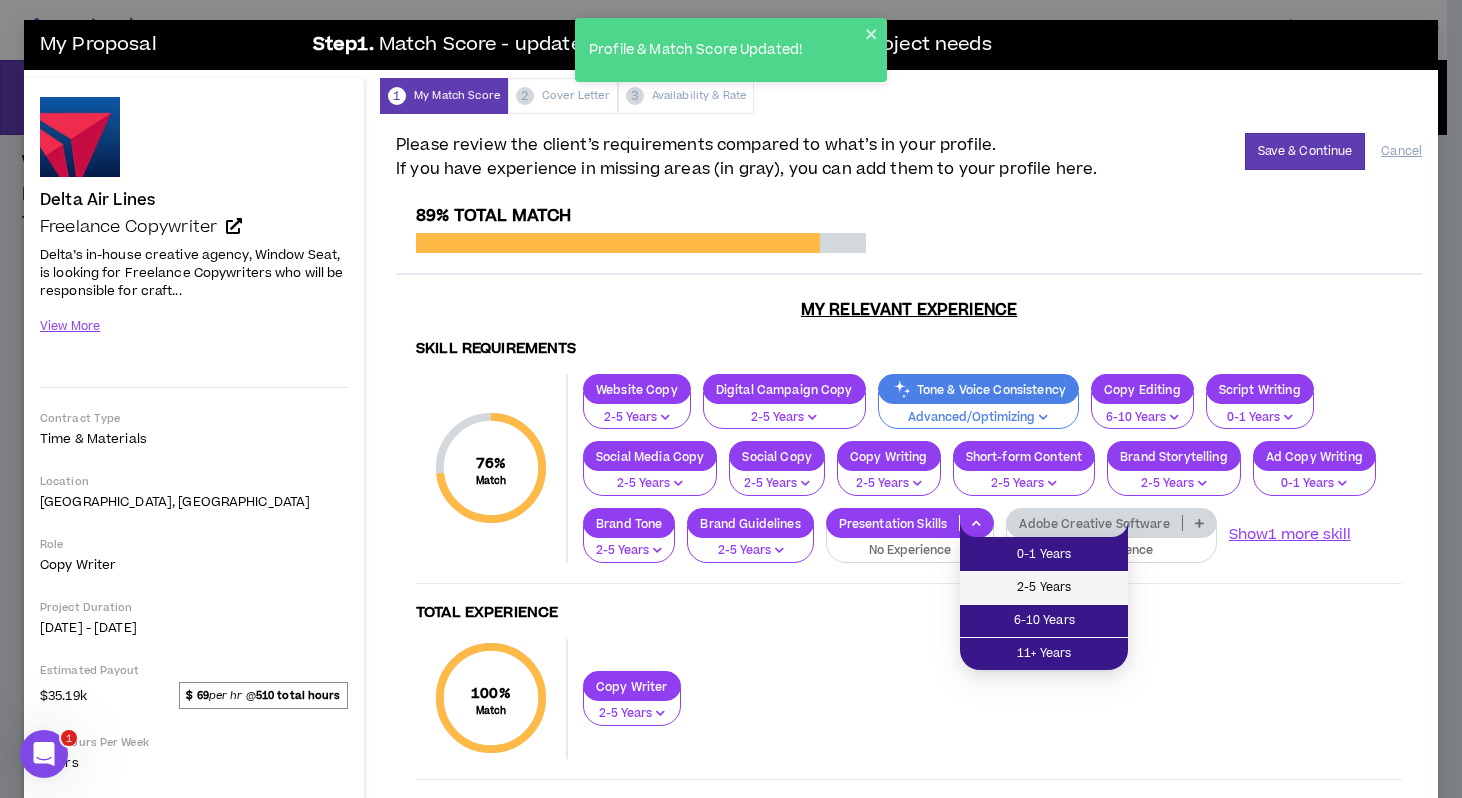 click on "2-5 Years" at bounding box center (1044, 588) 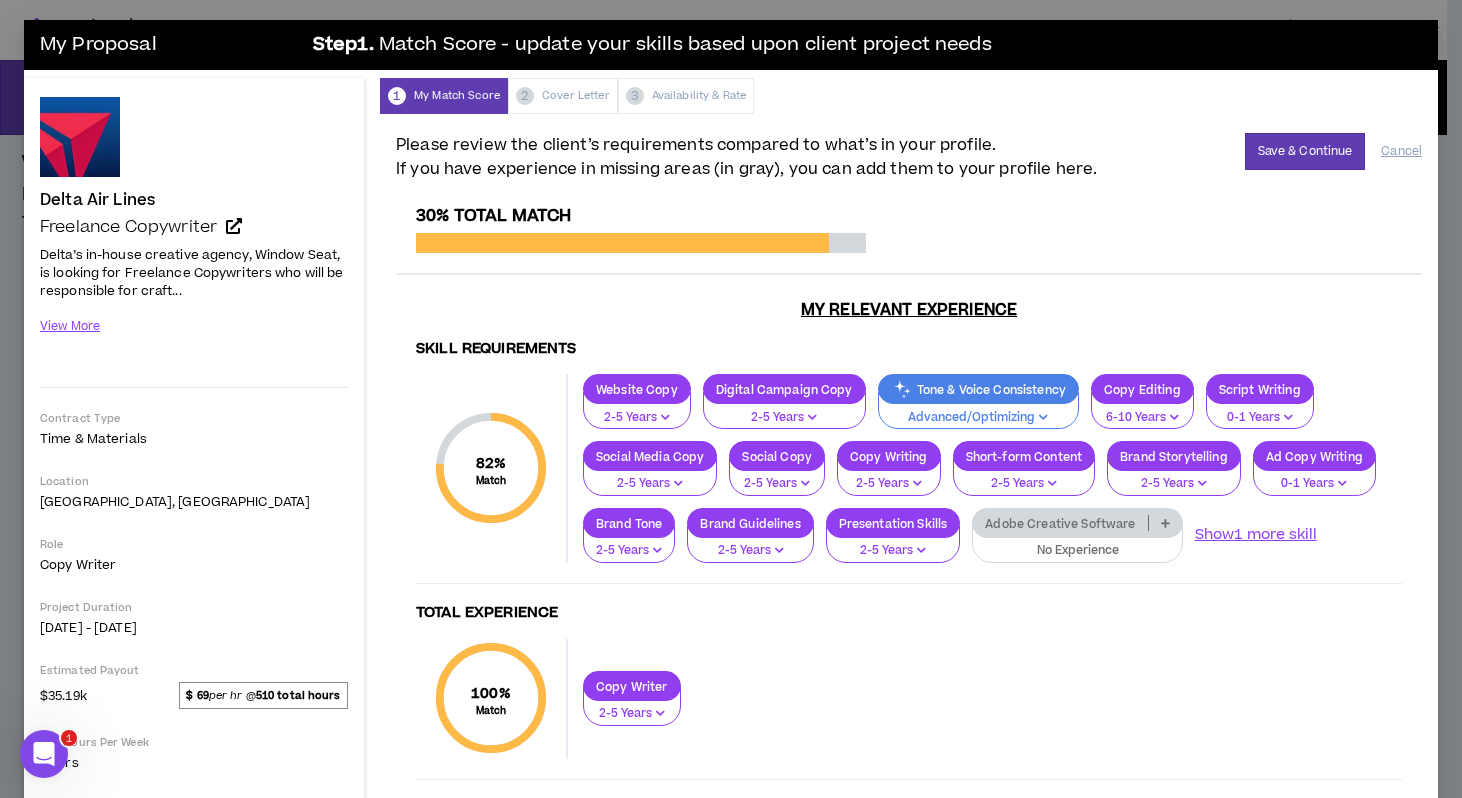 click on "Adobe Creative Software" at bounding box center [1077, 523] 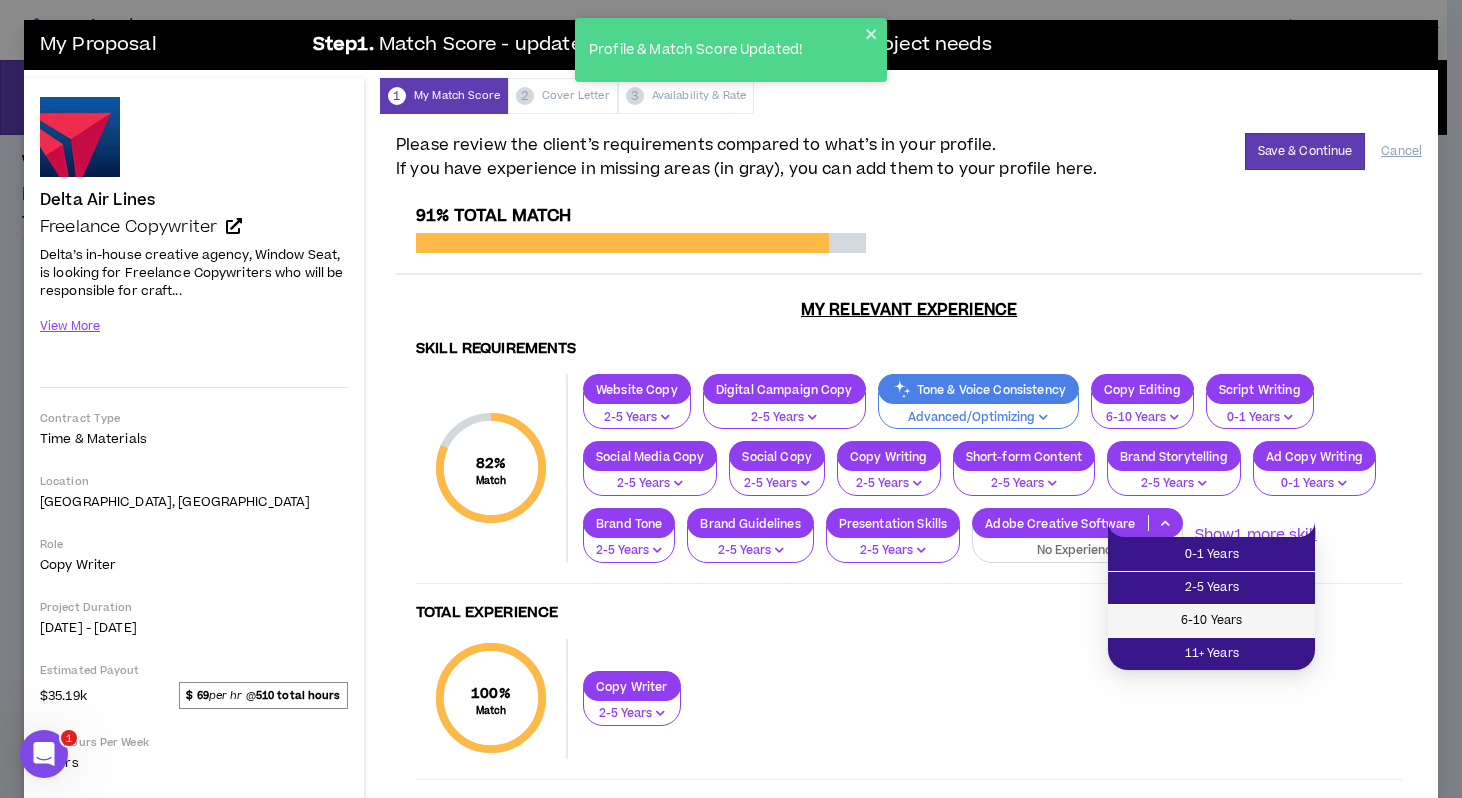click on "6-10 Years" at bounding box center (1211, 621) 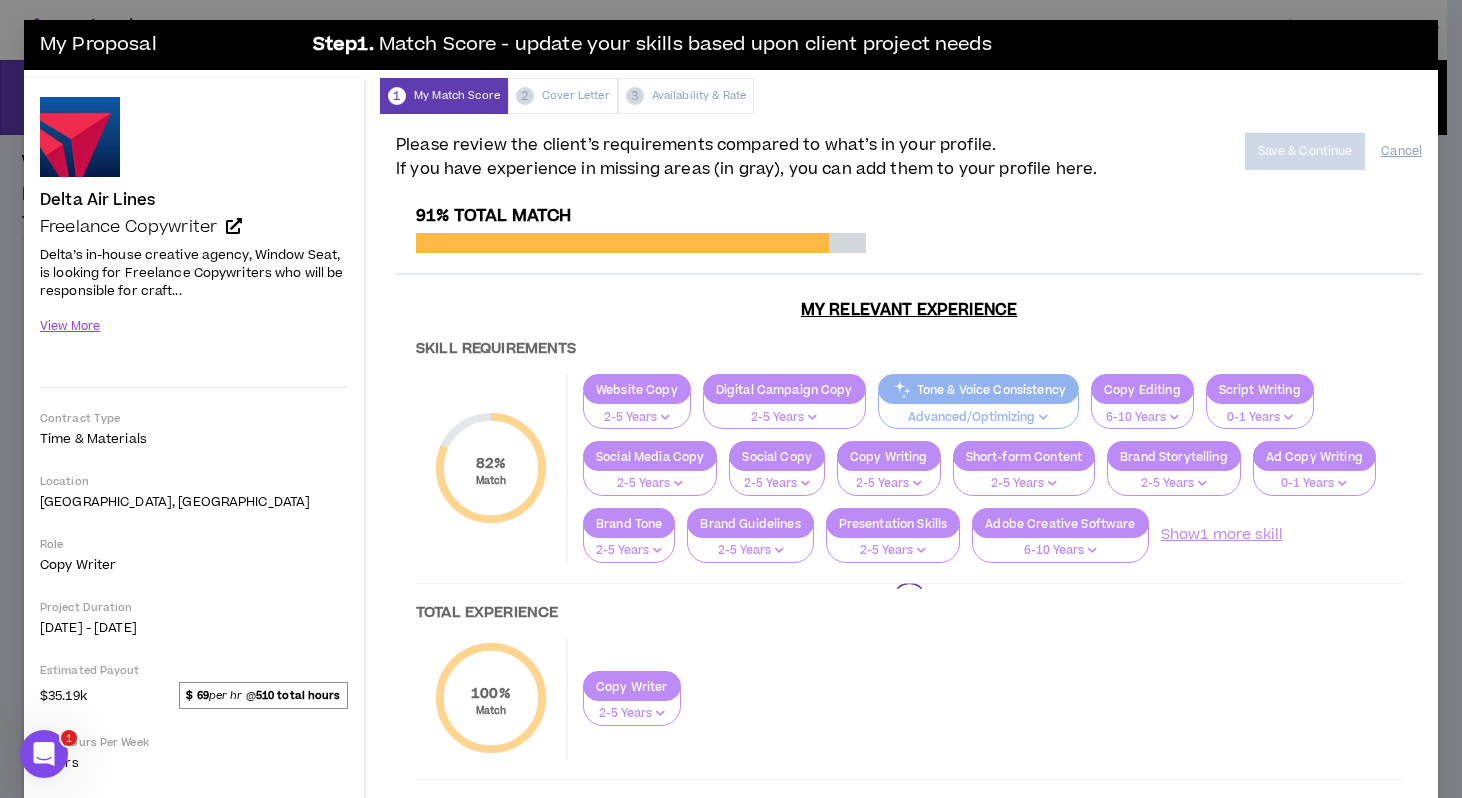 scroll, scrollTop: 29, scrollLeft: 0, axis: vertical 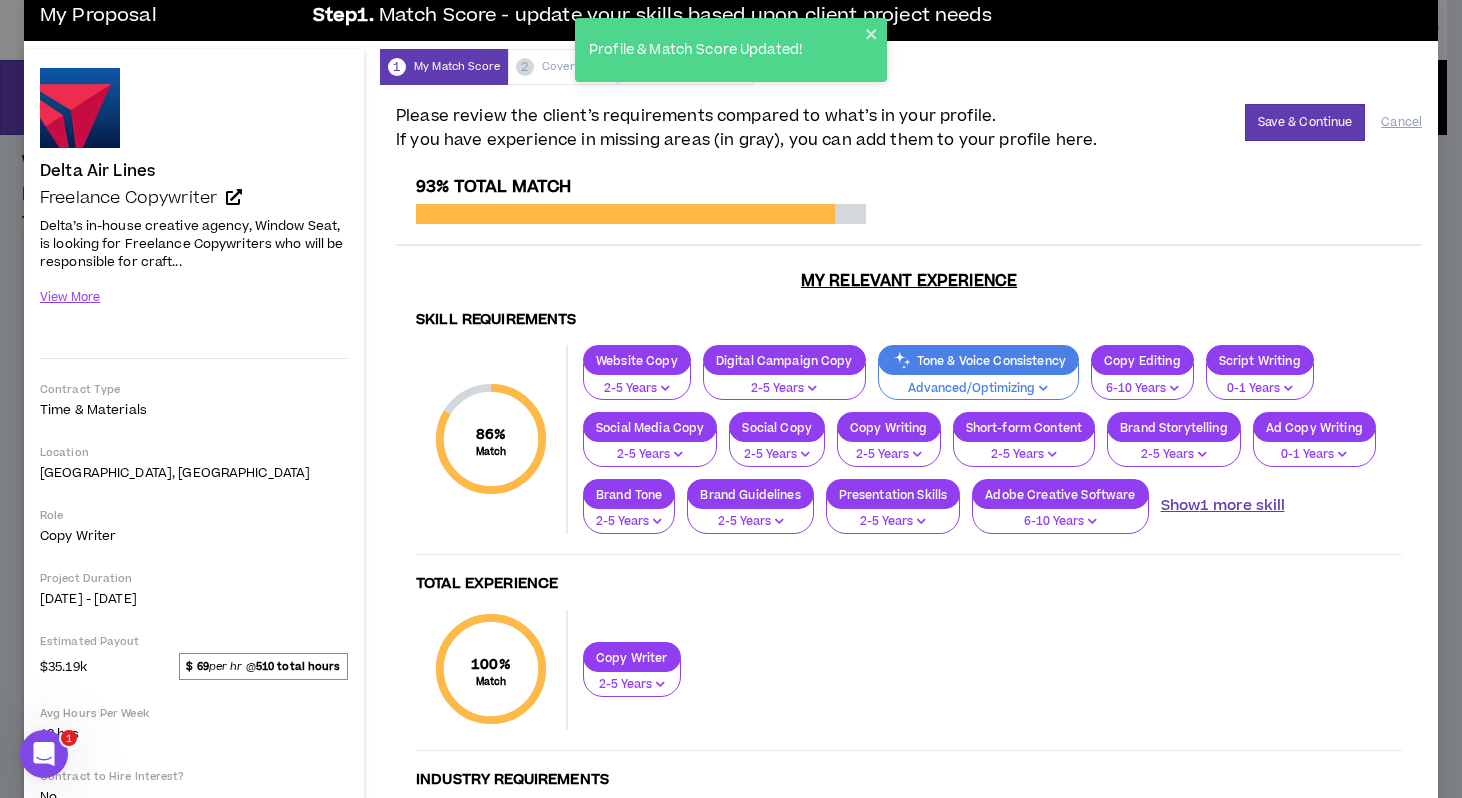 click on "Show  1 more skill" at bounding box center (1223, 506) 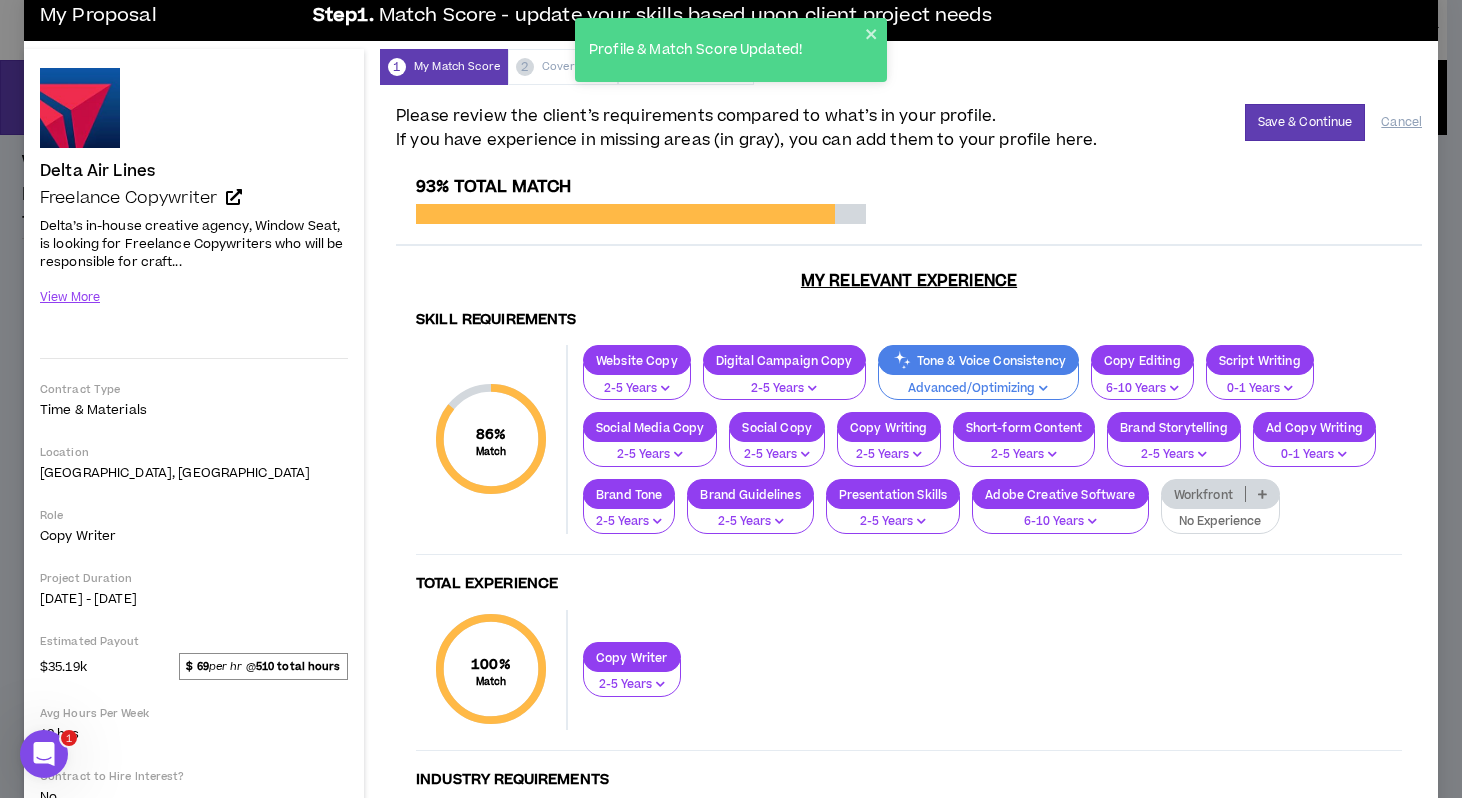 click on "Workfront" at bounding box center (1203, 494) 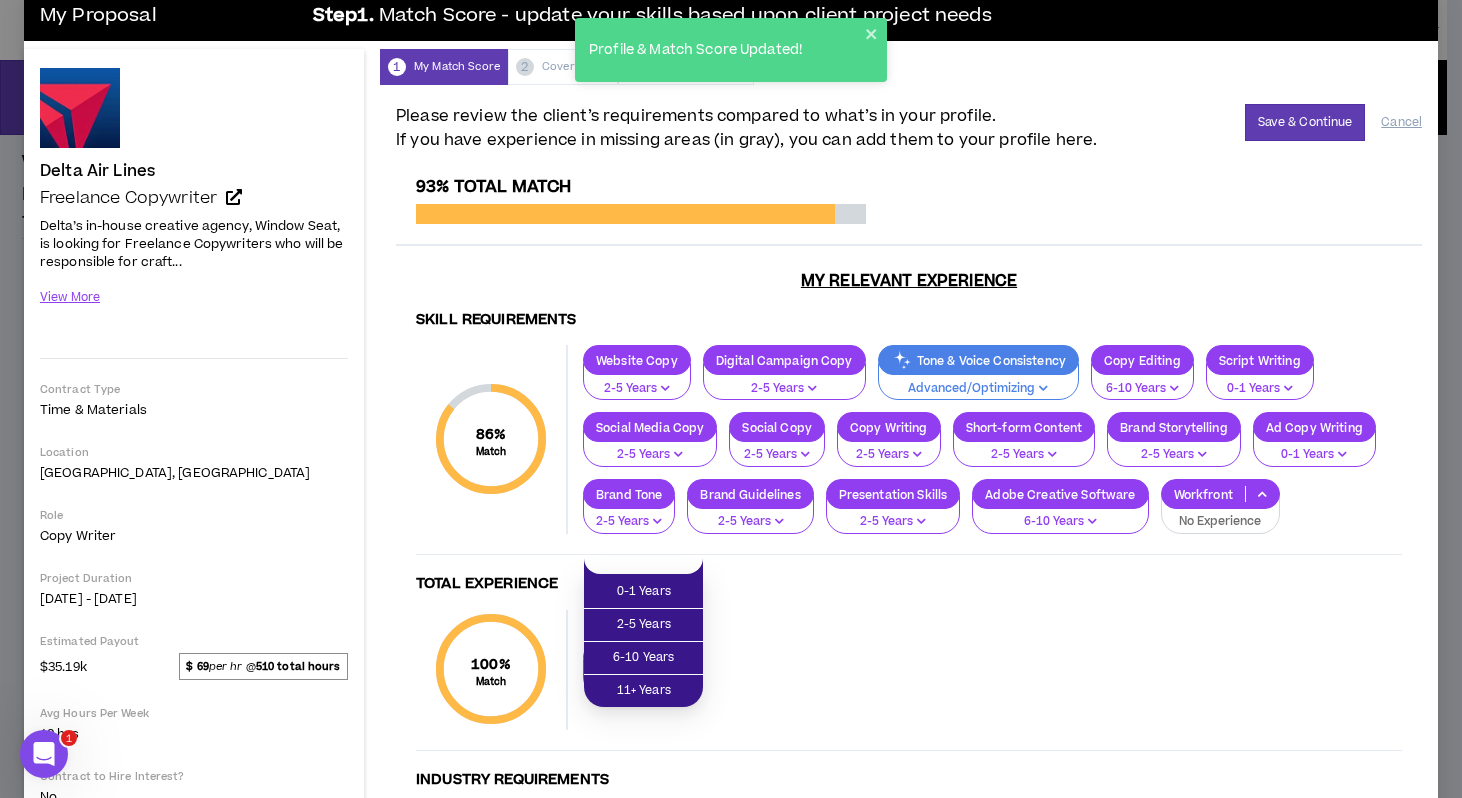 click on "86 % Match Skill Requirements Website Copy 2-5 Years Digital Campaign Copy 2-5 Years Tone & Voice Consistency Advanced/Optimizing Copy Editing 6-10 Years Script Writing 0-1 Years Social Media Copy 2-5 Years Social Copy 2-5 Years Copy Writing 2-5 Years Short-form Content 2-5 Years Brand Storytelling 2-5 Years Ad Copy Writing 0-1 Years Brand Tone 2-5 Years Brand Guidelines 2-5 Years Presentation Skills 2-5 Years Adobe Creative Software 6-10 Years Workfront No Experience" at bounding box center [909, 449] 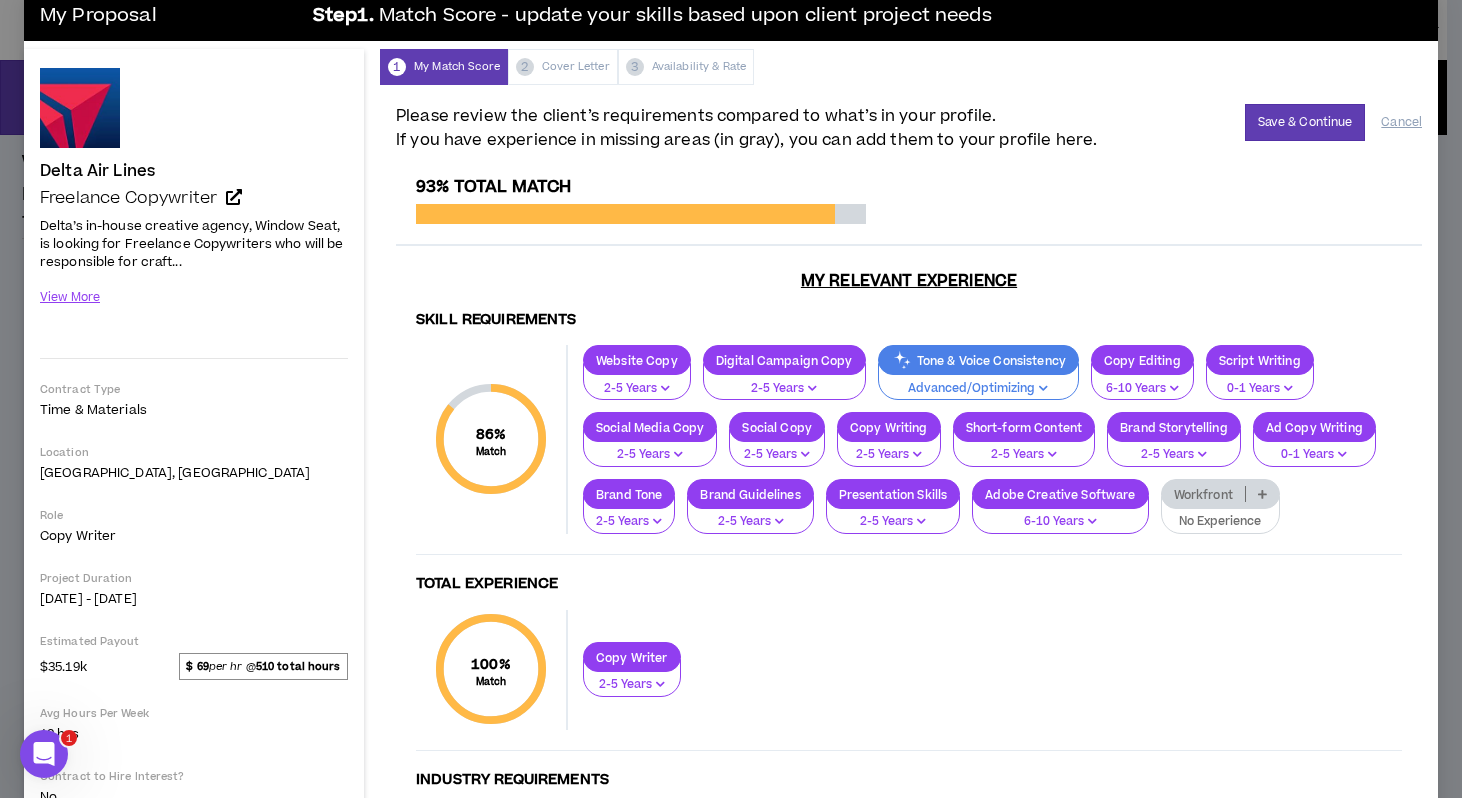 click on "No Experience" at bounding box center (1220, 515) 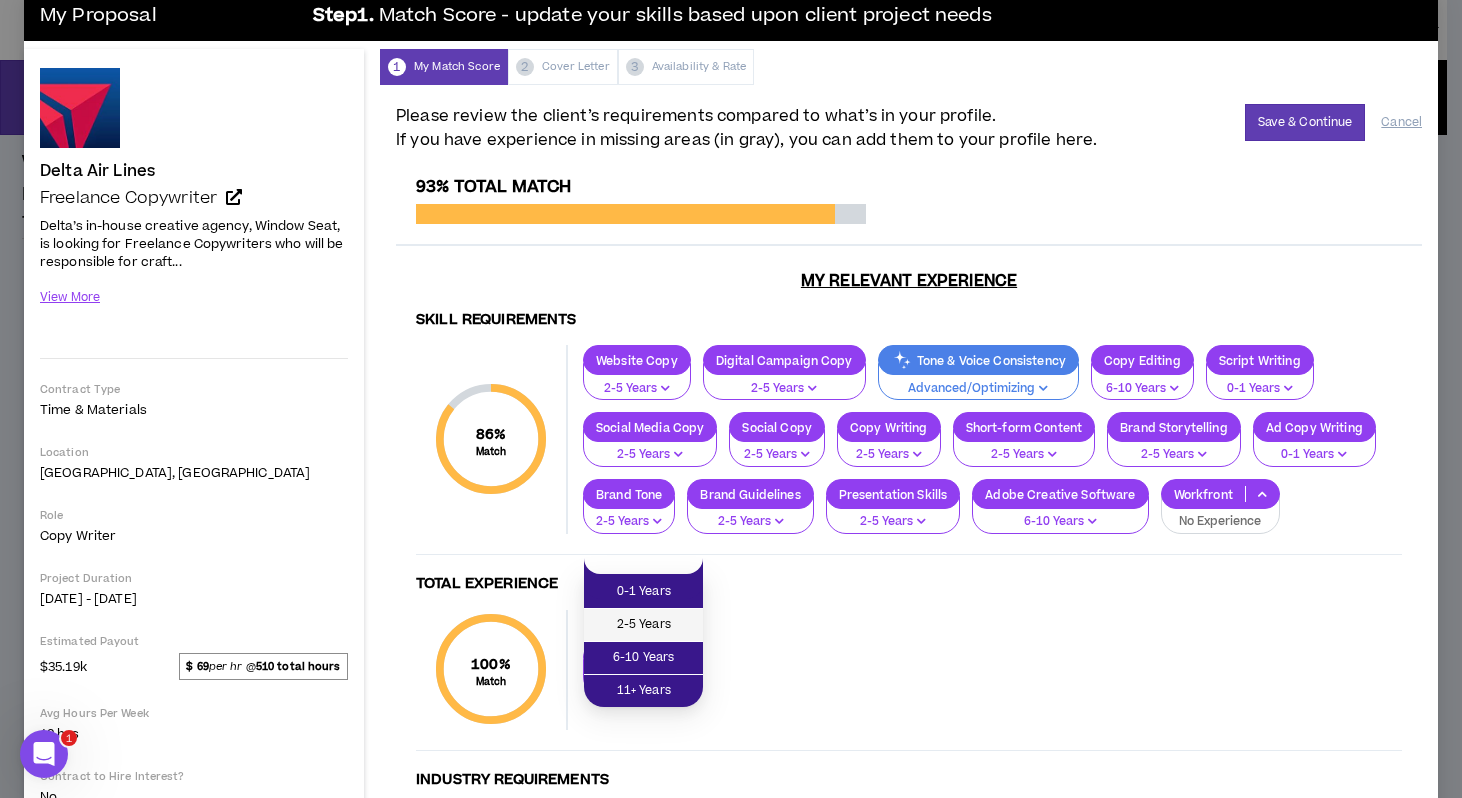 click on "2-5 Years" at bounding box center [643, 625] 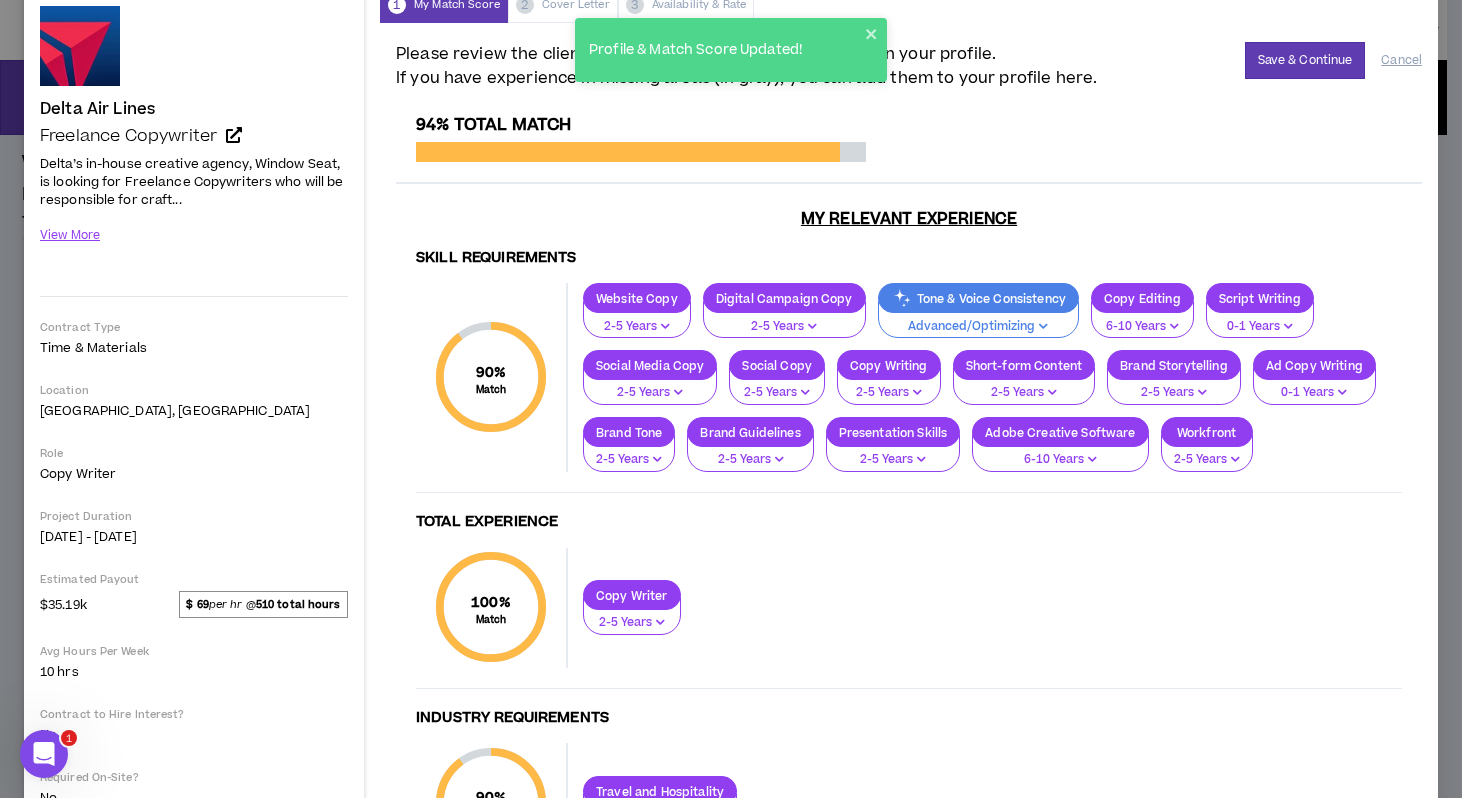 scroll, scrollTop: 0, scrollLeft: 0, axis: both 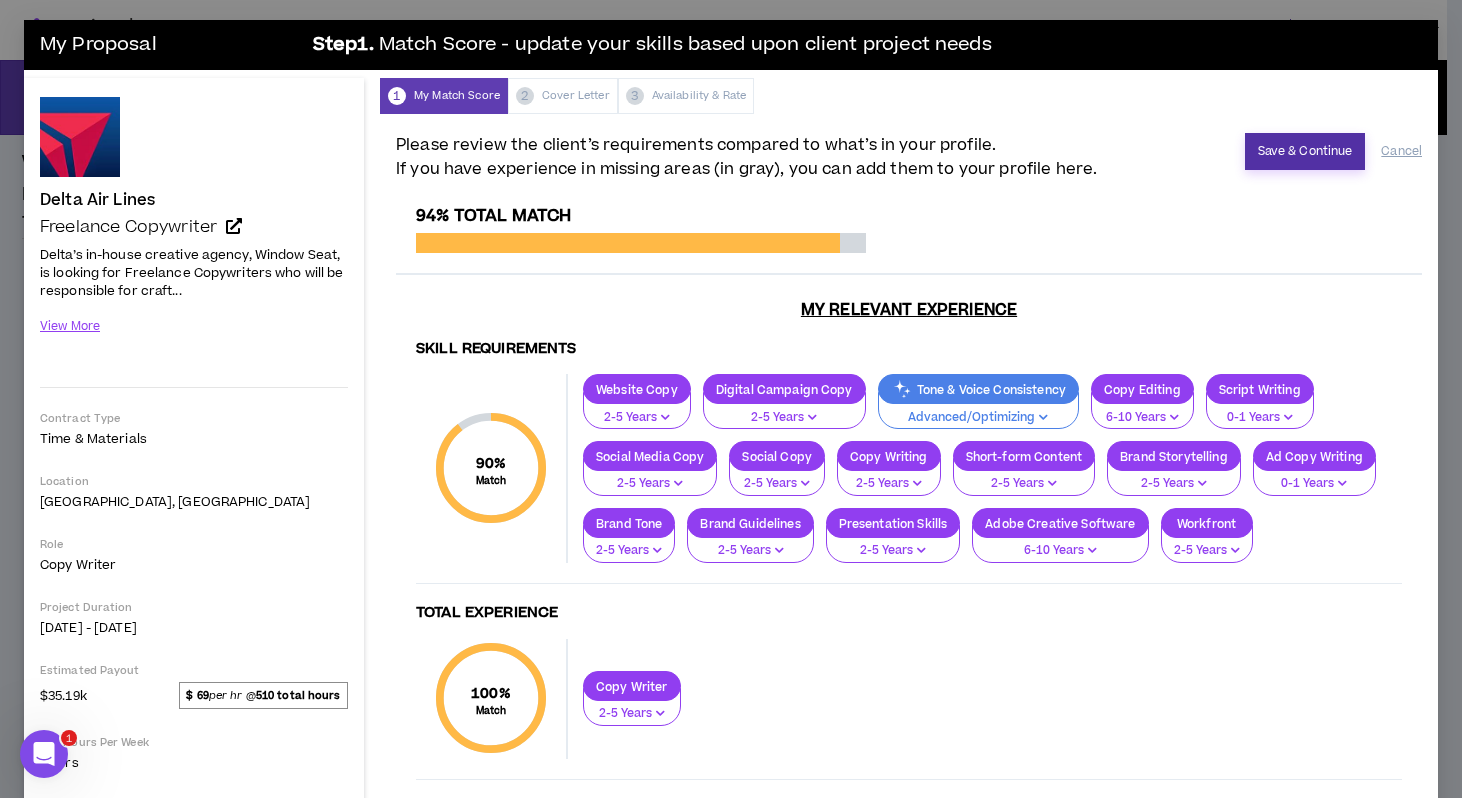 click on "Save & Continue" at bounding box center (1305, 151) 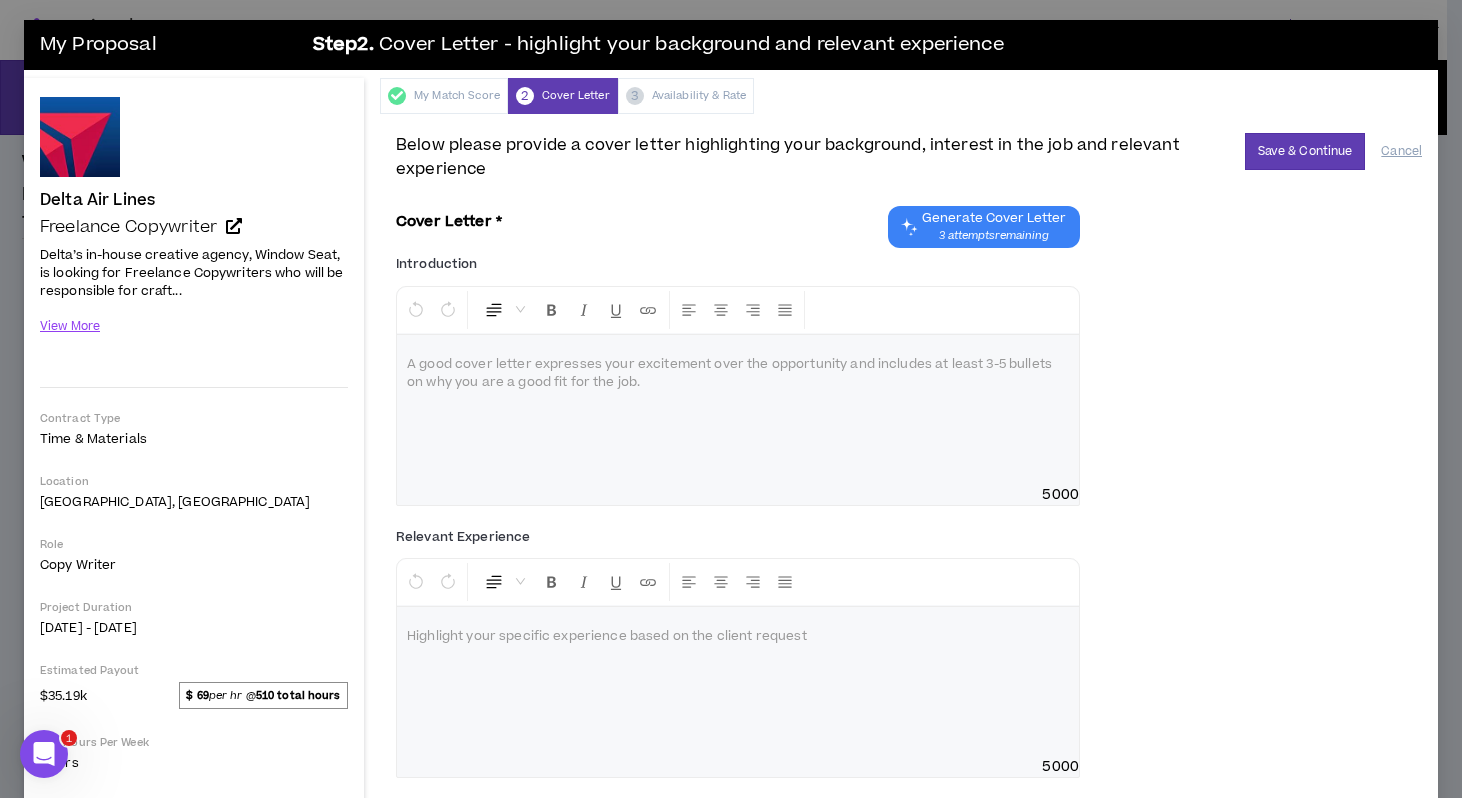 click on "Generate Cover Letter" at bounding box center (994, 218) 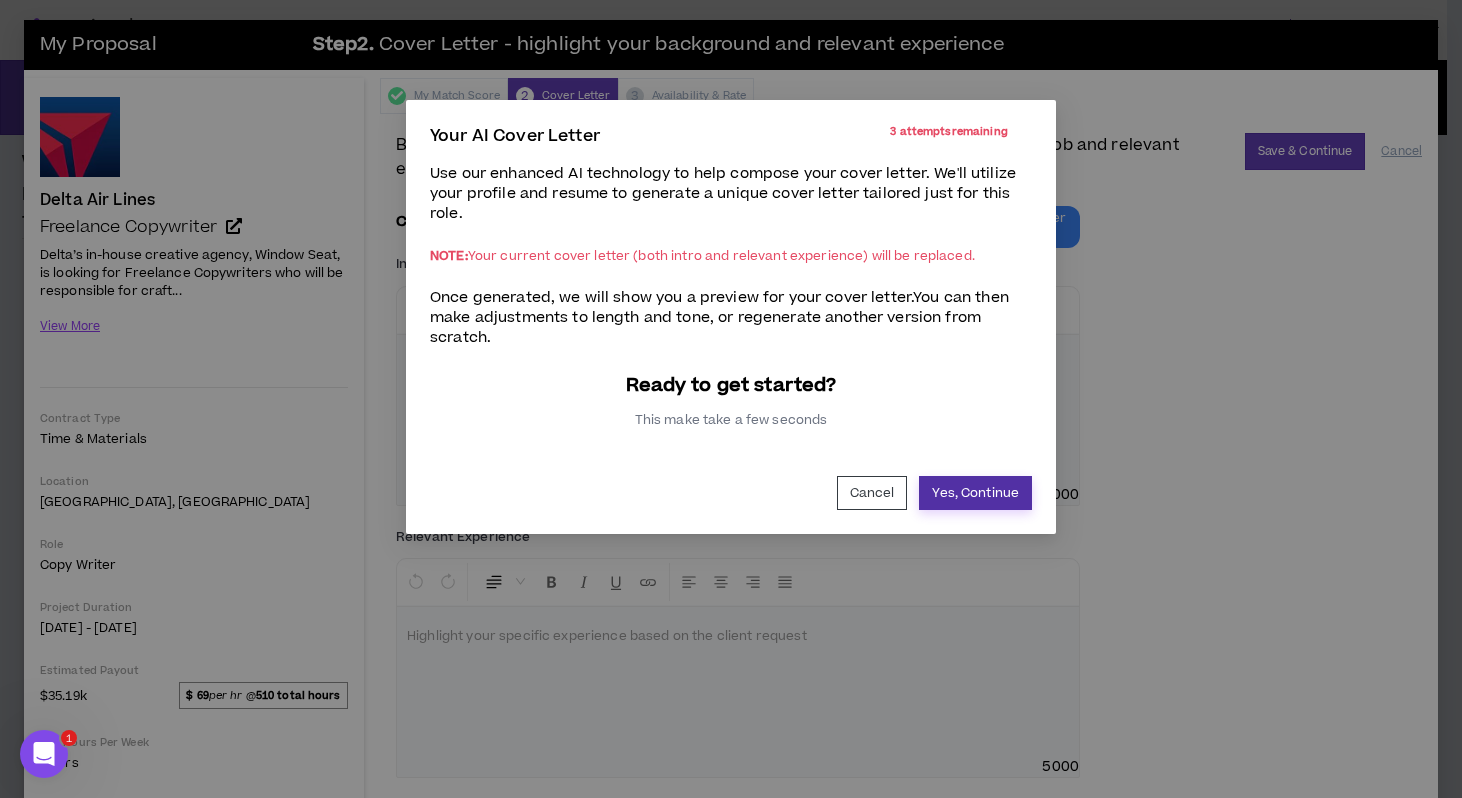 click on "Yes, Continue" at bounding box center [975, 493] 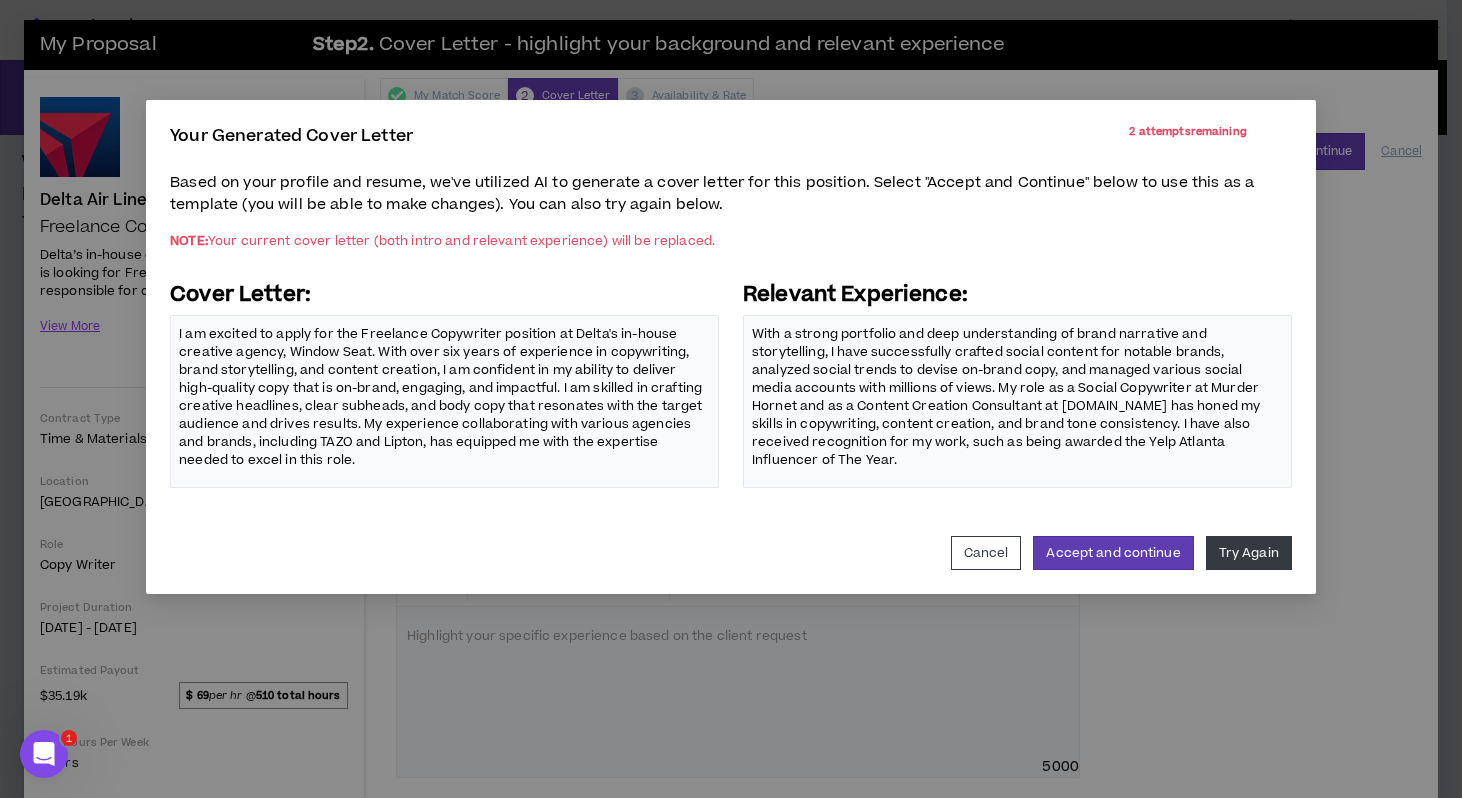 click on "I am excited to apply for the Freelance Copywriter position at Delta's in-house creative agency, Window Seat. With over six years of experience in copywriting, brand storytelling, and content creation, I am confident in my ability to deliver high-quality copy that is on-brand, engaging, and impactful. I am skilled in crafting creative headlines, clear subheads, and body copy that resonates with the target audience and drives results. My experience collaborating with various agencies and brands, including TAZO and Lipton, has equipped me with the expertise needed to excel in this role." at bounding box center [444, 397] 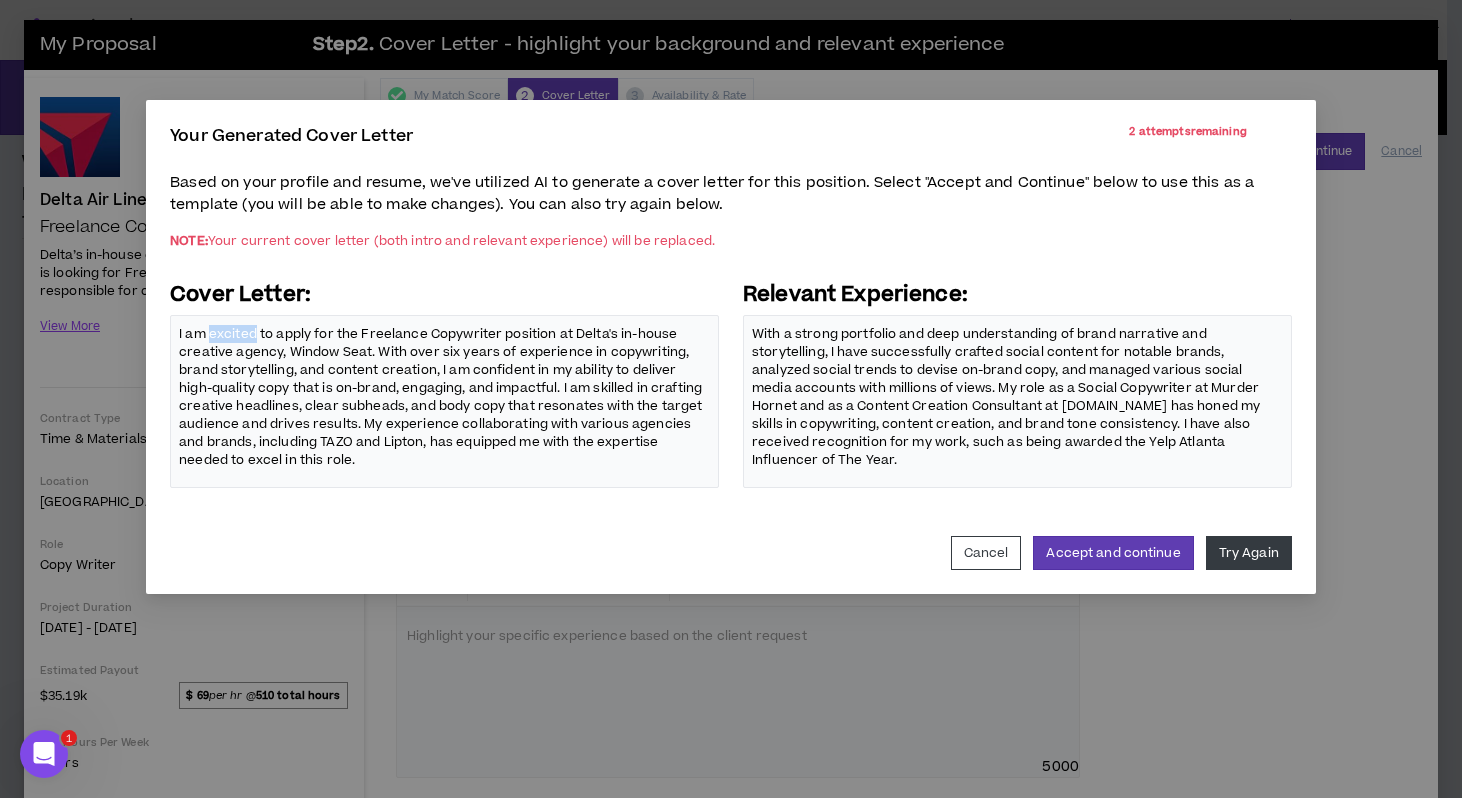 click on "I am excited to apply for the Freelance Copywriter position at Delta's in-house creative agency, Window Seat. With over six years of experience in copywriting, brand storytelling, and content creation, I am confident in my ability to deliver high-quality copy that is on-brand, engaging, and impactful. I am skilled in crafting creative headlines, clear subheads, and body copy that resonates with the target audience and drives results. My experience collaborating with various agencies and brands, including TAZO and Lipton, has equipped me with the expertise needed to excel in this role." at bounding box center [444, 397] 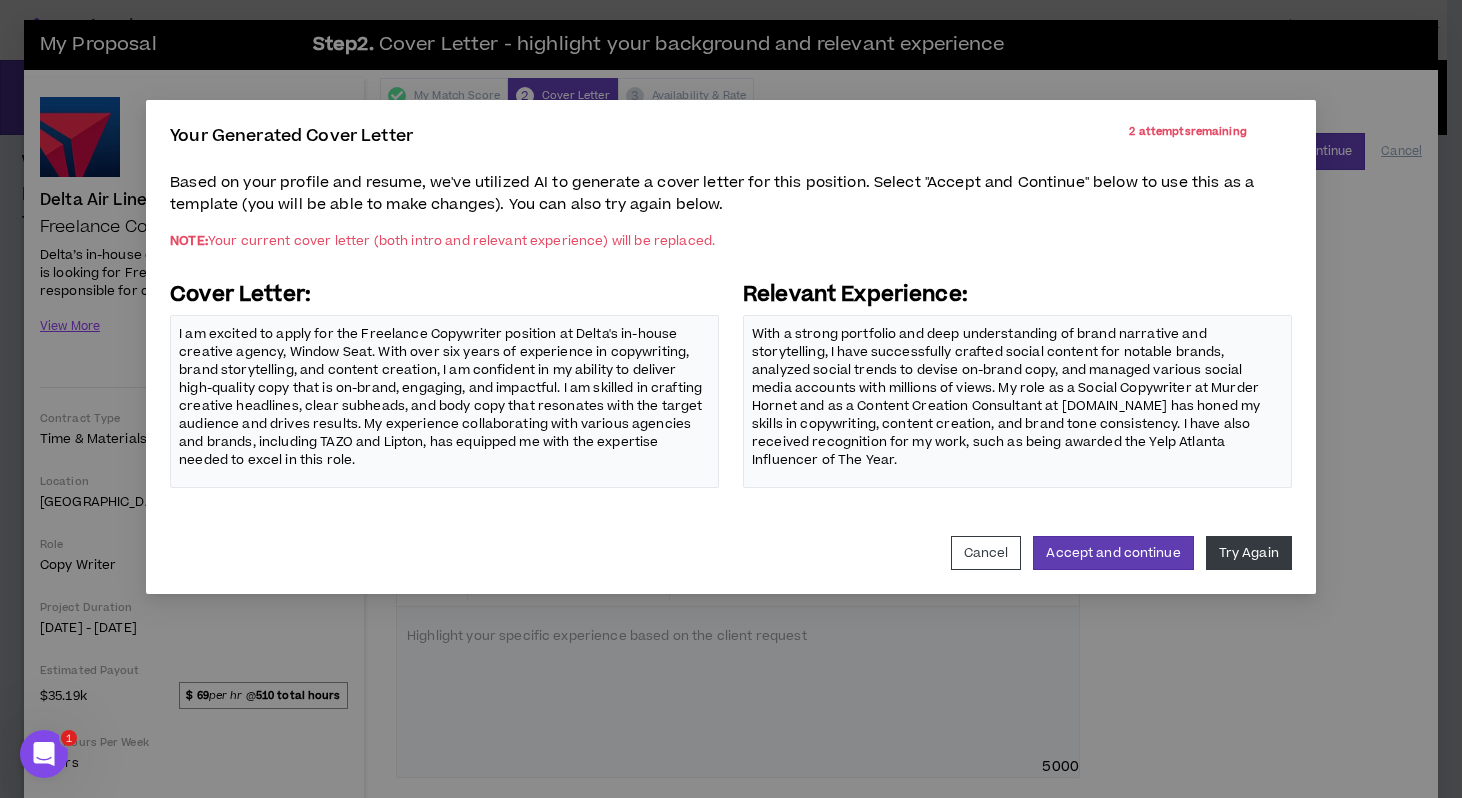 click on "I am excited to apply for the Freelance Copywriter position at Delta's in-house creative agency, Window Seat. With over six years of experience in copywriting, brand storytelling, and content creation, I am confident in my ability to deliver high-quality copy that is on-brand, engaging, and impactful. I am skilled in crafting creative headlines, clear subheads, and body copy that resonates with the target audience and drives results. My experience collaborating with various agencies and brands, including TAZO and Lipton, has equipped me with the expertise needed to excel in this role." at bounding box center [444, 397] 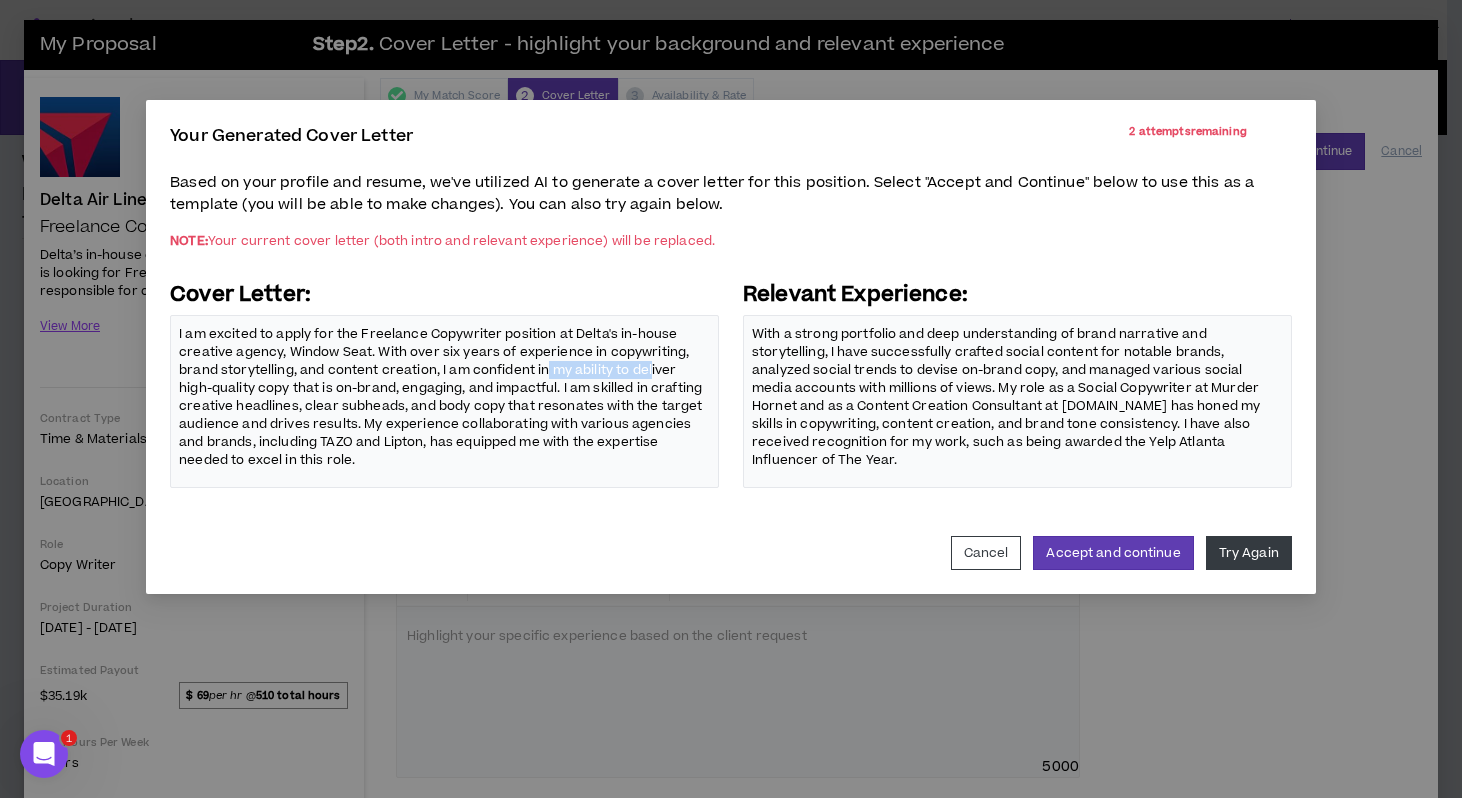 drag, startPoint x: 652, startPoint y: 373, endPoint x: 543, endPoint y: 369, distance: 109.07337 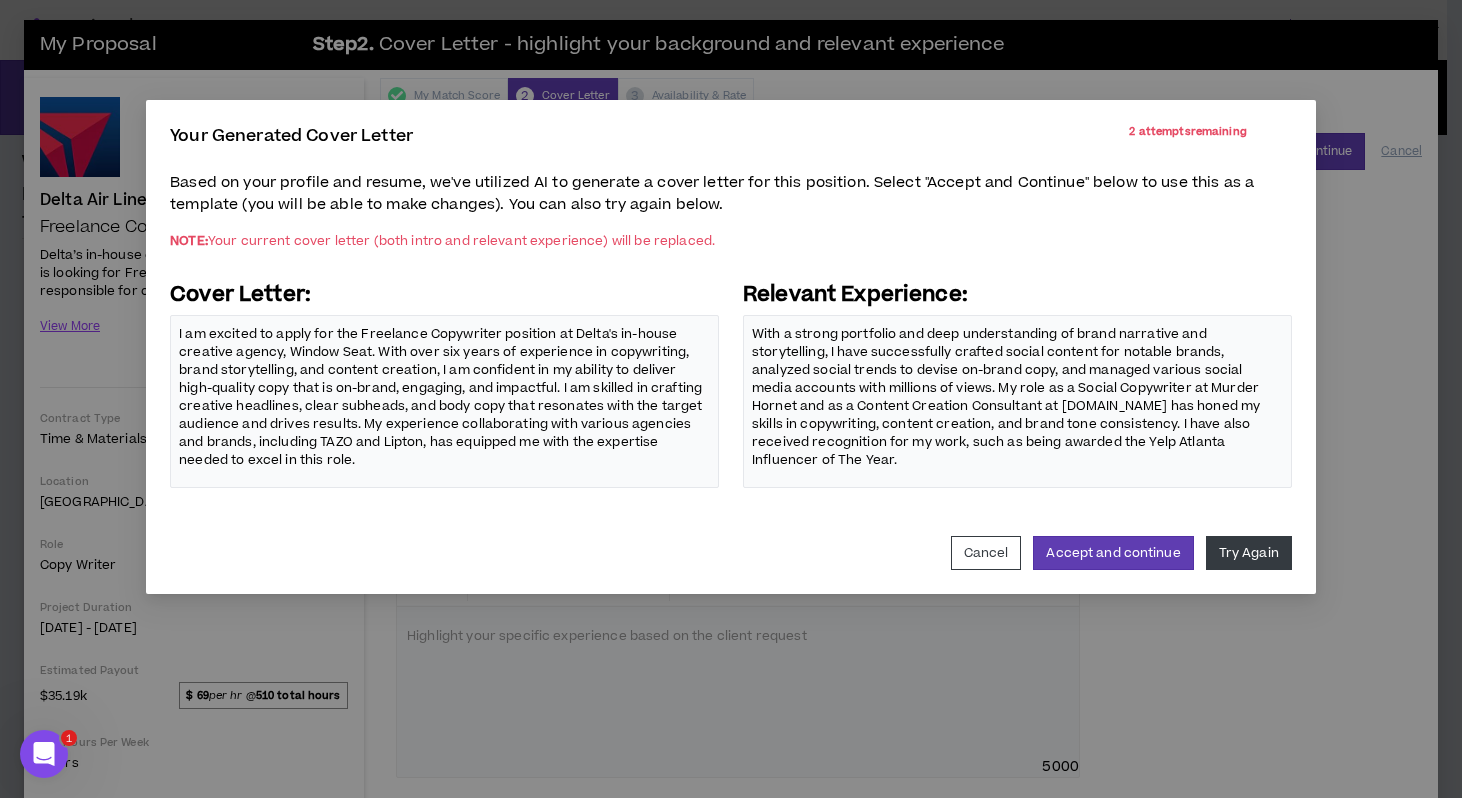 click on "Based on your profile and resume, we've utilized AI to generate a cover letter for this position. Select "Accept and Continue" below to use this as a template (you will be able to make changes). You can also try again below. NOTE:   Your current cover letter (both intro and relevant experience) will be replaced. Cover Letter: I am excited to apply for the Freelance Copywriter position at Delta's in-house creative agency, Window Seat. With over six years of experience in copywriting, brand storytelling, and content creation, I am confident in my ability to deliver high-quality copy that is on-brand, engaging, and impactful. I am skilled in crafting creative headlines, clear subheads, and body copy that resonates with the target audience and drives results. My experience collaborating with various agencies and brands, including TAZO and Lipton, has equipped me with the expertise needed to excel in this role. Relevant Experience:" at bounding box center [731, 342] 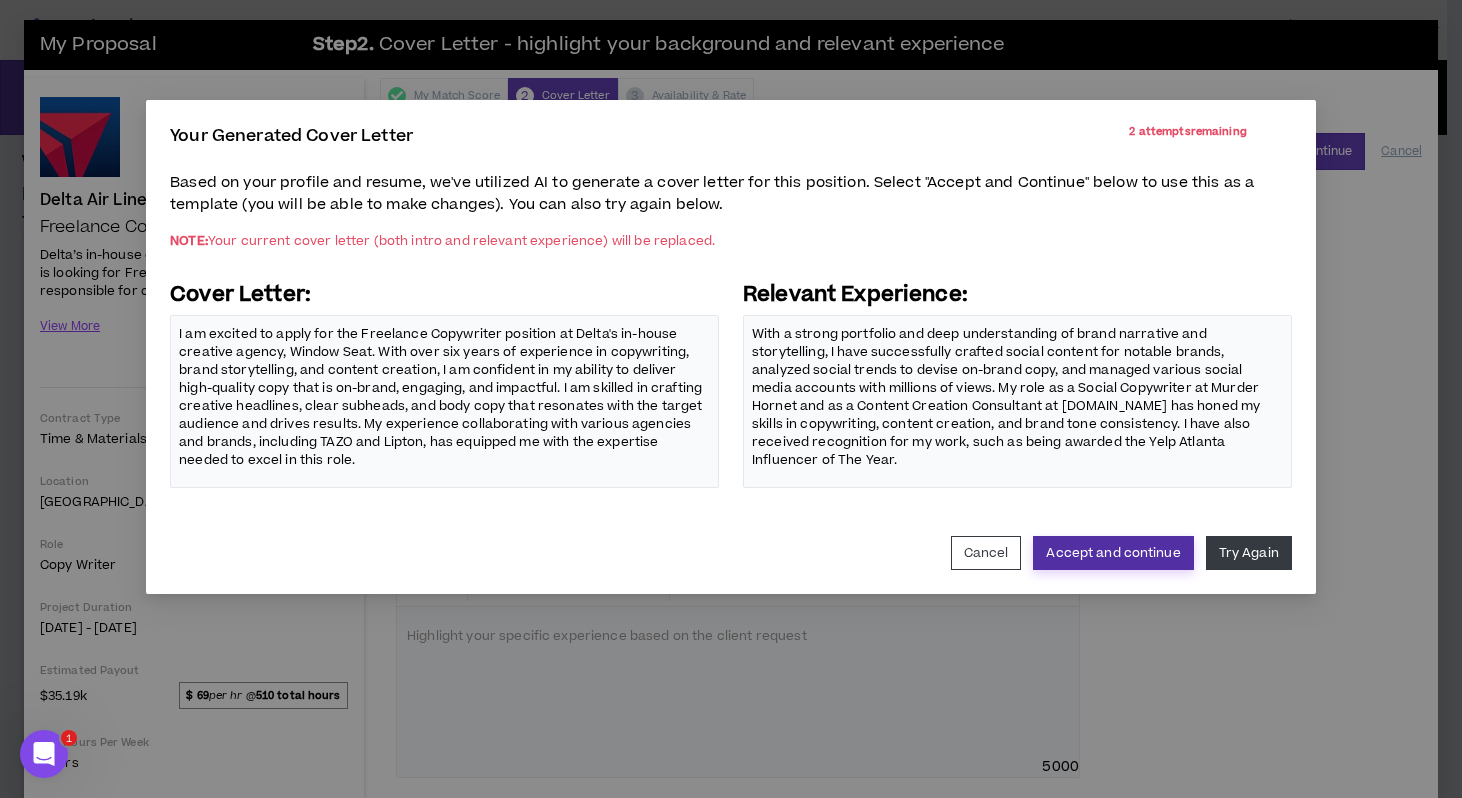 click on "Accept and continue" at bounding box center [1113, 553] 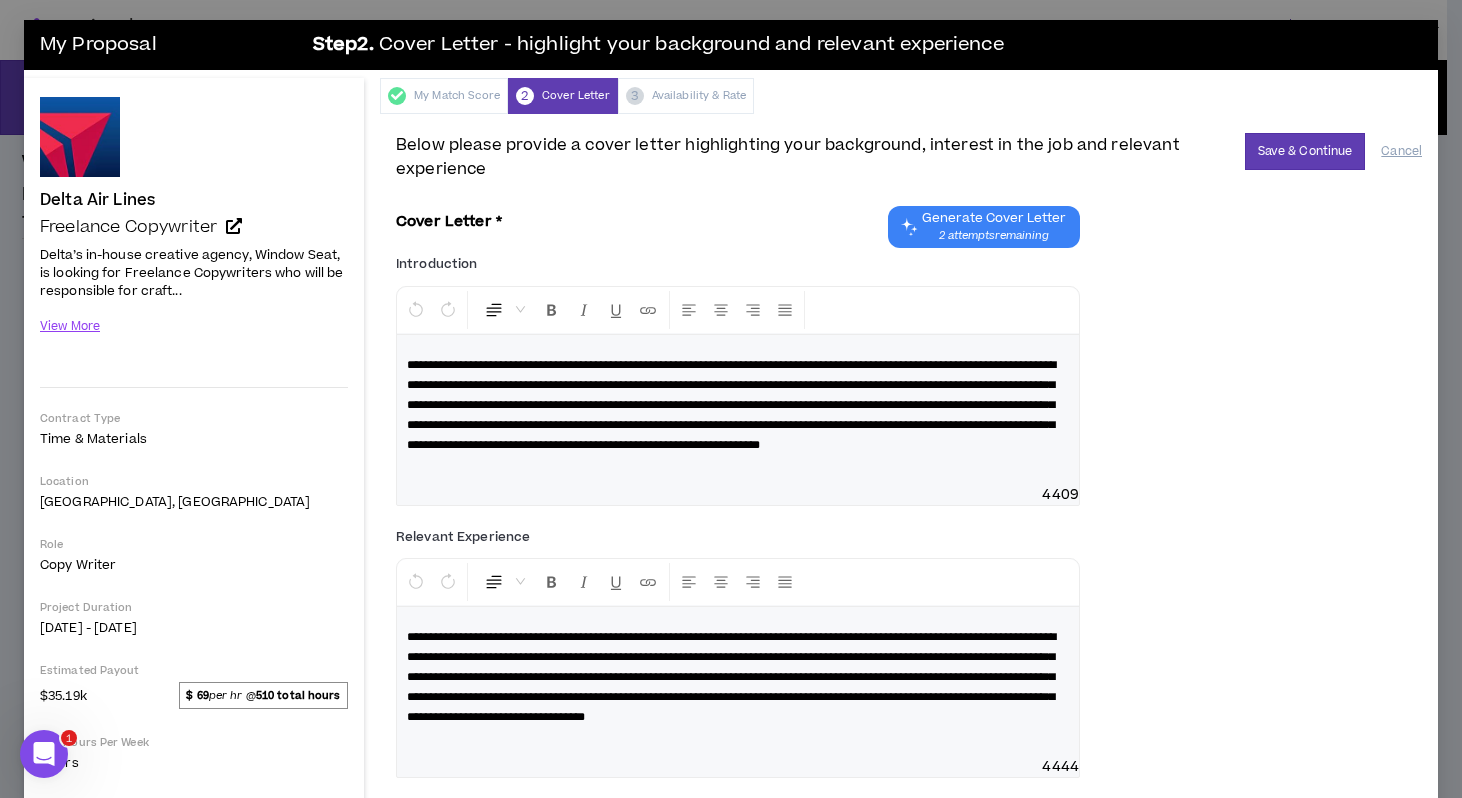 scroll, scrollTop: 63, scrollLeft: 0, axis: vertical 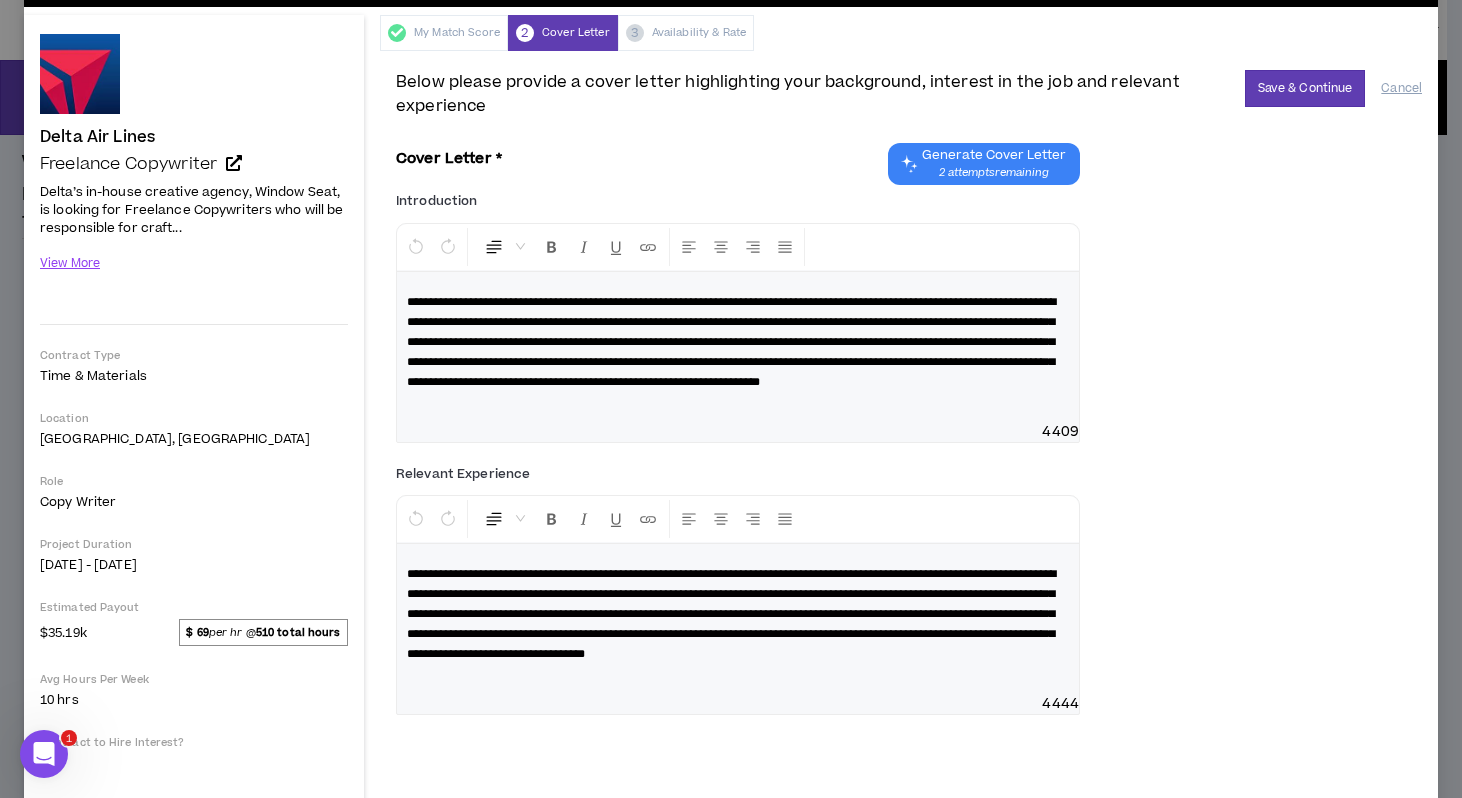 click on "**********" at bounding box center (738, 342) 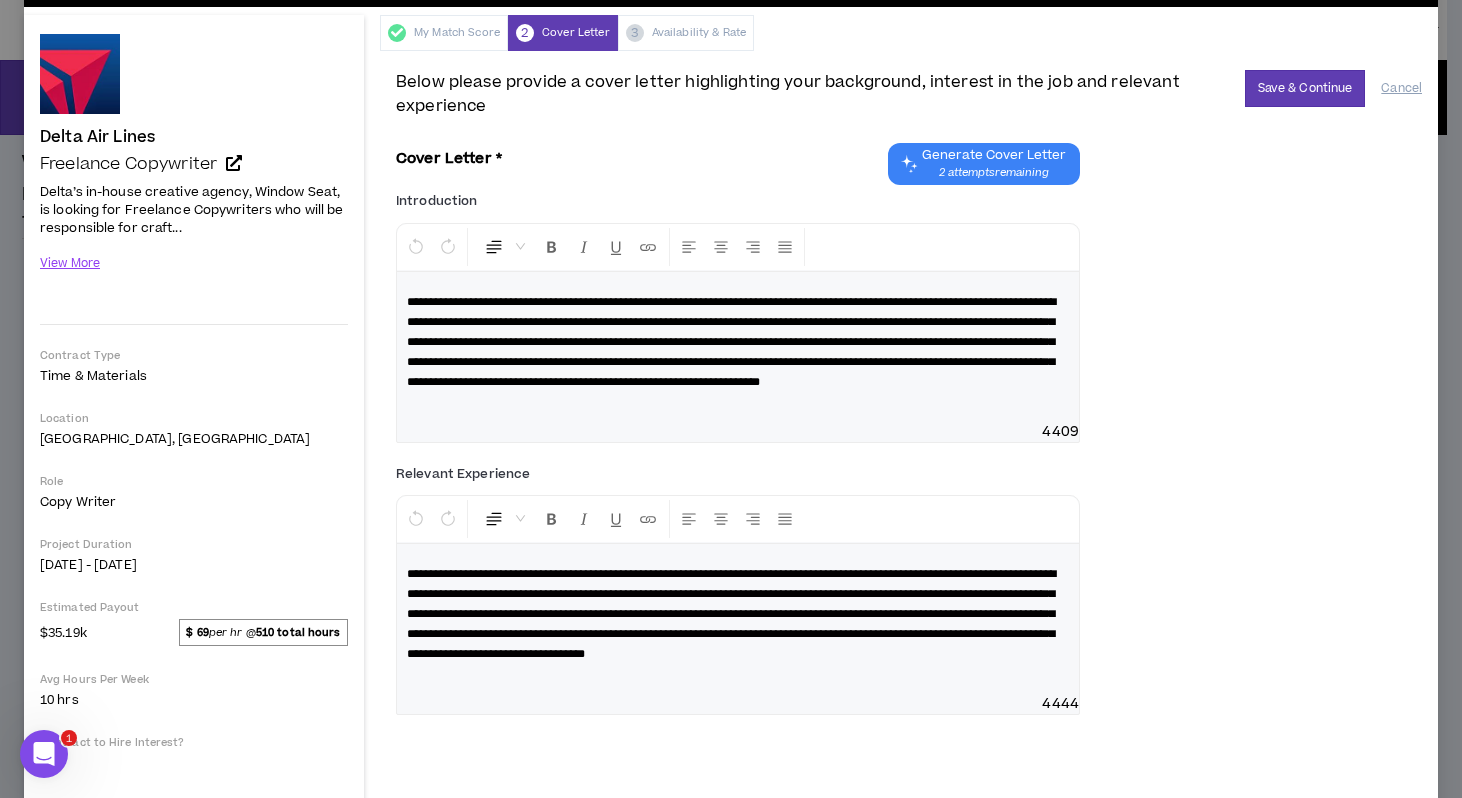 click on "**********" at bounding box center (731, 342) 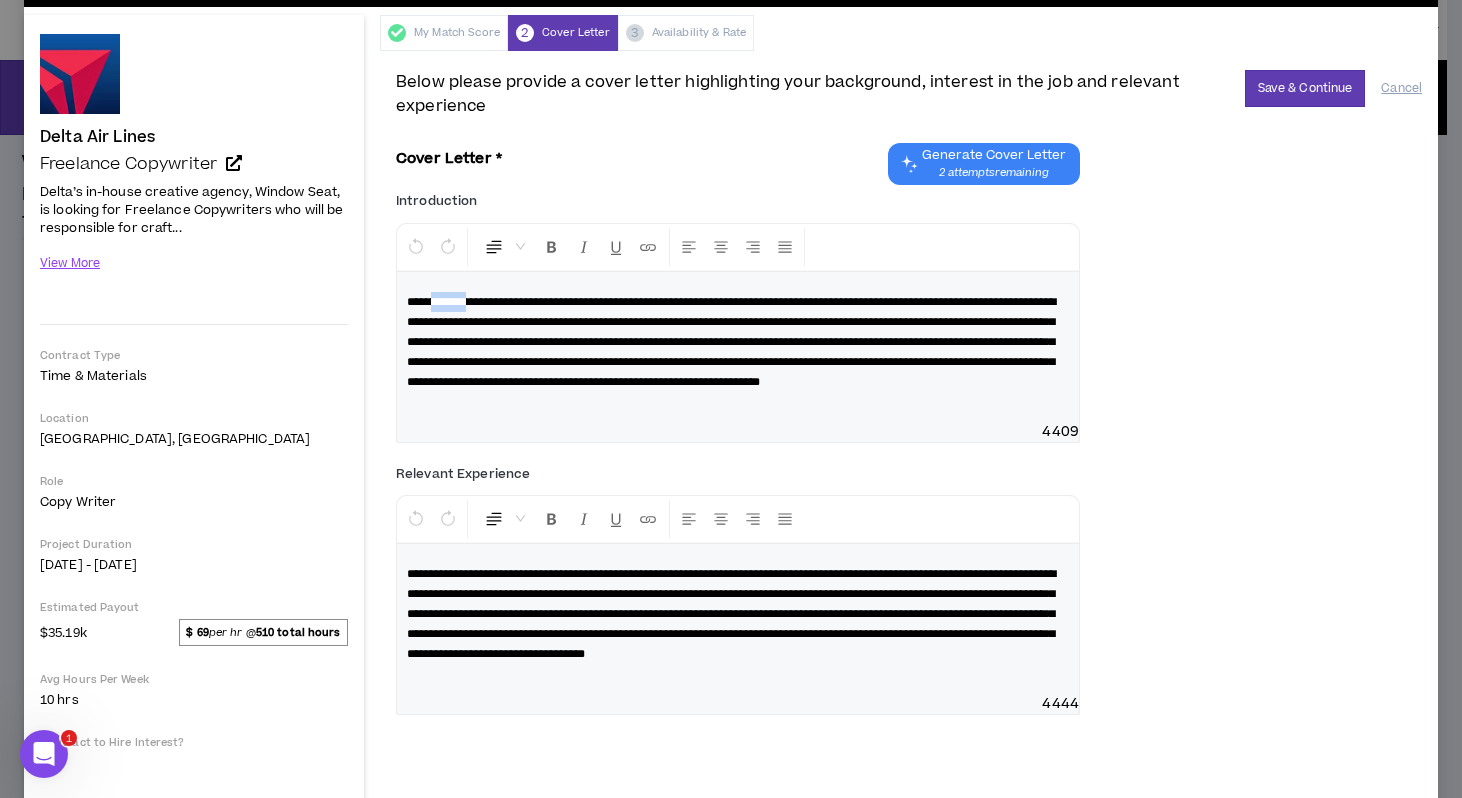 click on "**********" at bounding box center (731, 342) 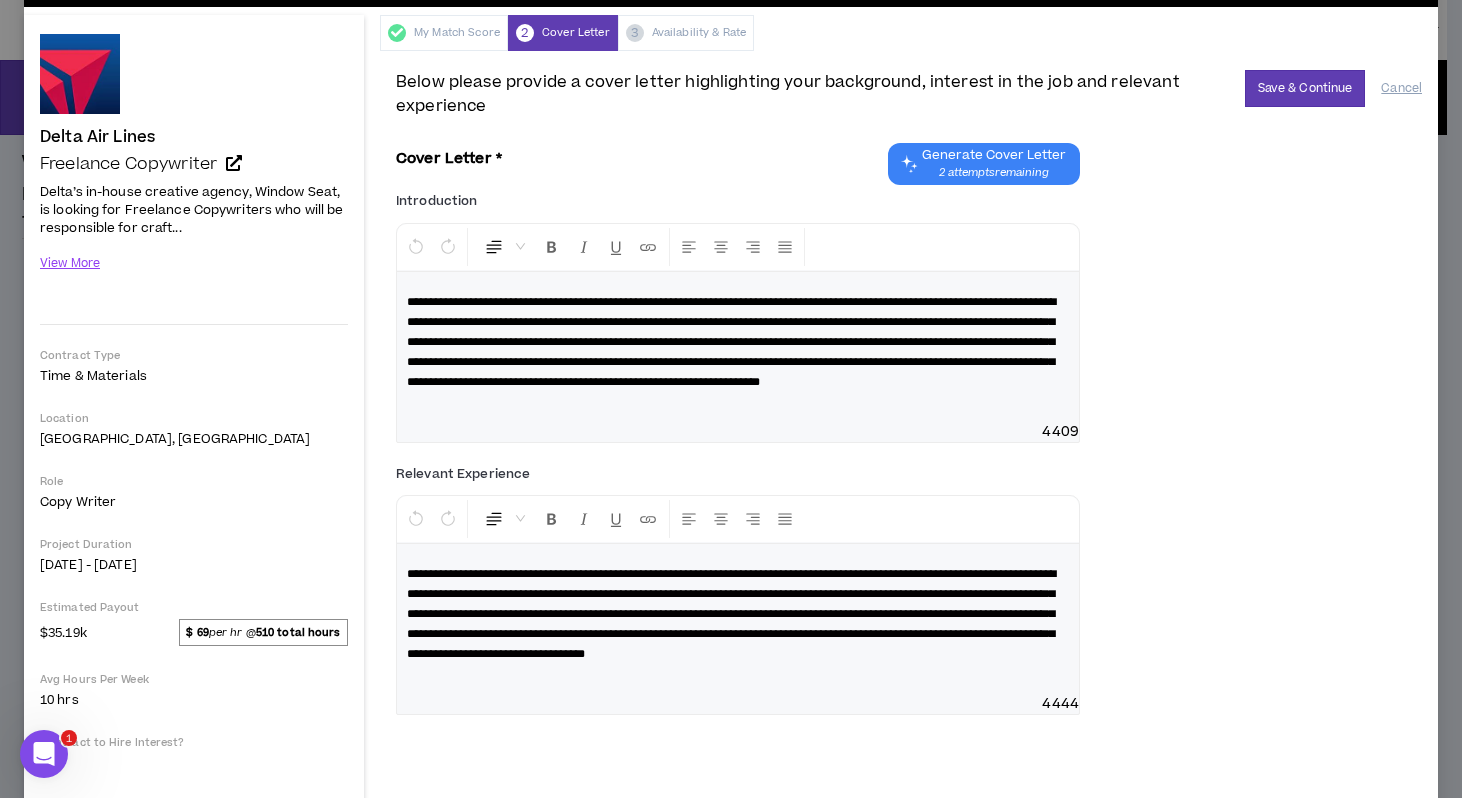 click on "**********" at bounding box center [731, 342] 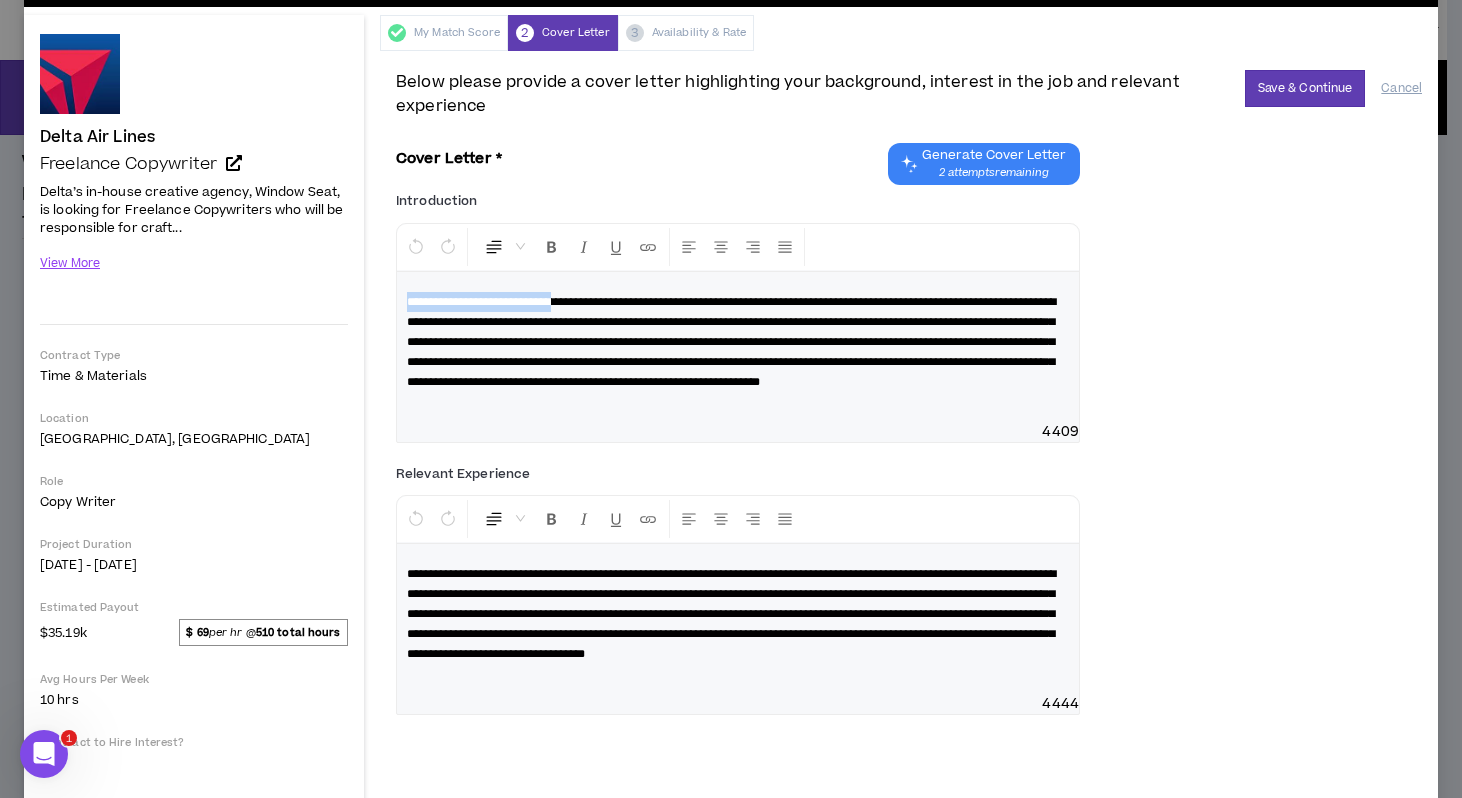 drag, startPoint x: 584, startPoint y: 301, endPoint x: 380, endPoint y: 301, distance: 204 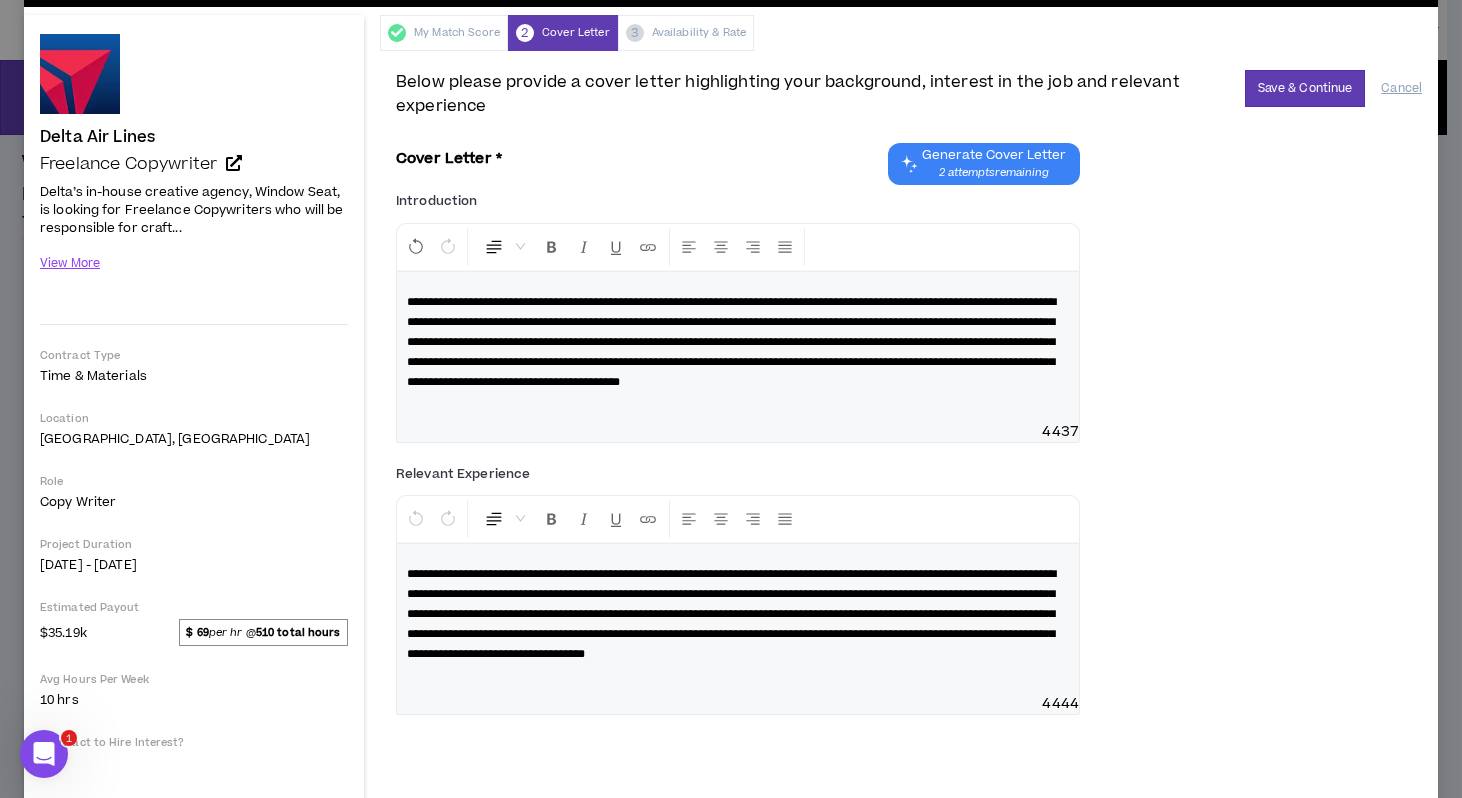 type 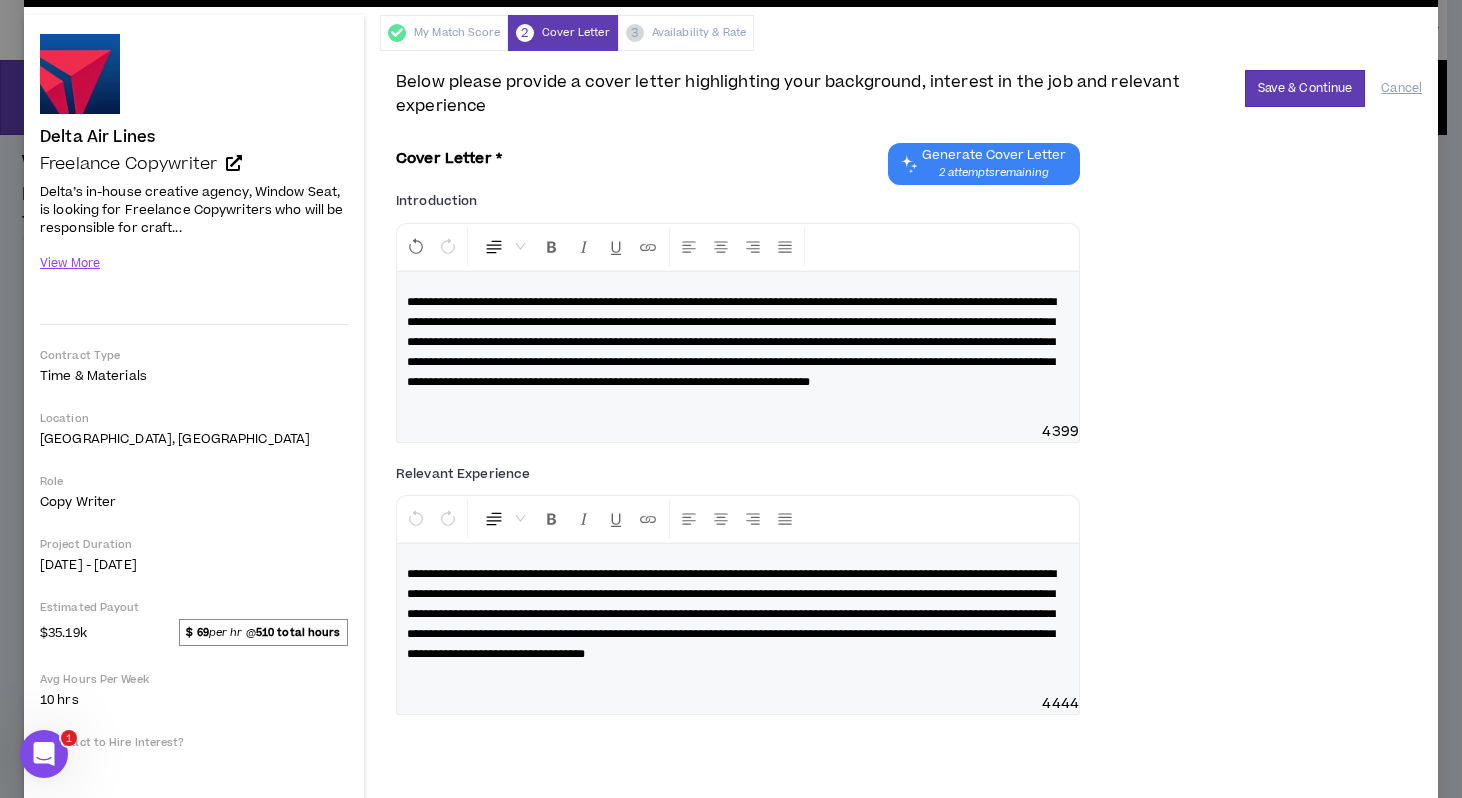 click on "**********" at bounding box center [731, 342] 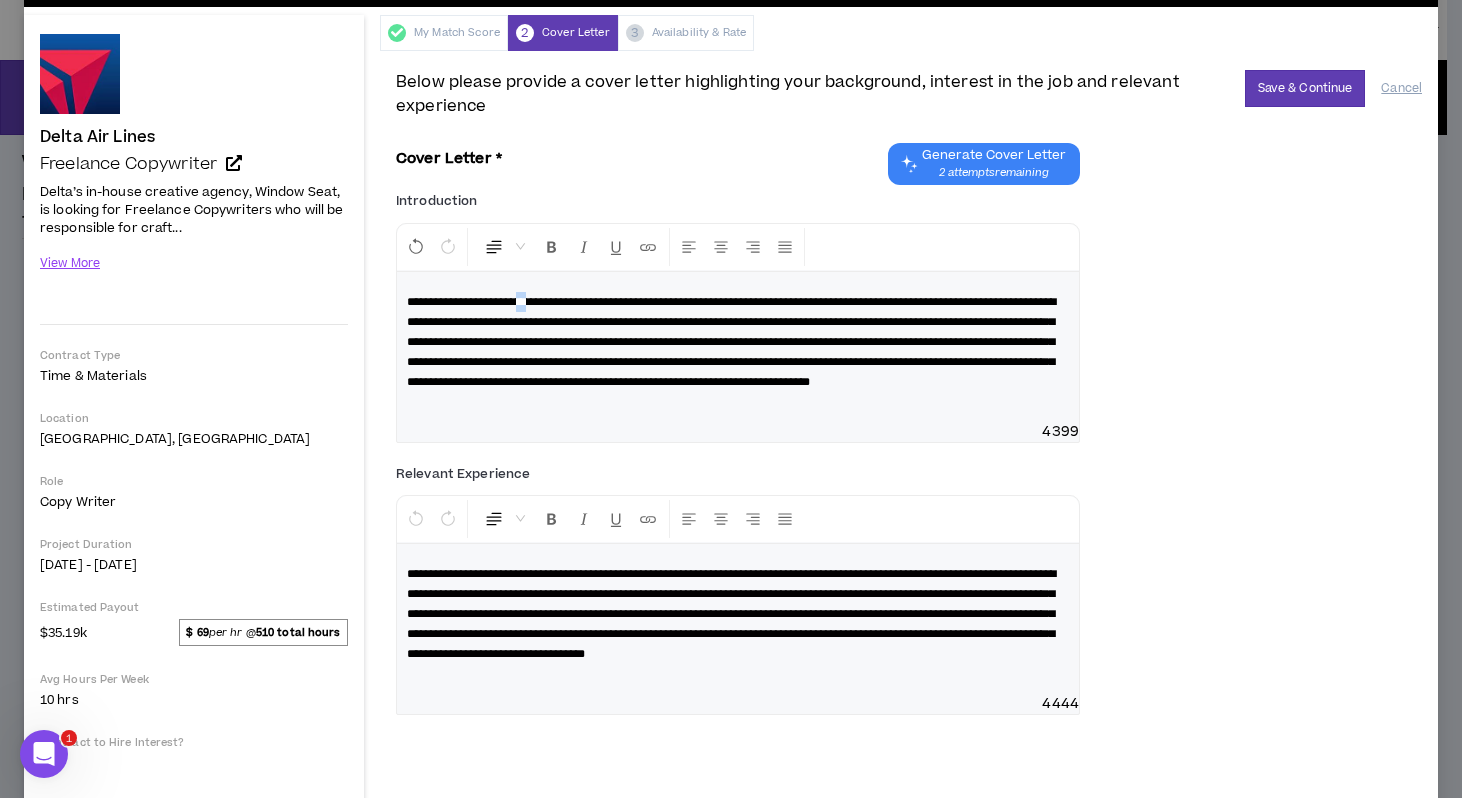 click on "**********" at bounding box center [731, 342] 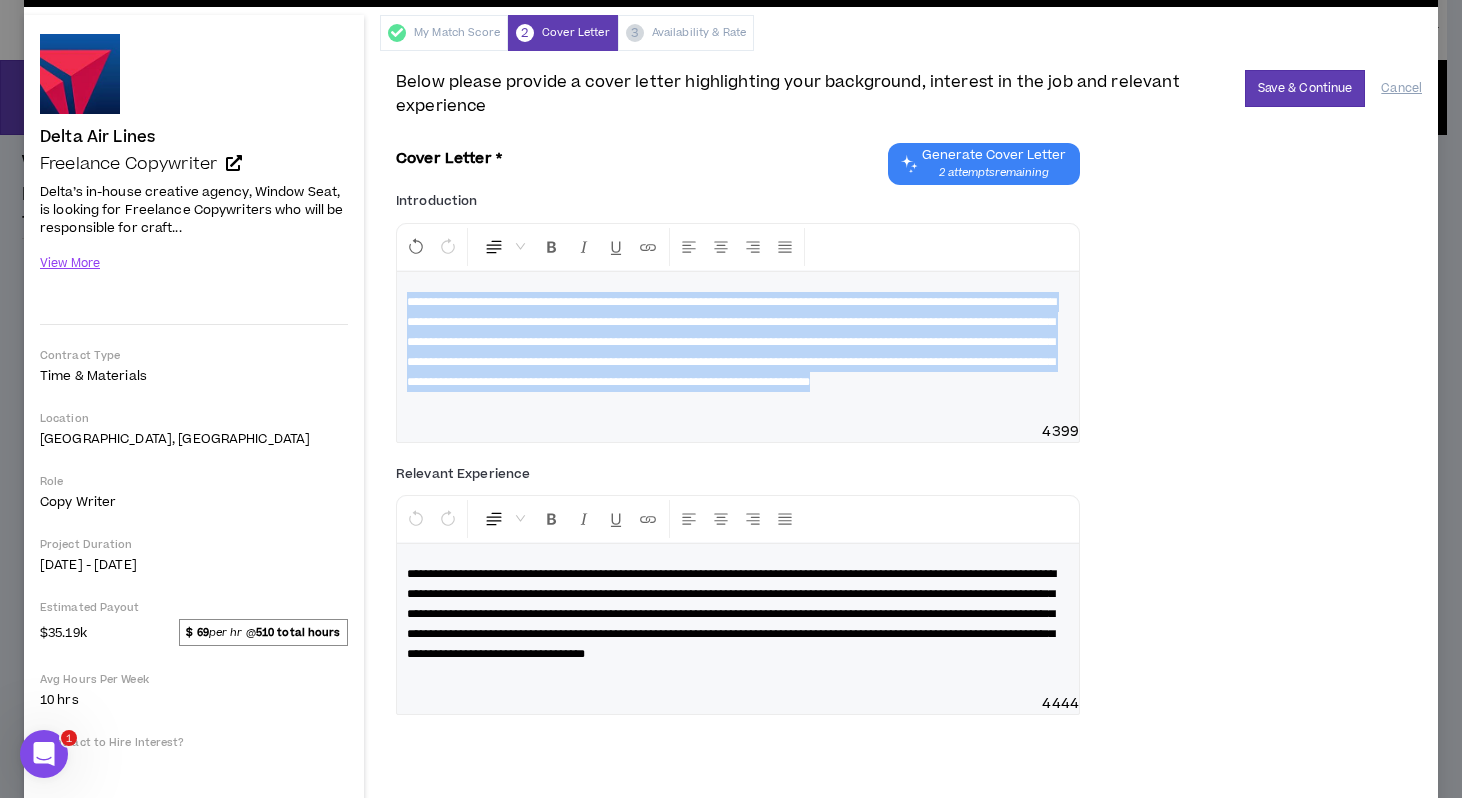 click on "**********" at bounding box center [731, 342] 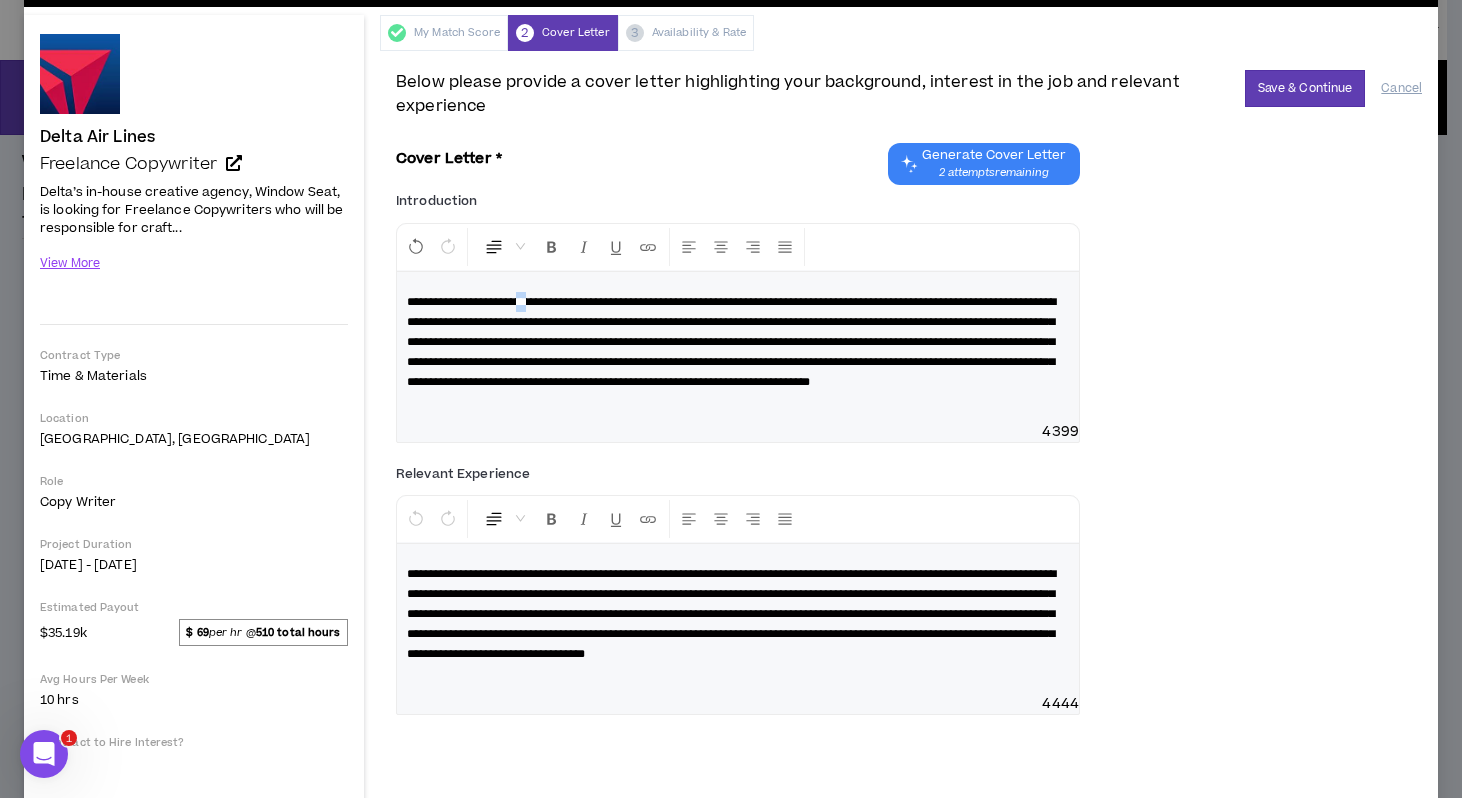 click on "**********" at bounding box center (731, 342) 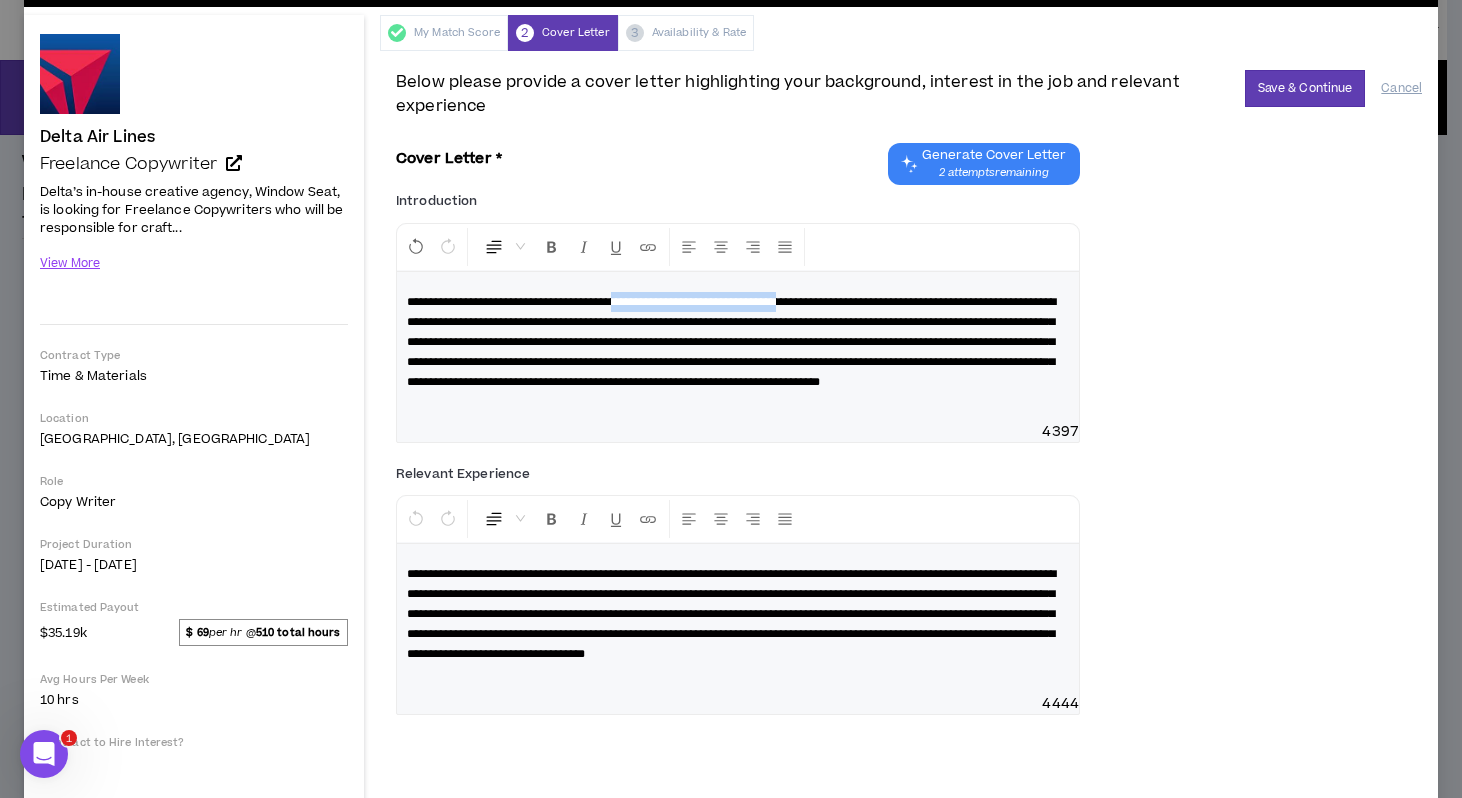 drag, startPoint x: 649, startPoint y: 300, endPoint x: 862, endPoint y: 306, distance: 213.08449 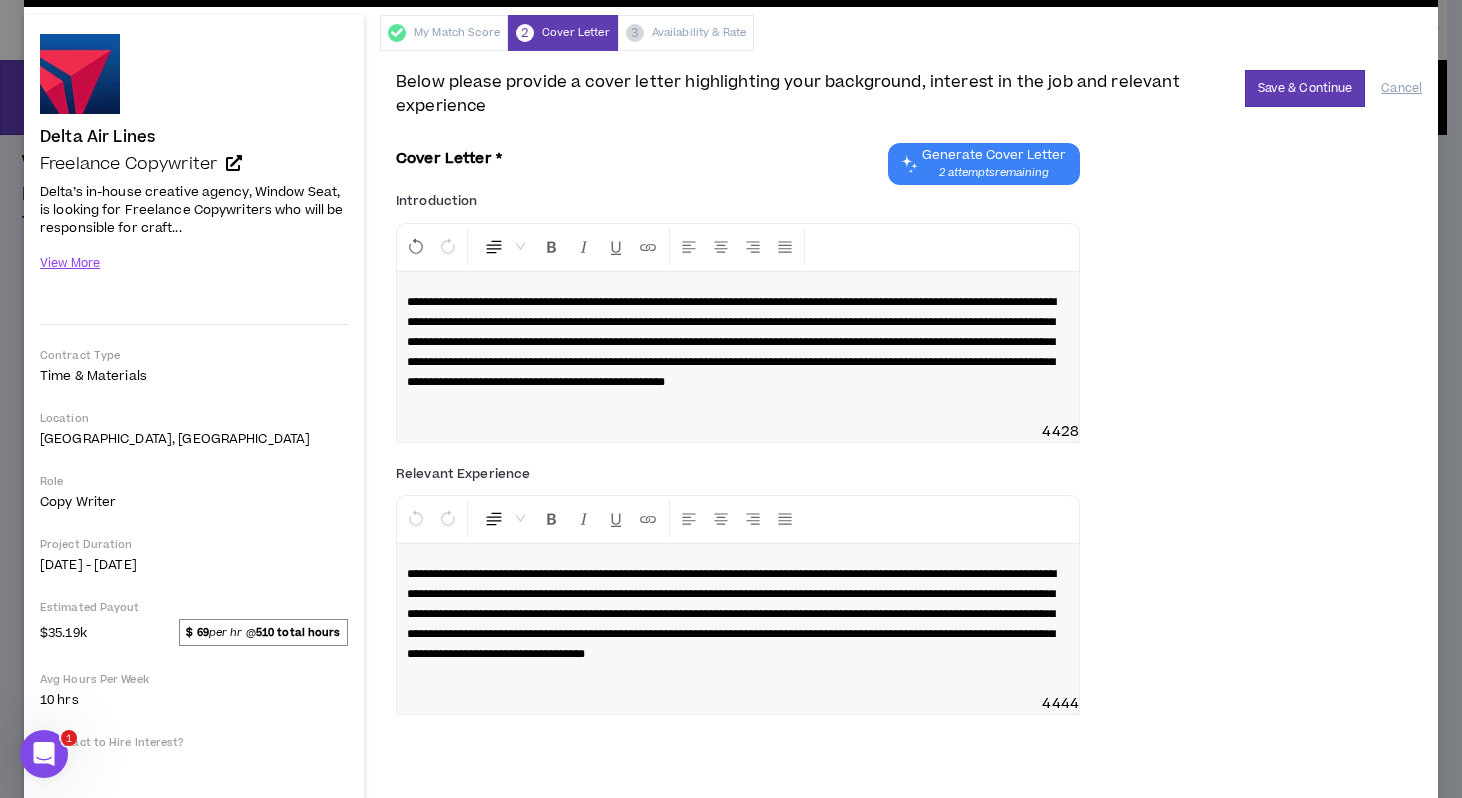 click on "**********" at bounding box center (731, 342) 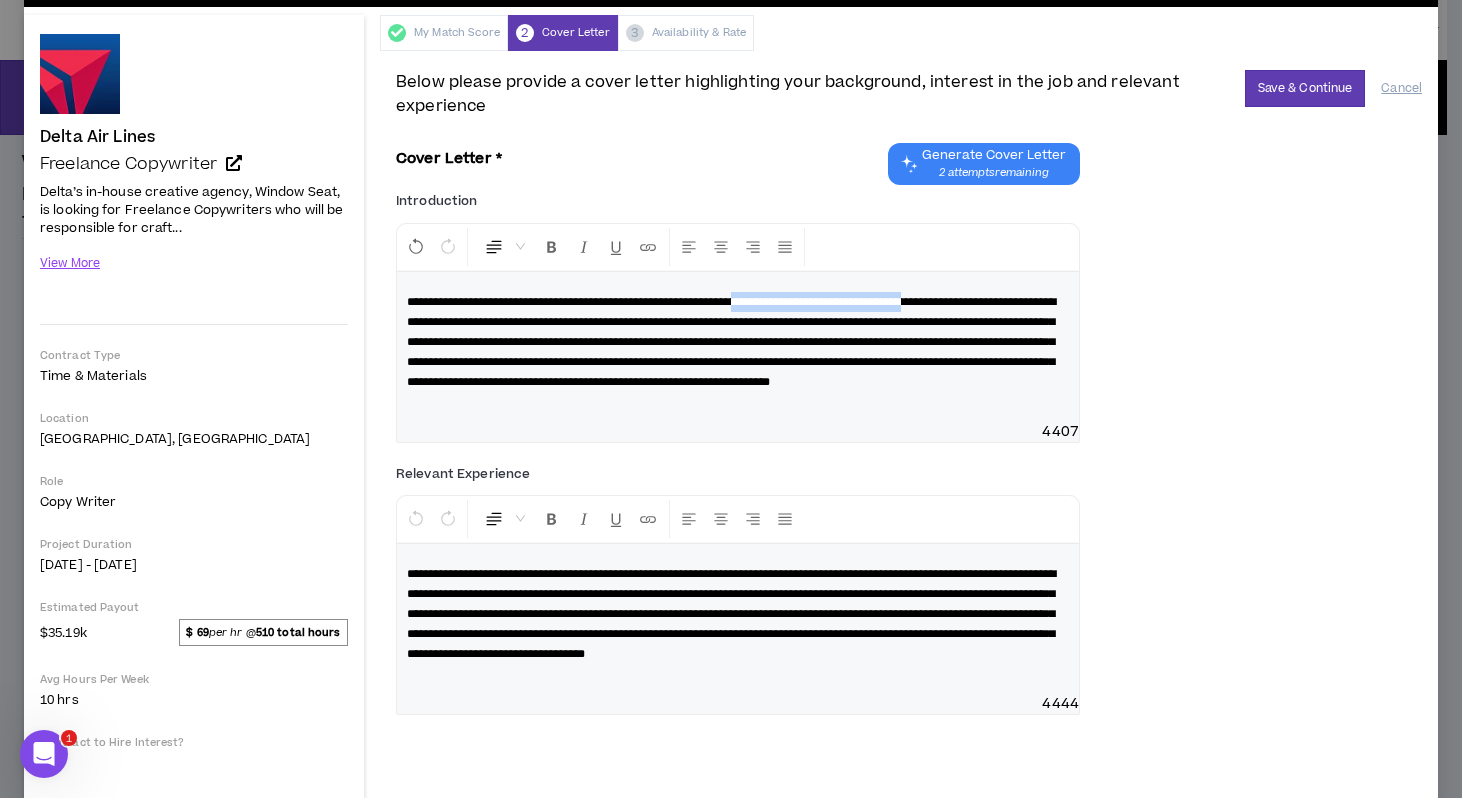drag, startPoint x: 805, startPoint y: 299, endPoint x: 1022, endPoint y: 306, distance: 217.11287 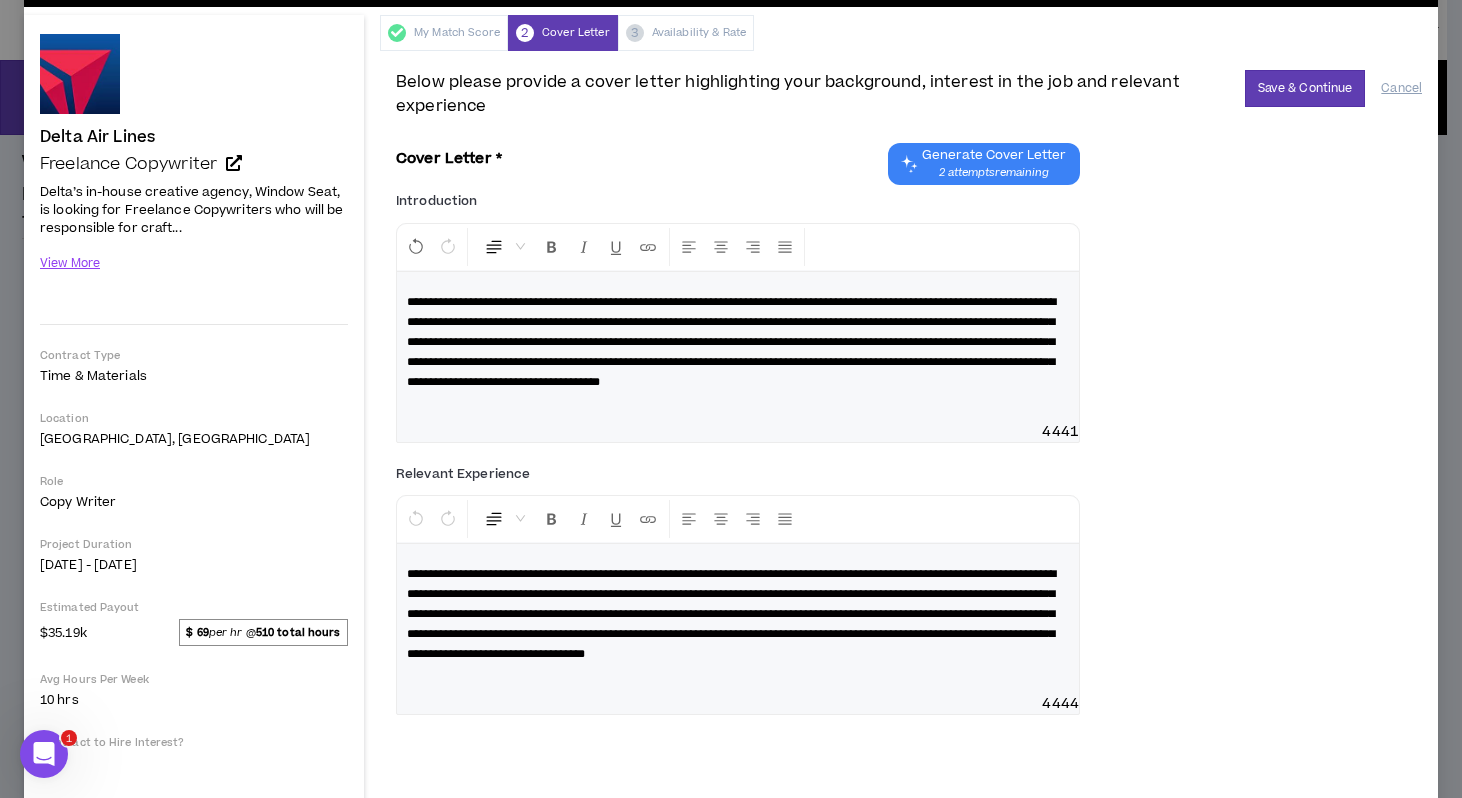 click on "**********" at bounding box center [731, 342] 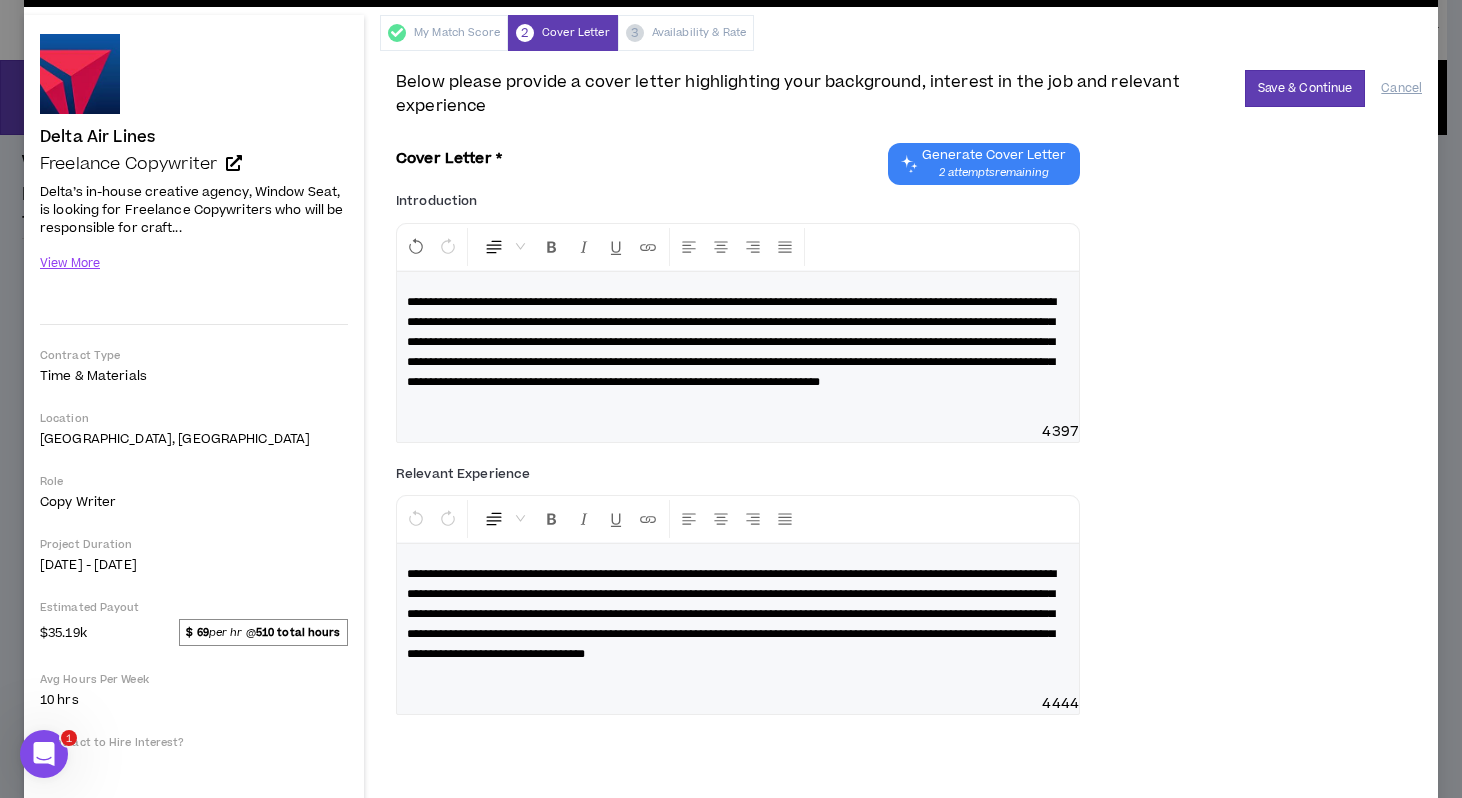 click on "**********" at bounding box center [731, 342] 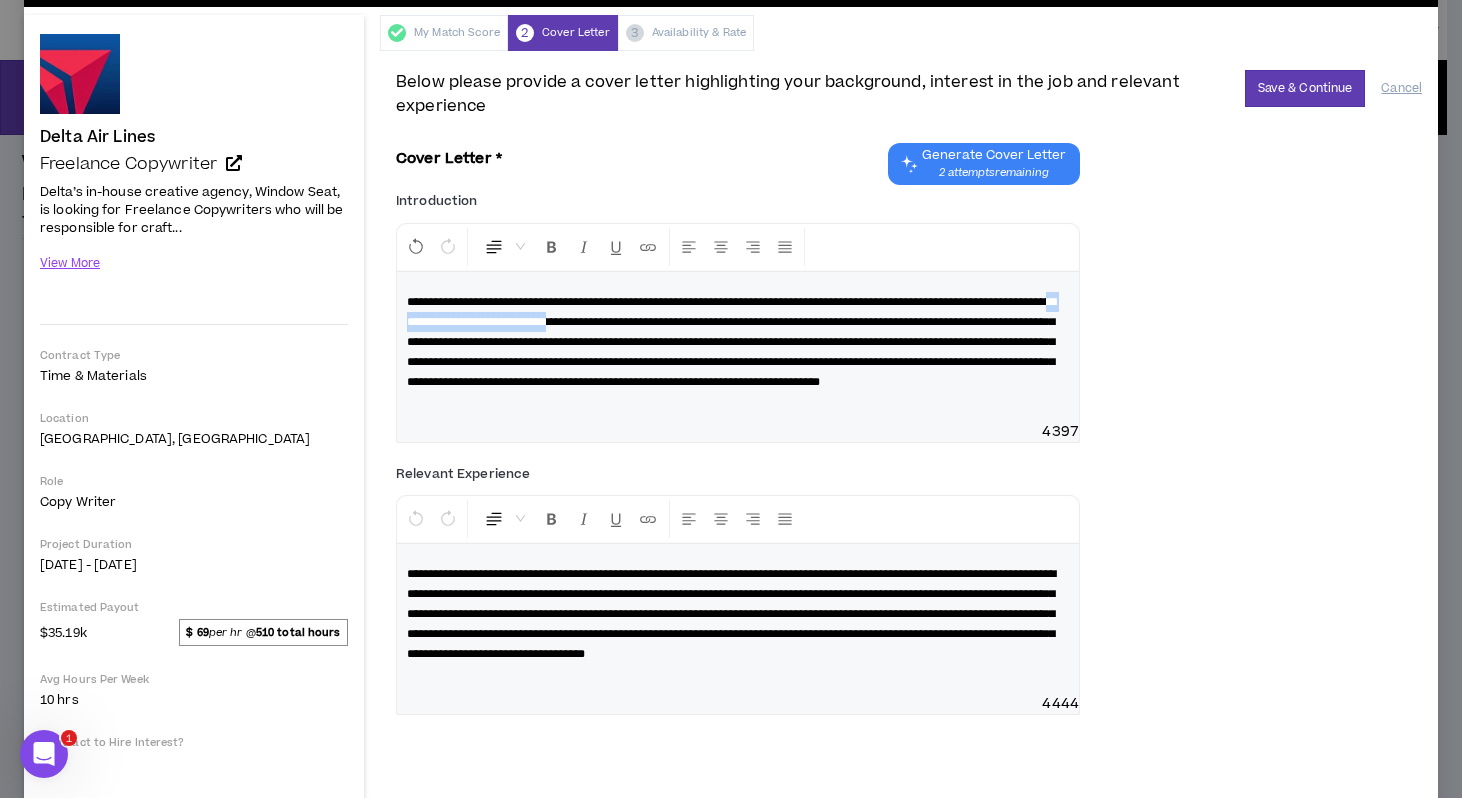 drag, startPoint x: 780, startPoint y: 320, endPoint x: 591, endPoint y: 323, distance: 189.0238 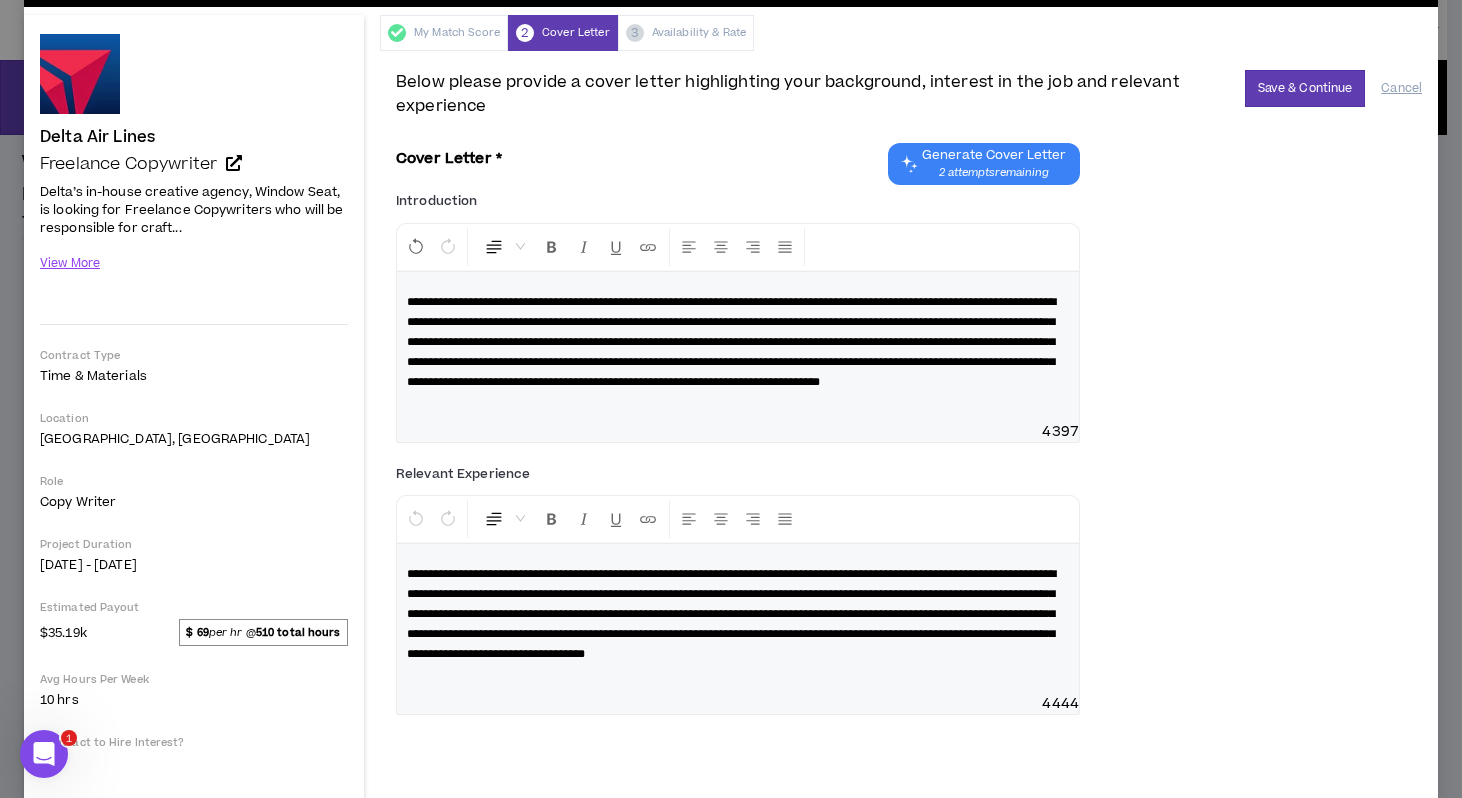 click on "**********" at bounding box center (731, 342) 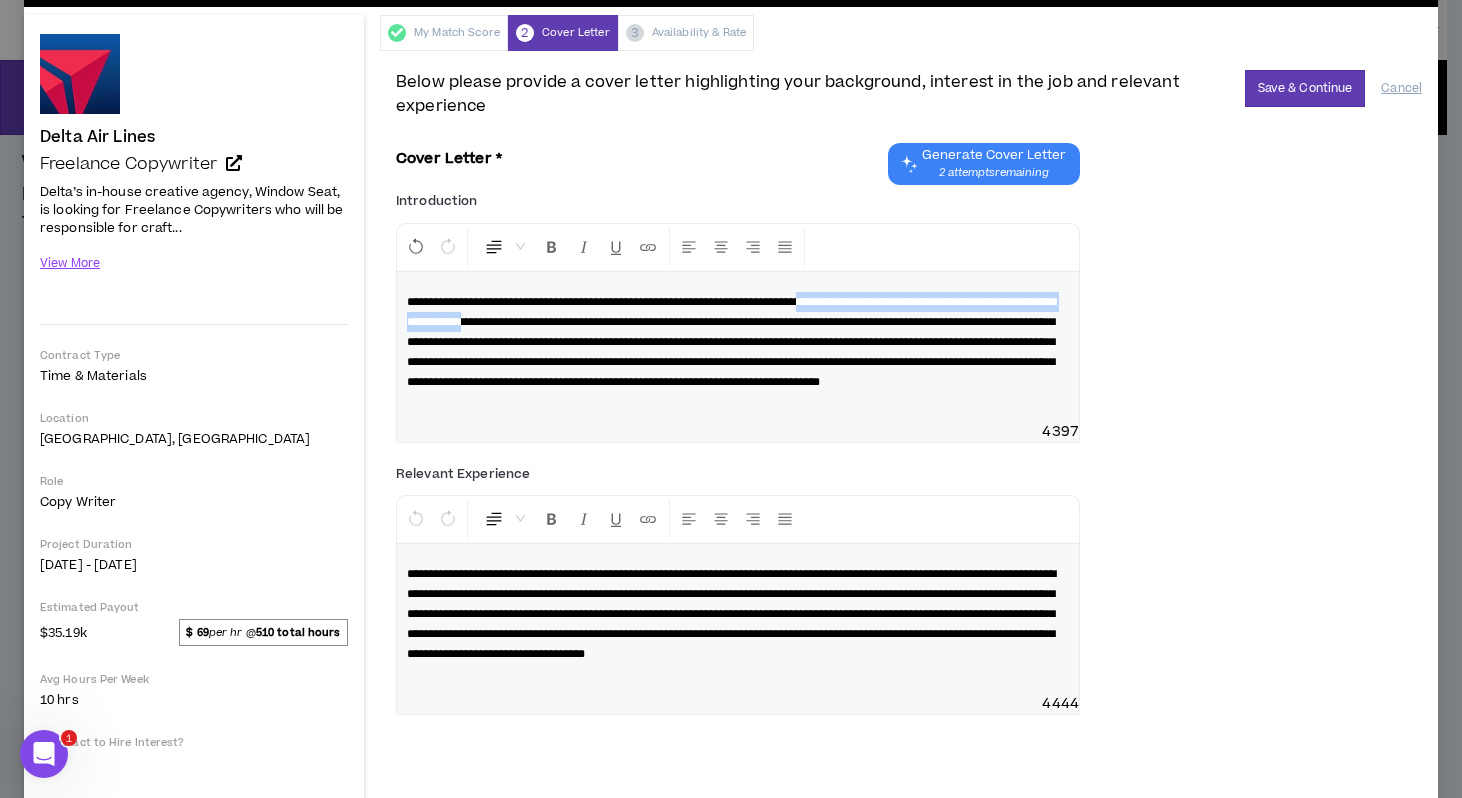 drag, startPoint x: 674, startPoint y: 324, endPoint x: 897, endPoint y: 297, distance: 224.62859 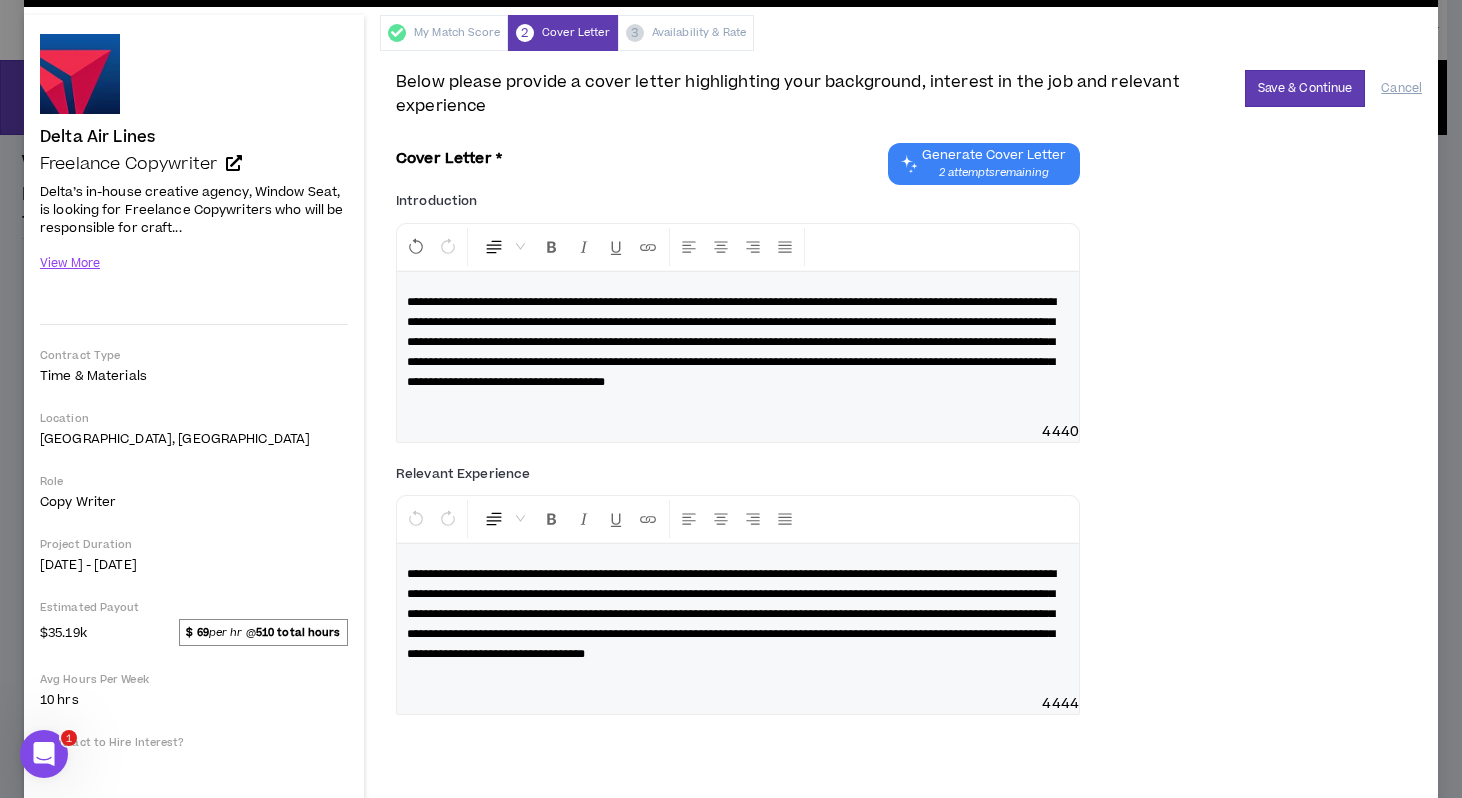 click on "**********" at bounding box center [738, 342] 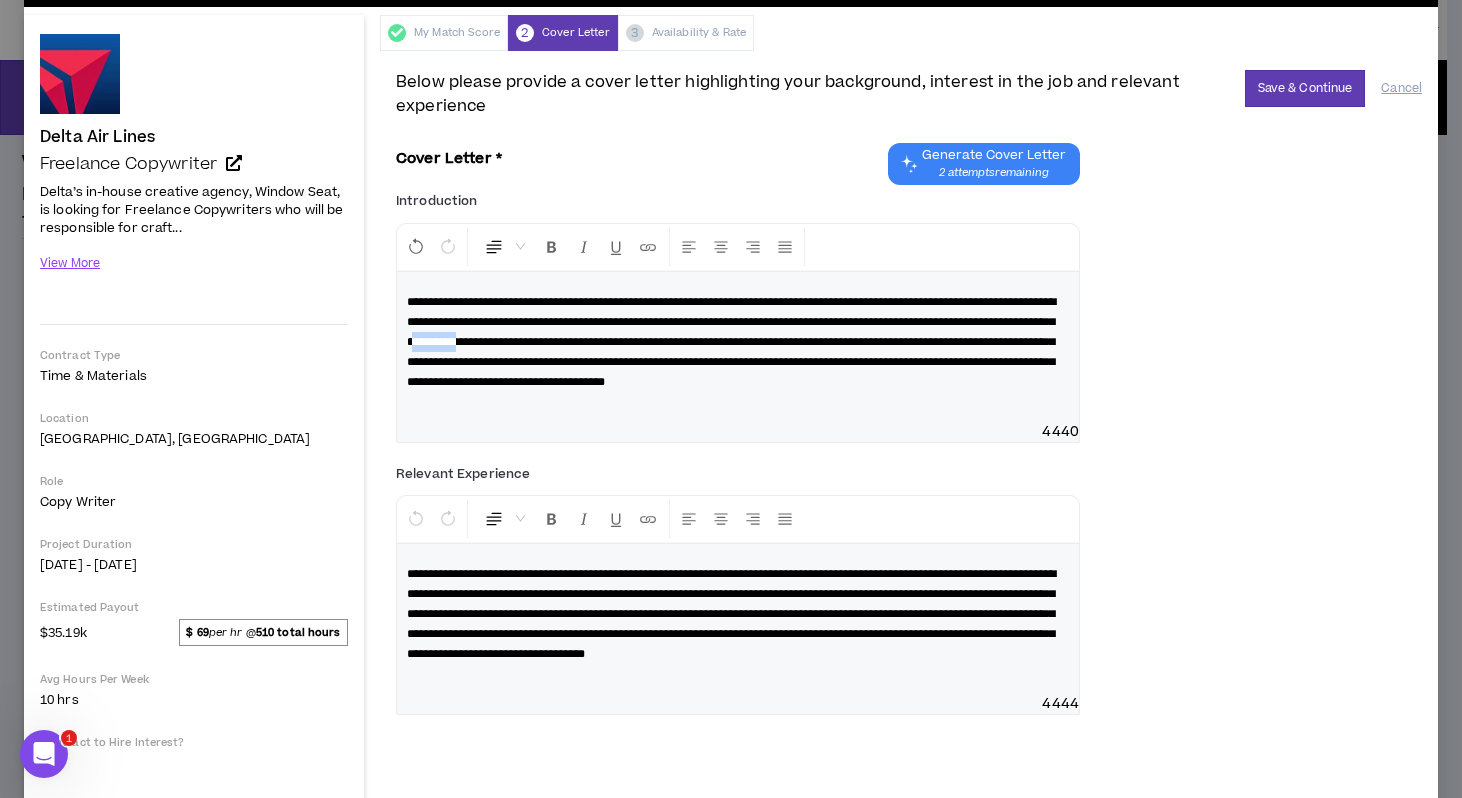 click on "**********" at bounding box center [731, 342] 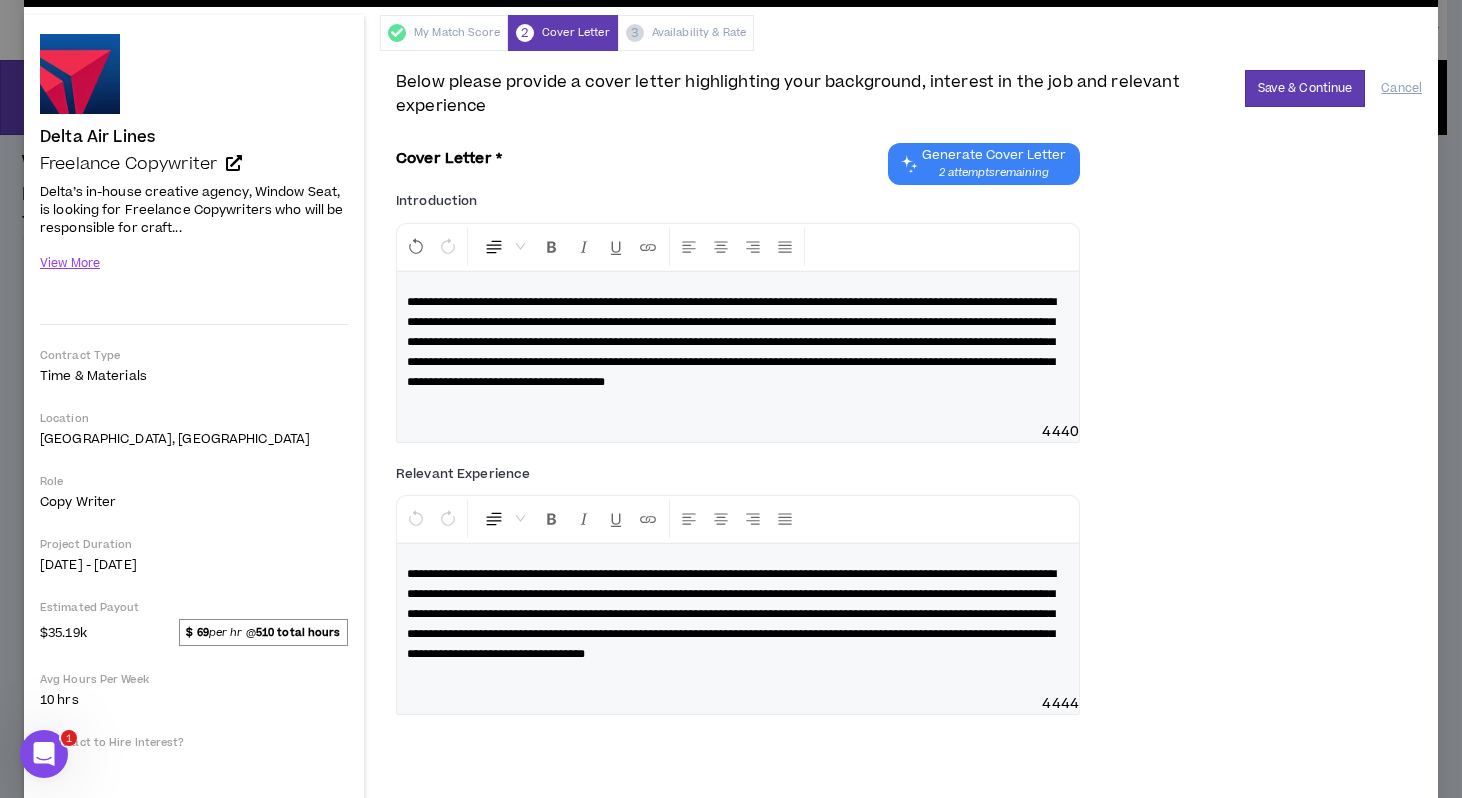 click on "**********" at bounding box center (738, 342) 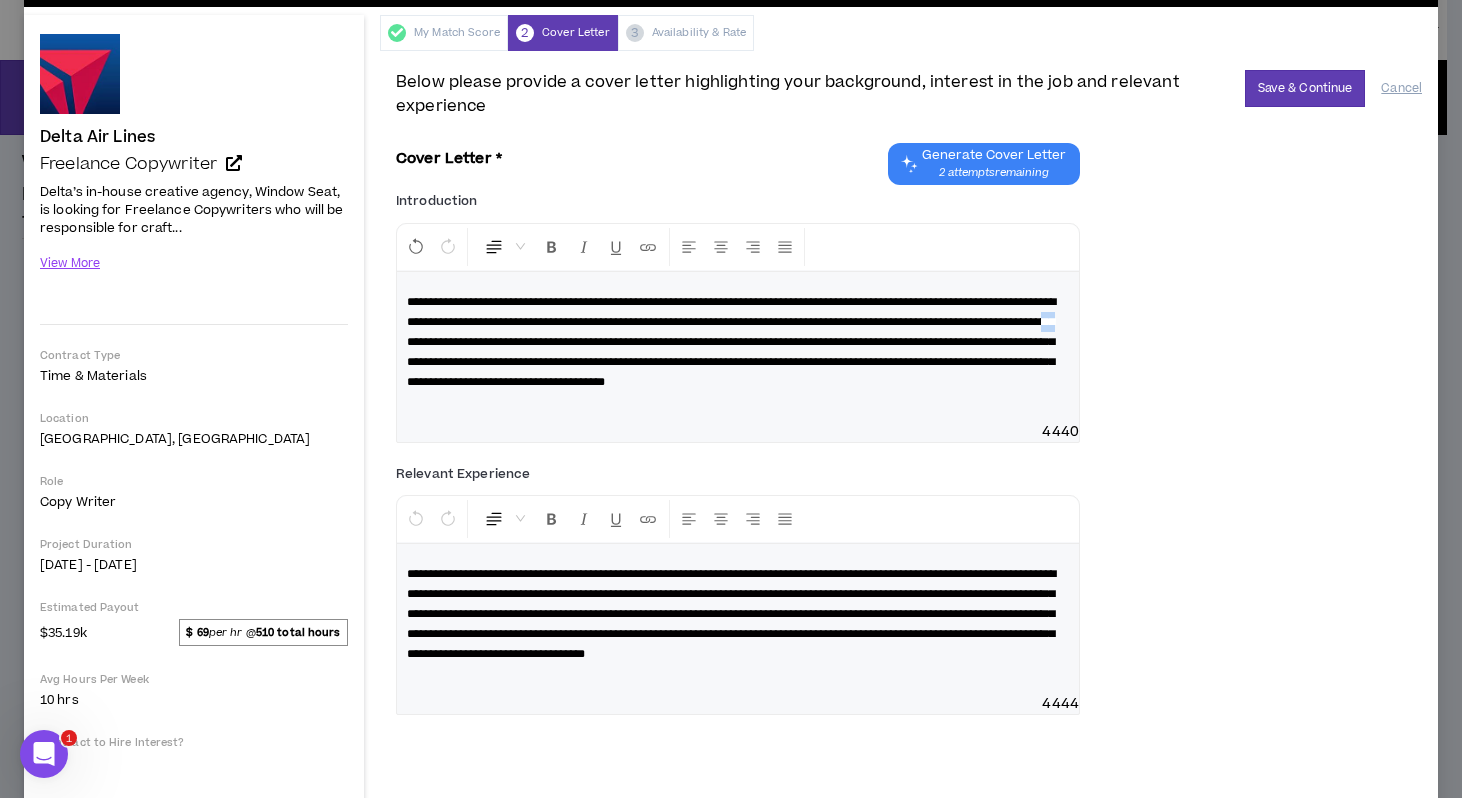 click on "**********" at bounding box center (731, 342) 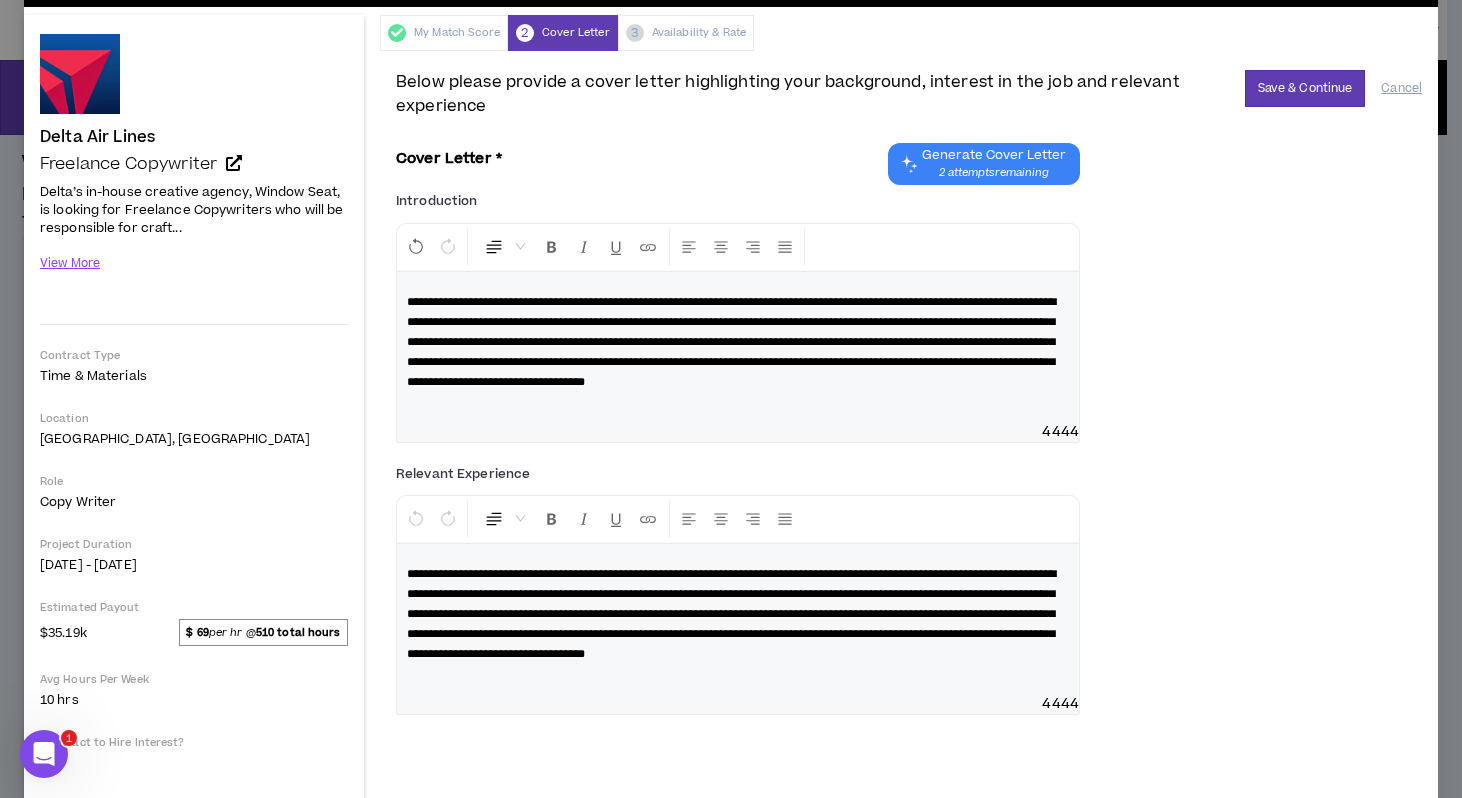 click on "**********" at bounding box center [731, 342] 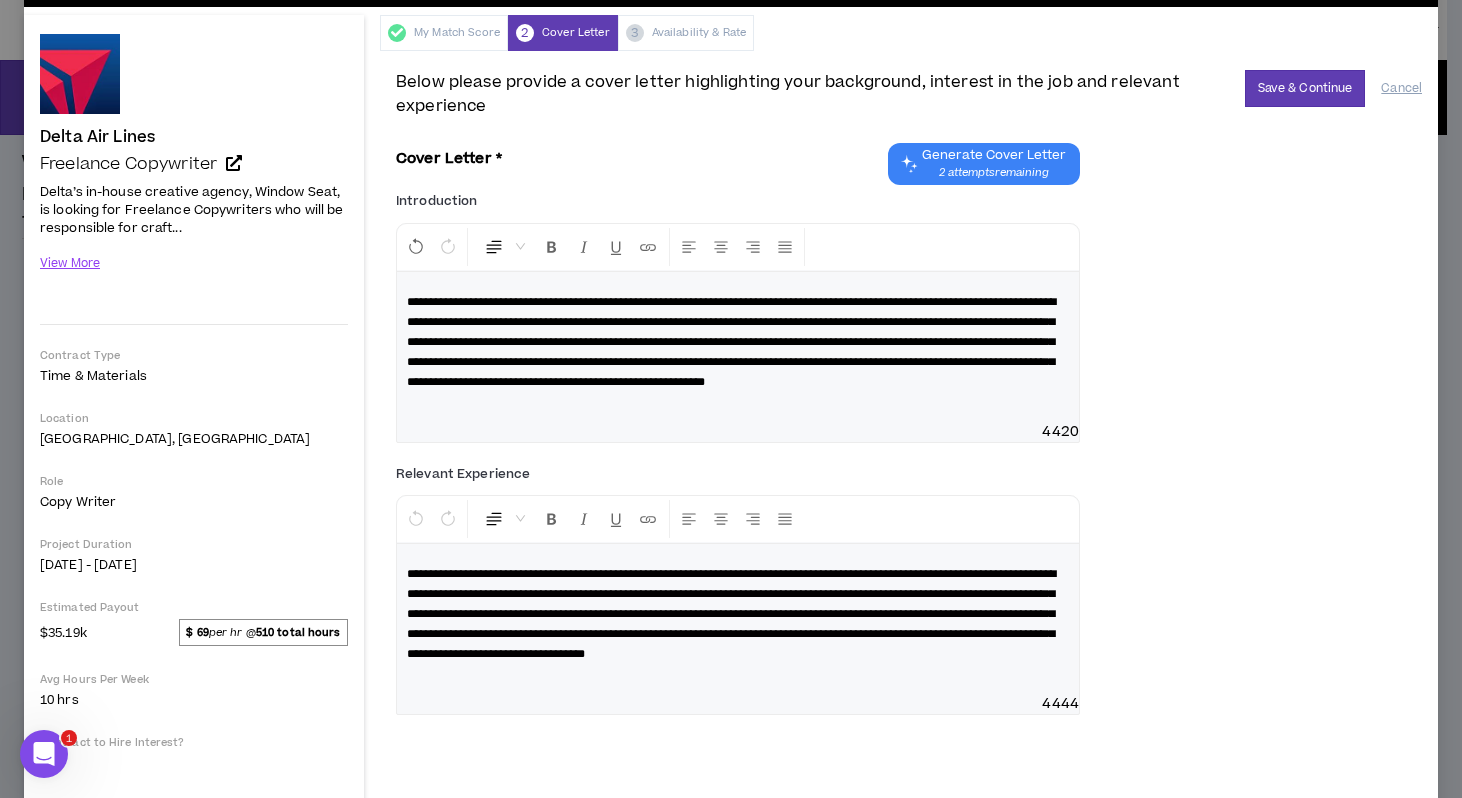 click on "**********" at bounding box center [738, 347] 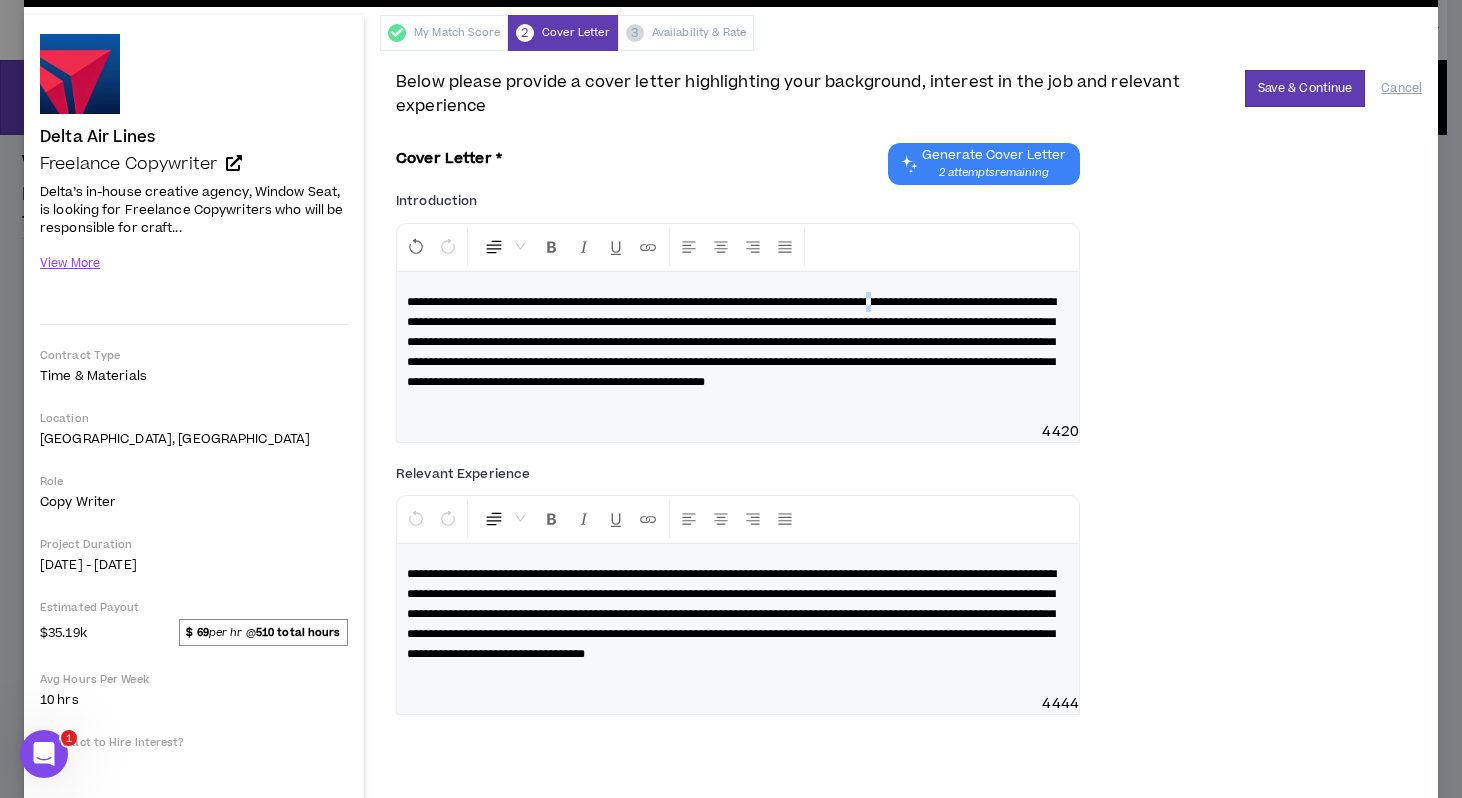 click on "**********" at bounding box center (731, 342) 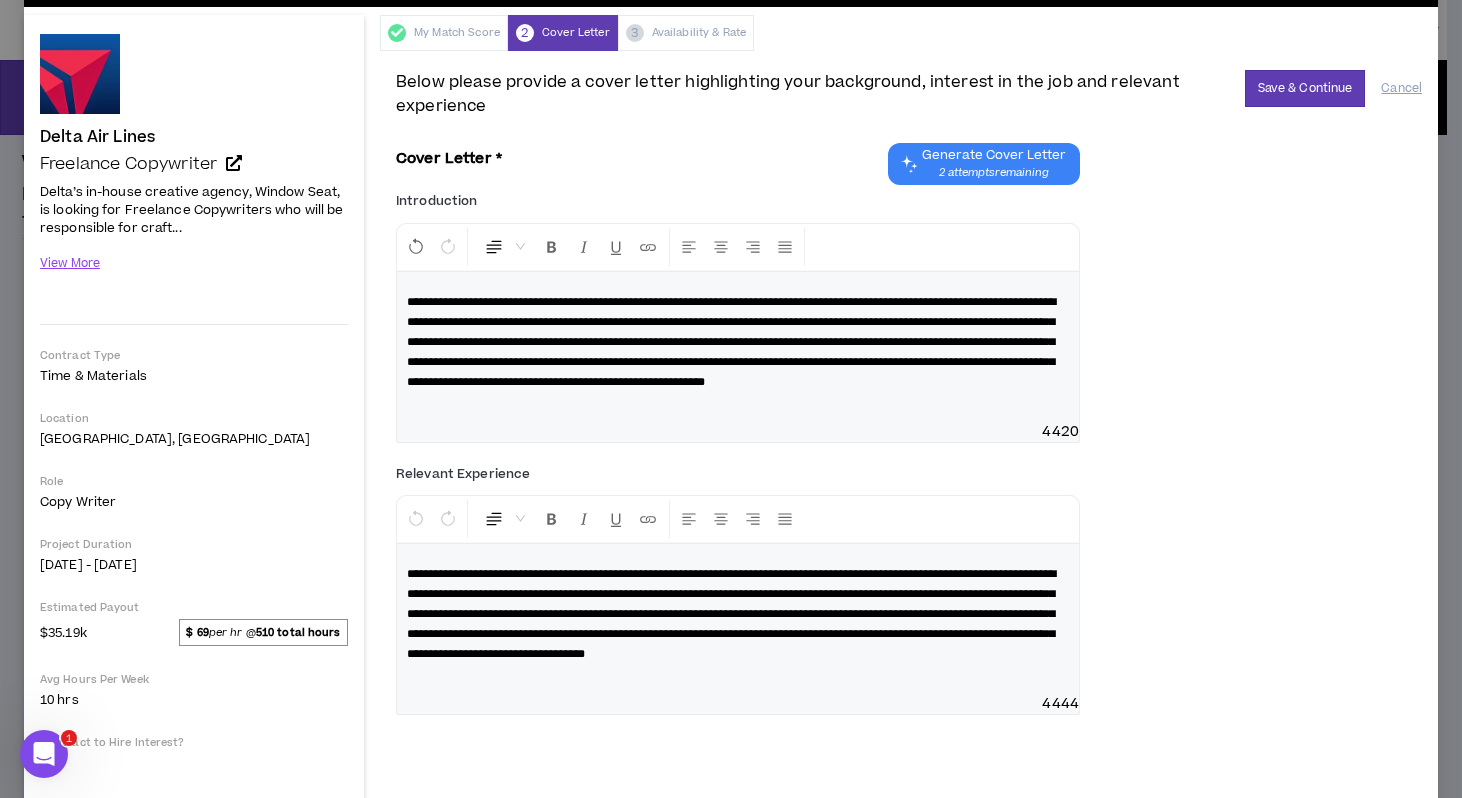 click on "**********" at bounding box center [731, 342] 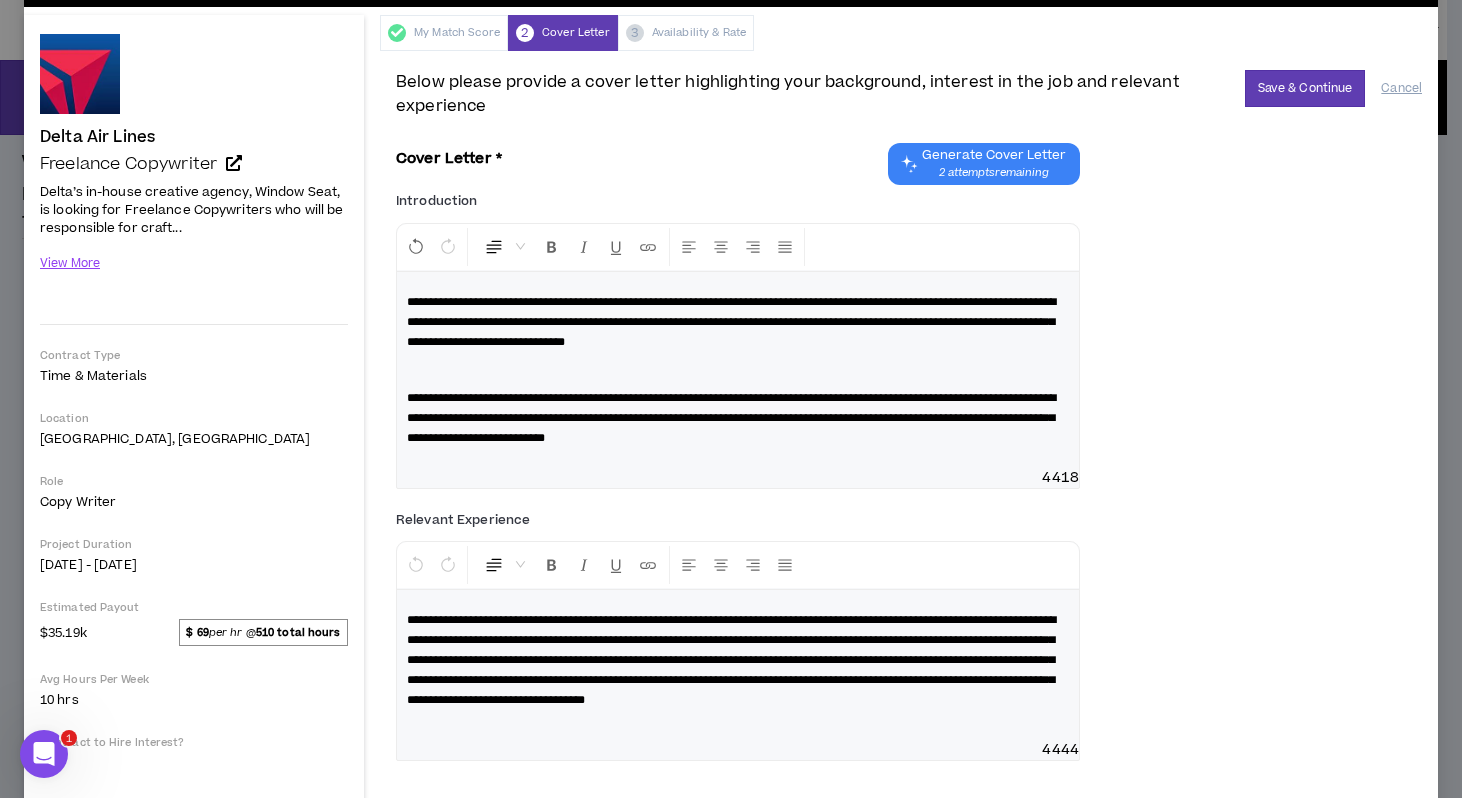 click on "**********" at bounding box center [731, 418] 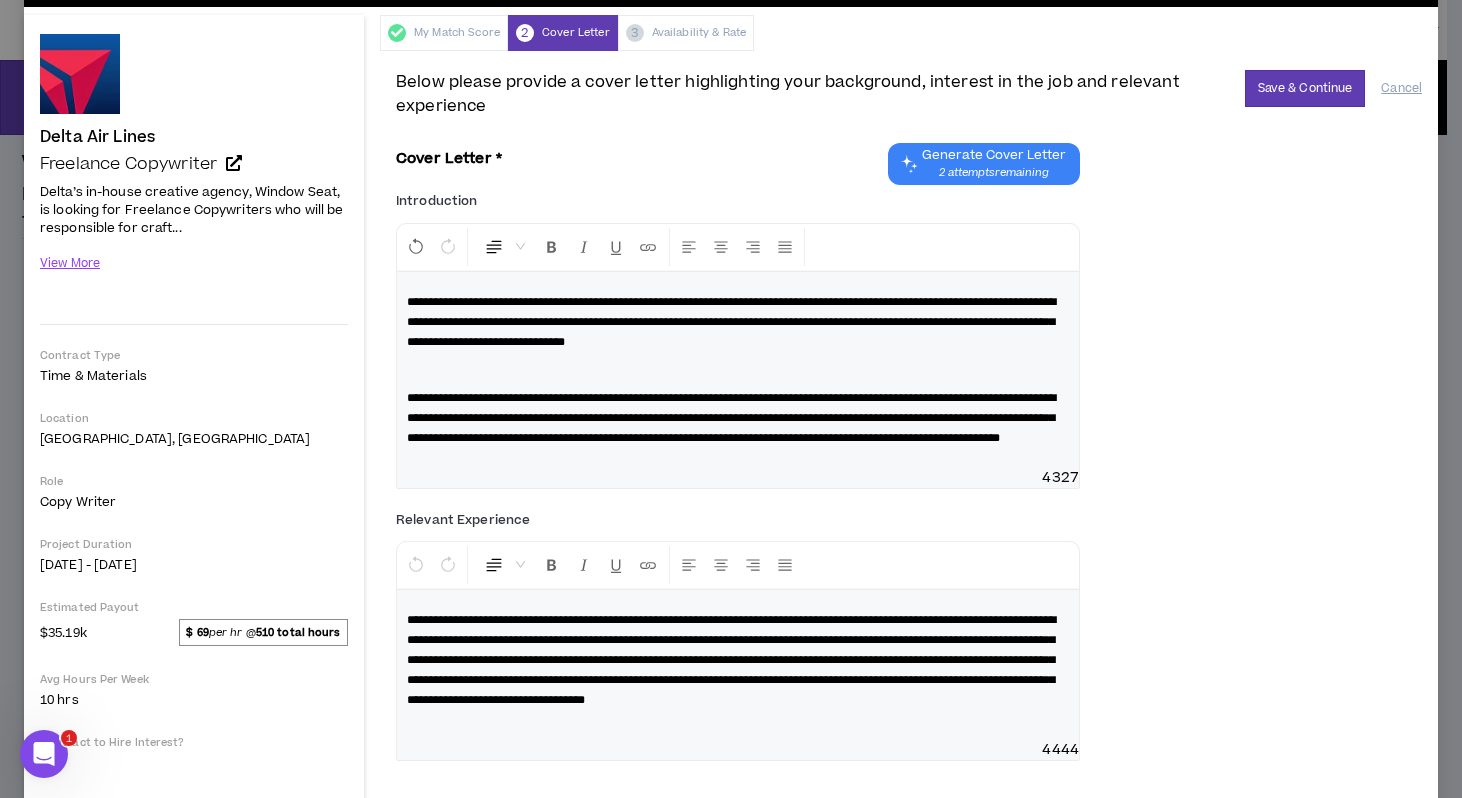click on "**********" at bounding box center (731, 418) 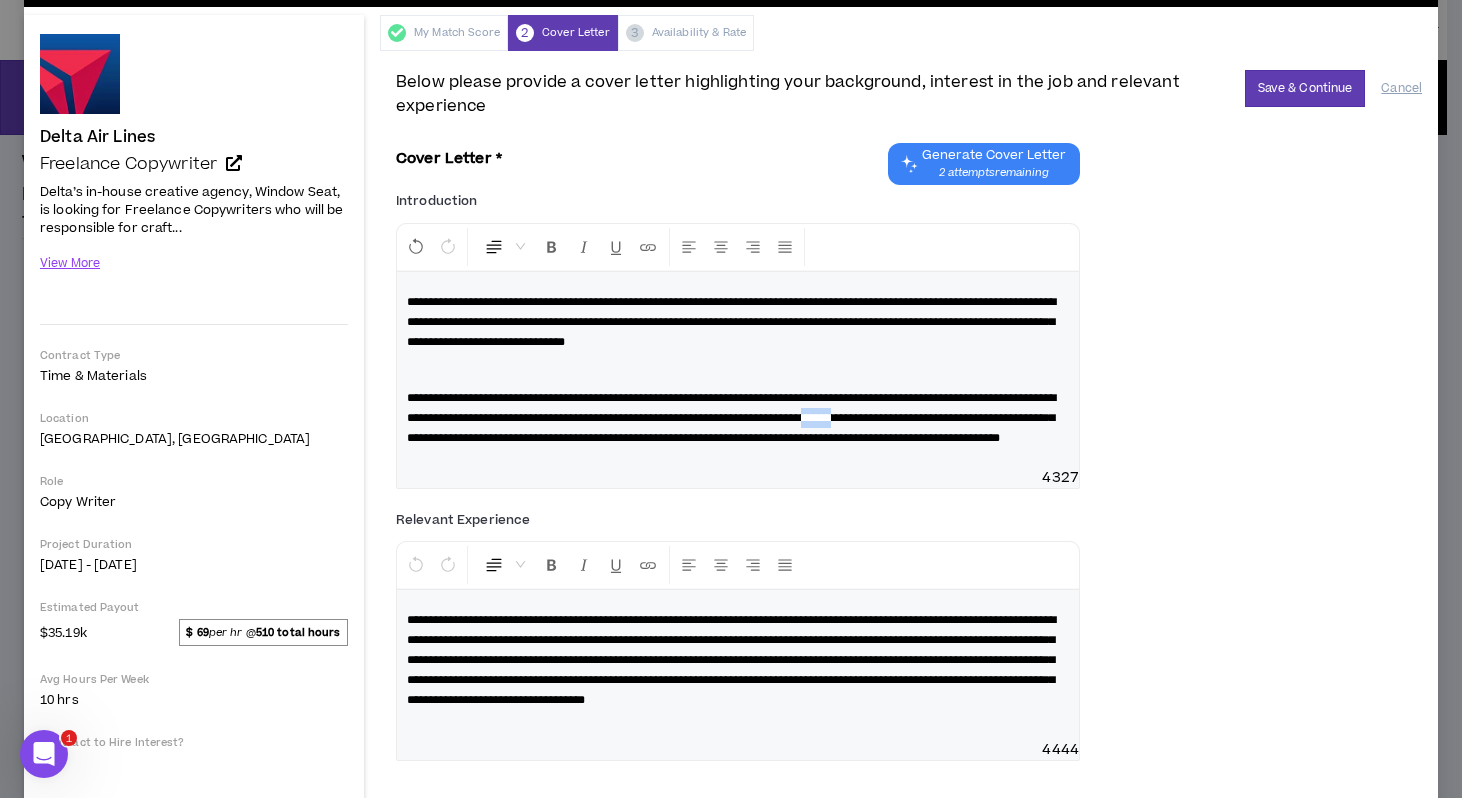 click on "**********" at bounding box center [731, 418] 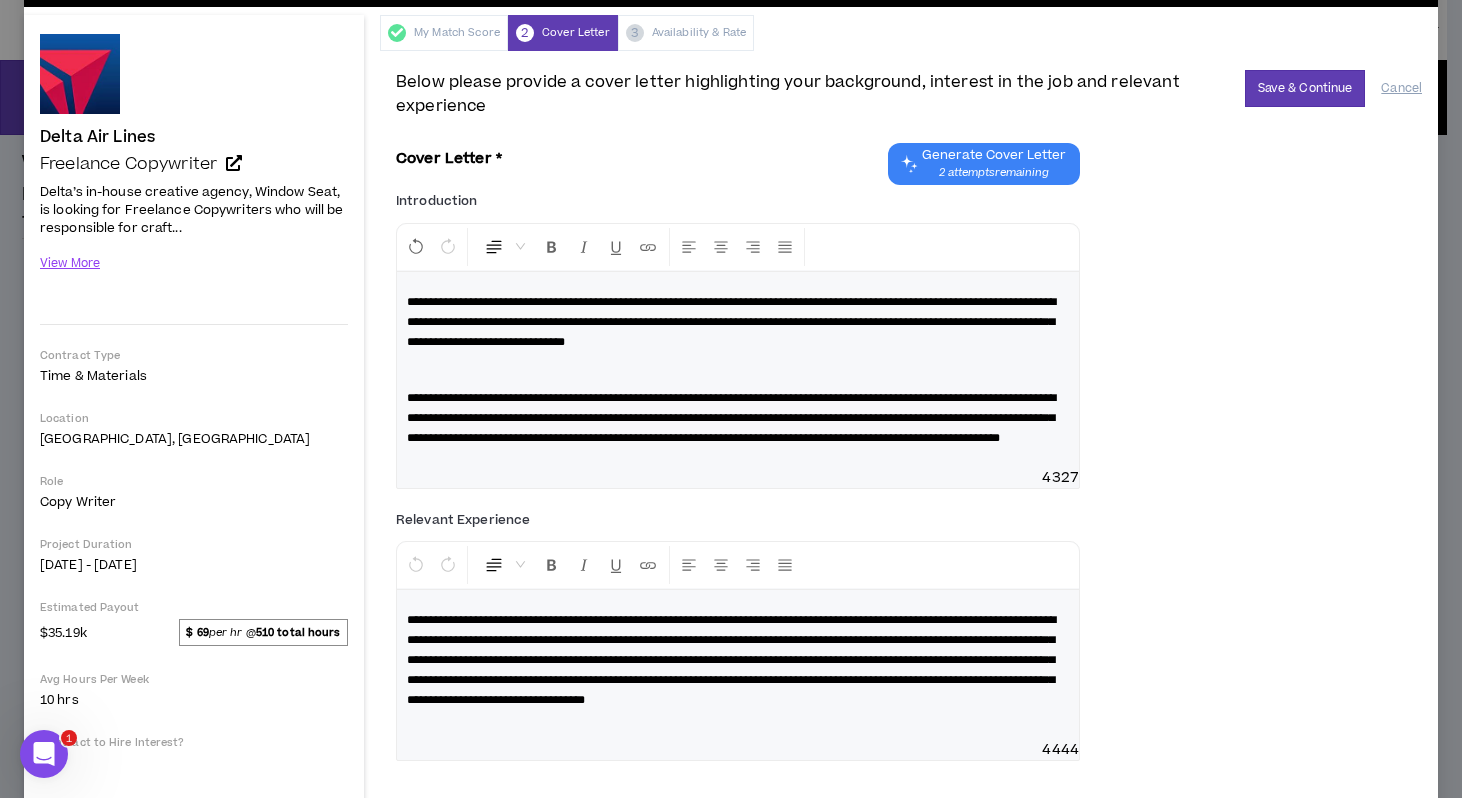 click on "**********" at bounding box center (731, 418) 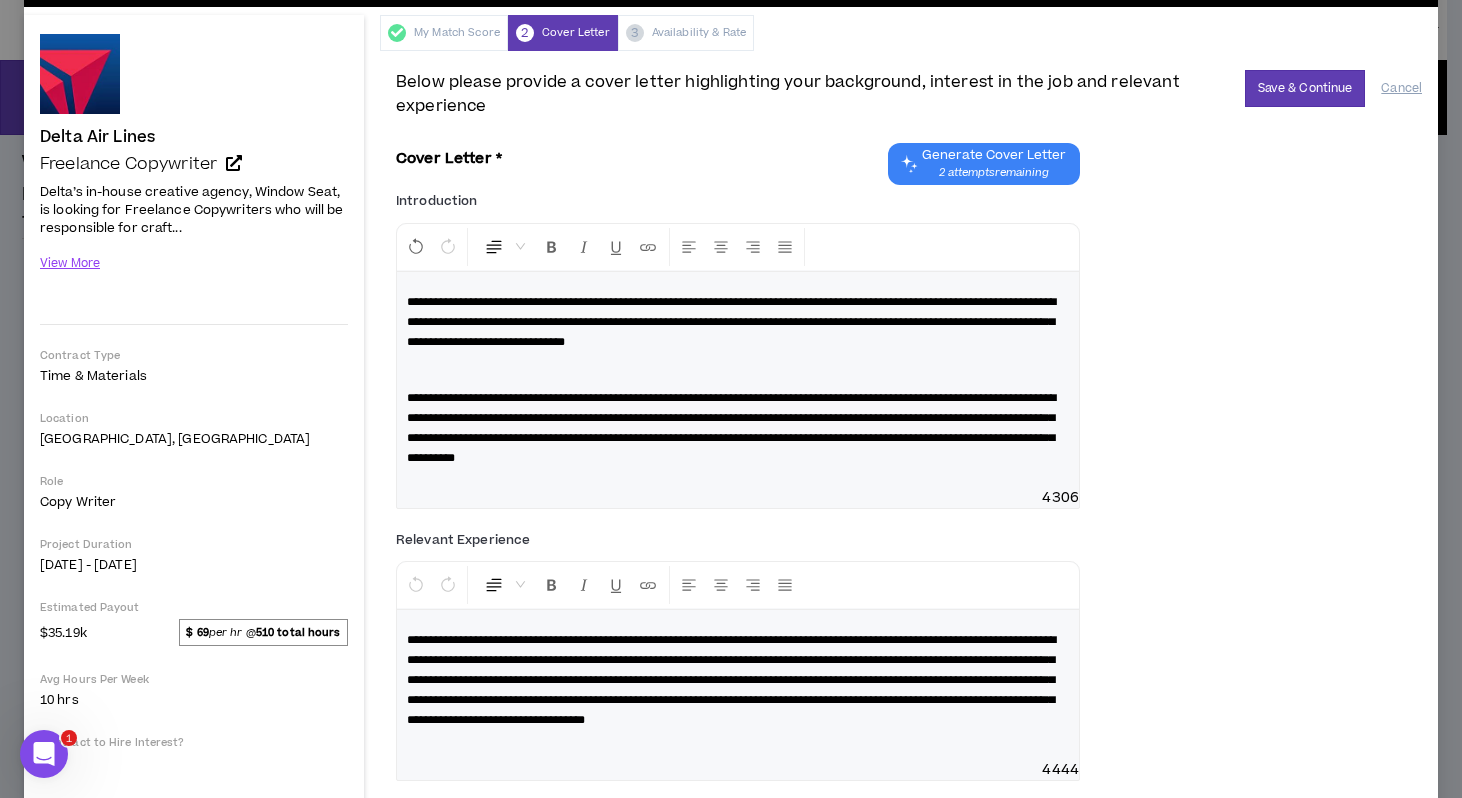 click on "**********" at bounding box center (738, 428) 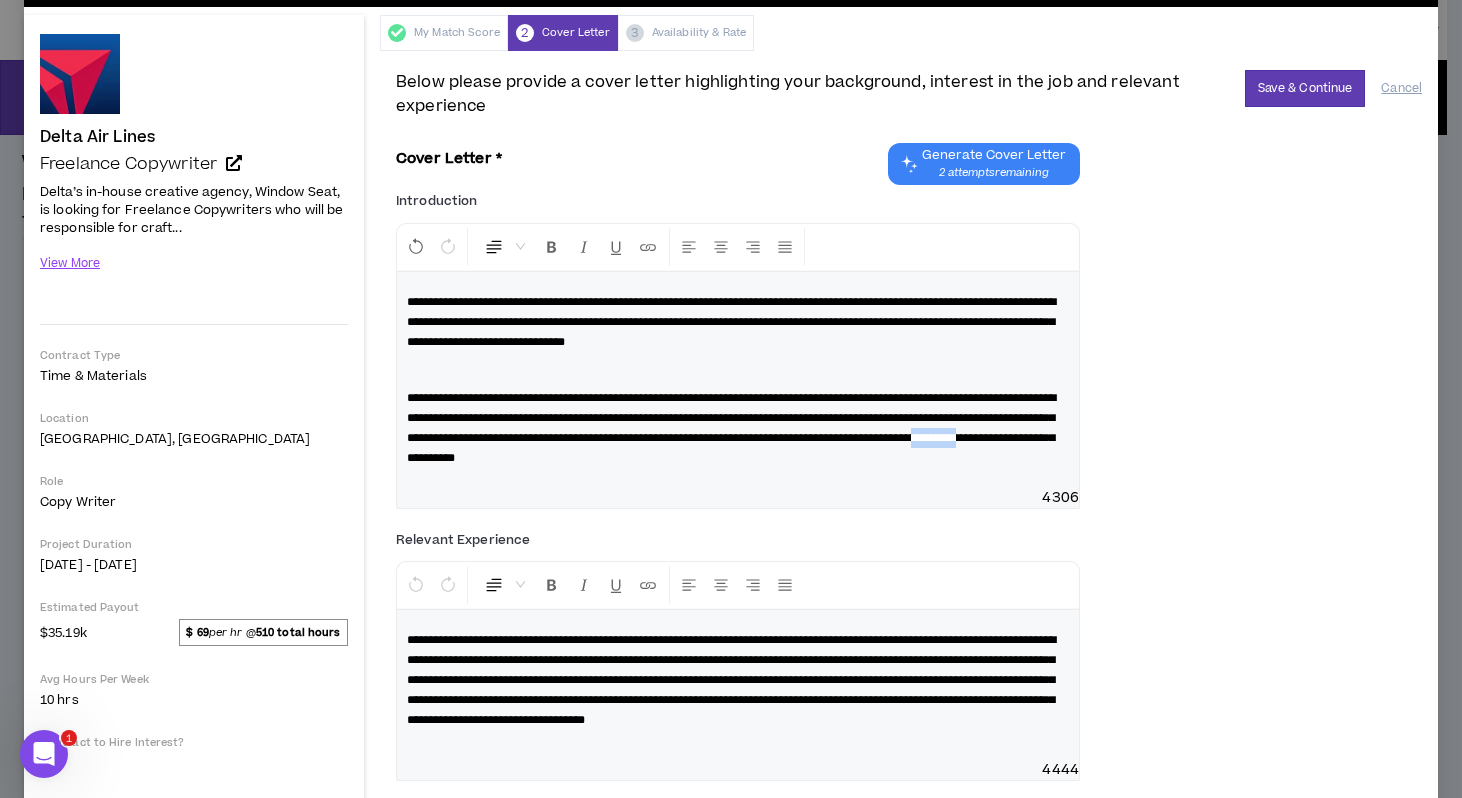 click on "**********" at bounding box center (731, 428) 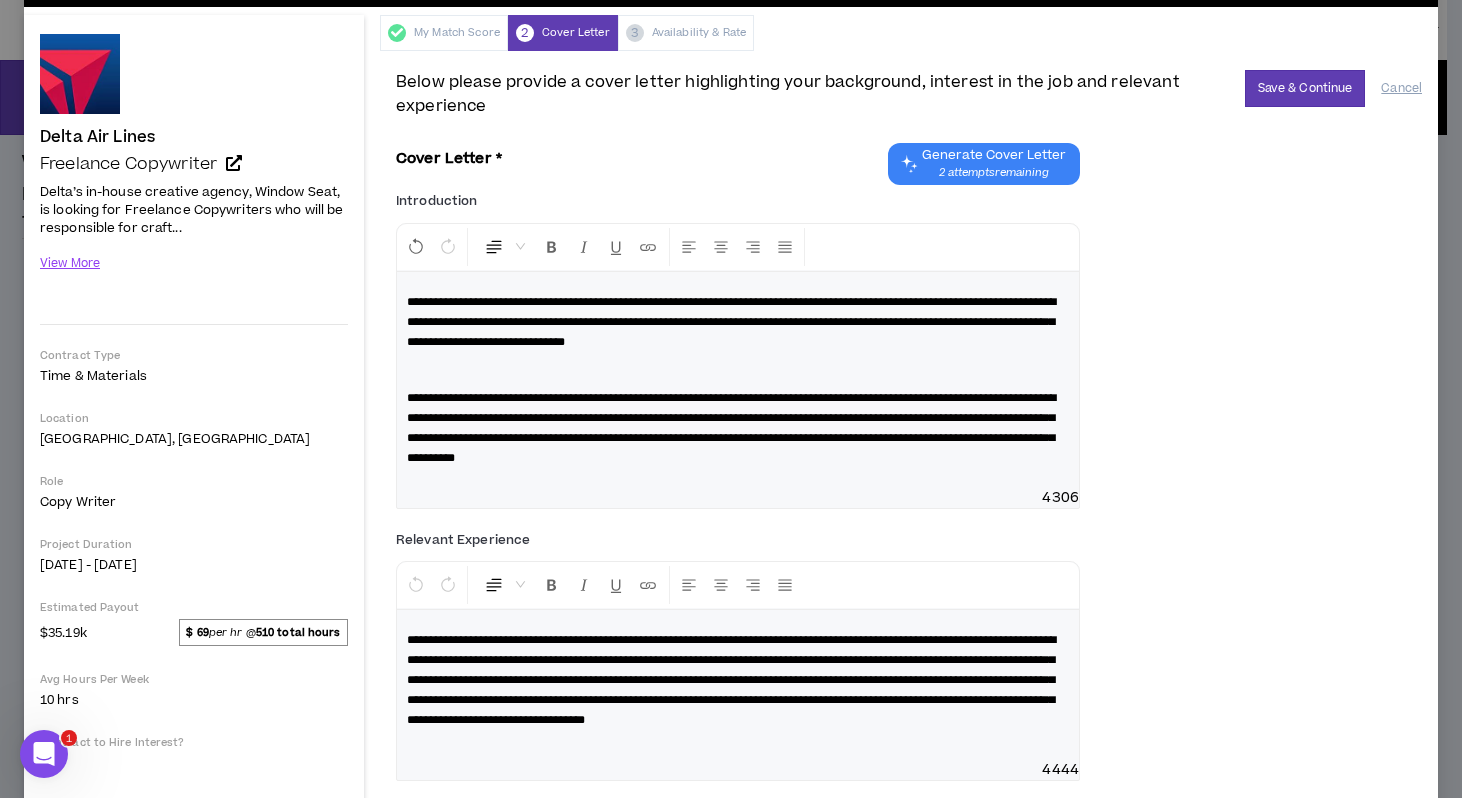 click on "**********" at bounding box center [738, 428] 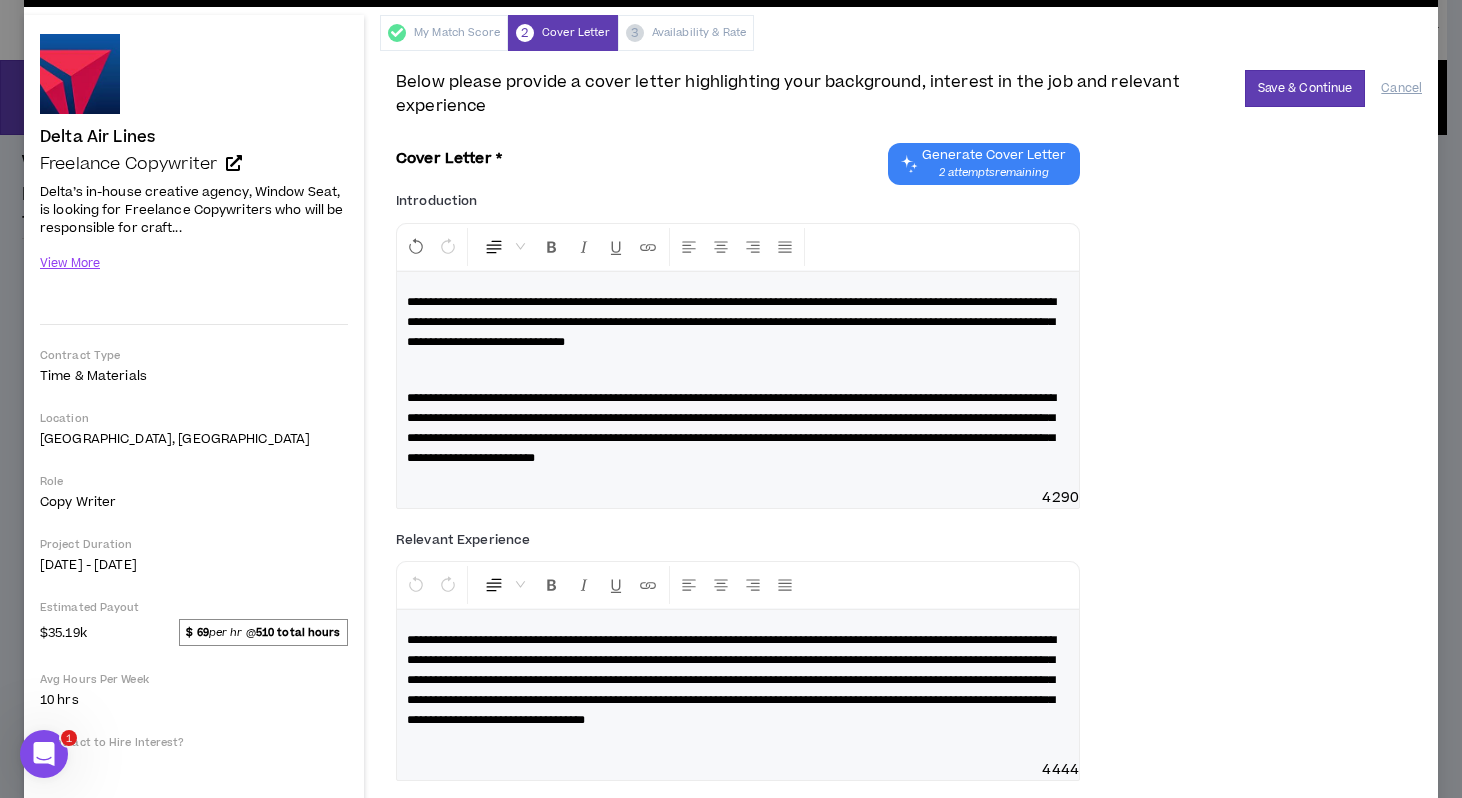click on "**********" at bounding box center (738, 428) 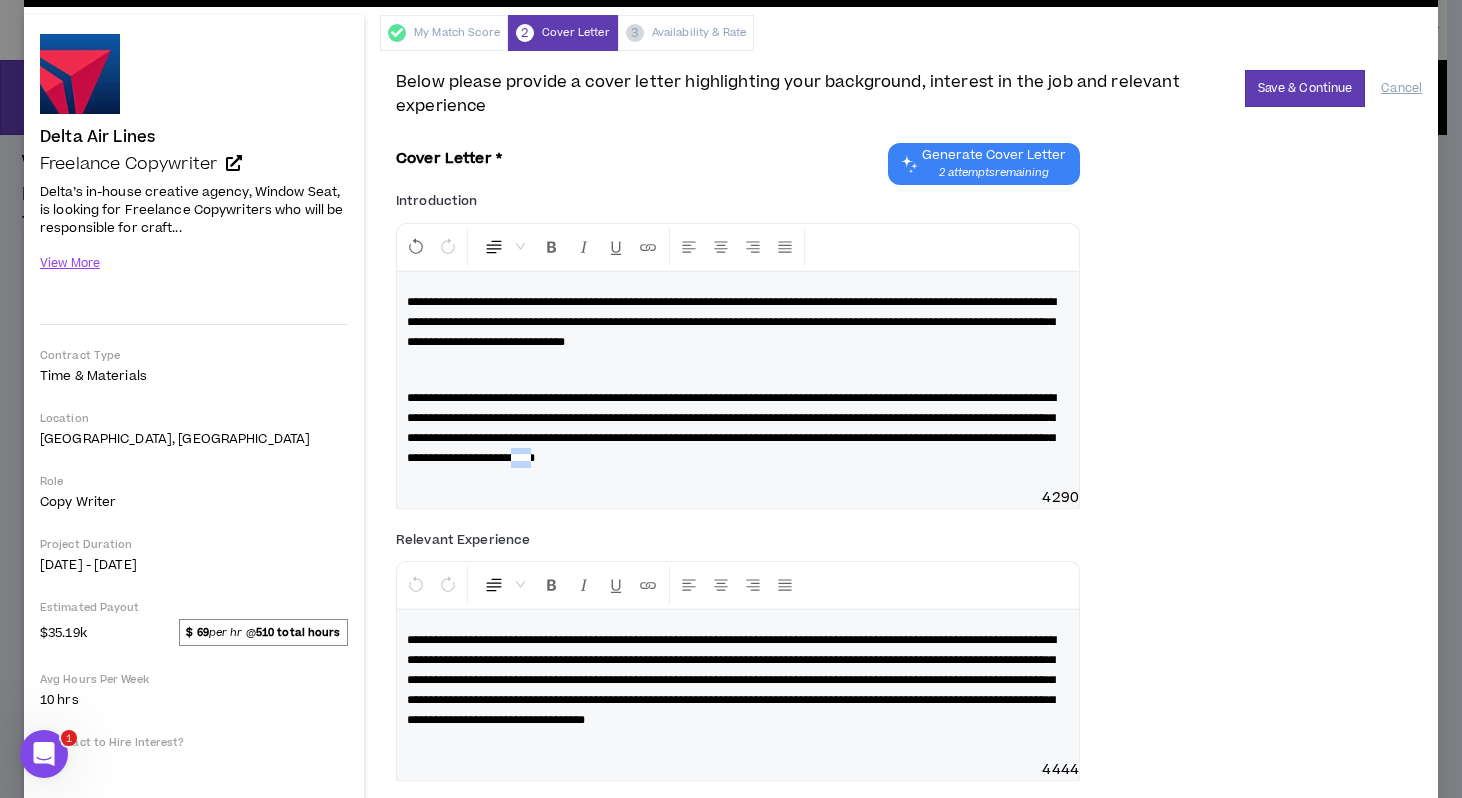 click on "**********" at bounding box center [731, 428] 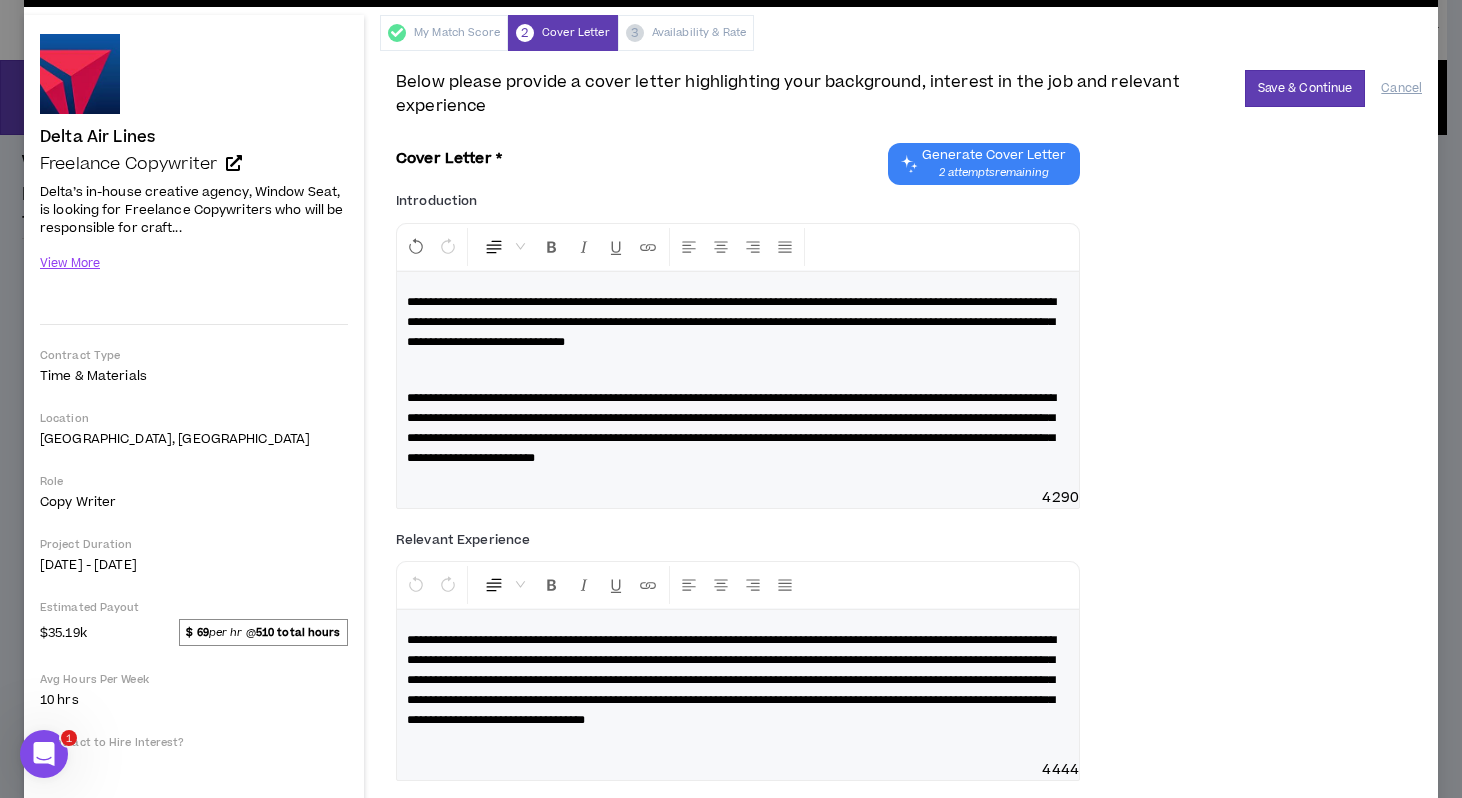 click on "**********" at bounding box center (738, 428) 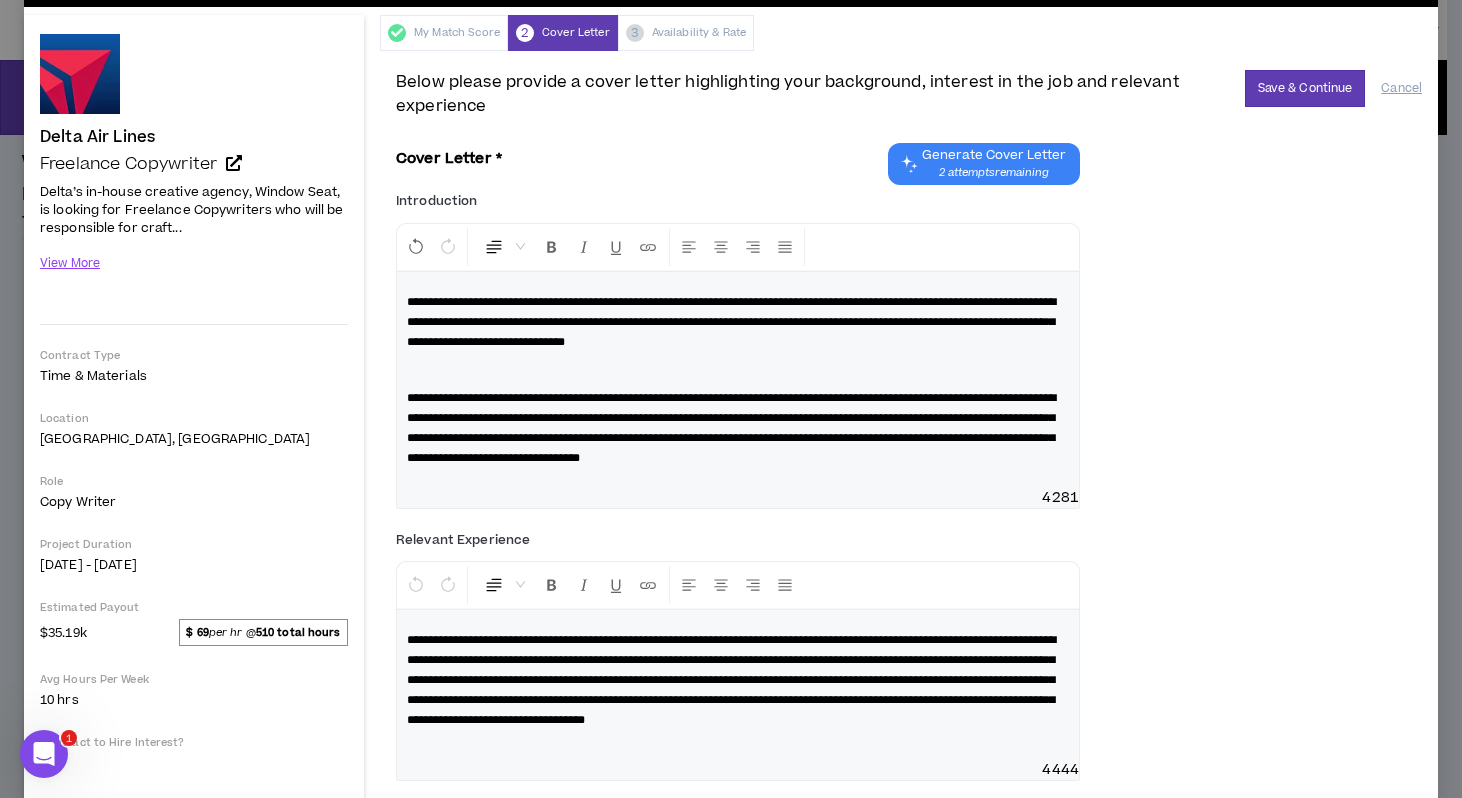 click on "**********" at bounding box center [731, 322] 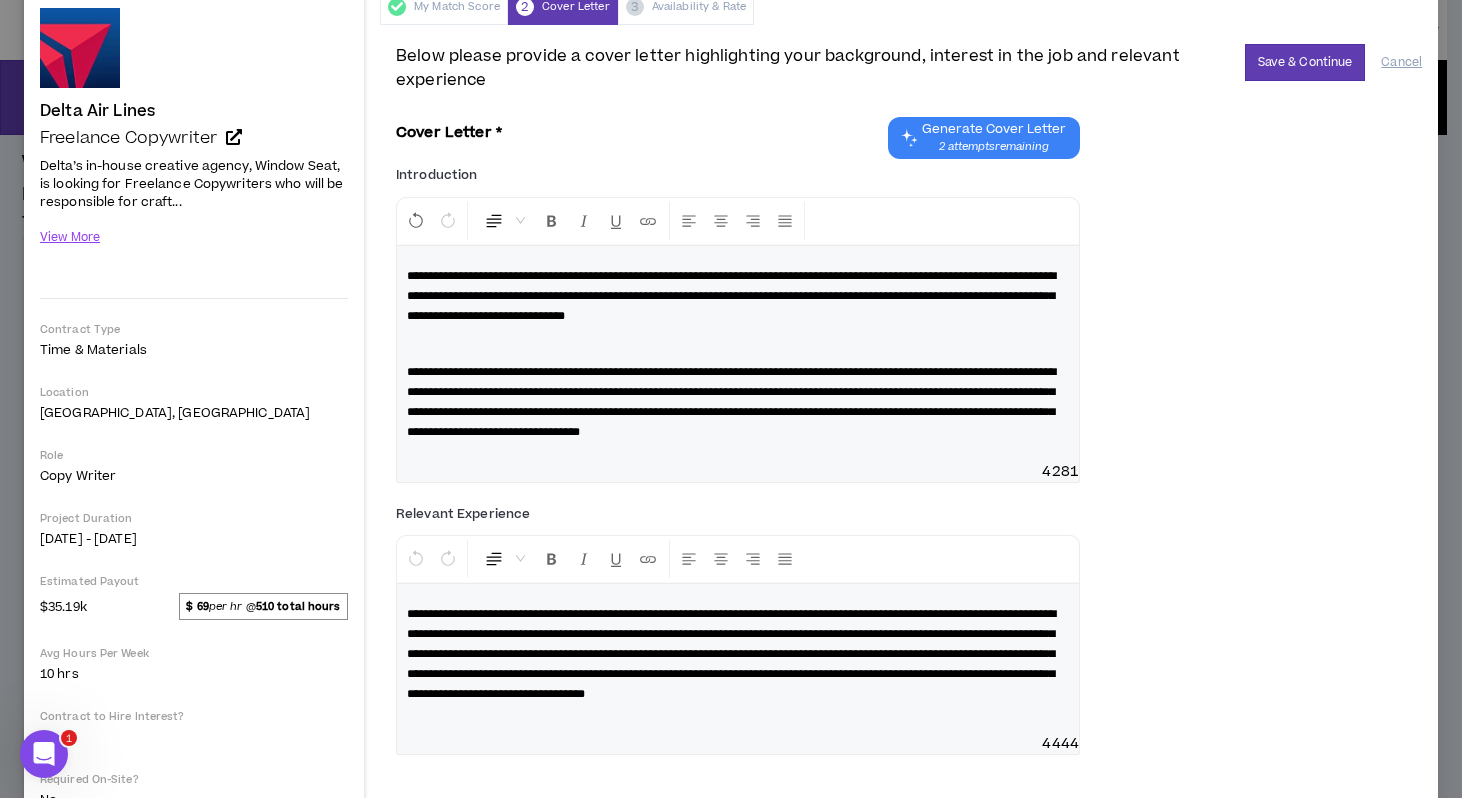 scroll, scrollTop: 90, scrollLeft: 0, axis: vertical 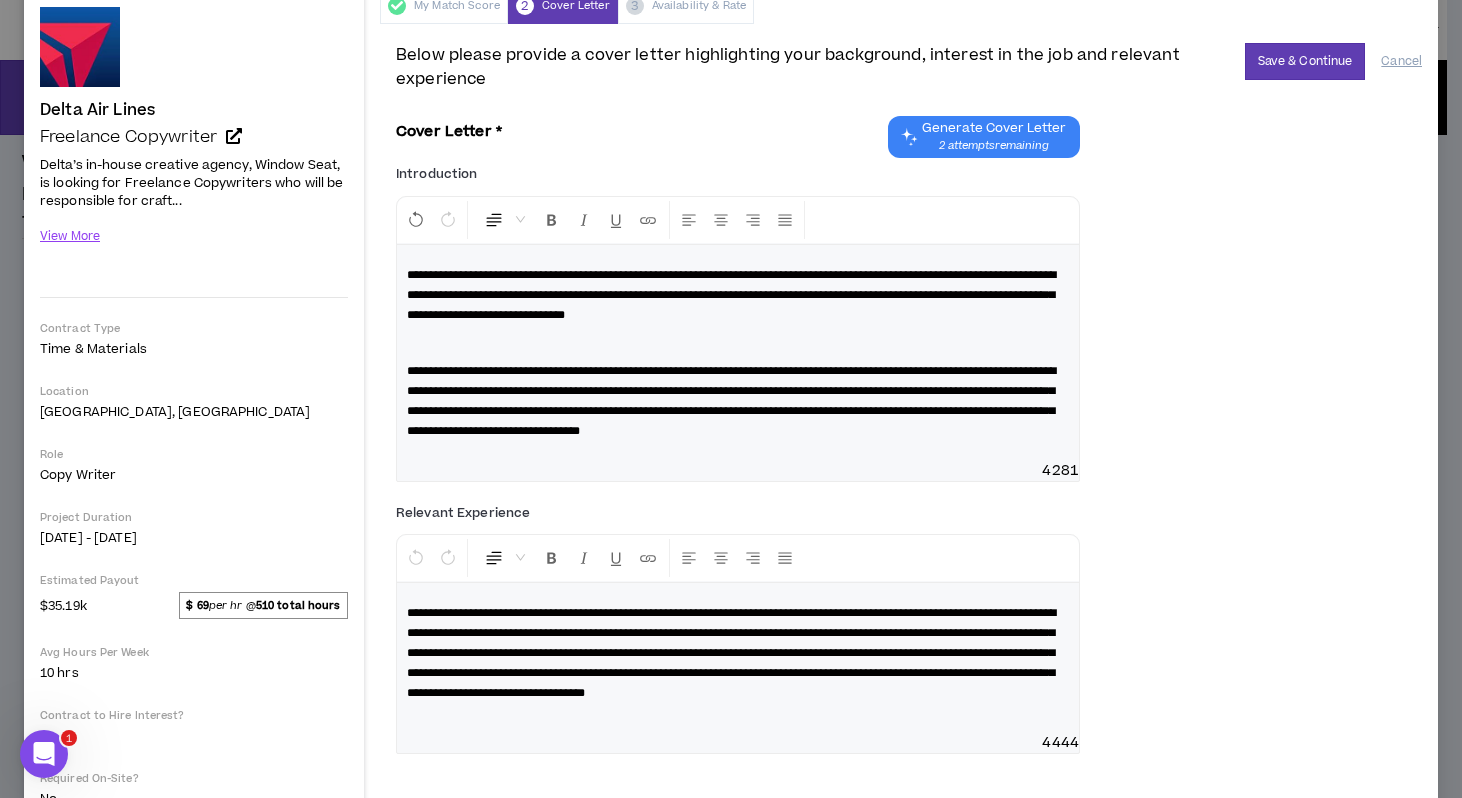 click on "**********" at bounding box center [738, 401] 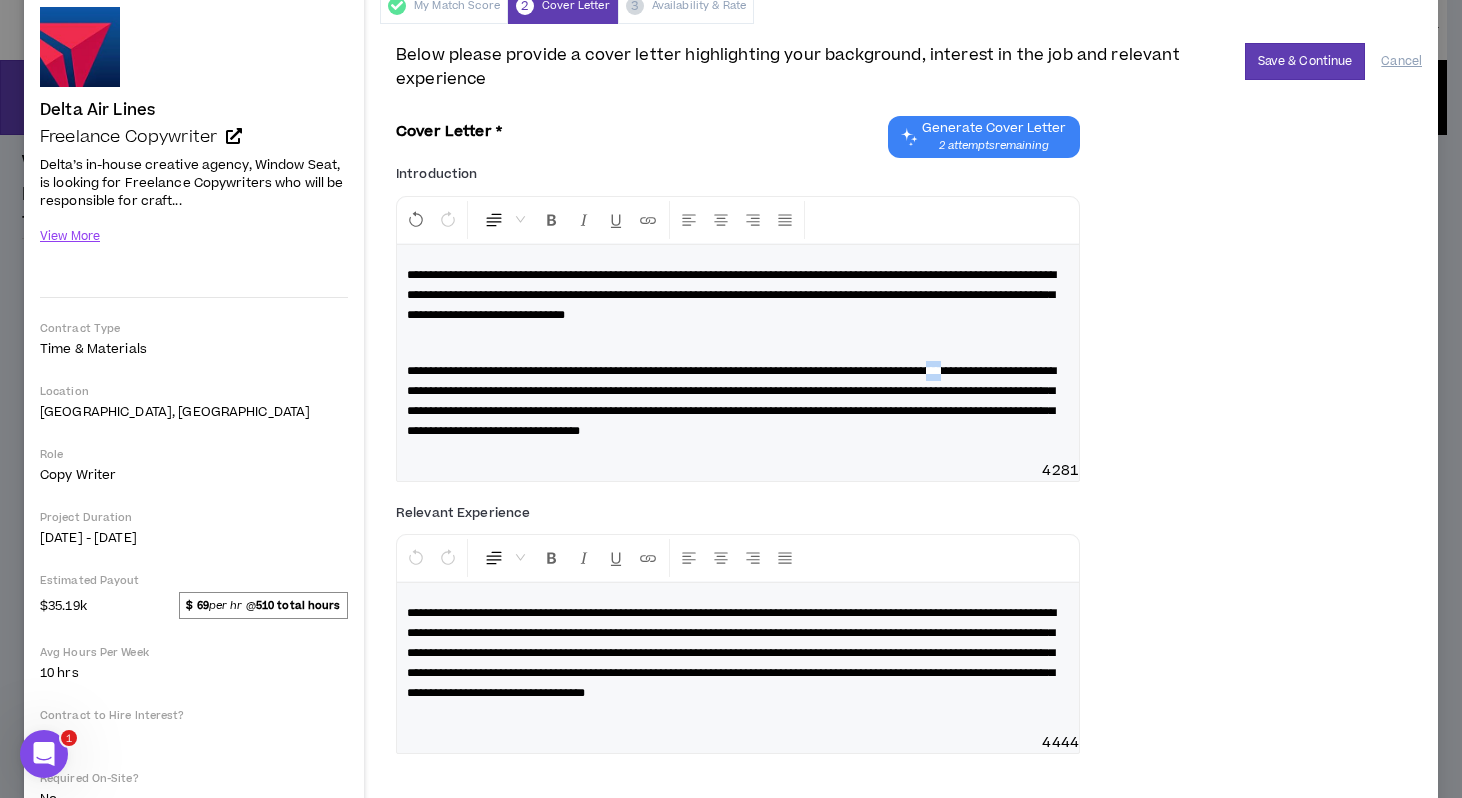 click on "**********" at bounding box center (731, 401) 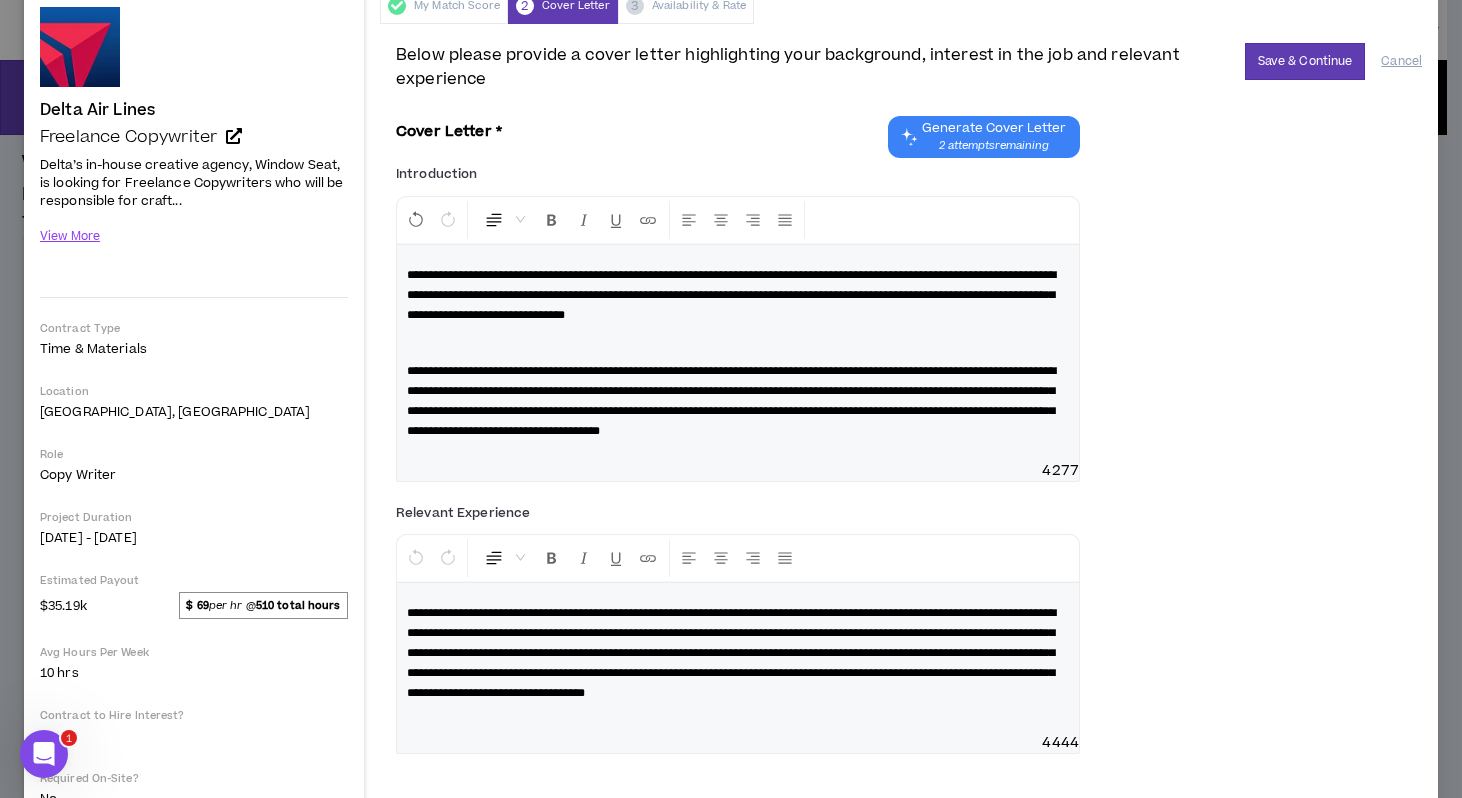click on "**********" at bounding box center (731, 401) 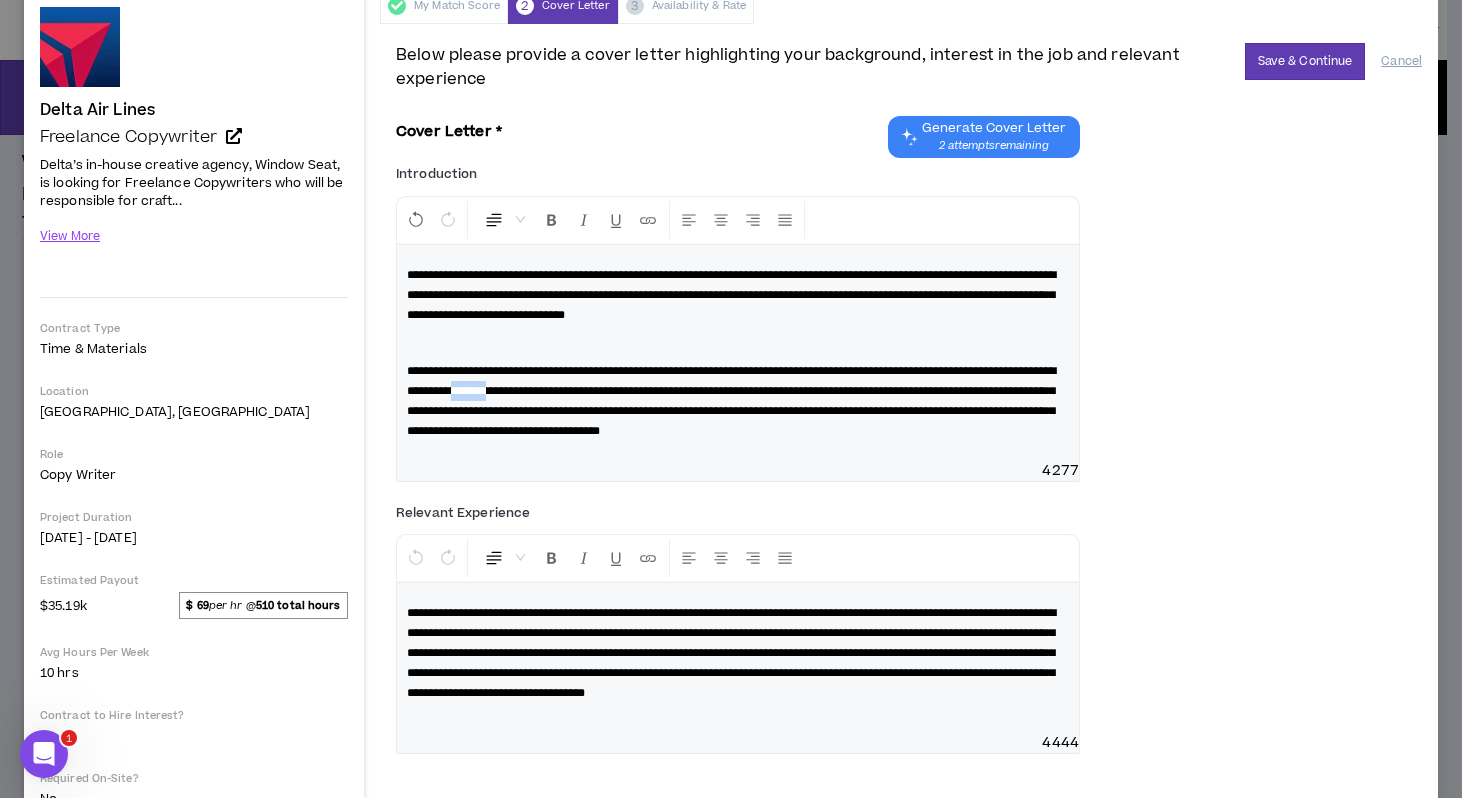 click on "**********" at bounding box center (731, 401) 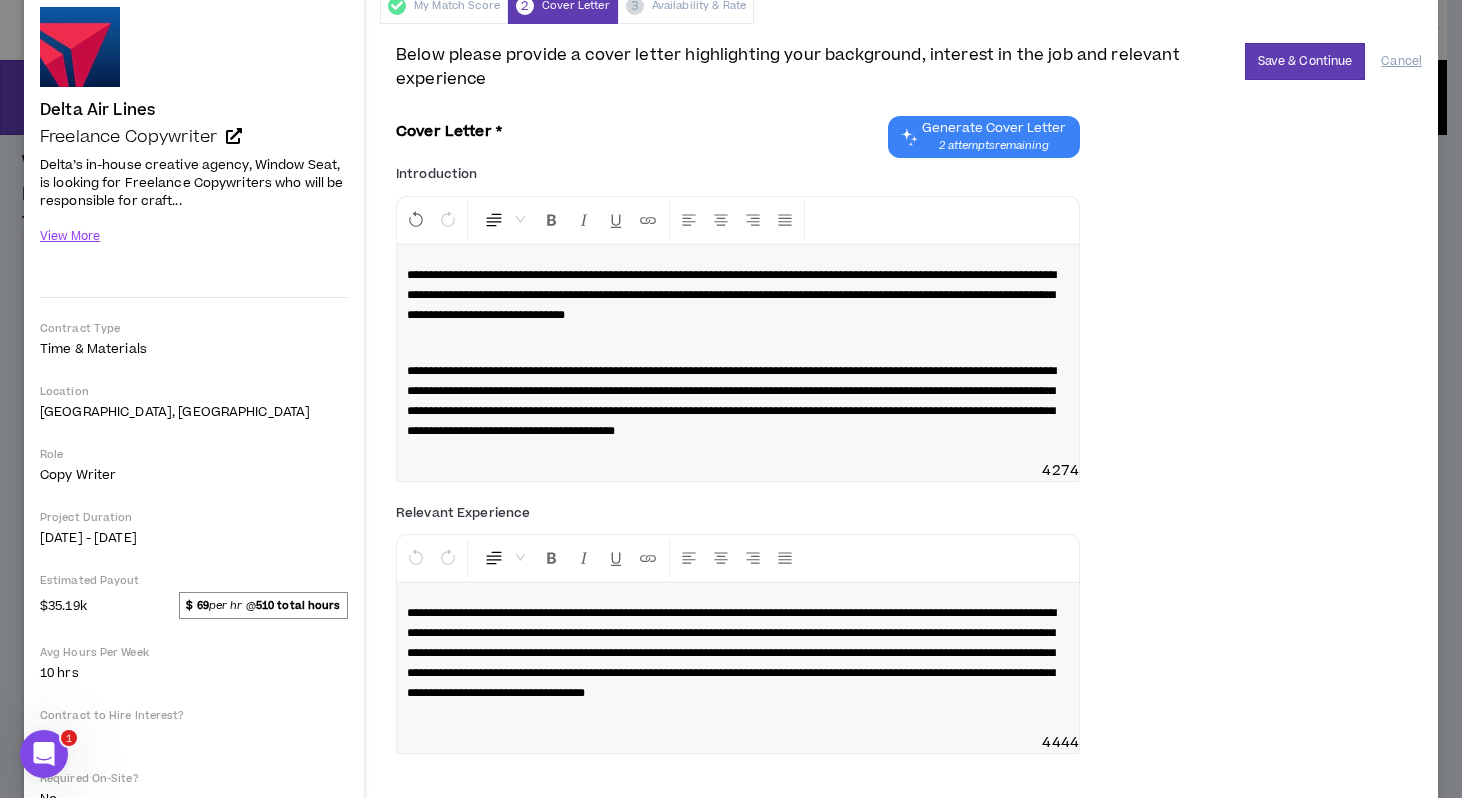 click on "**********" at bounding box center (738, 353) 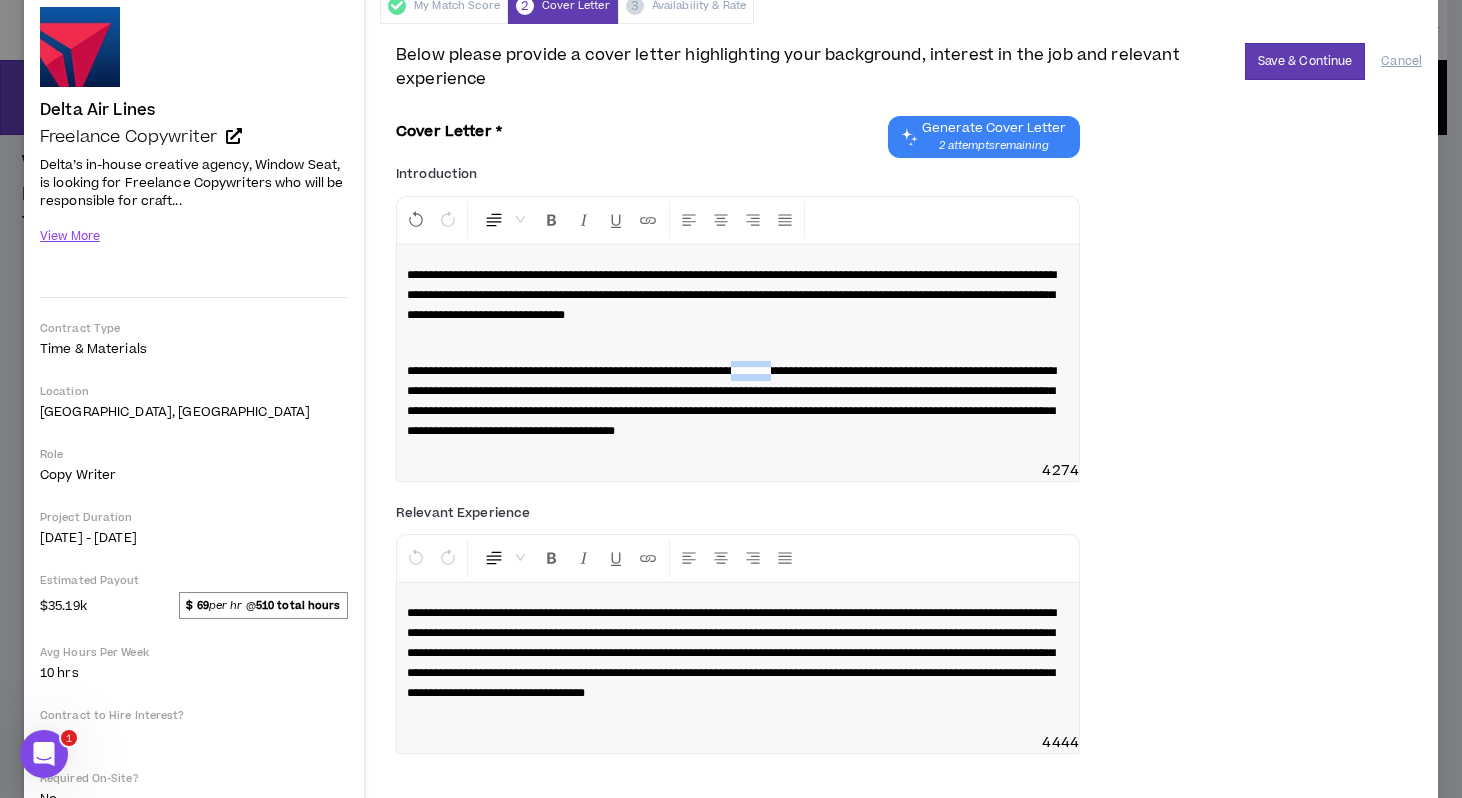 click on "**********" at bounding box center (731, 401) 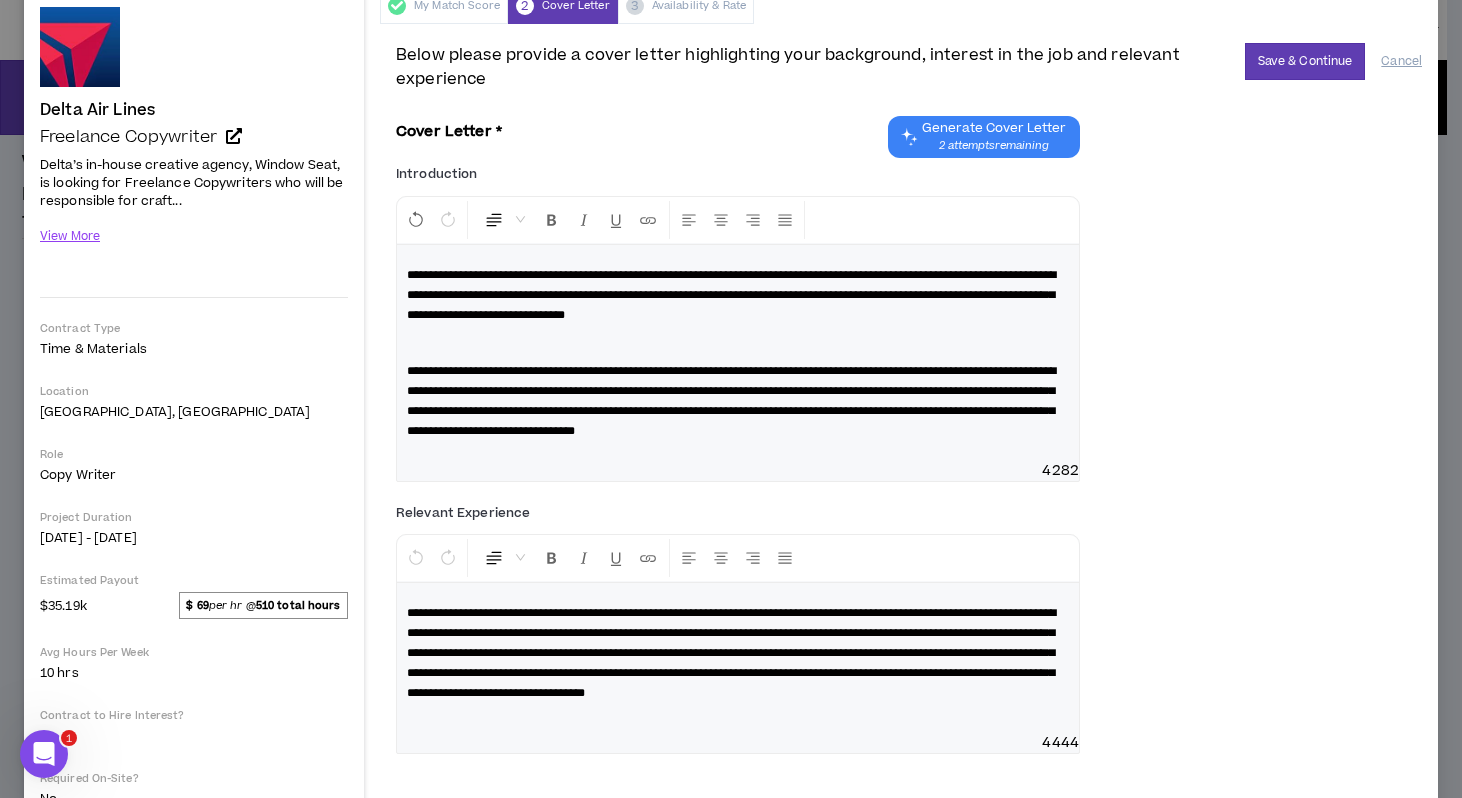 click on "**********" at bounding box center (731, 295) 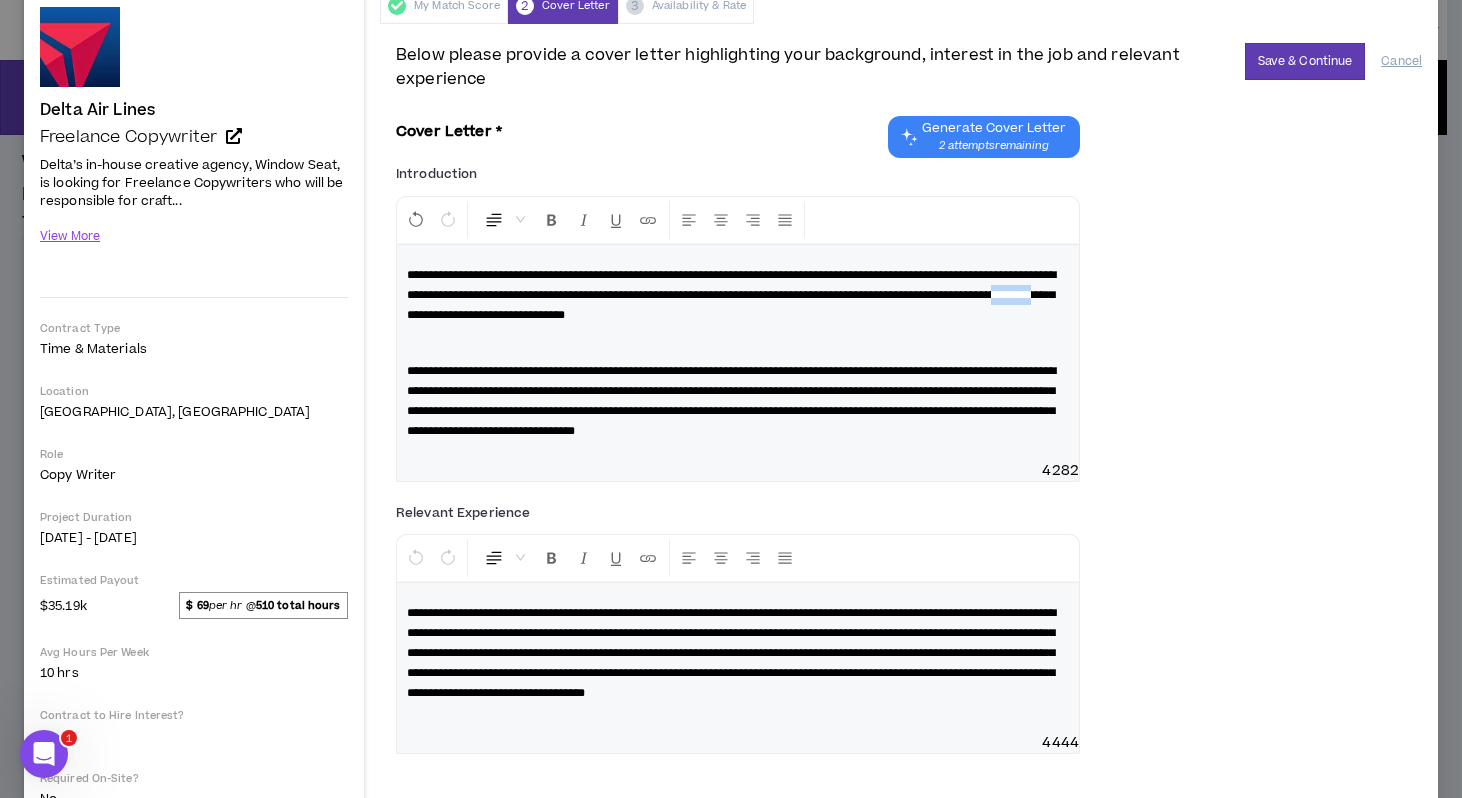 click on "**********" at bounding box center (731, 295) 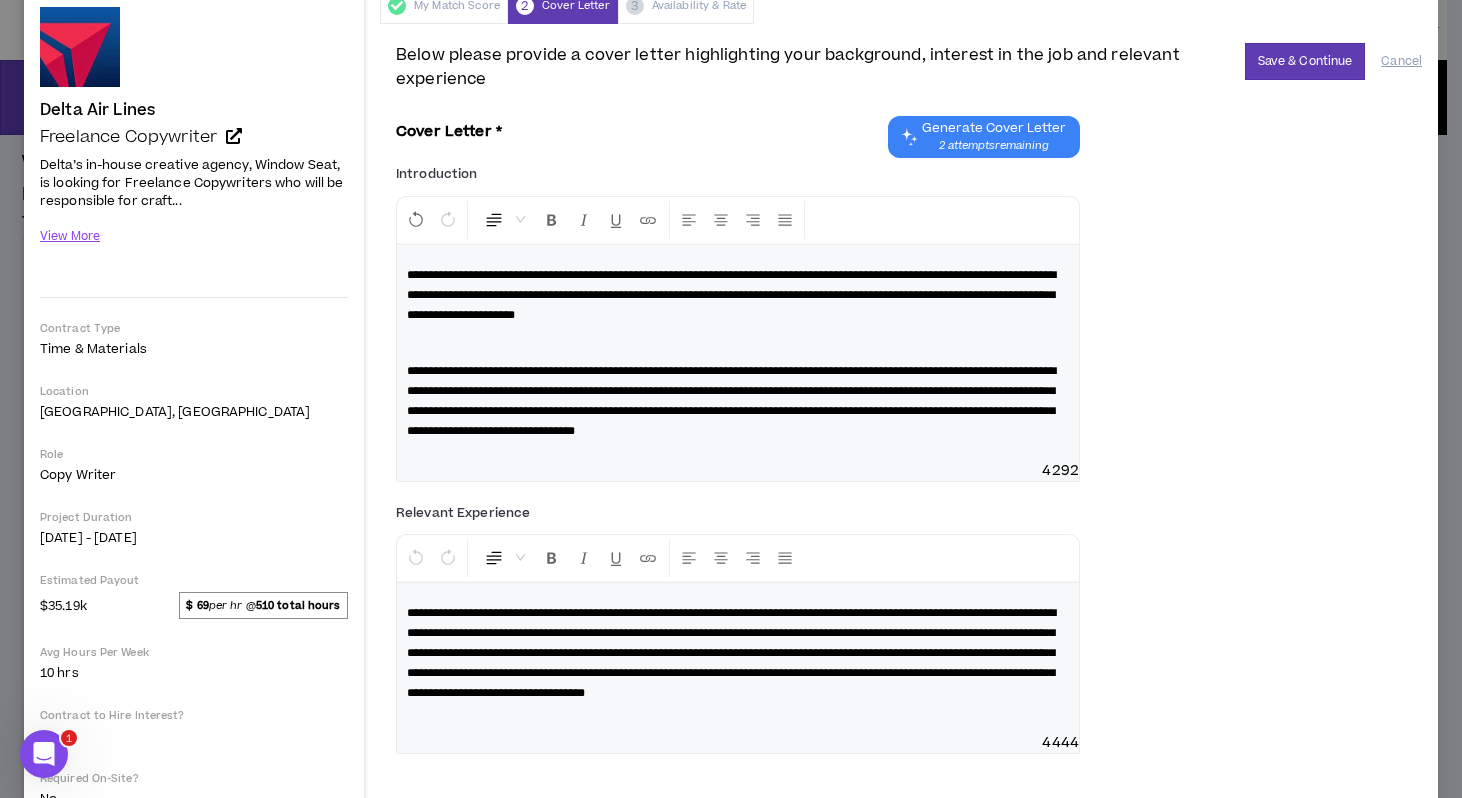 click on "**********" at bounding box center [731, 295] 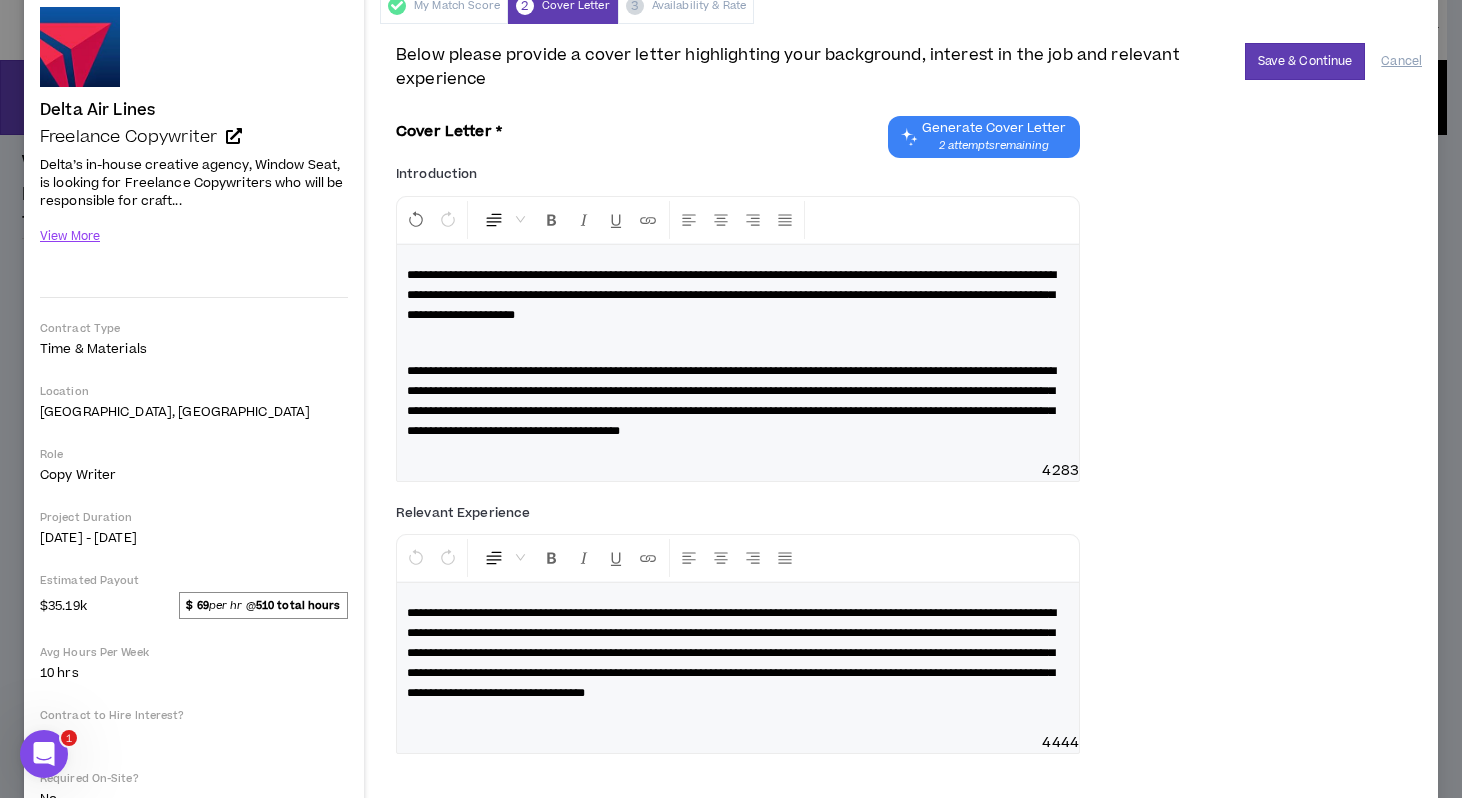 click on "**********" at bounding box center [738, 401] 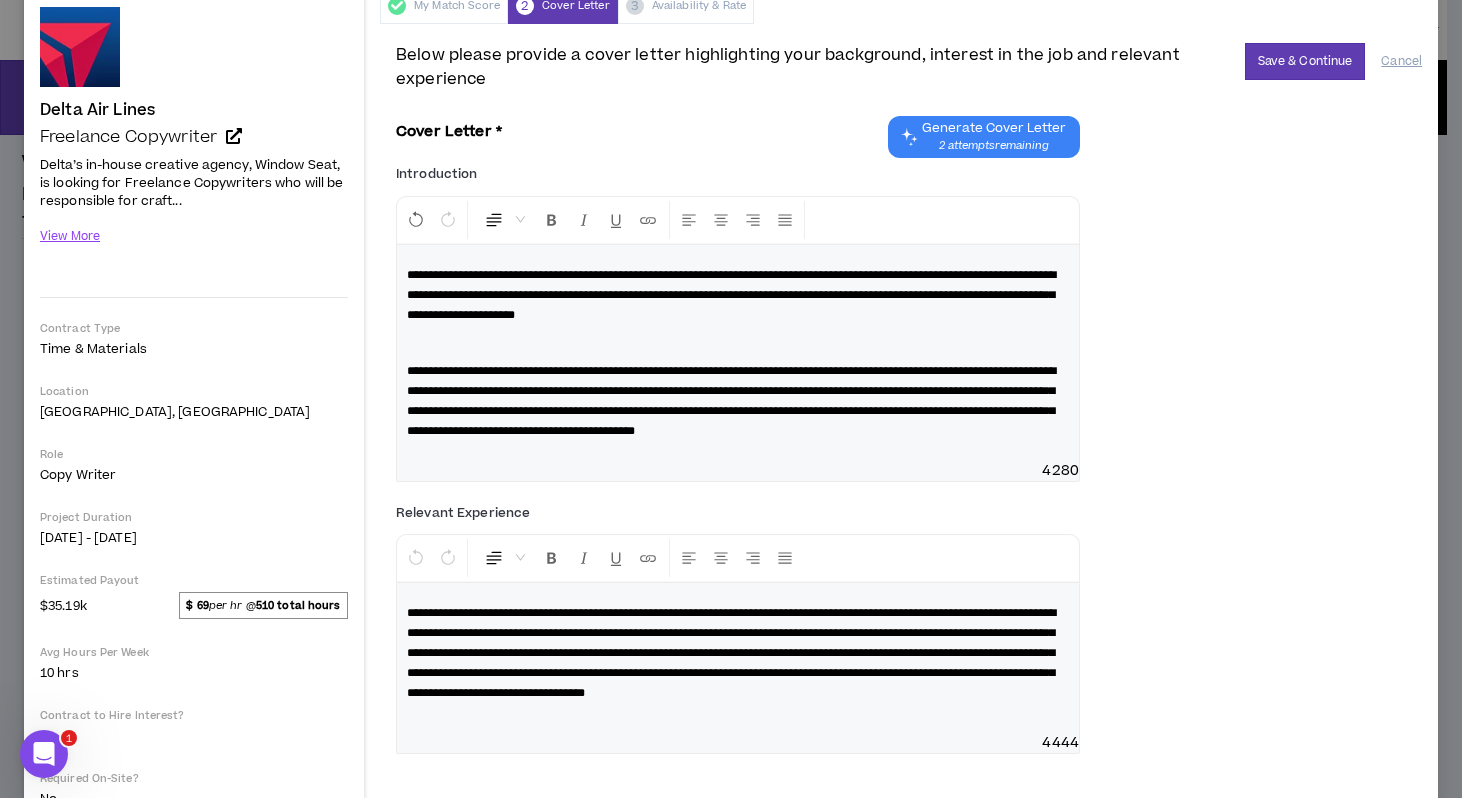 click on "**********" at bounding box center [738, 353] 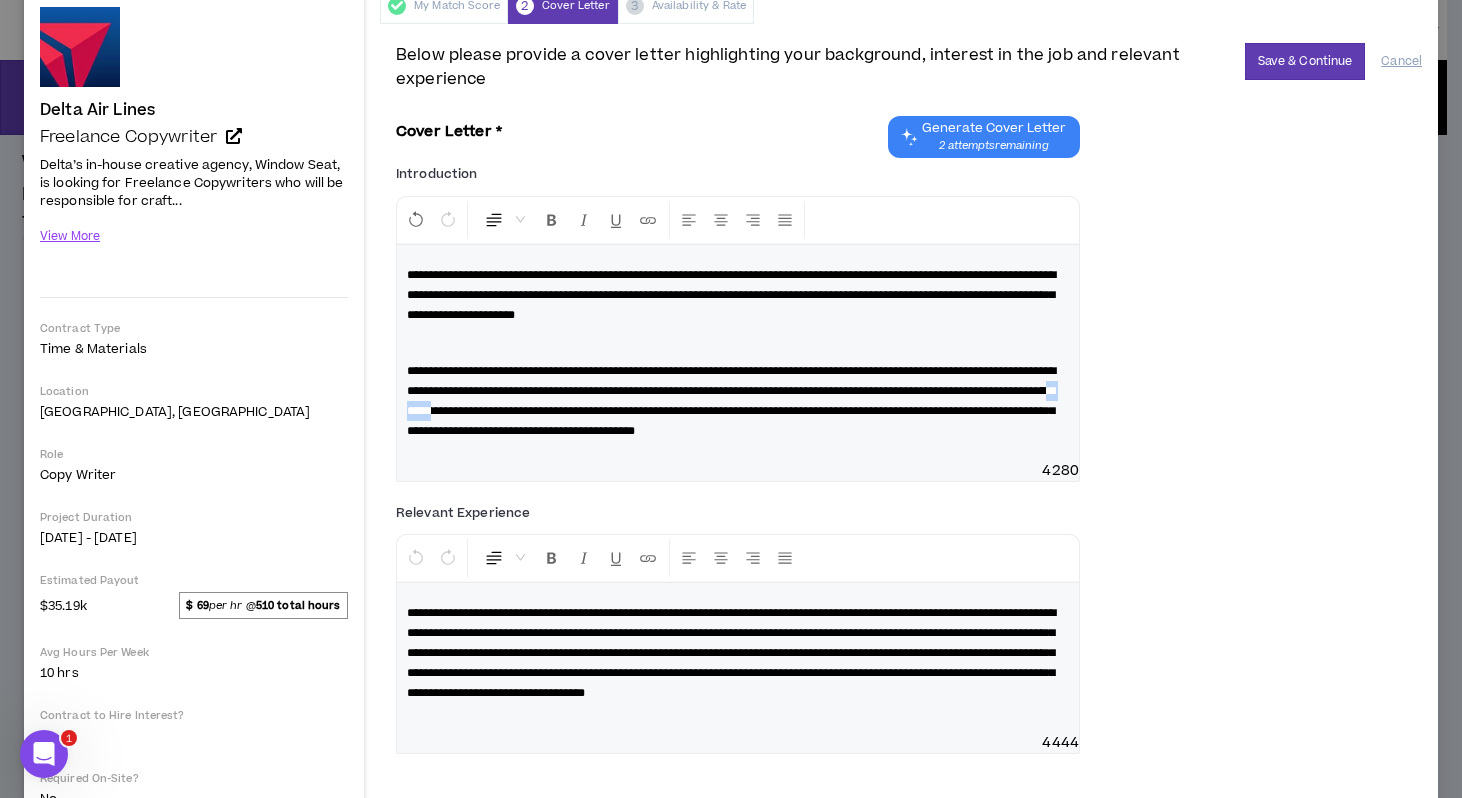 click on "**********" at bounding box center (731, 401) 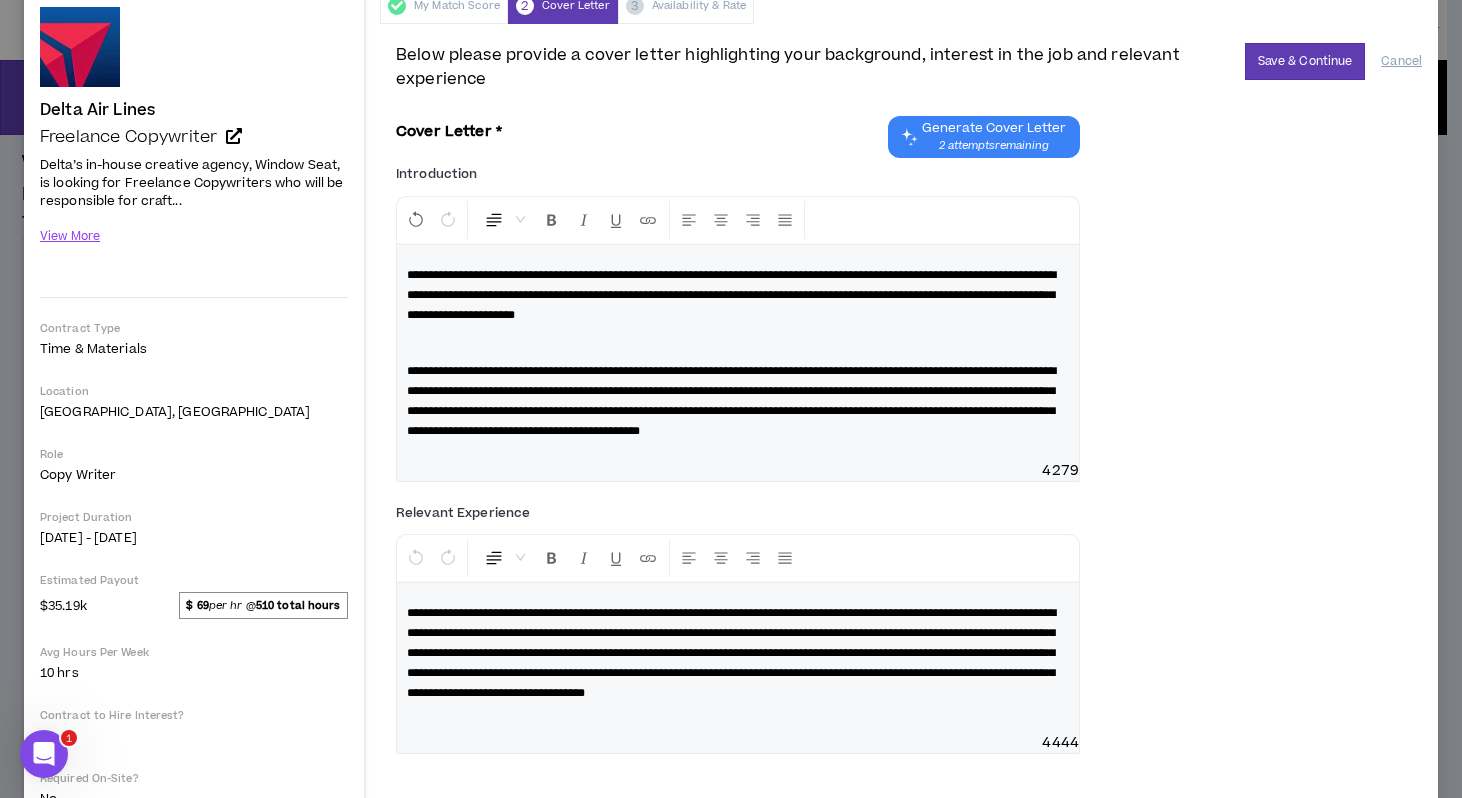 click on "**********" at bounding box center (738, 353) 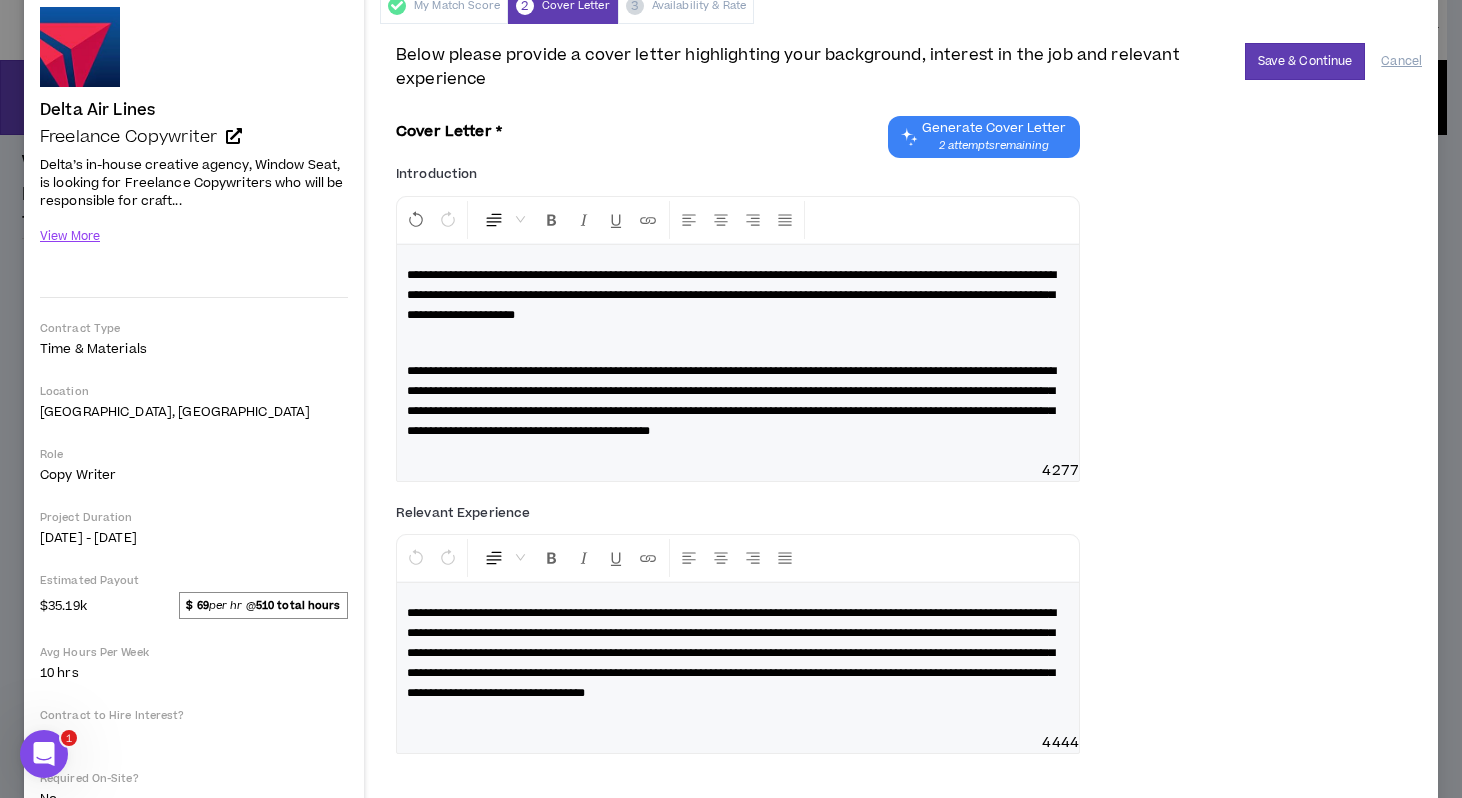 click on "**********" at bounding box center [738, 353] 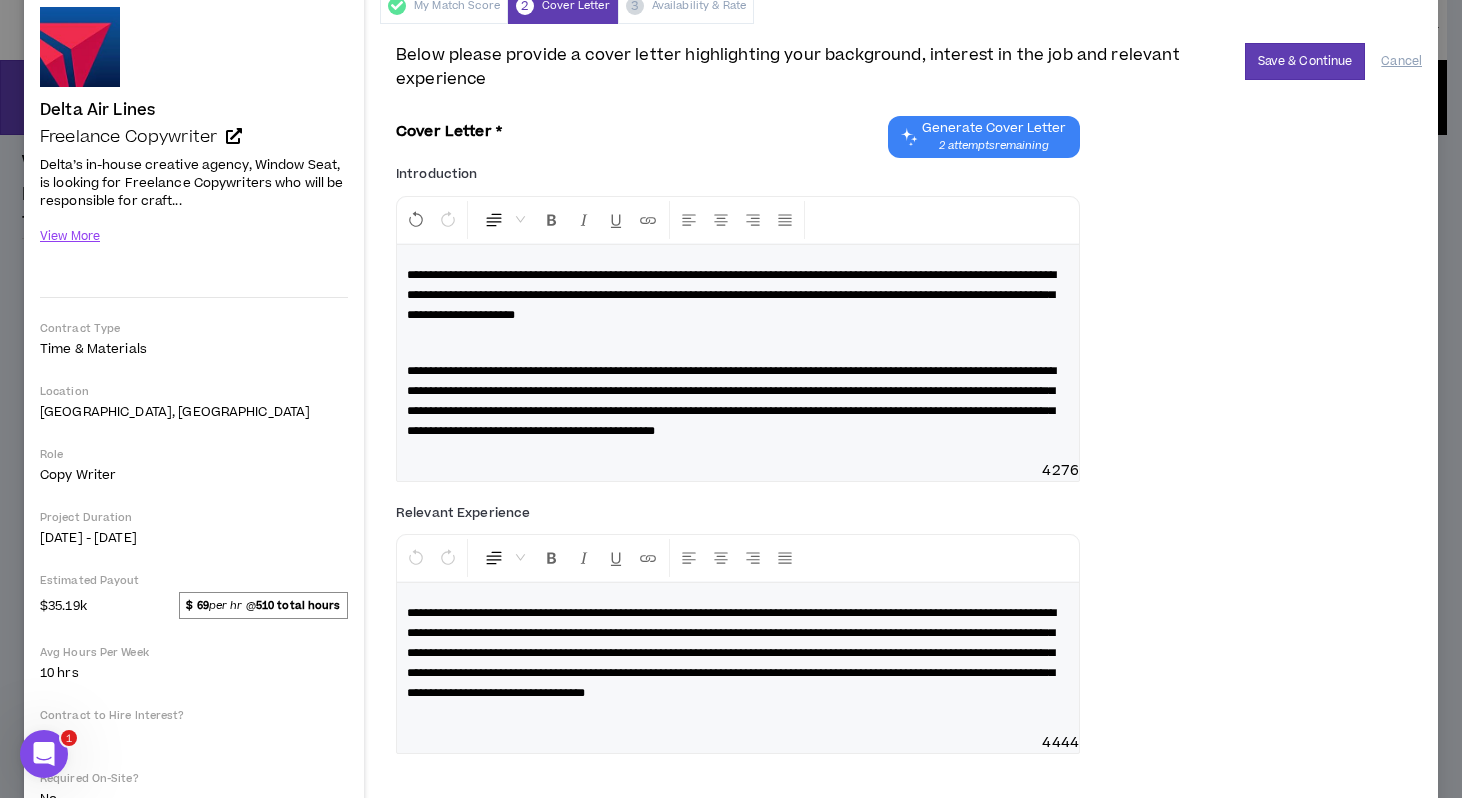 click on "4276" at bounding box center (738, 471) 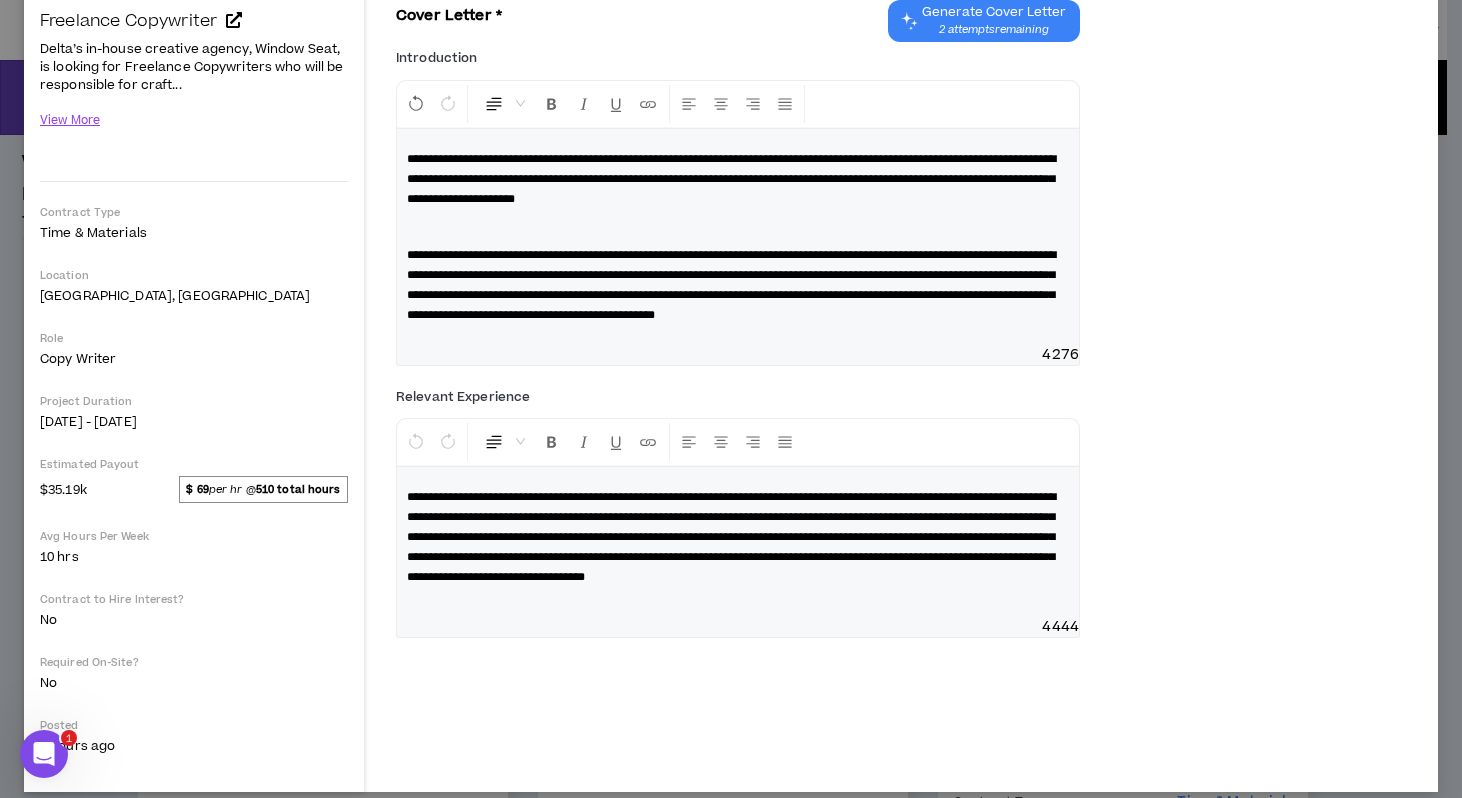 scroll, scrollTop: 224, scrollLeft: 0, axis: vertical 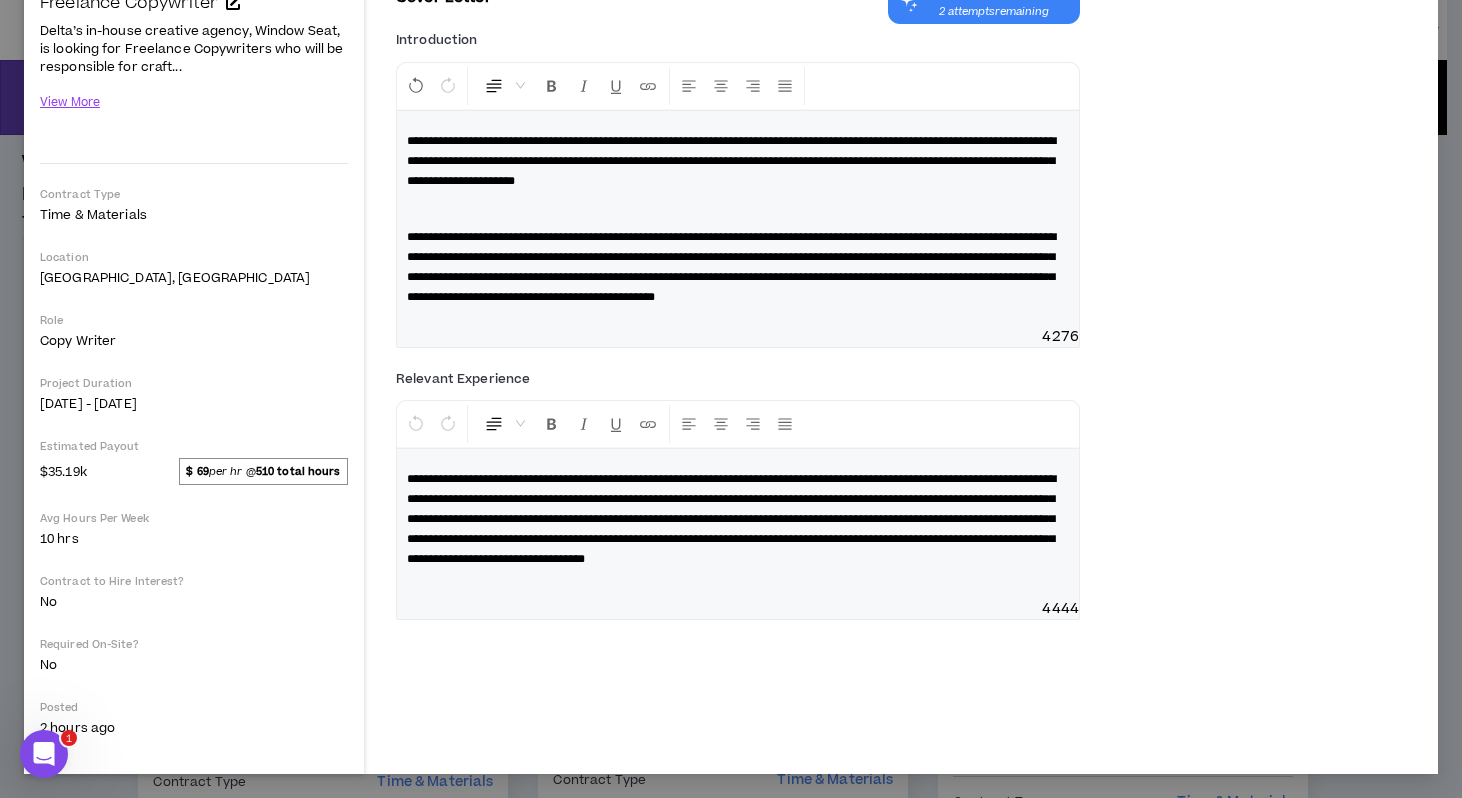 click on "**********" at bounding box center (731, 519) 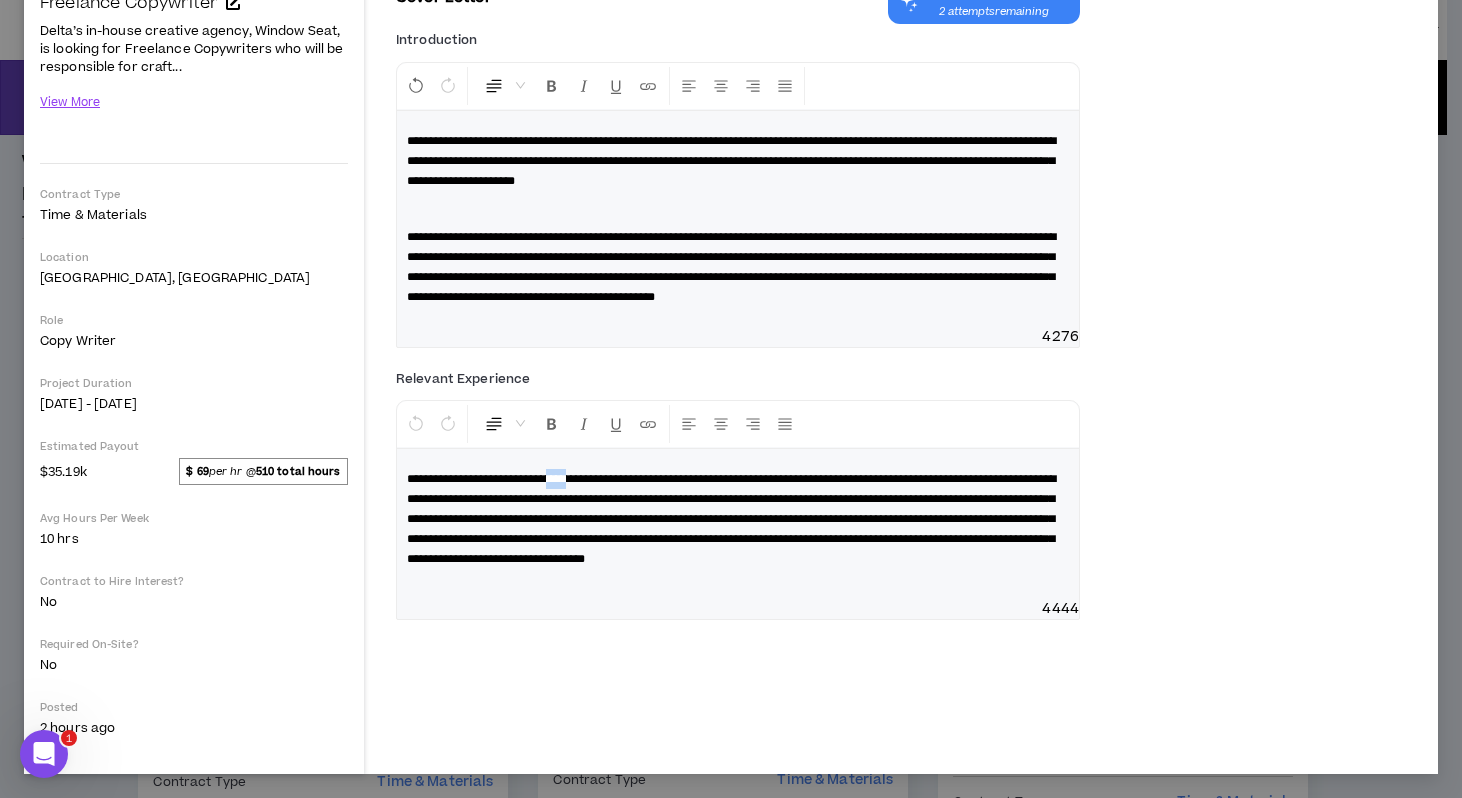click on "**********" at bounding box center (731, 519) 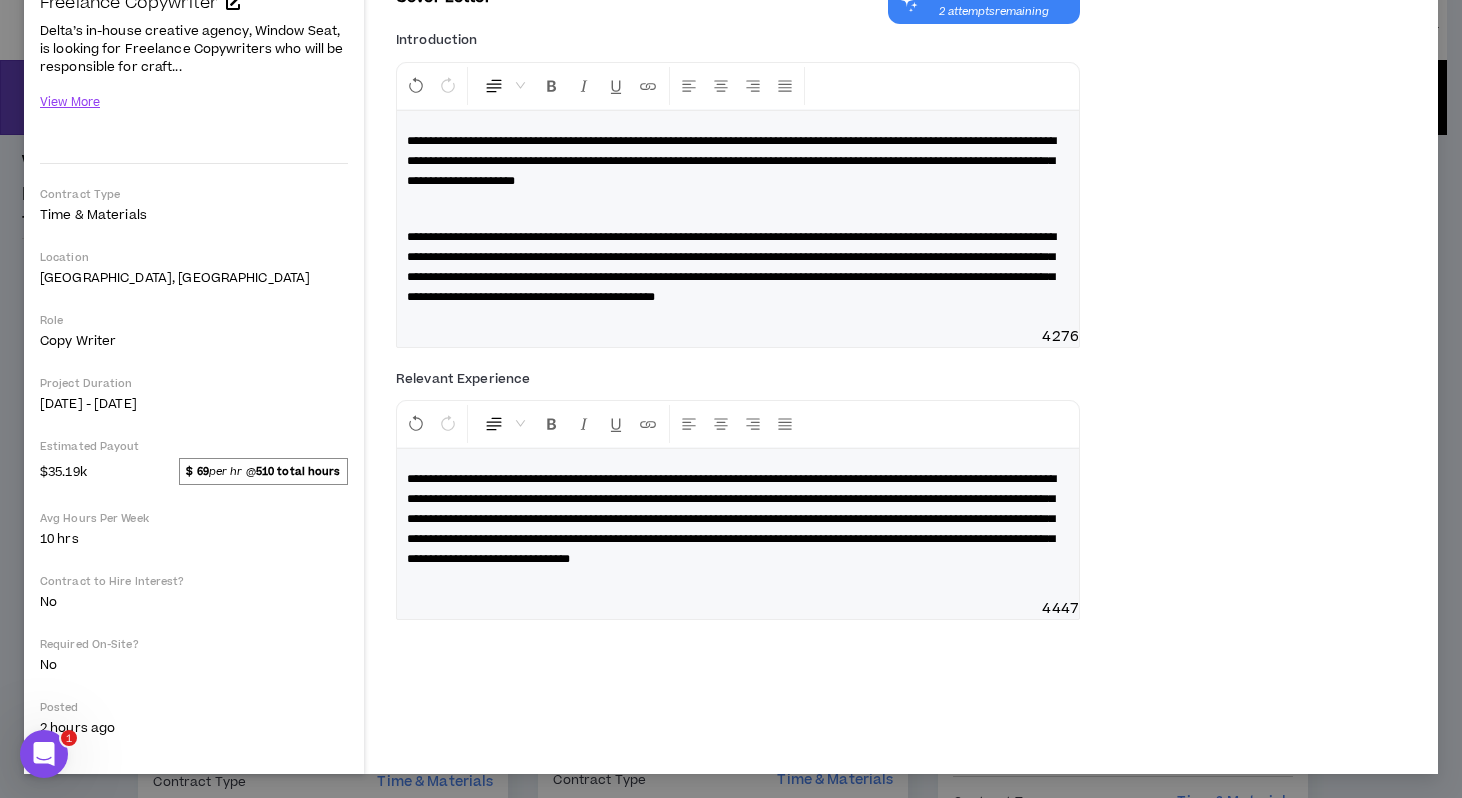 type 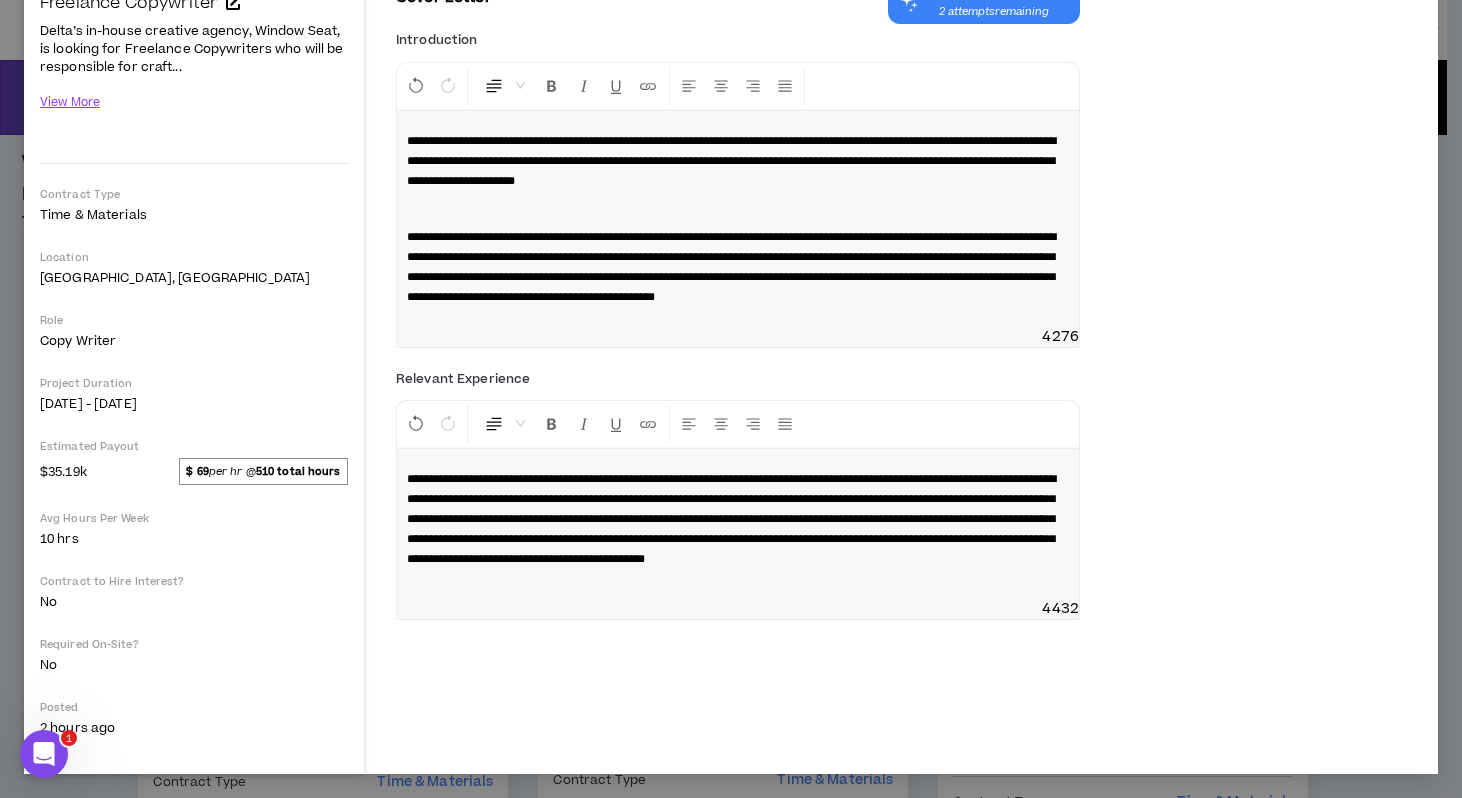 click on "**********" at bounding box center [731, 519] 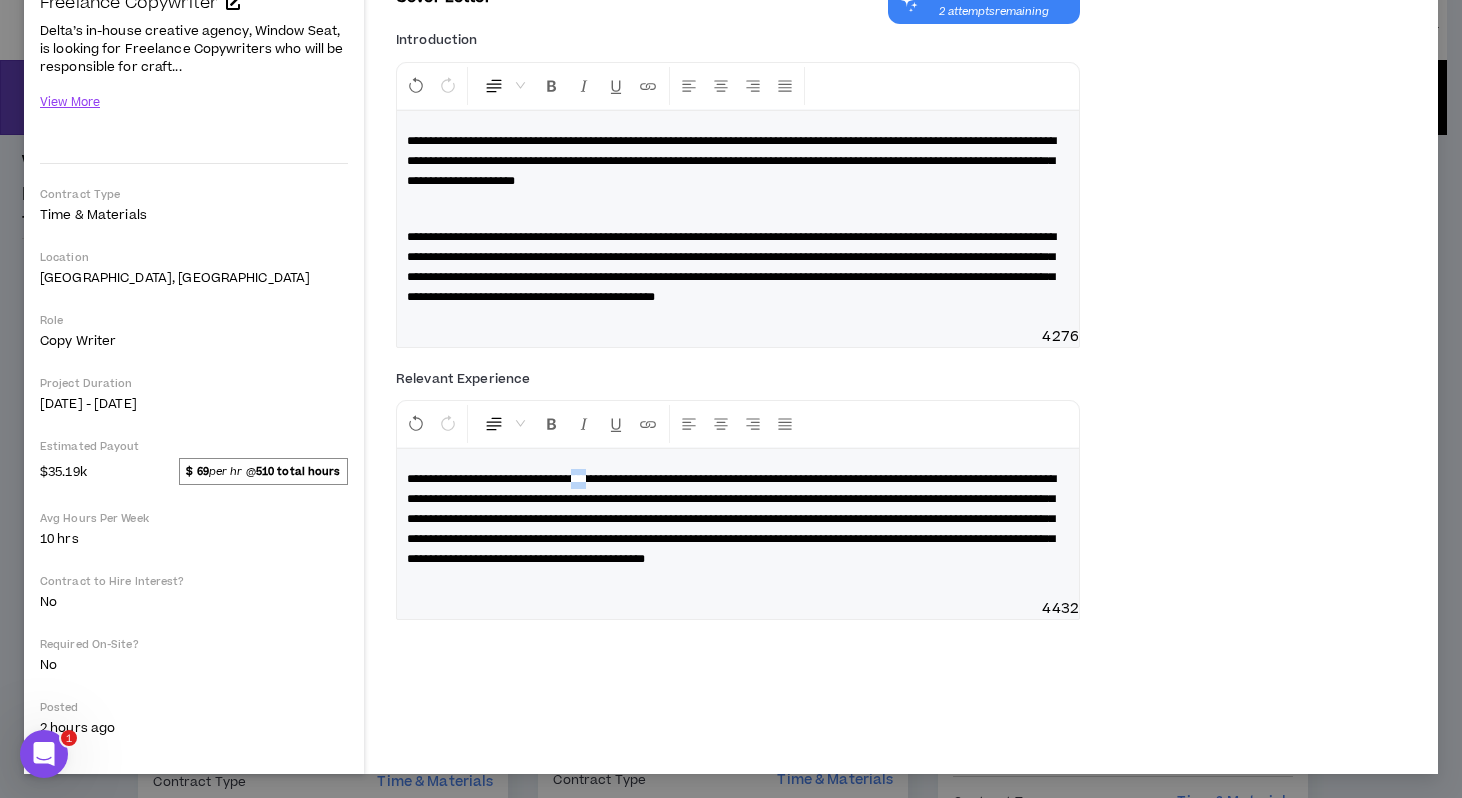 click on "**********" at bounding box center (731, 519) 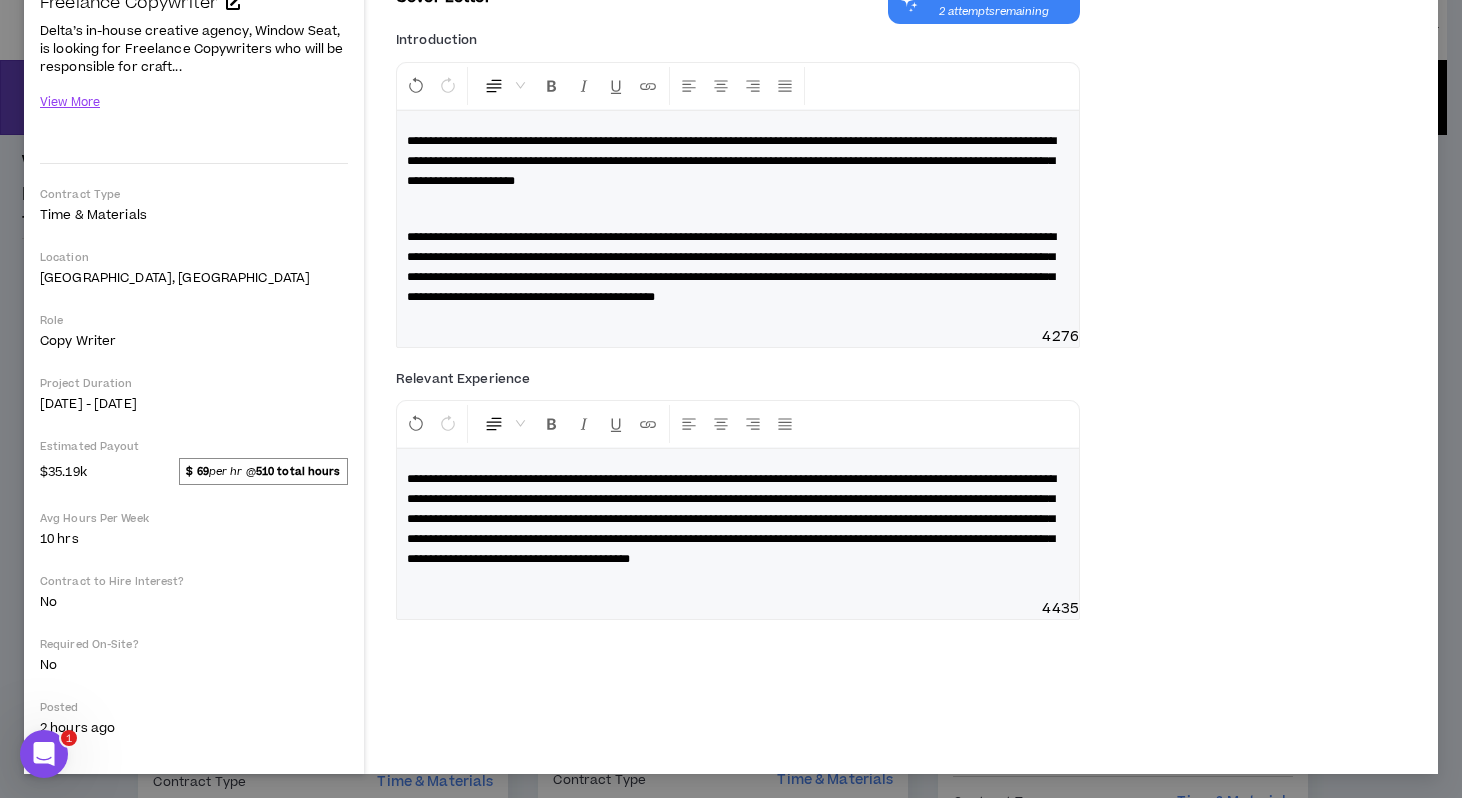 click on "**********" at bounding box center [731, 519] 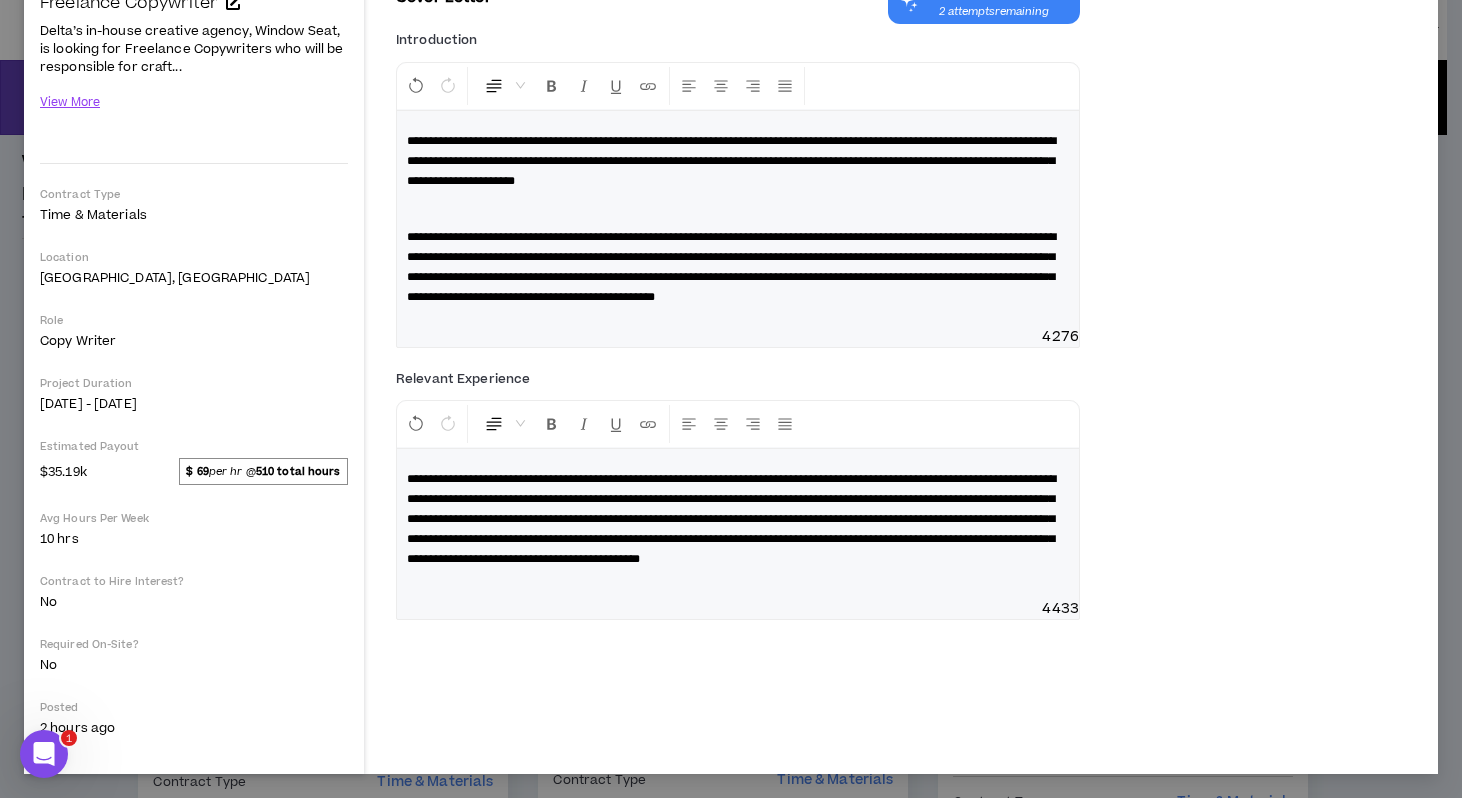 click on "**********" at bounding box center [731, 519] 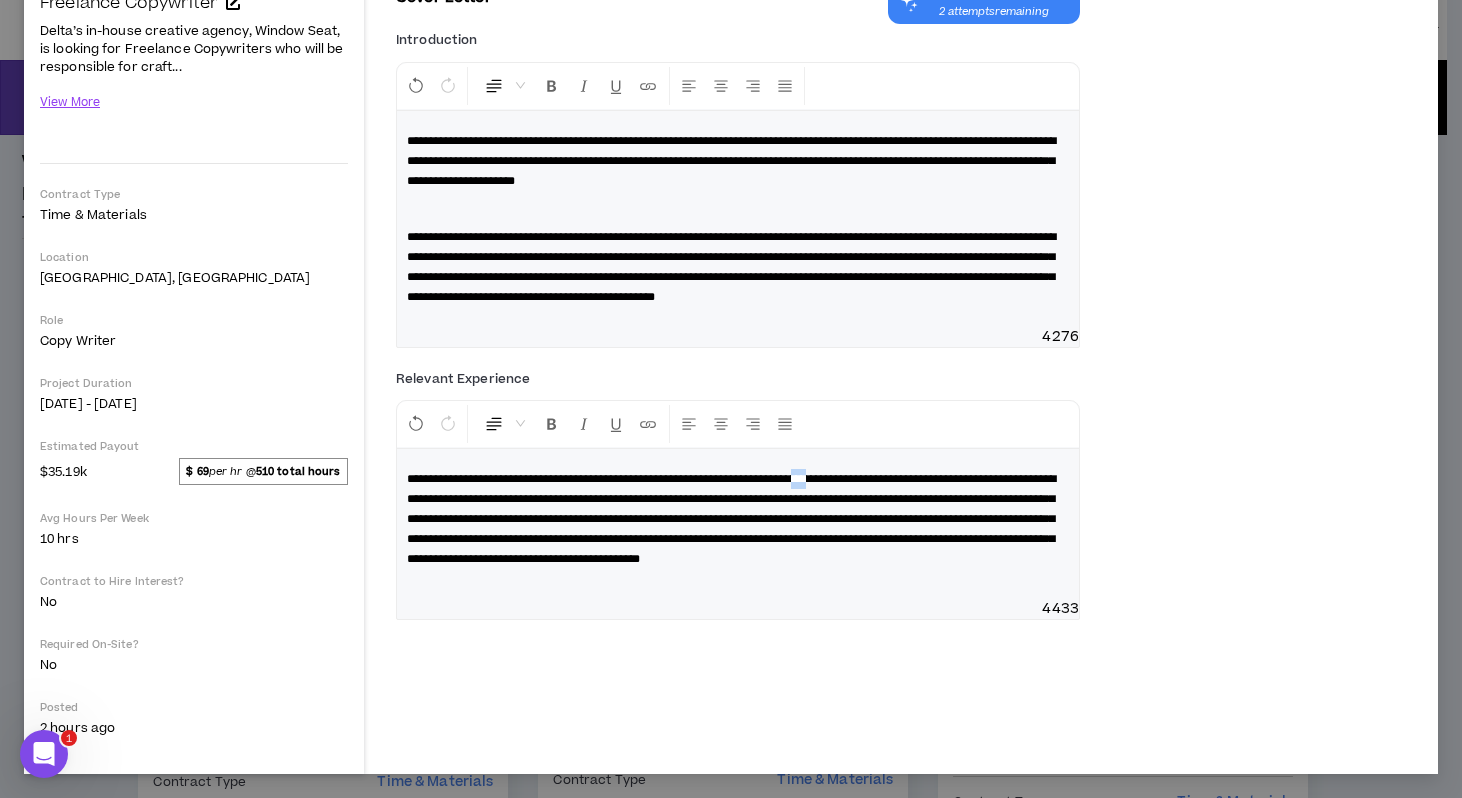 click on "**********" at bounding box center (731, 519) 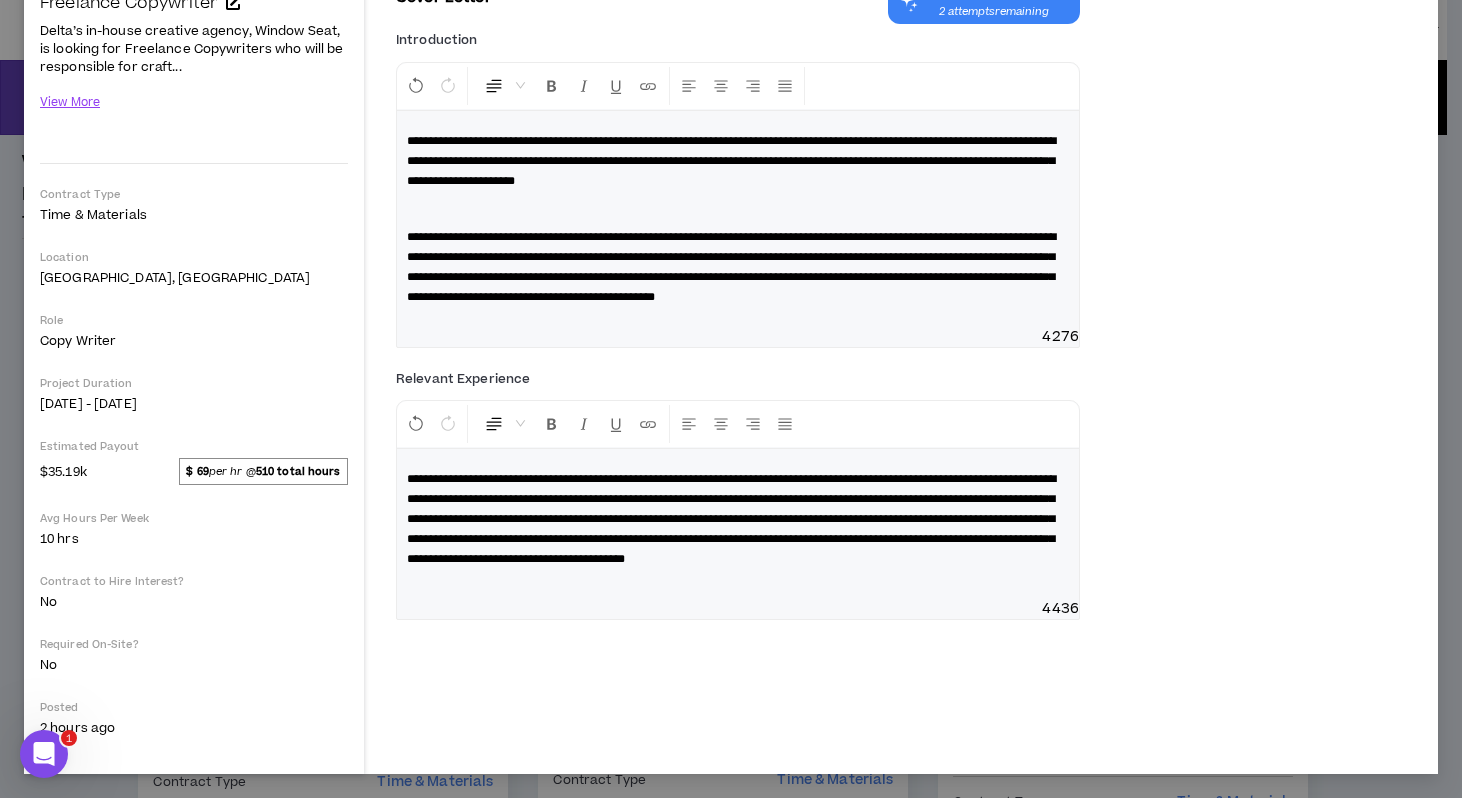 click on "**********" at bounding box center [738, 519] 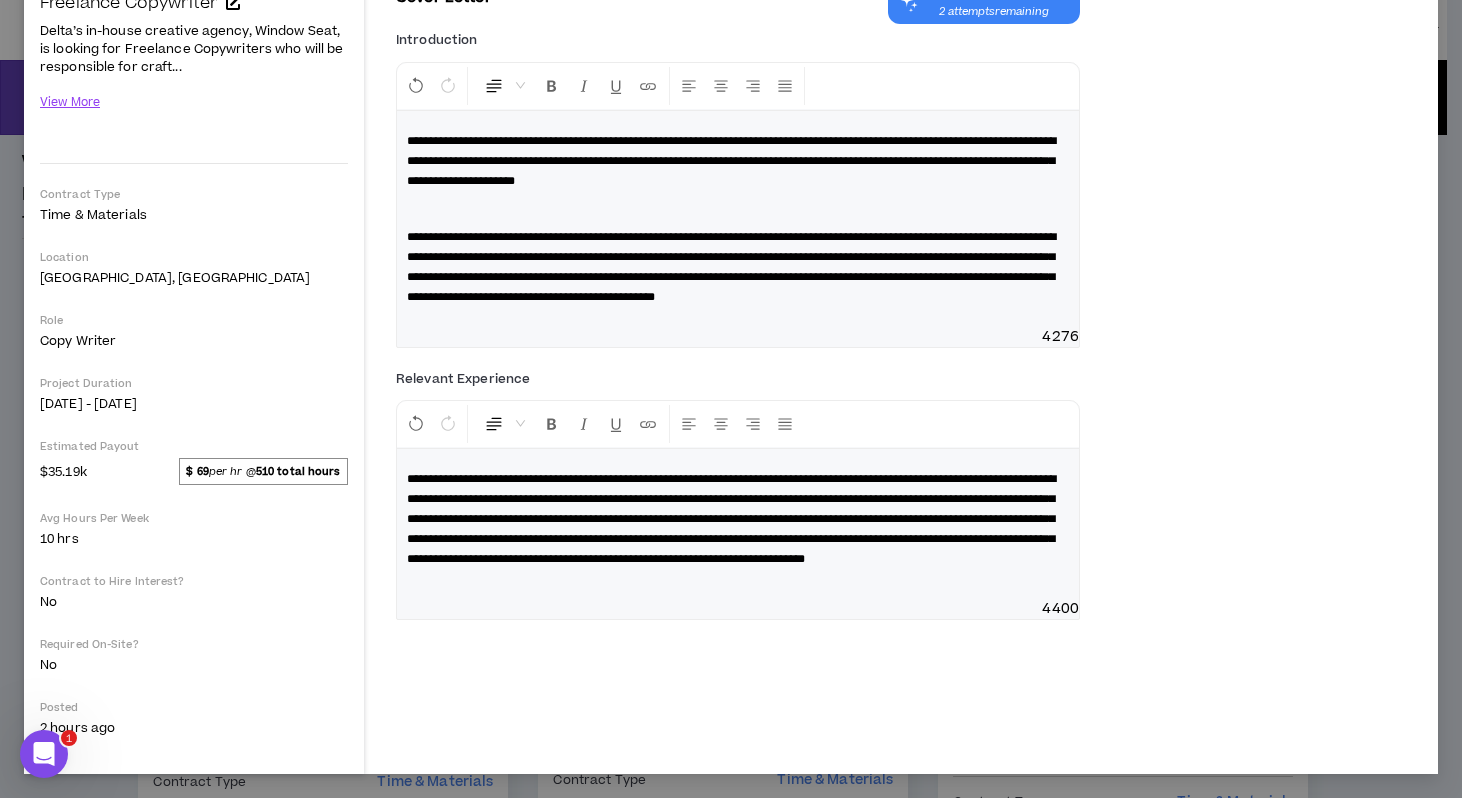 click on "4400" at bounding box center (738, 609) 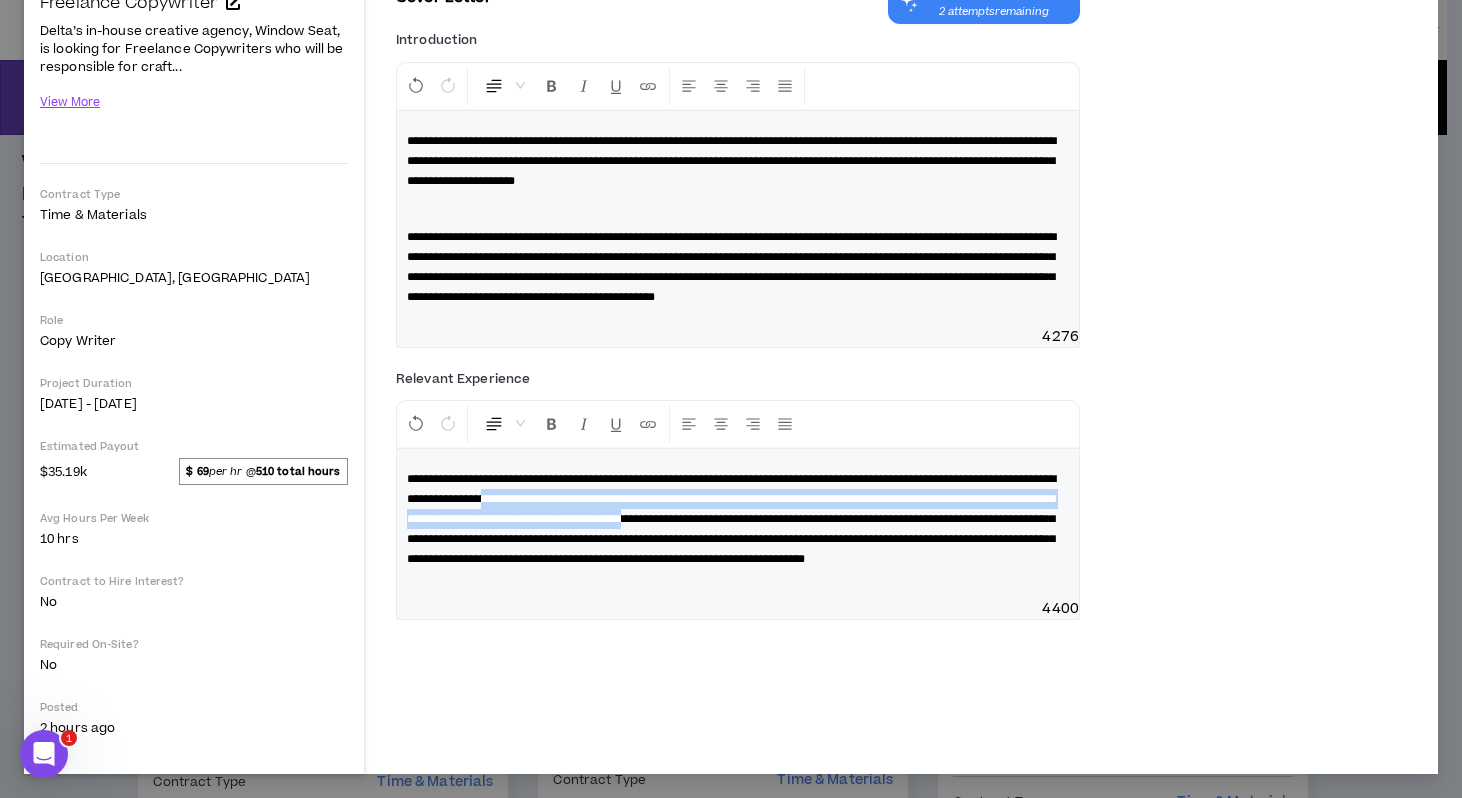 drag, startPoint x: 443, startPoint y: 558, endPoint x: 699, endPoint y: 527, distance: 257.87012 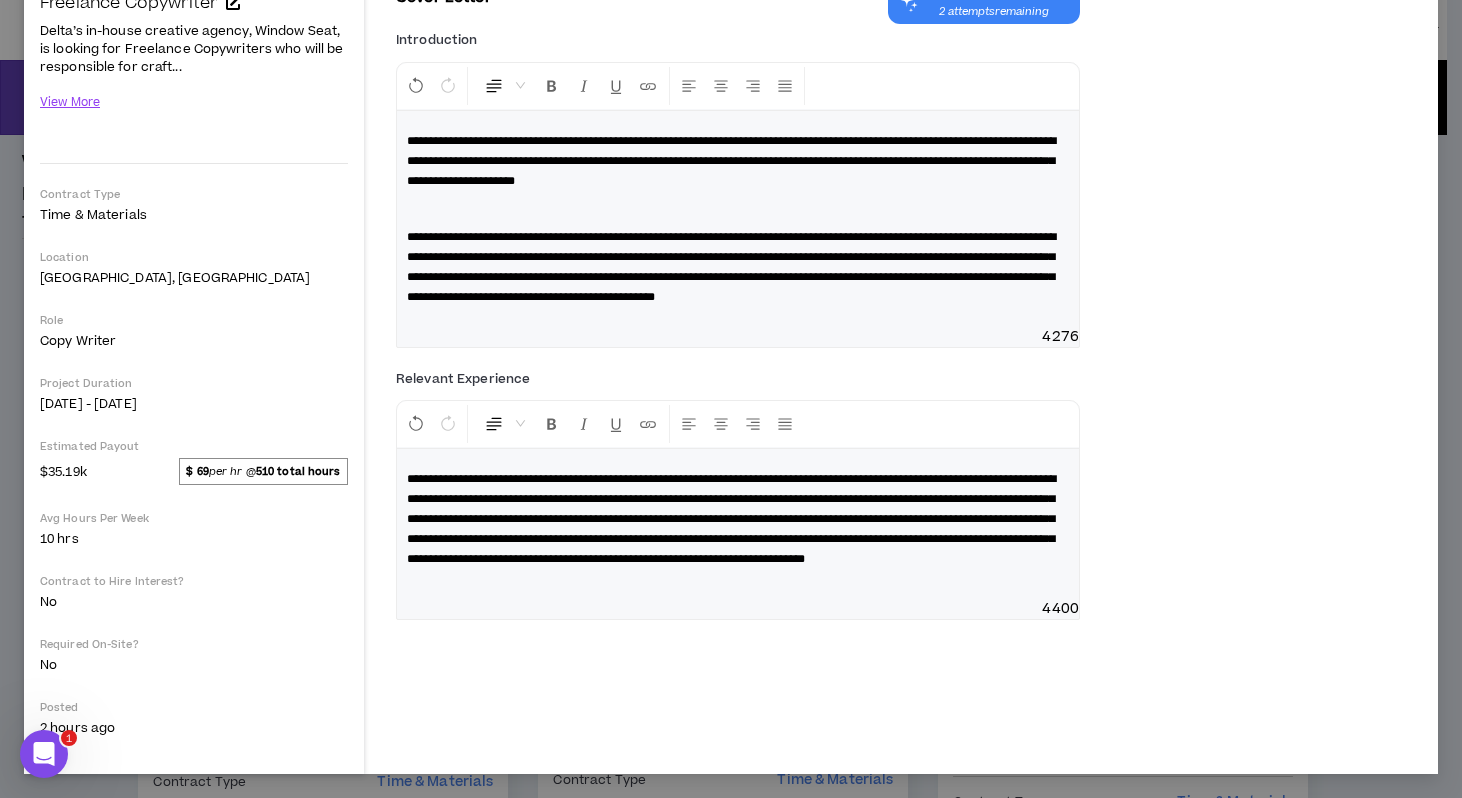 click on "**********" at bounding box center [738, 519] 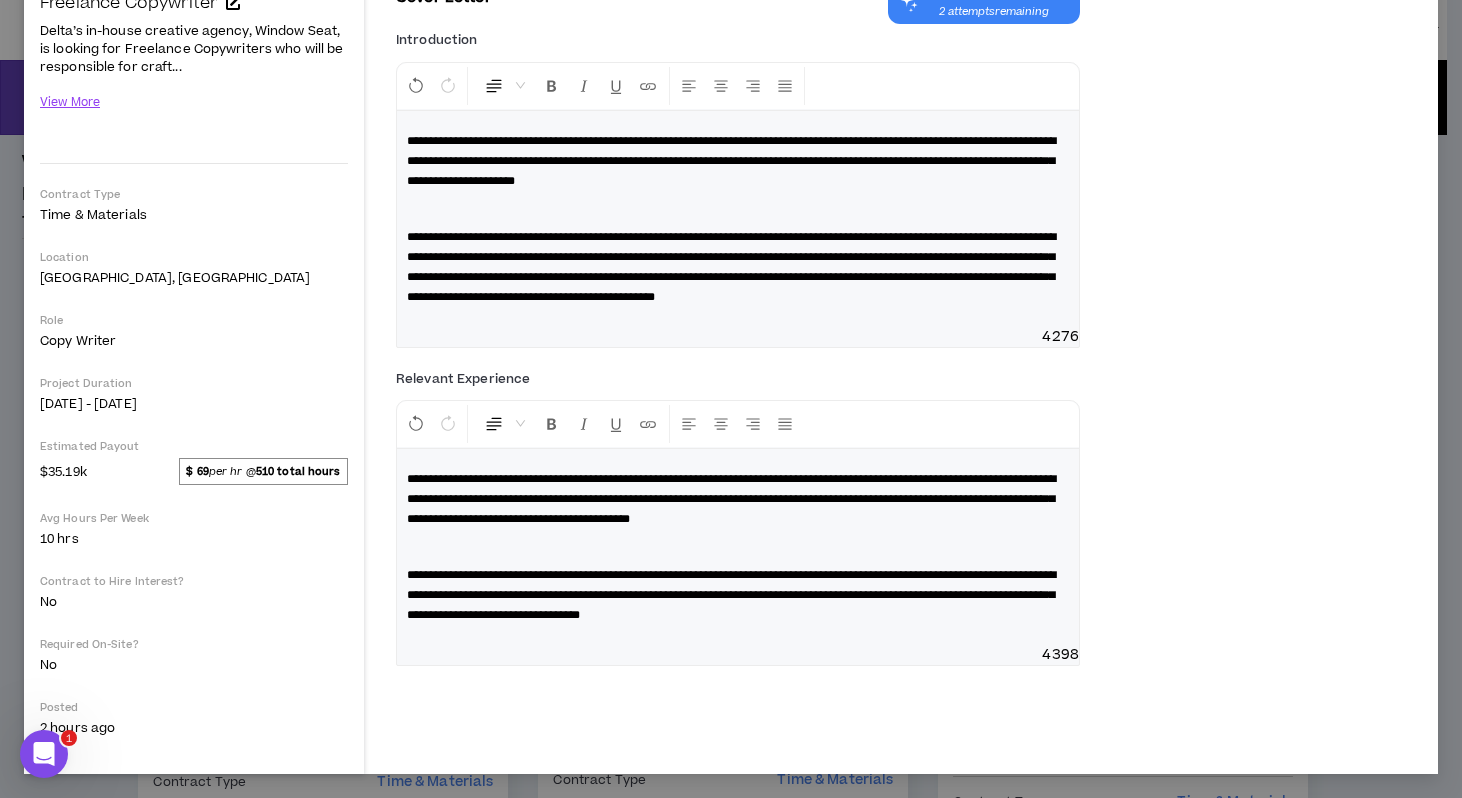 click on "**********" at bounding box center (731, 595) 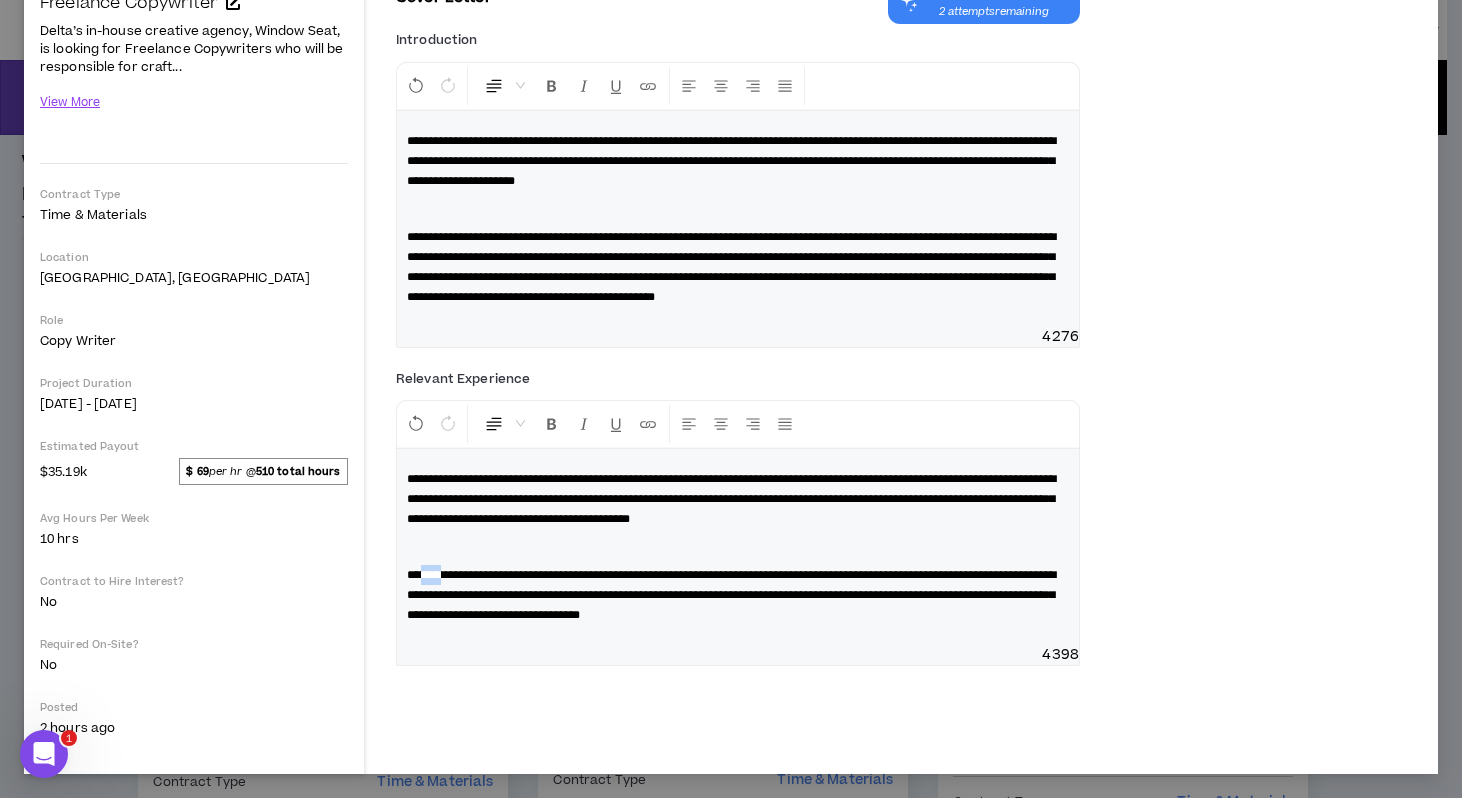 click on "**********" at bounding box center (731, 595) 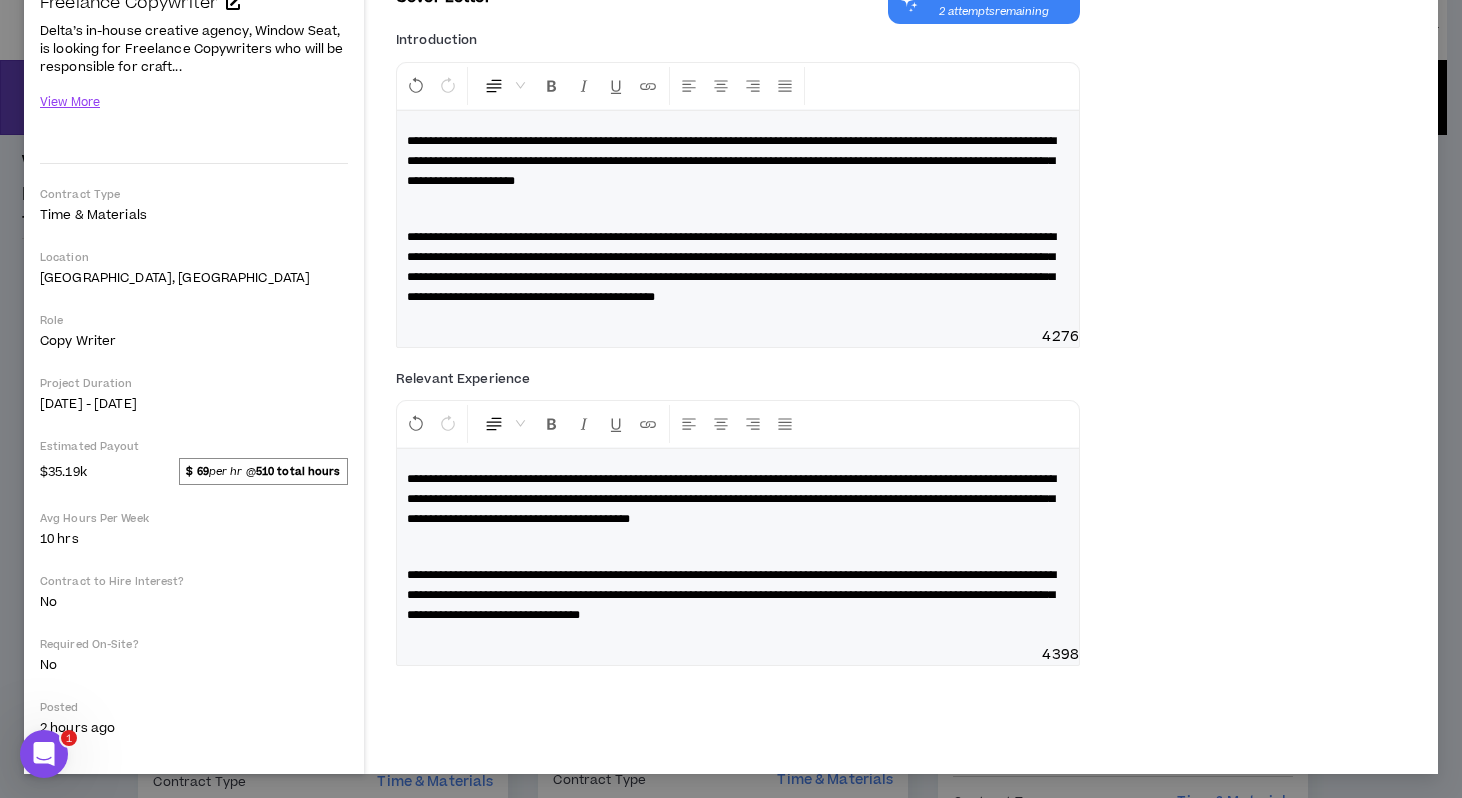 click on "**********" at bounding box center [738, 595] 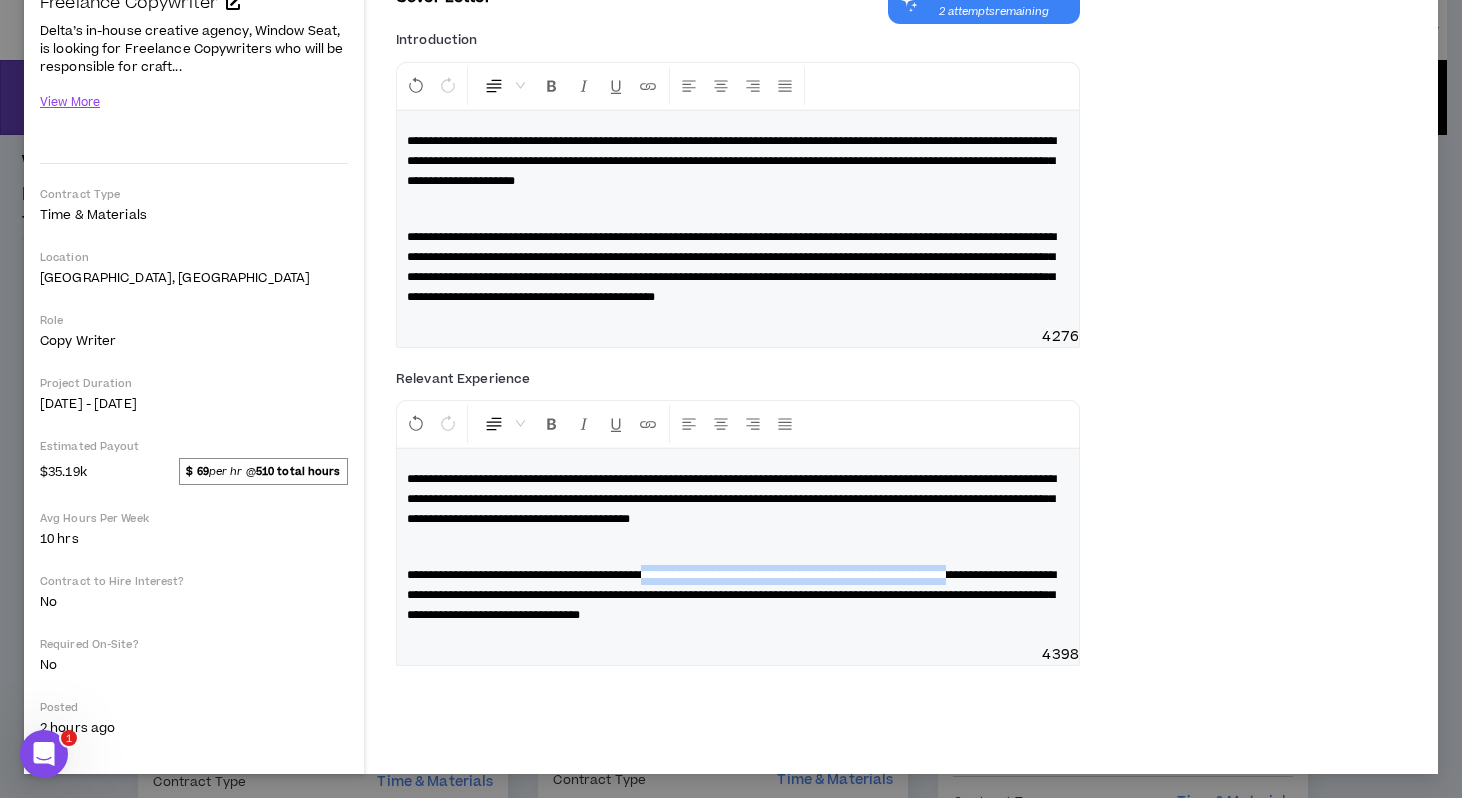 drag, startPoint x: 713, startPoint y: 615, endPoint x: 564, endPoint y: 640, distance: 151.08276 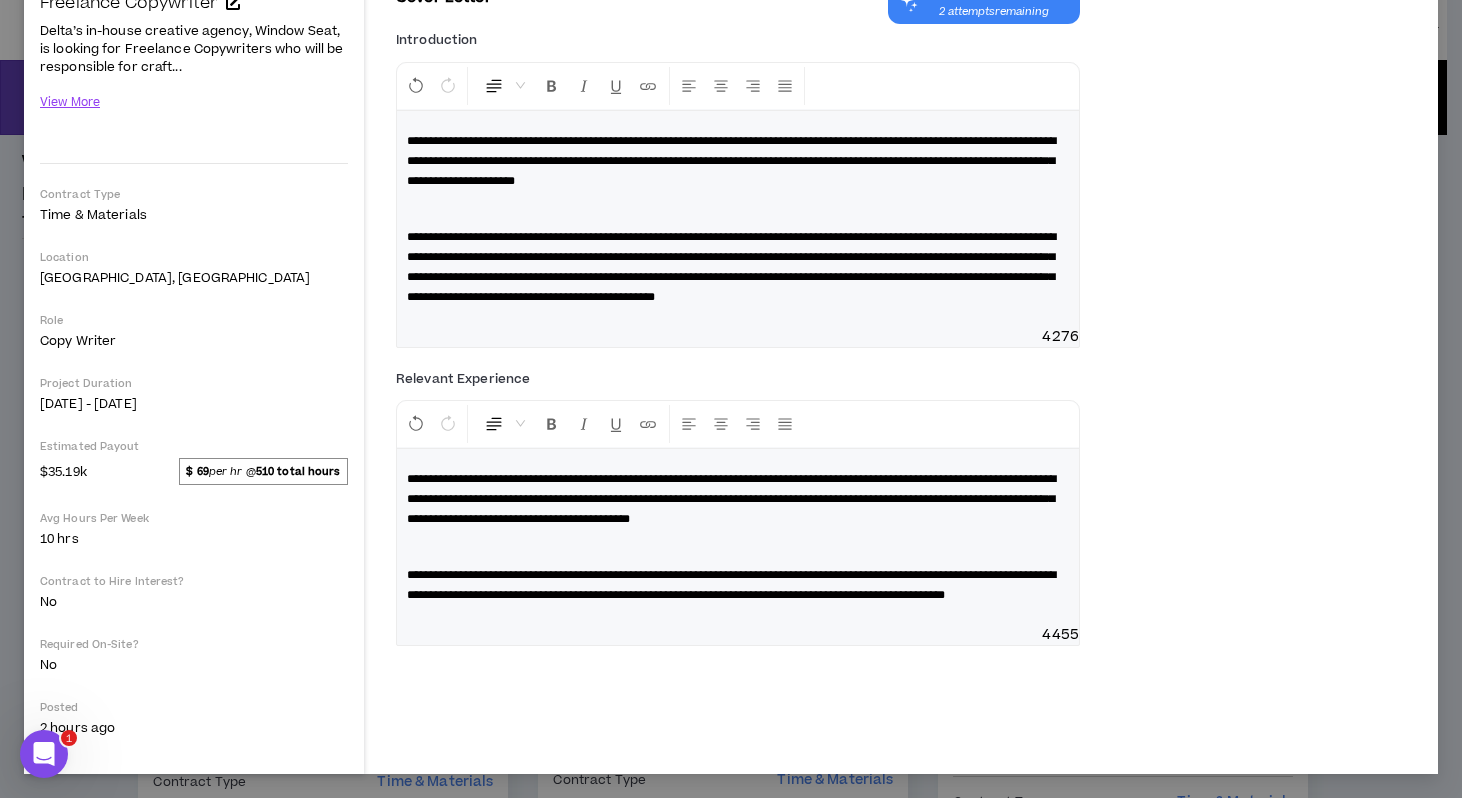 click on "4455" at bounding box center [738, 635] 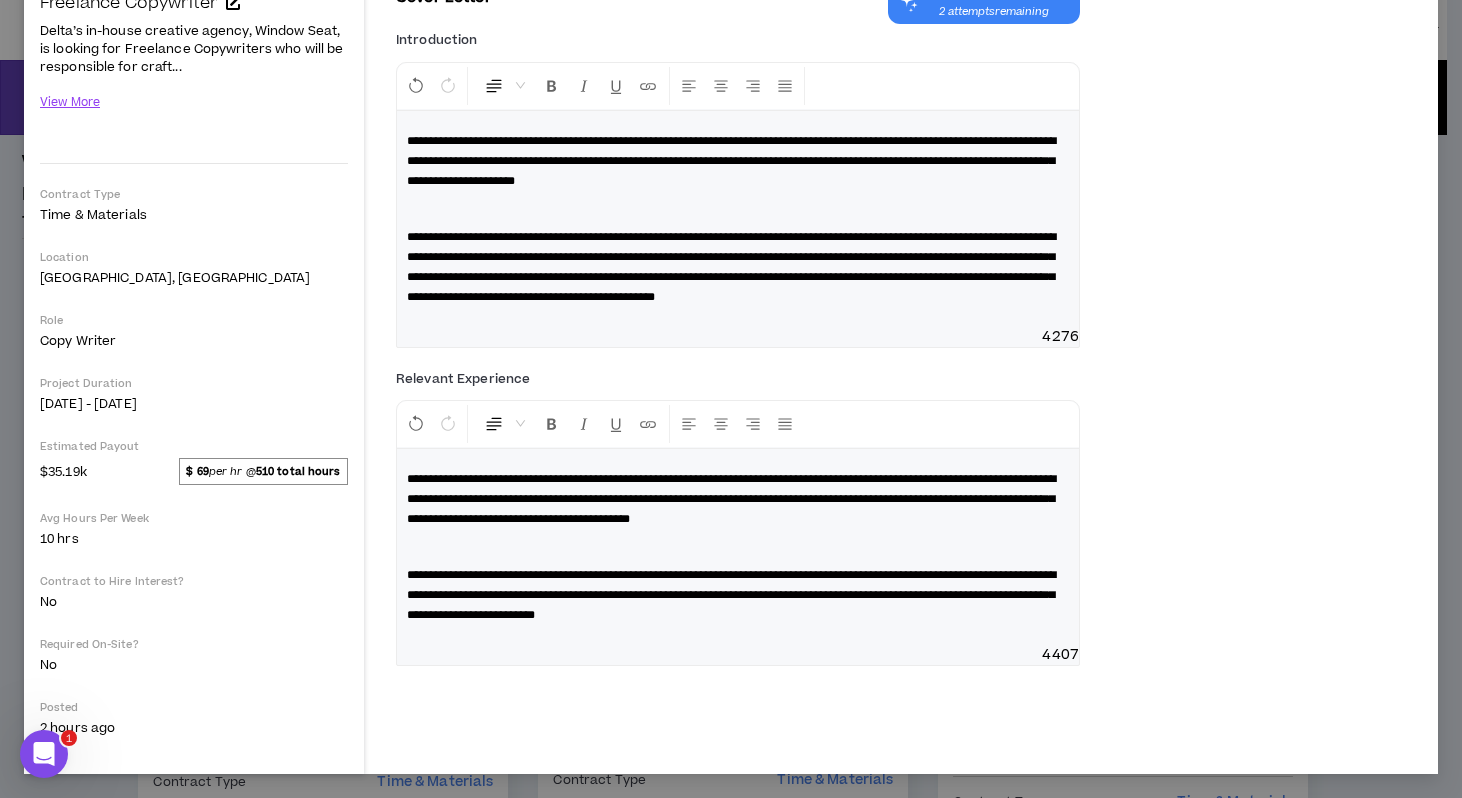 click on "**********" at bounding box center [738, 547] 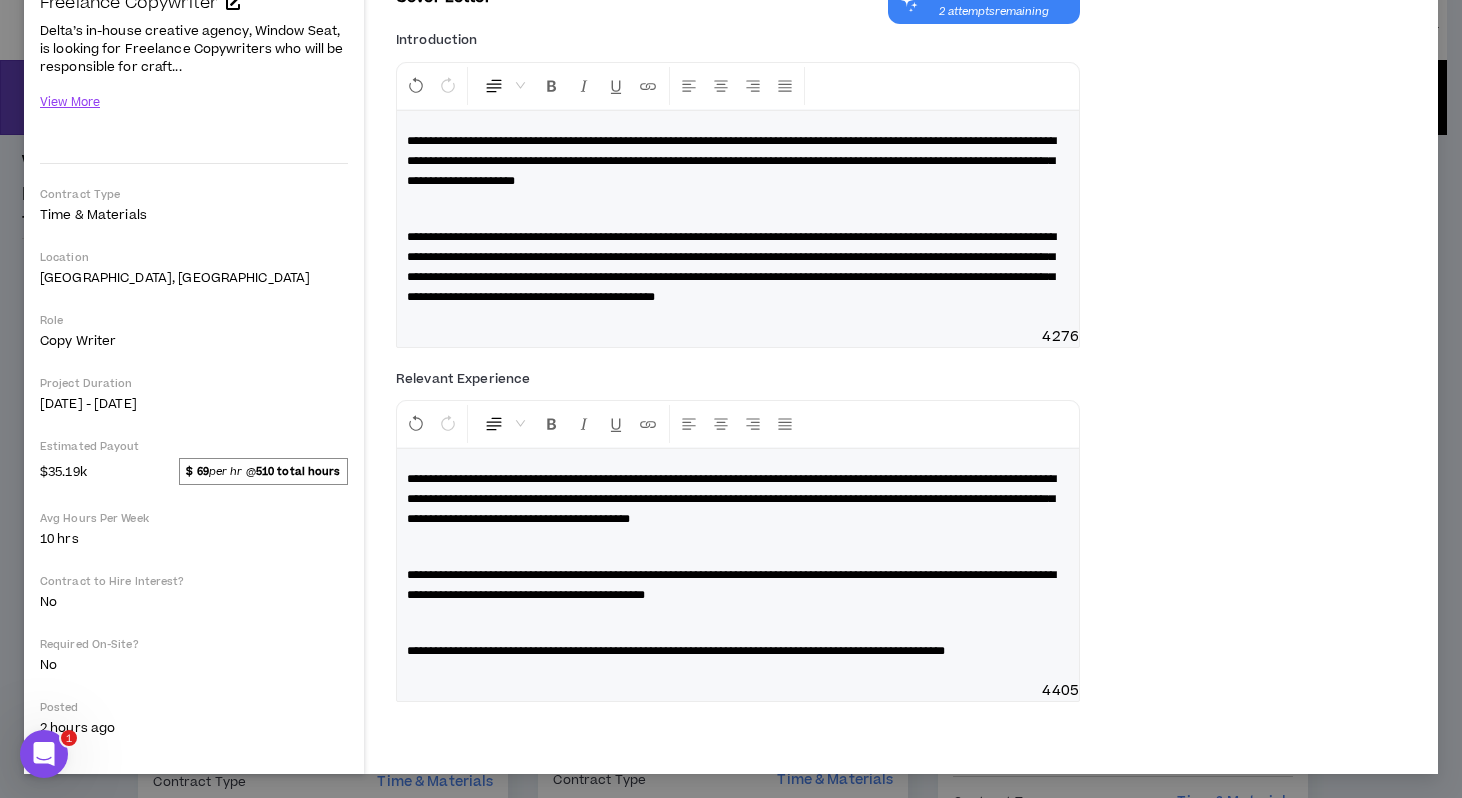 scroll, scrollTop: 246, scrollLeft: 0, axis: vertical 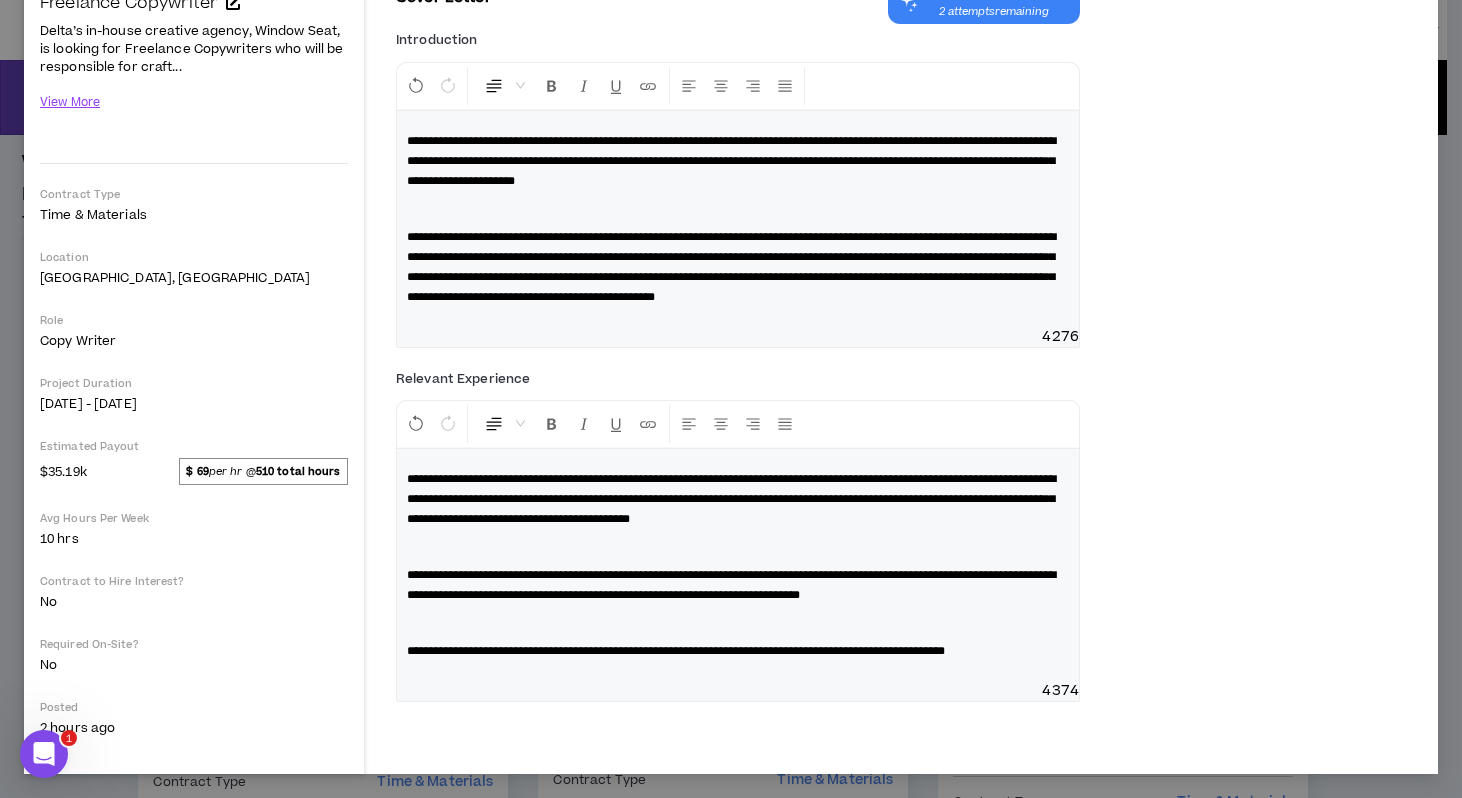 click on "**********" at bounding box center [731, 585] 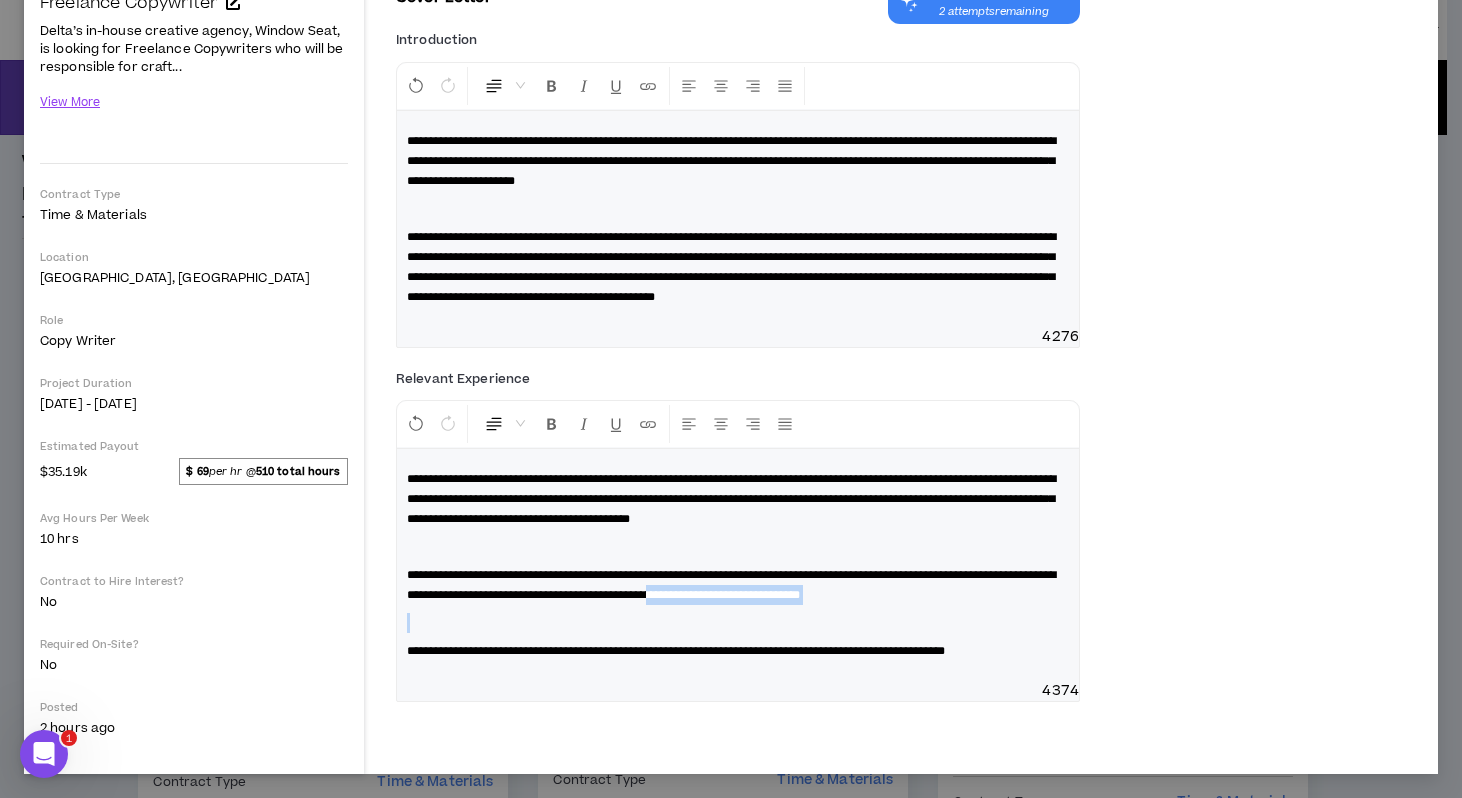 drag, startPoint x: 919, startPoint y: 613, endPoint x: 943, endPoint y: 647, distance: 41.617306 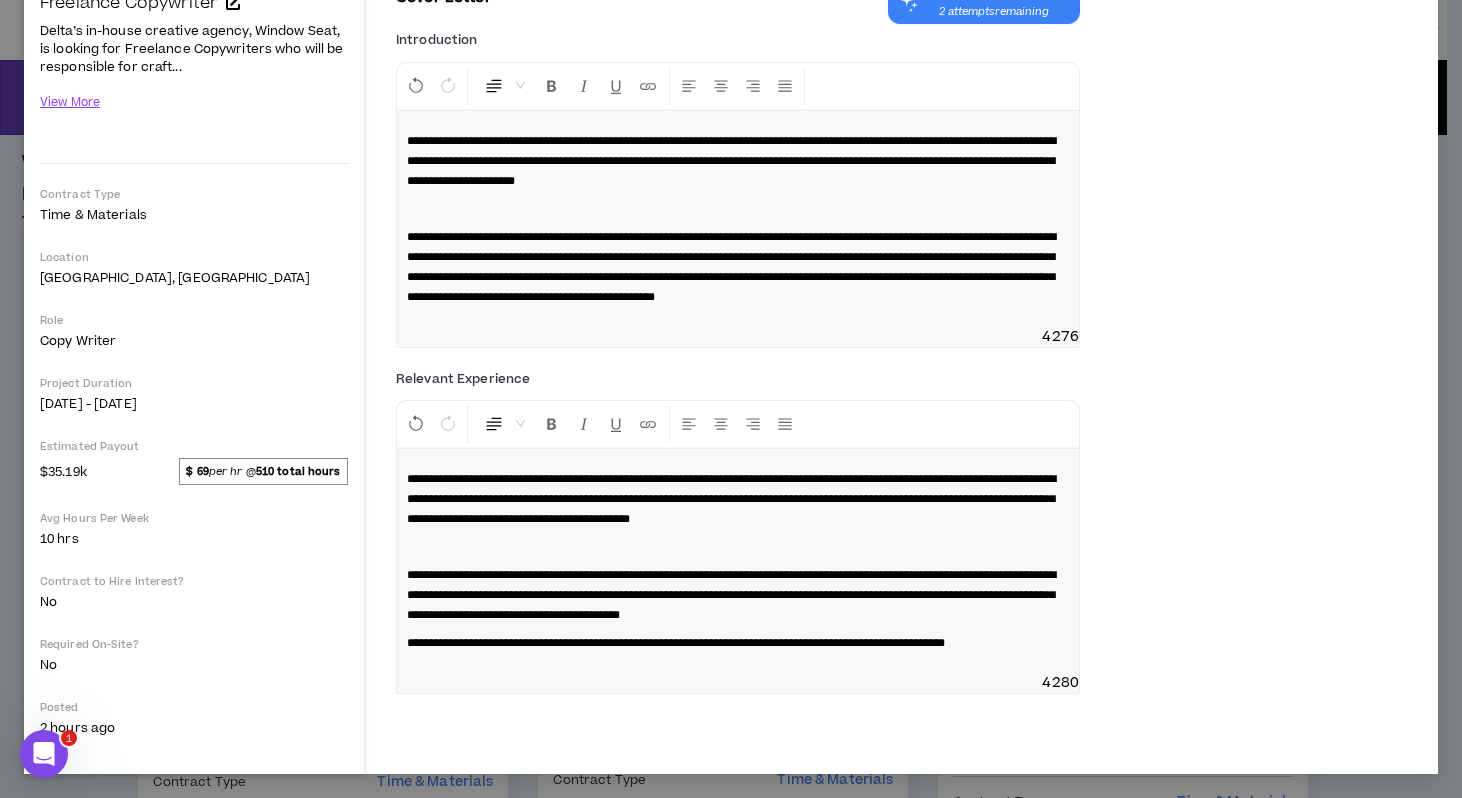 scroll, scrollTop: 246, scrollLeft: 0, axis: vertical 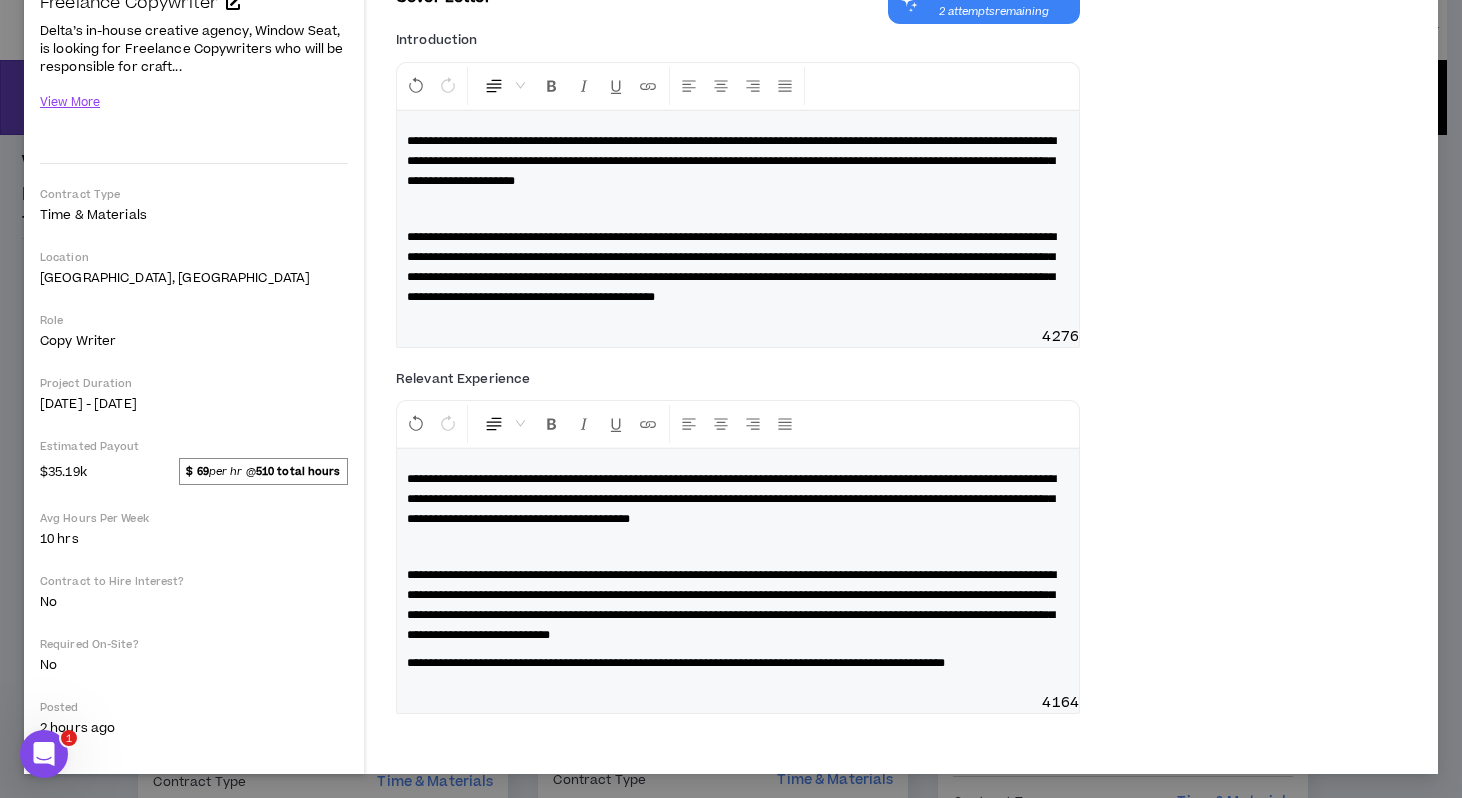 drag, startPoint x: 485, startPoint y: 676, endPoint x: 500, endPoint y: 690, distance: 20.518284 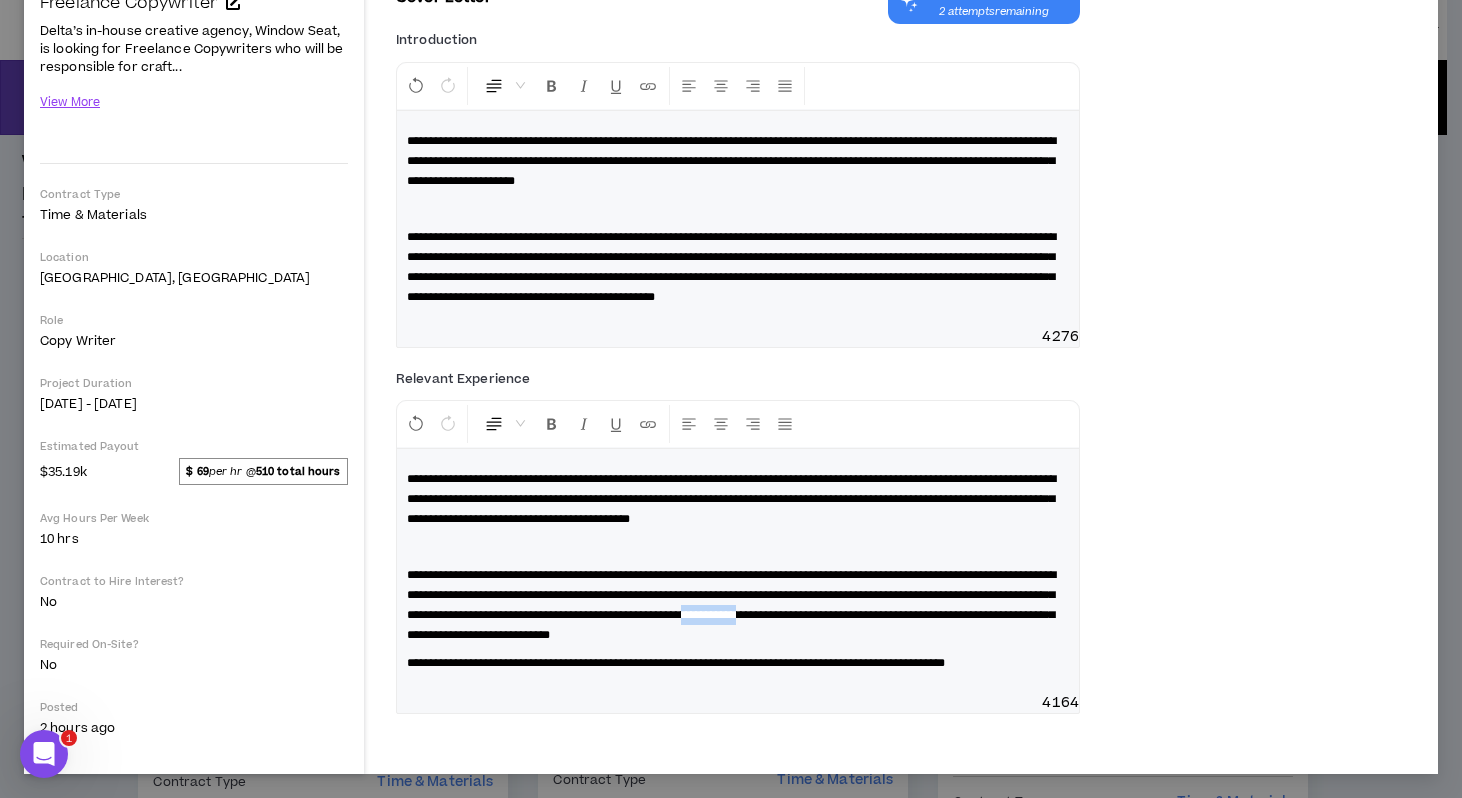 drag, startPoint x: 591, startPoint y: 656, endPoint x: 509, endPoint y: 656, distance: 82 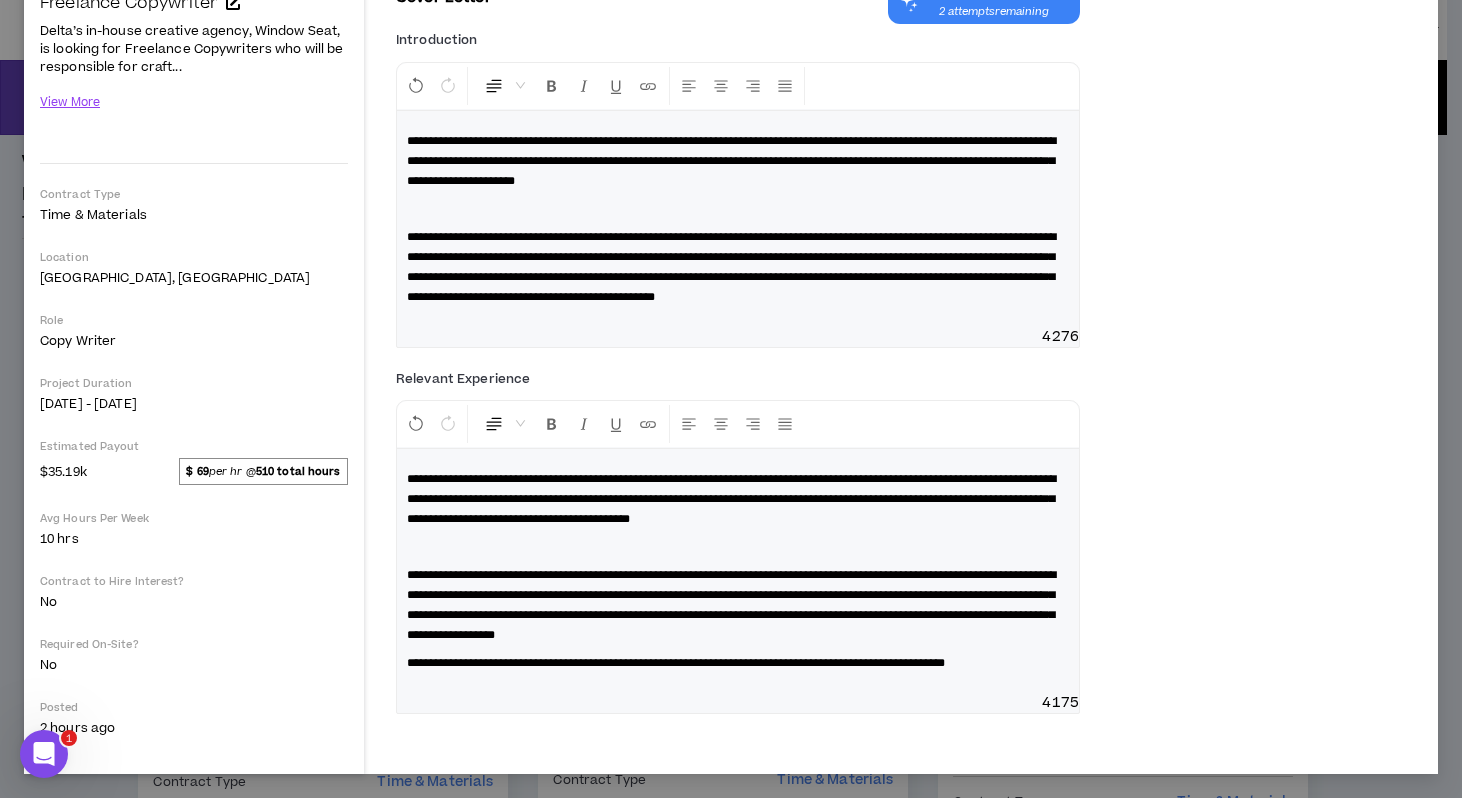 click on "**********" at bounding box center [731, 605] 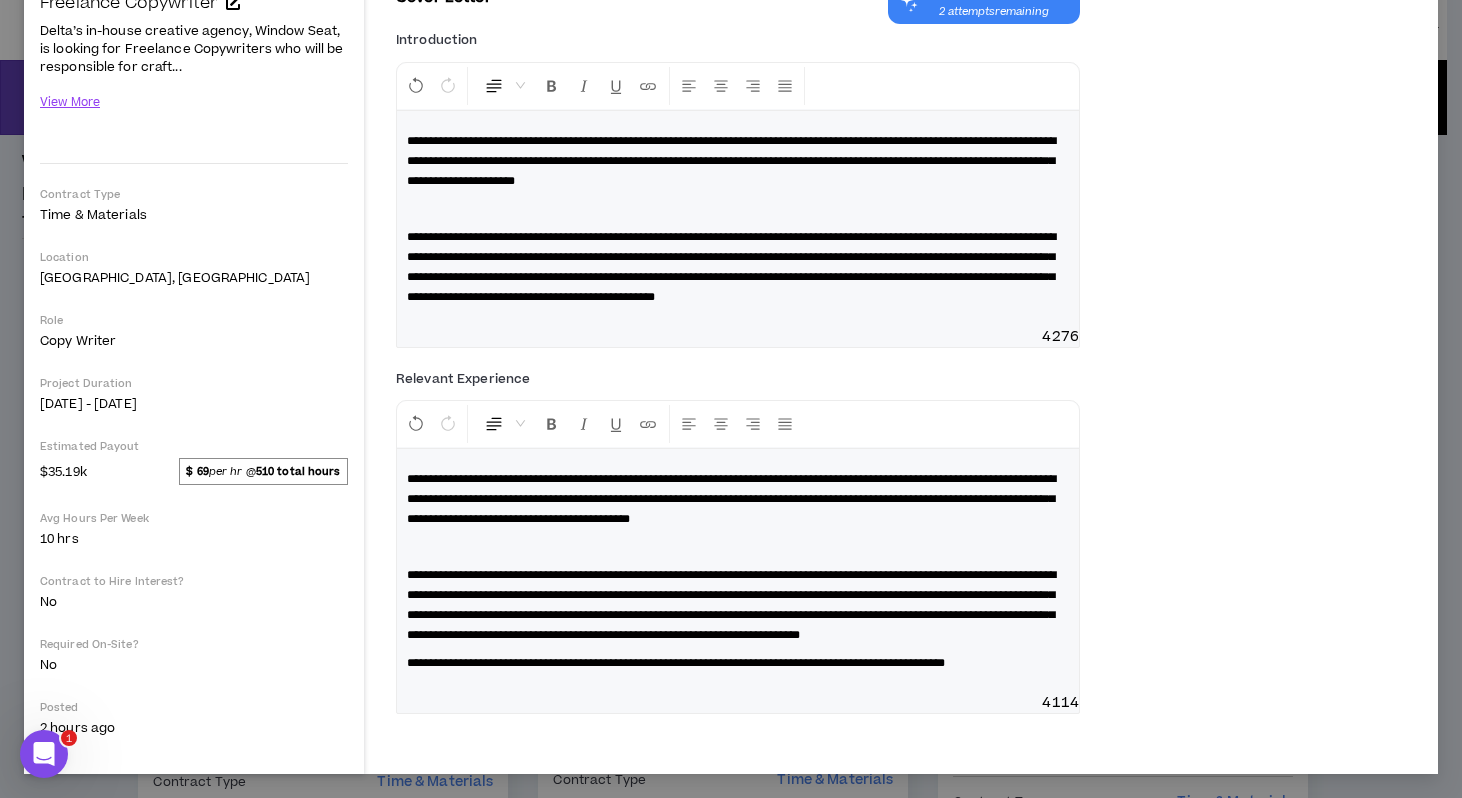 scroll, scrollTop: 254, scrollLeft: 0, axis: vertical 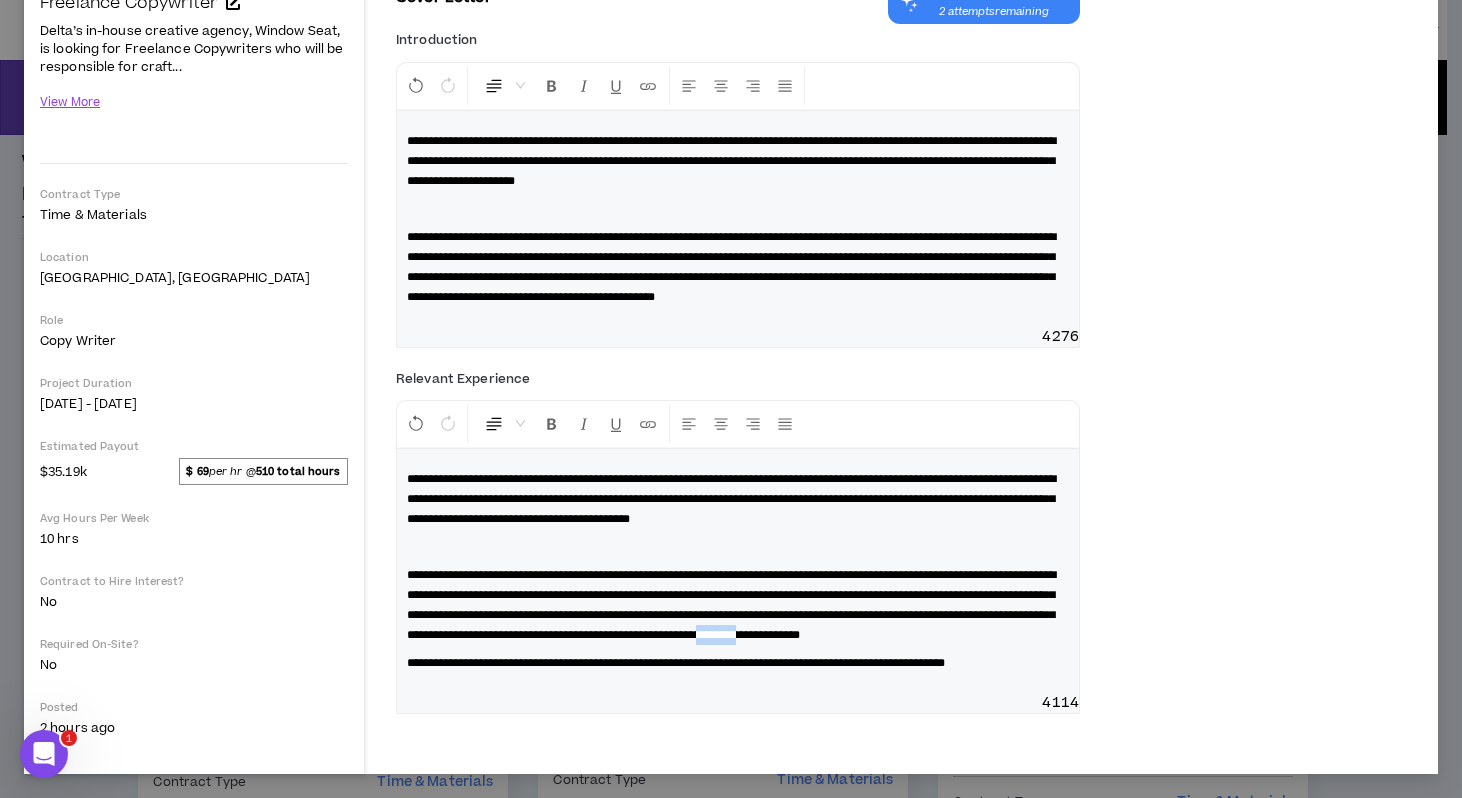 click on "**********" at bounding box center (731, 605) 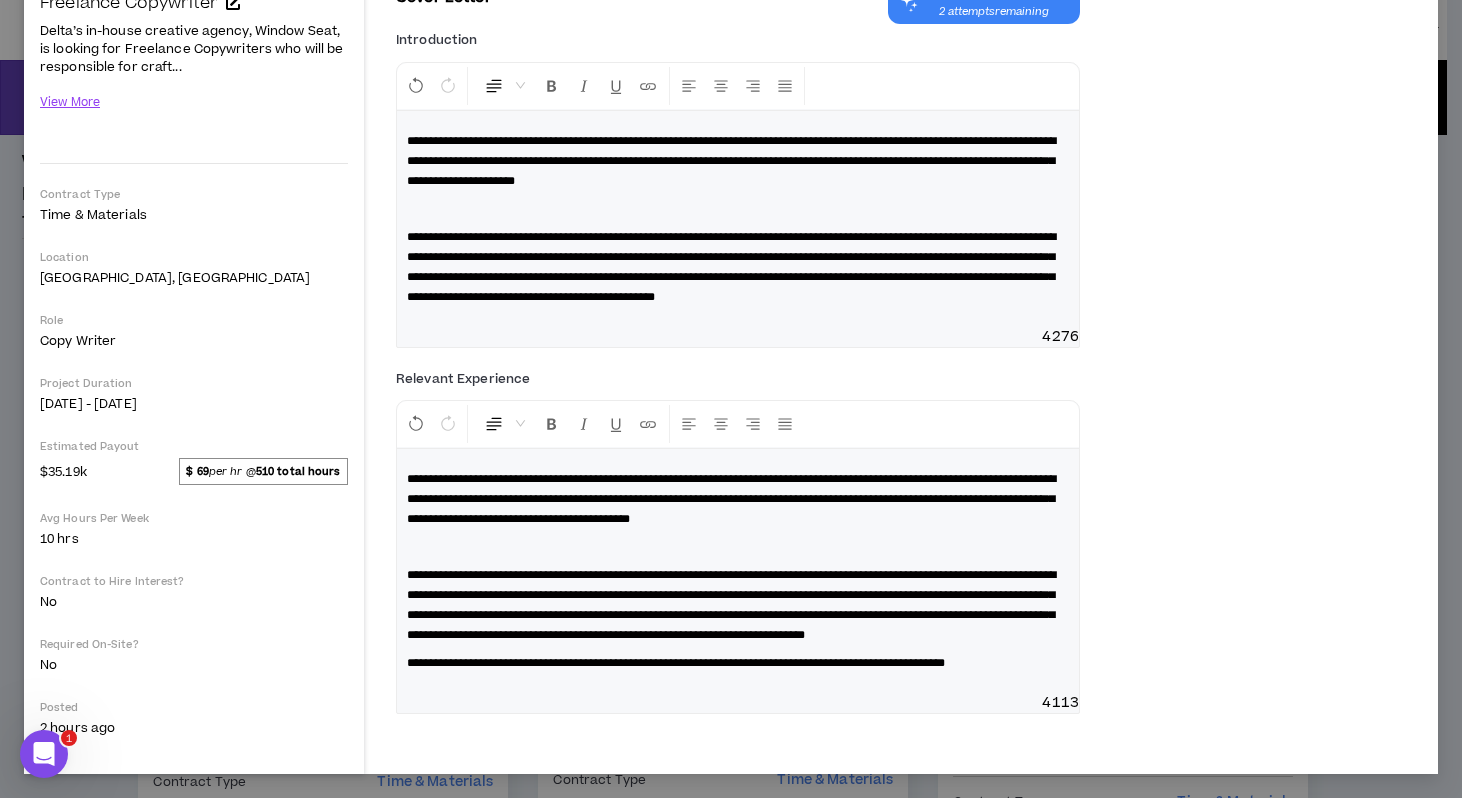 click on "**********" at bounding box center (731, 605) 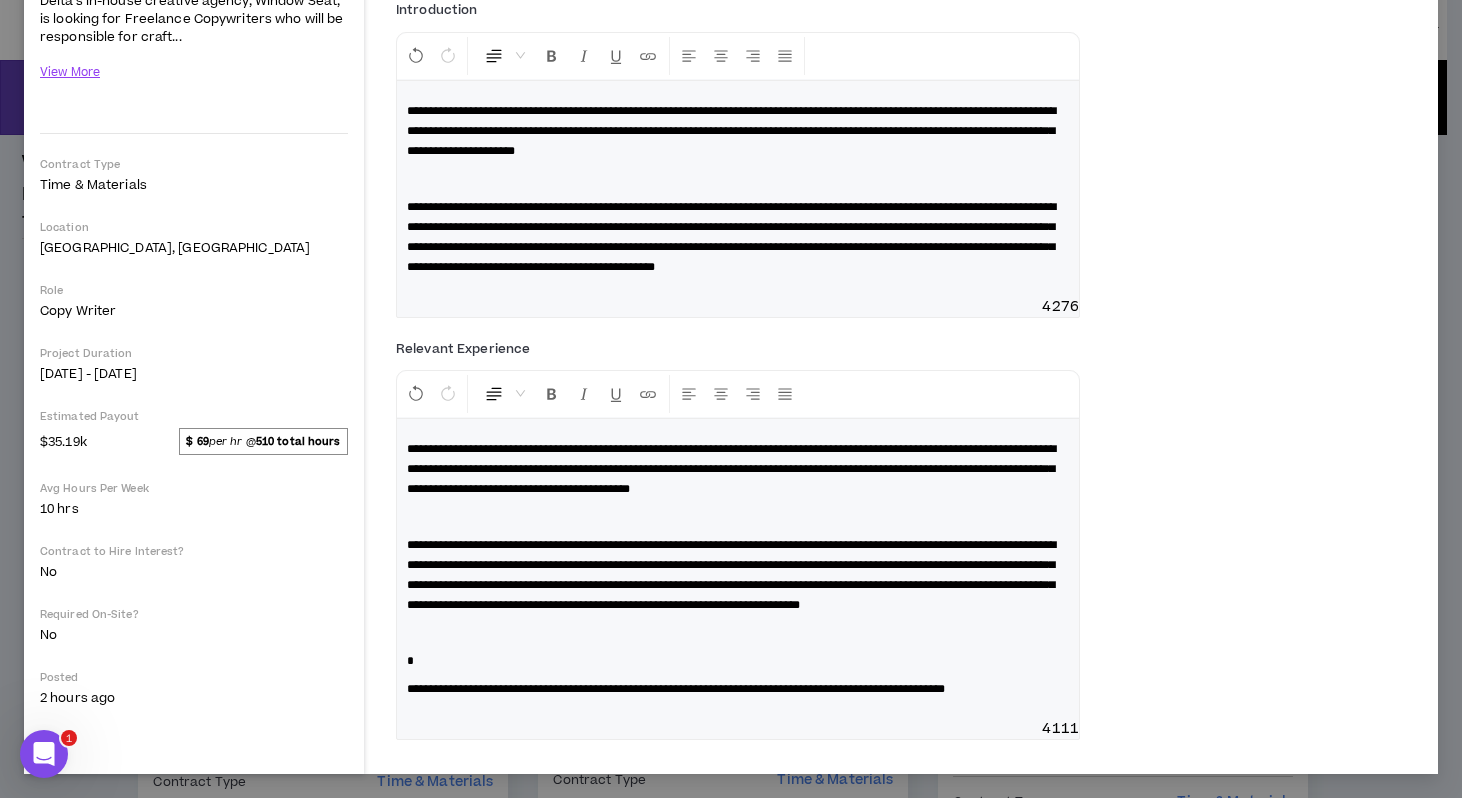 scroll, scrollTop: 285, scrollLeft: 0, axis: vertical 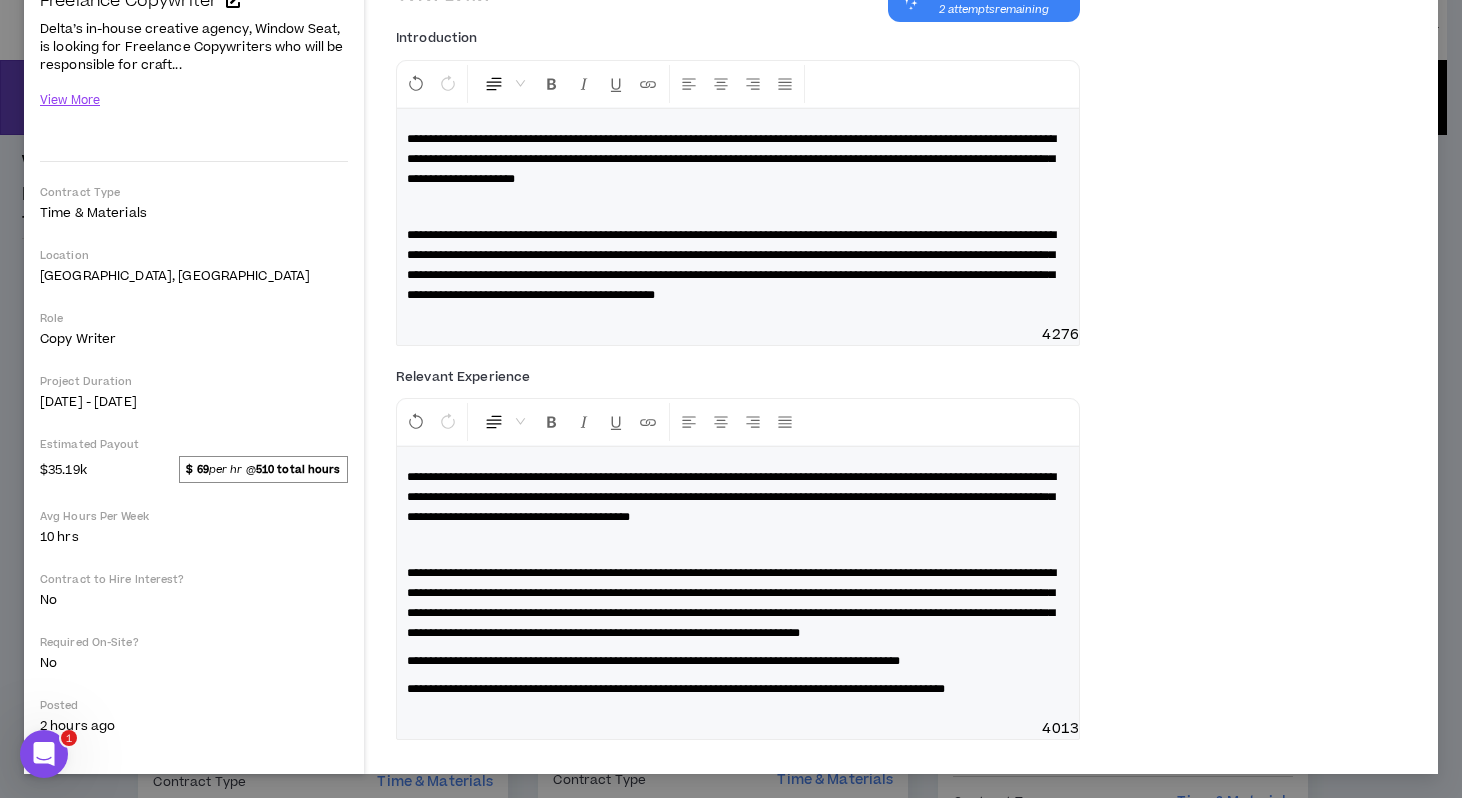 click on "**********" at bounding box center [738, 661] 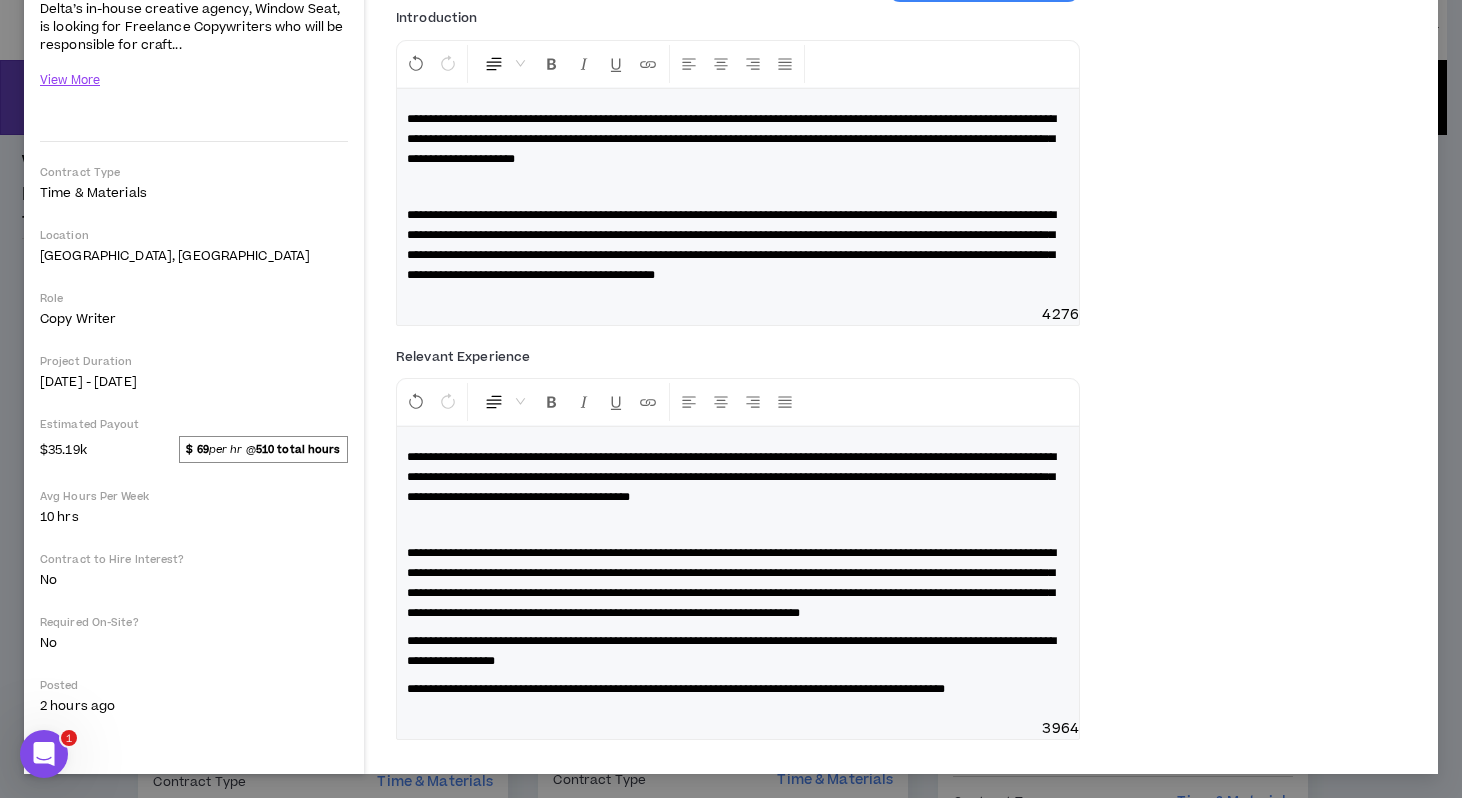 scroll, scrollTop: 326, scrollLeft: 0, axis: vertical 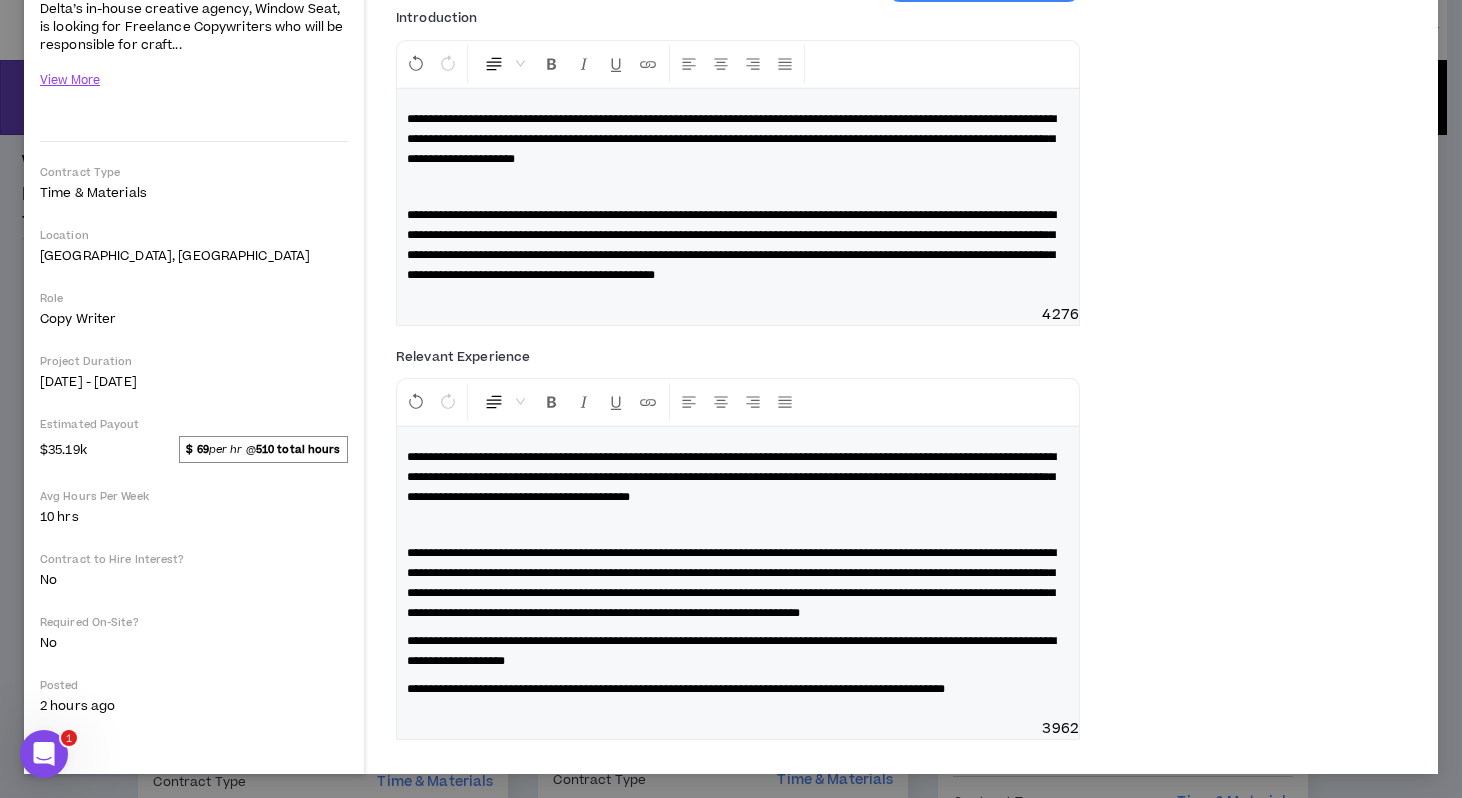 click on "**********" at bounding box center [731, 651] 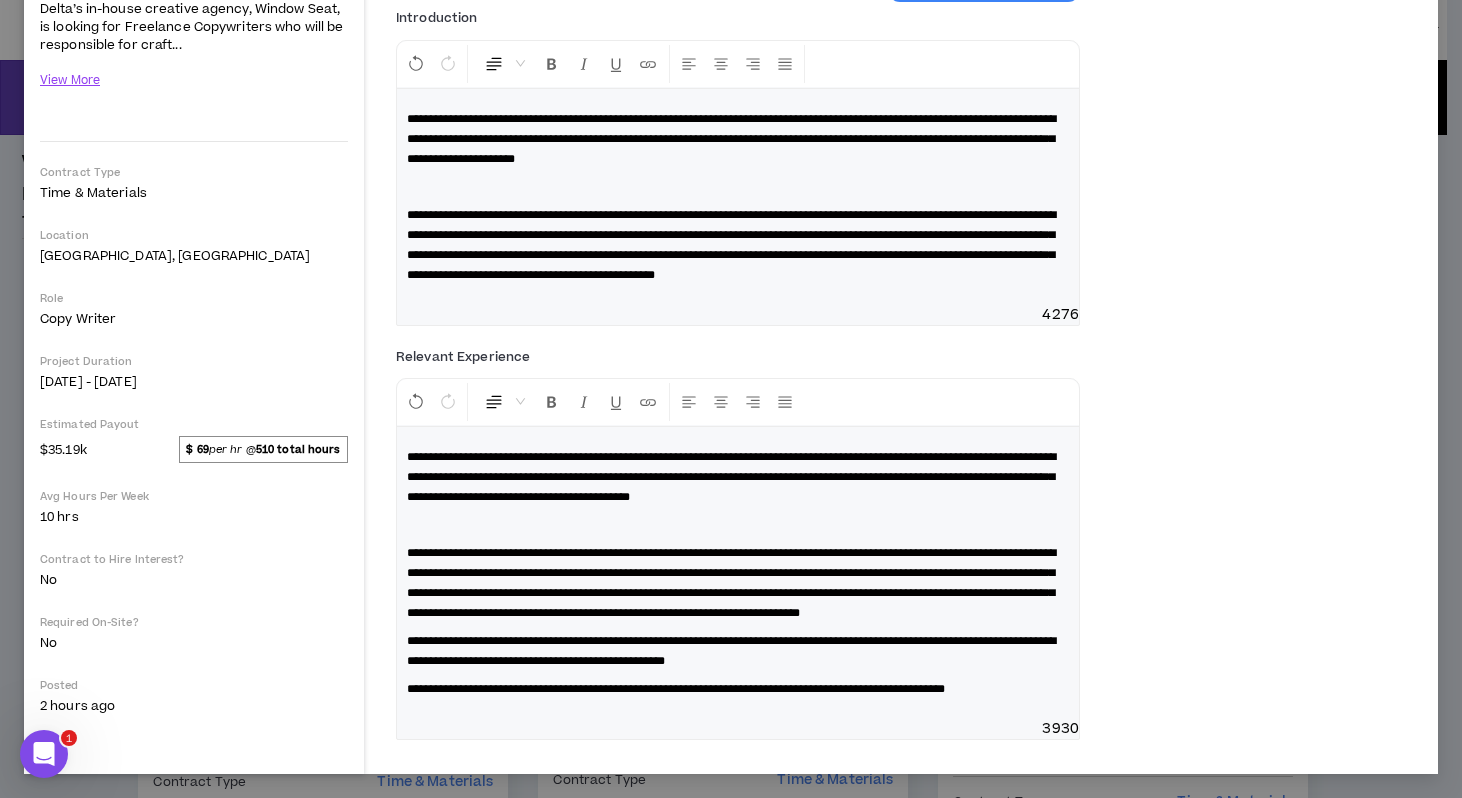 click on "**********" at bounding box center [731, 651] 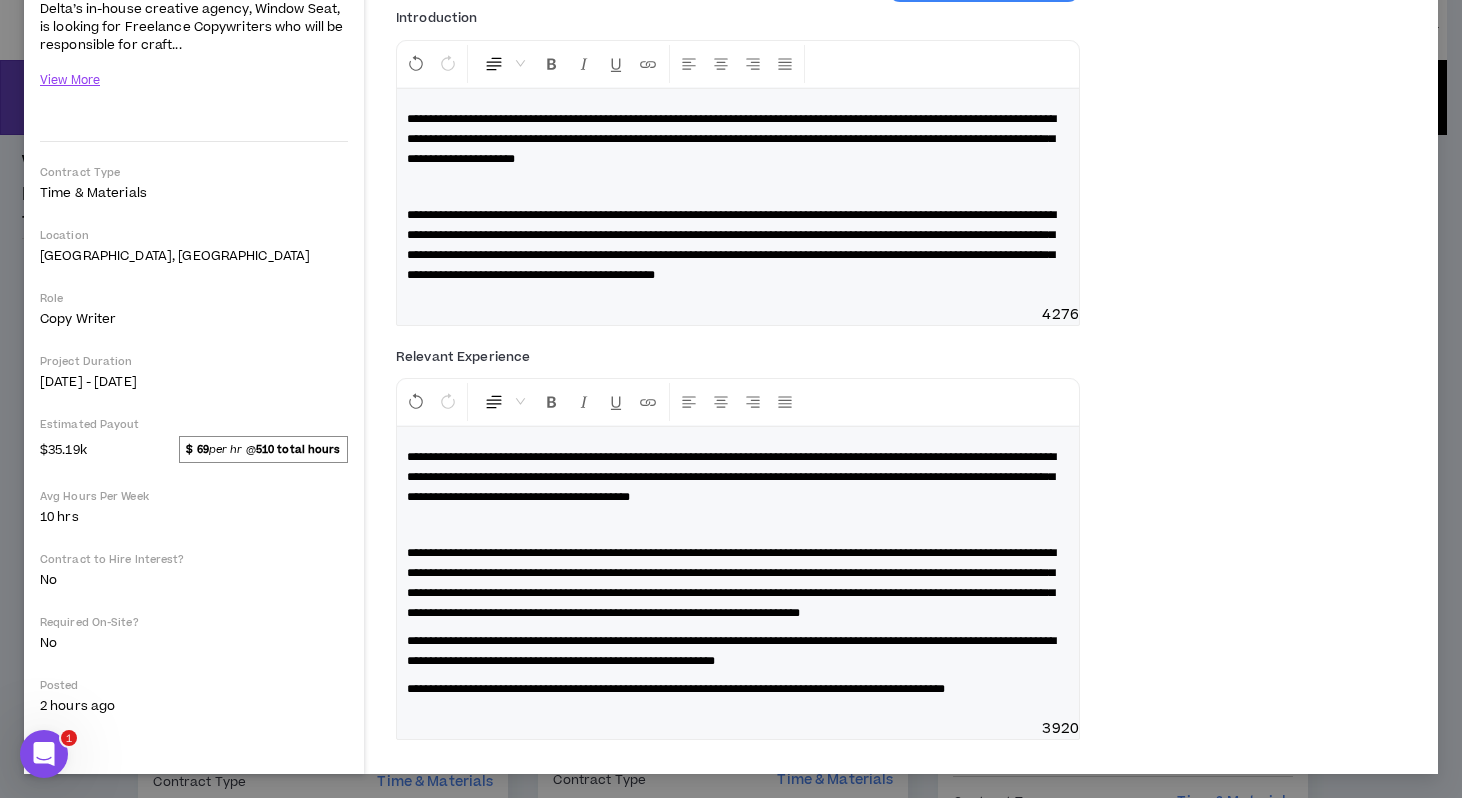 click on "**********" at bounding box center (731, 651) 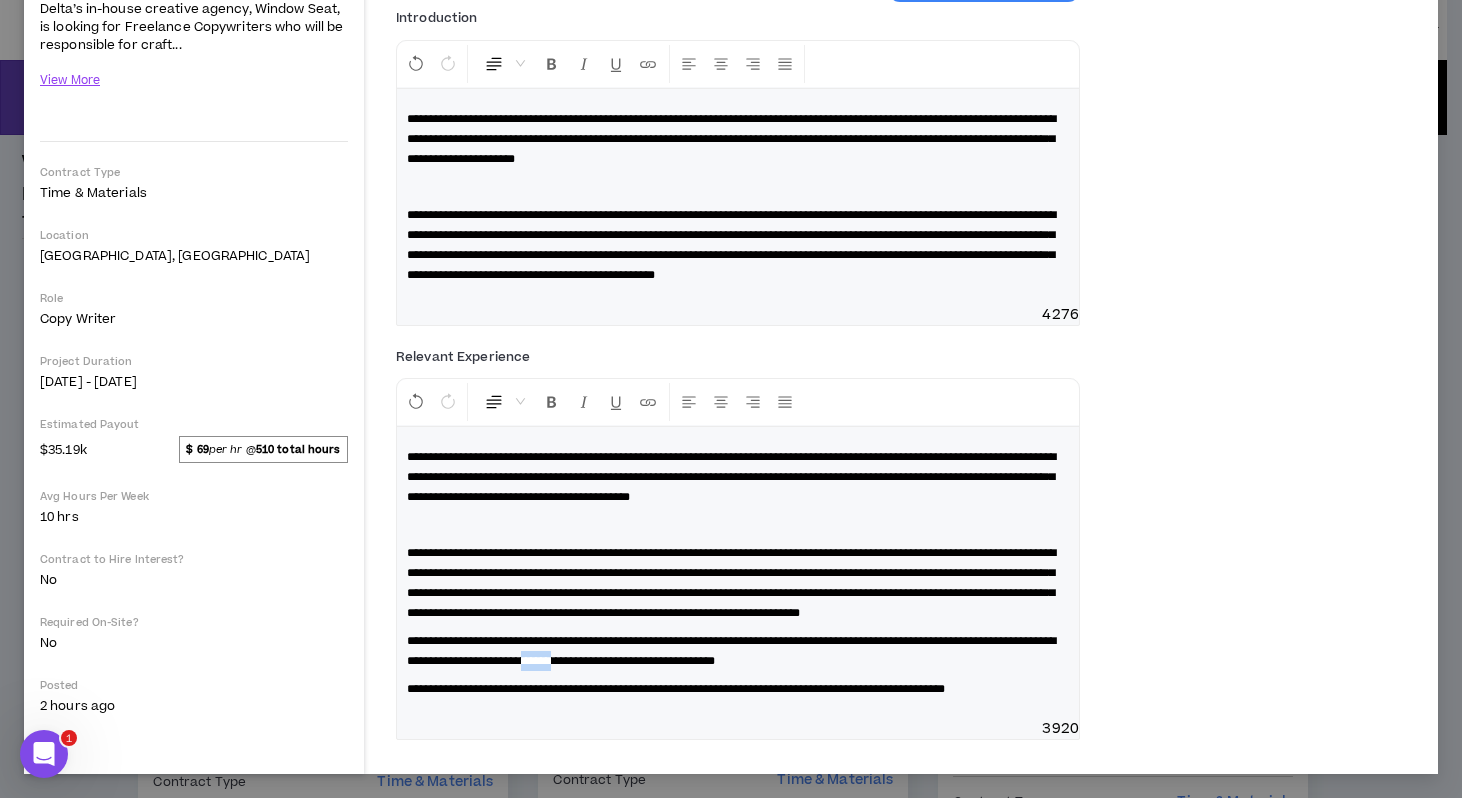 click on "**********" at bounding box center [731, 651] 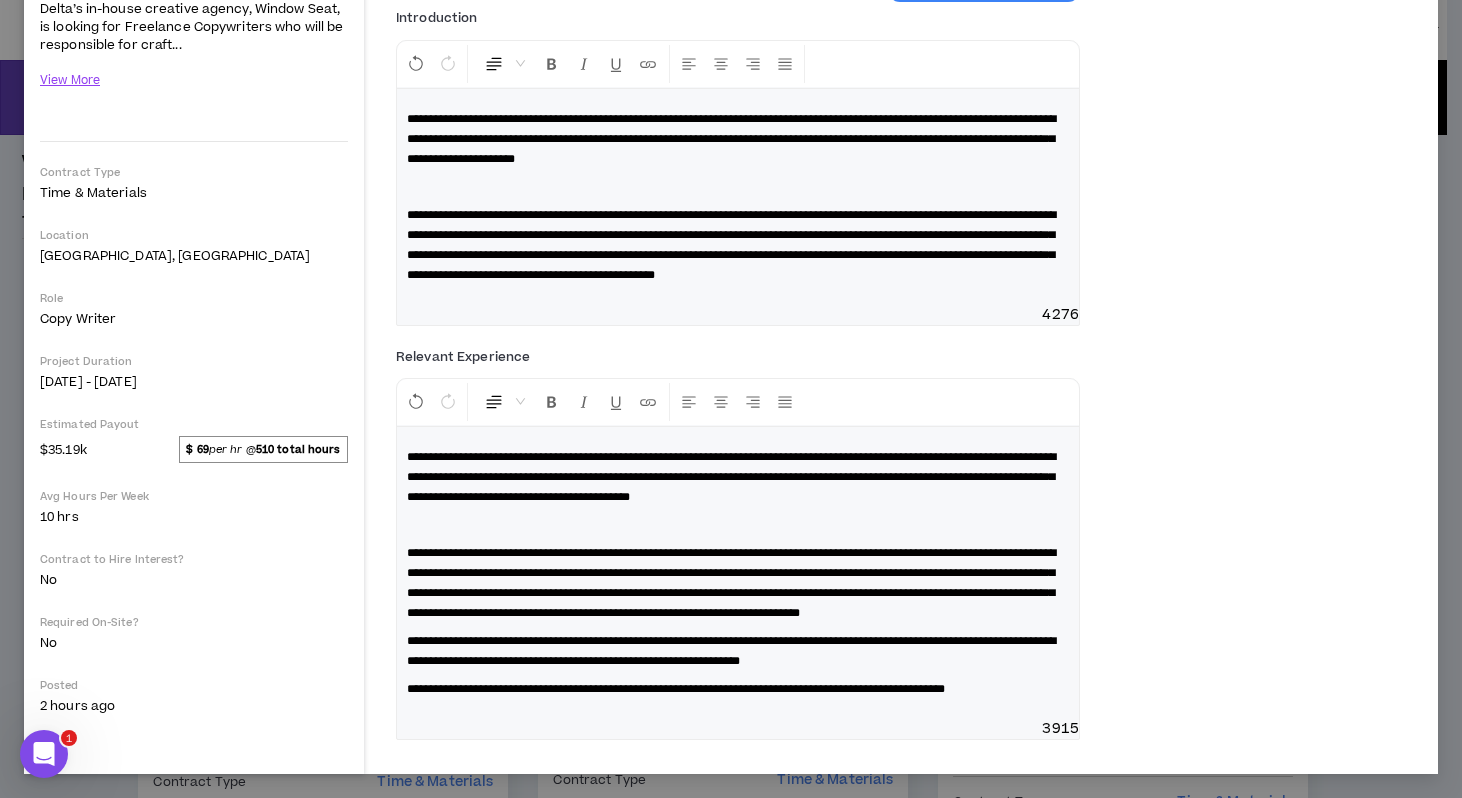click on "**********" at bounding box center (738, 651) 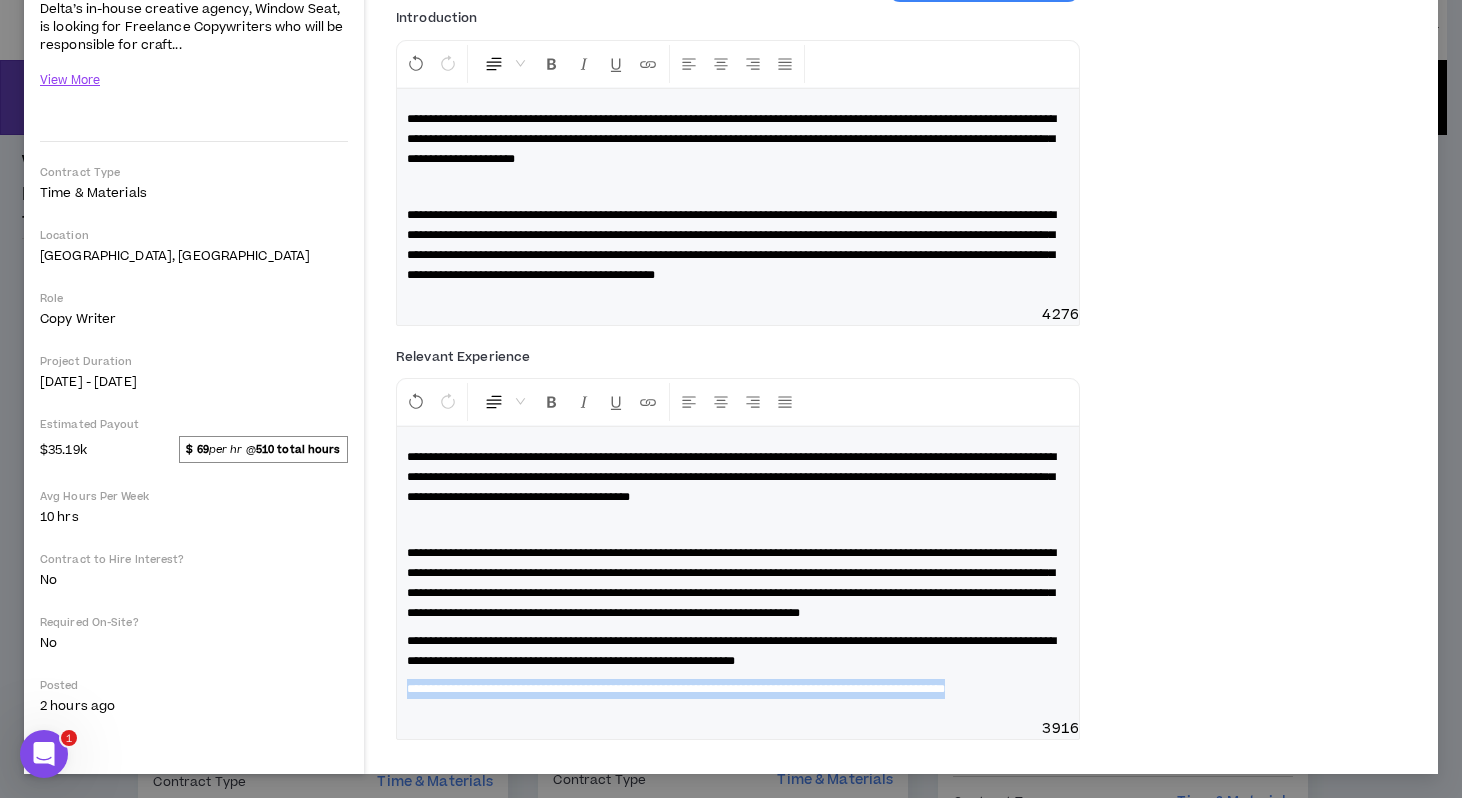 drag, startPoint x: 466, startPoint y: 694, endPoint x: 402, endPoint y: 668, distance: 69.079666 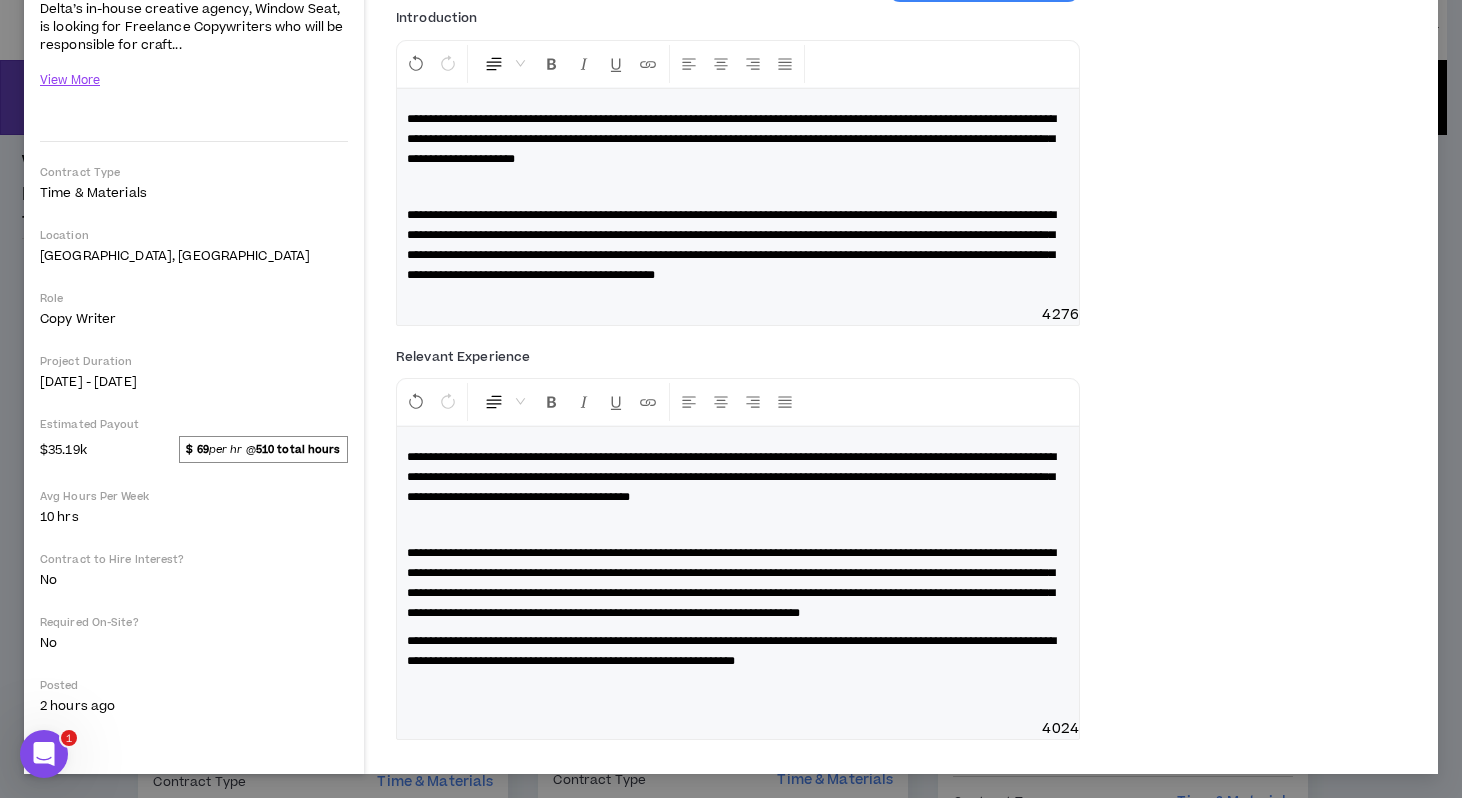 scroll, scrollTop: 306, scrollLeft: 0, axis: vertical 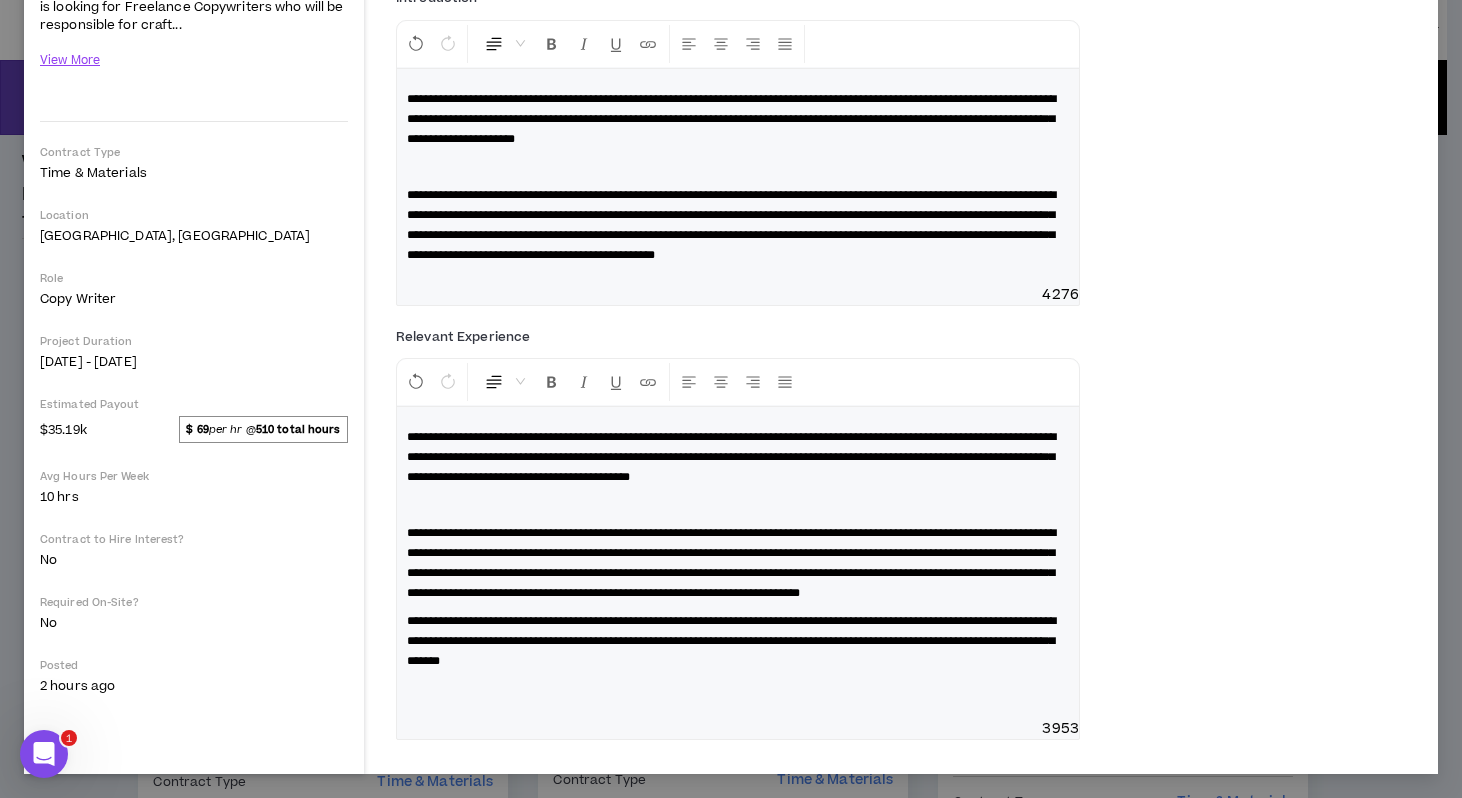 click on "**********" at bounding box center [738, 641] 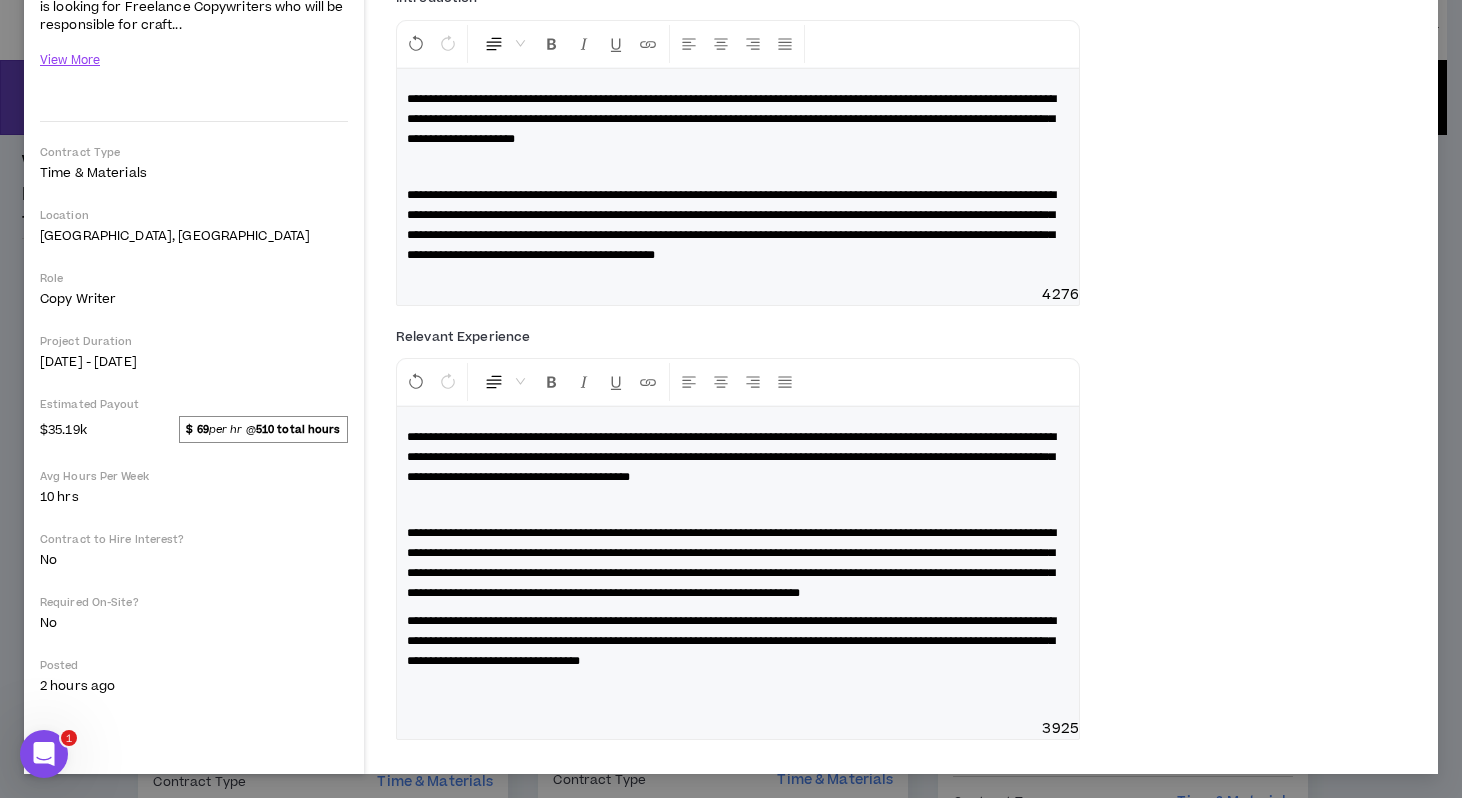 click on "**********" at bounding box center [731, 641] 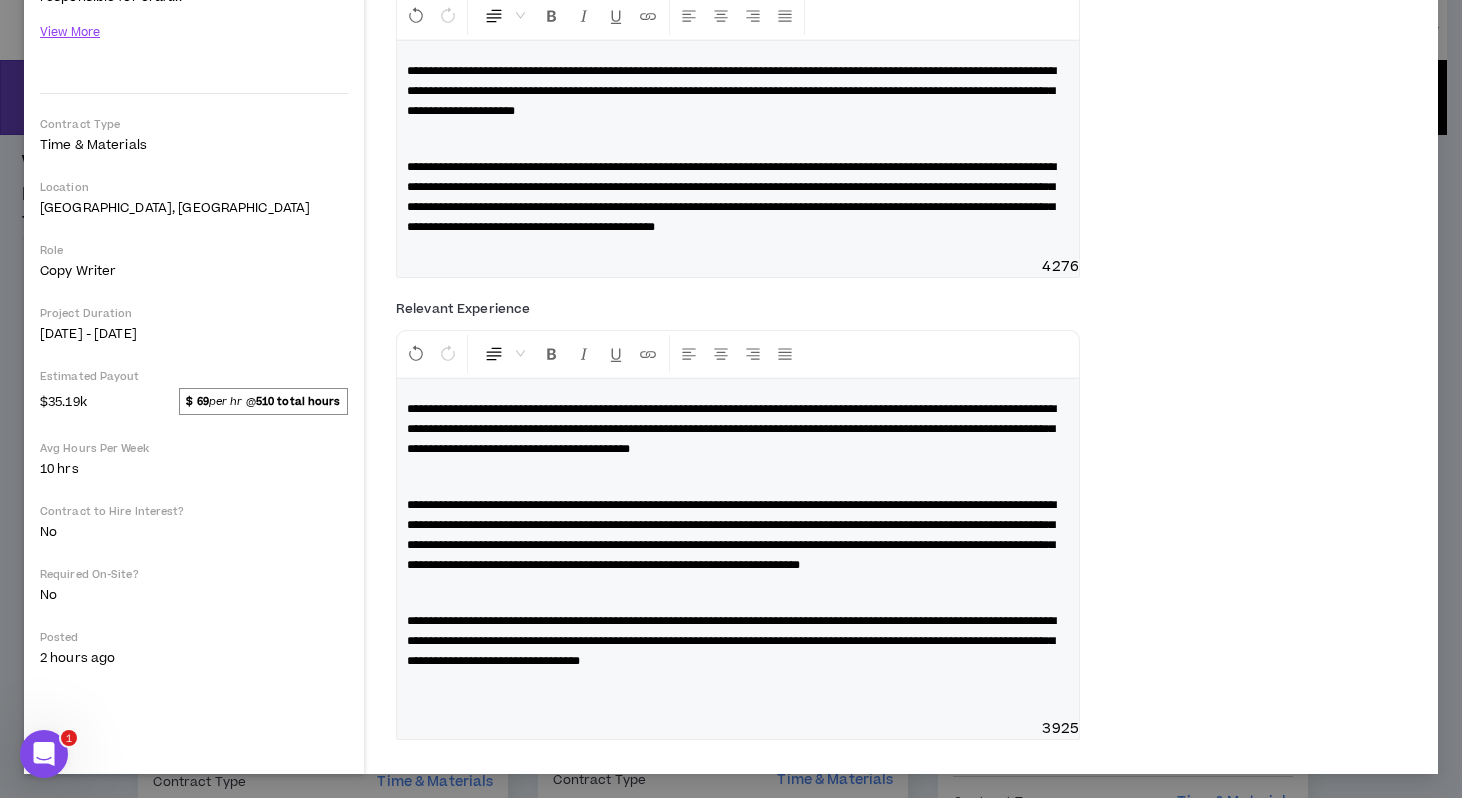click on "**********" at bounding box center (731, 641) 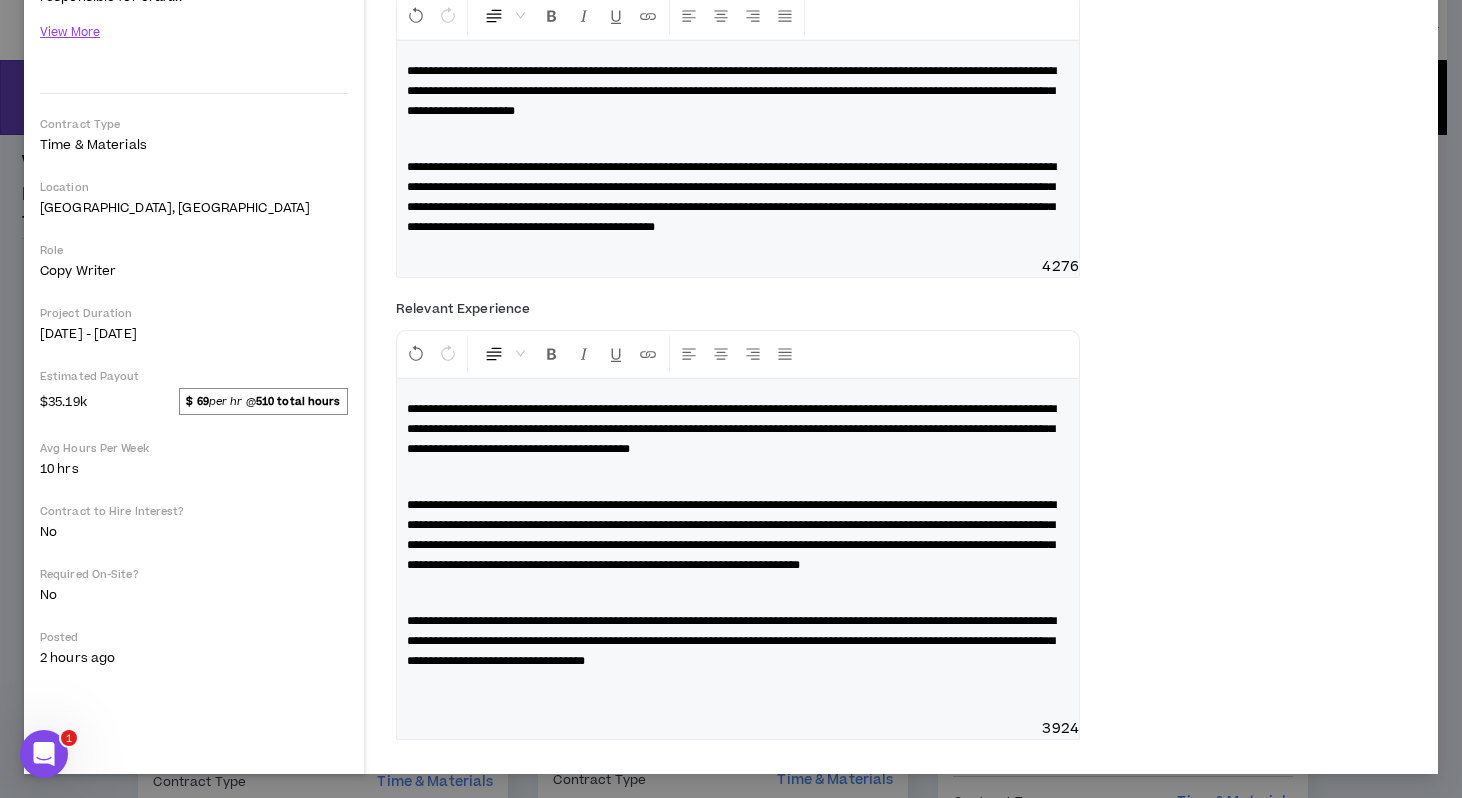 click on "**********" at bounding box center [731, 641] 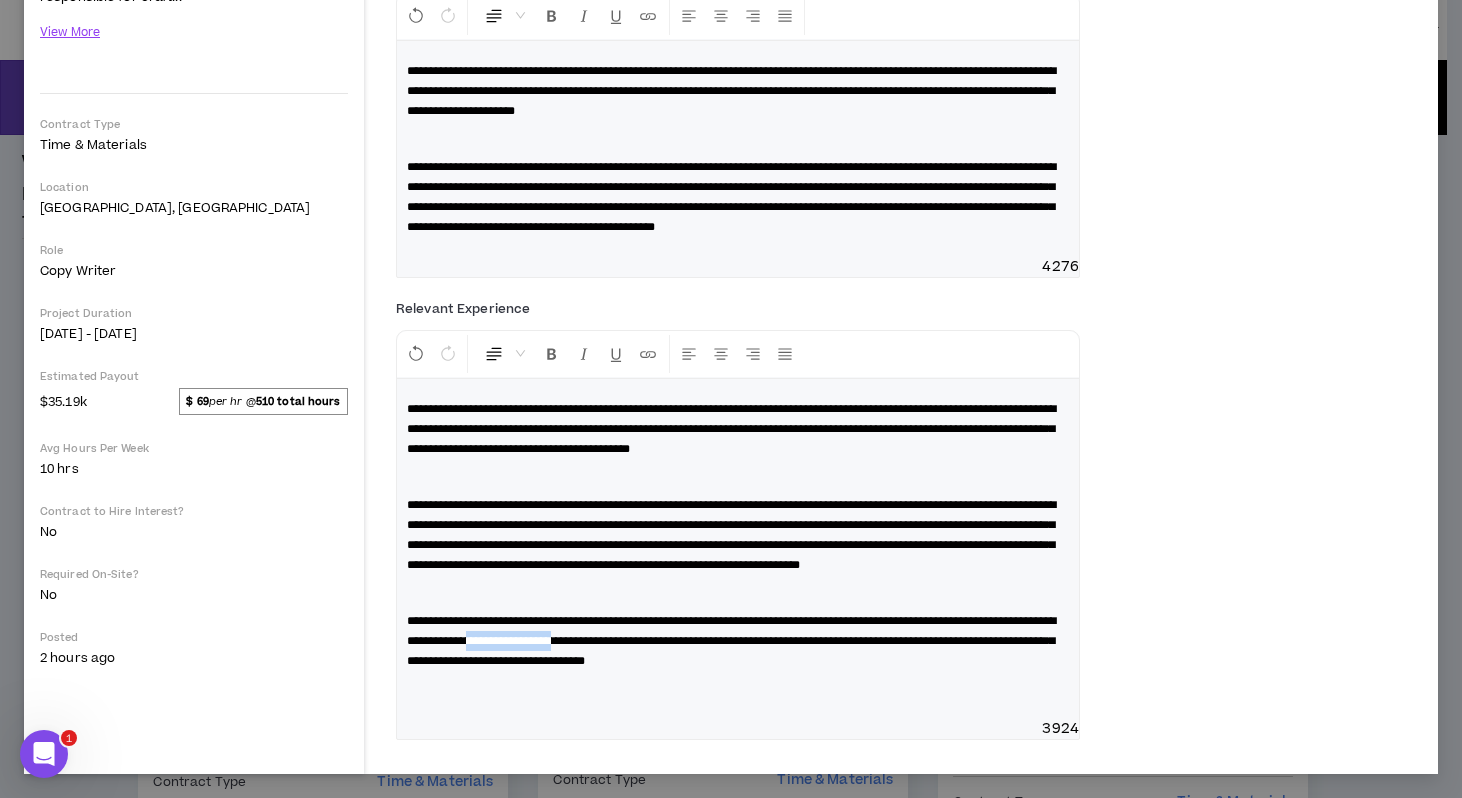 drag, startPoint x: 636, startPoint y: 671, endPoint x: 752, endPoint y: 672, distance: 116.00431 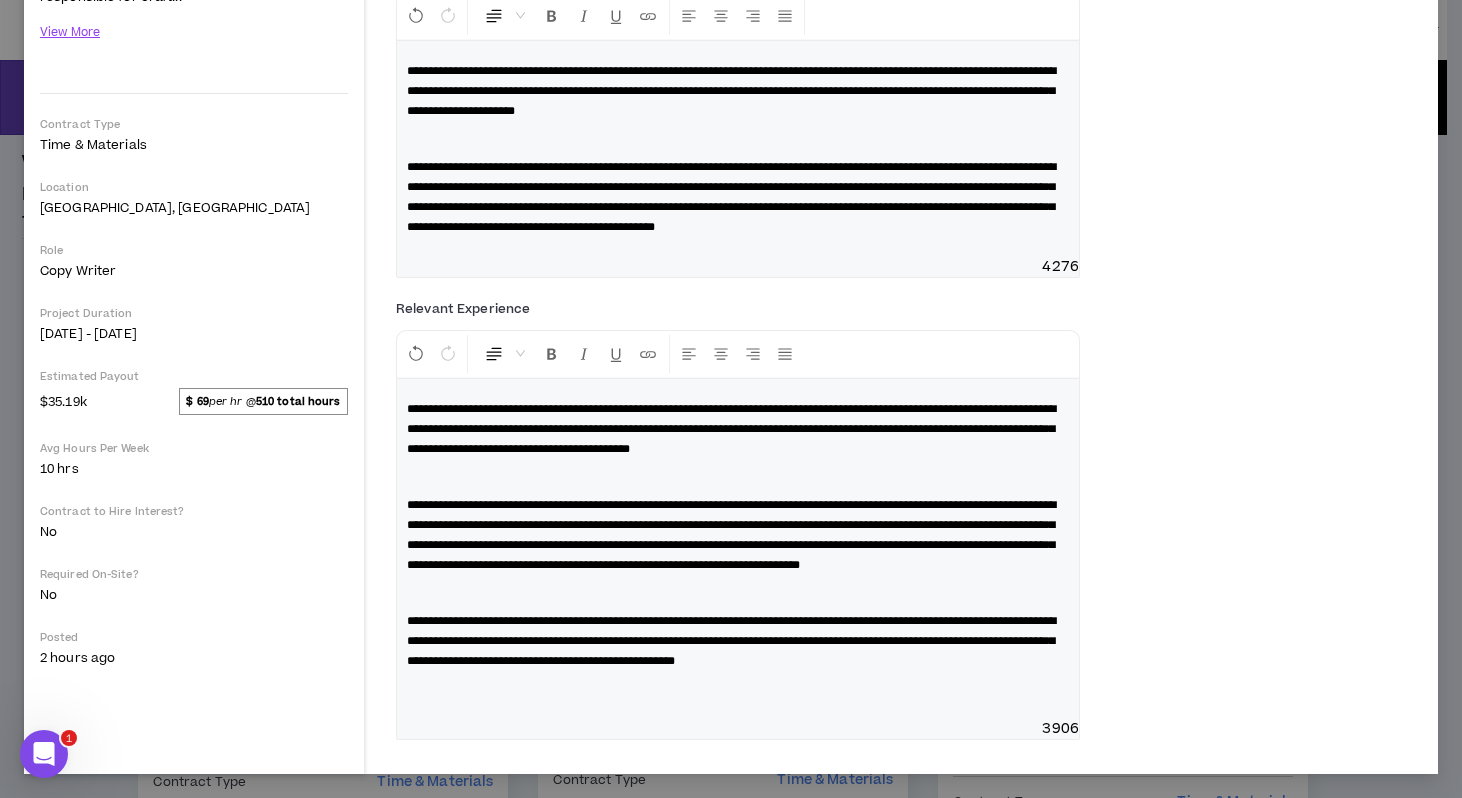 click on "**********" at bounding box center [738, 641] 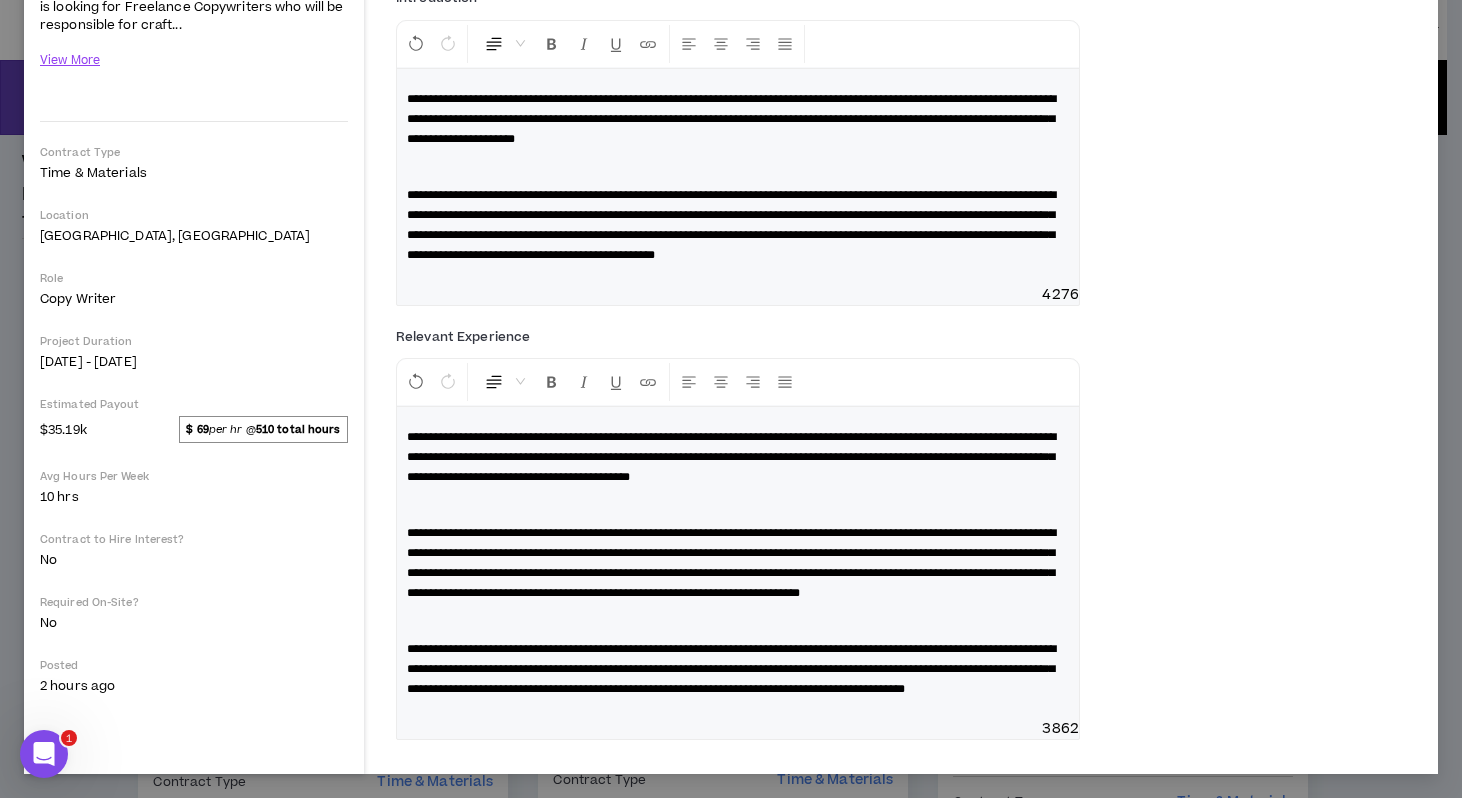click on "**********" at bounding box center [738, 669] 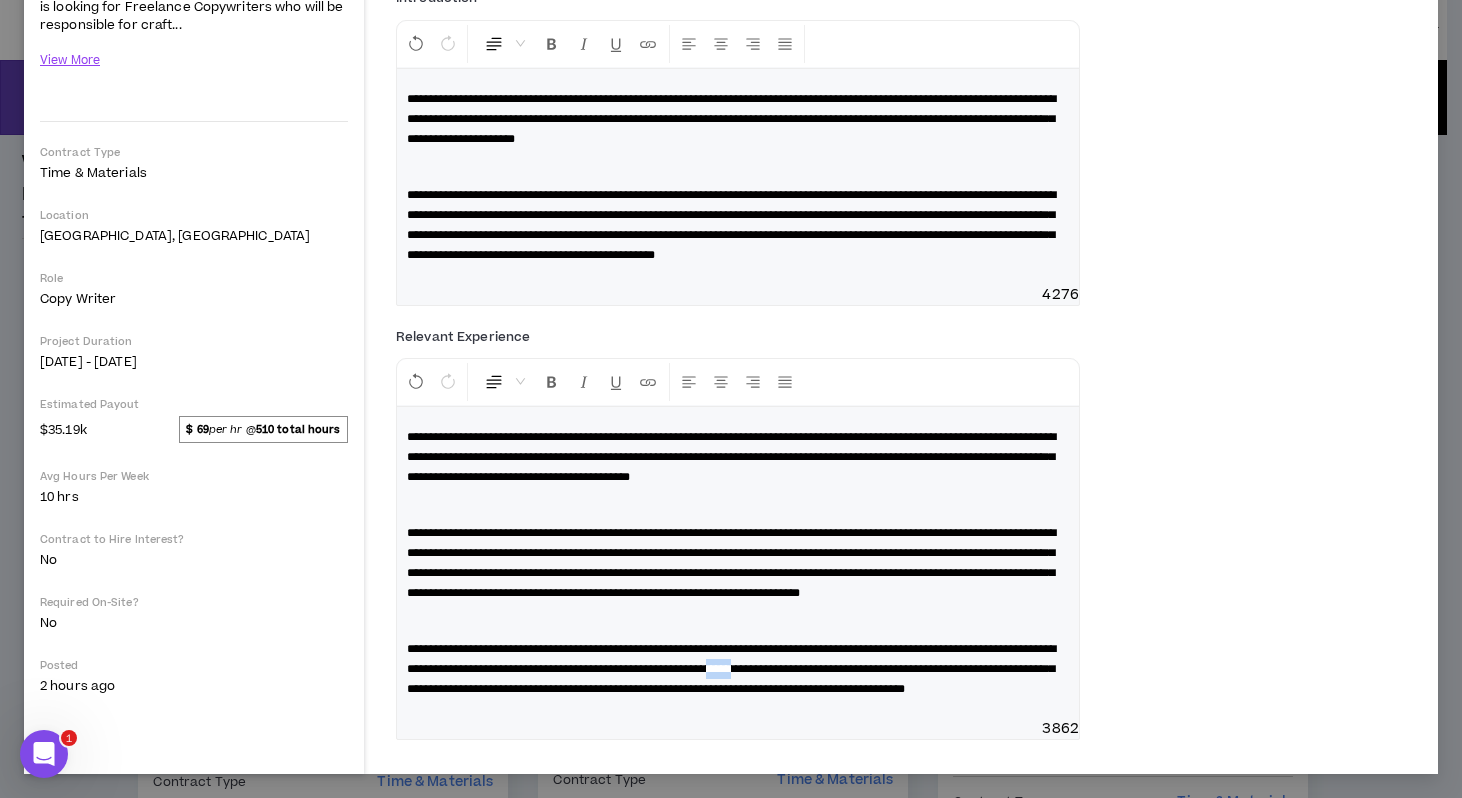 click on "**********" at bounding box center (731, 669) 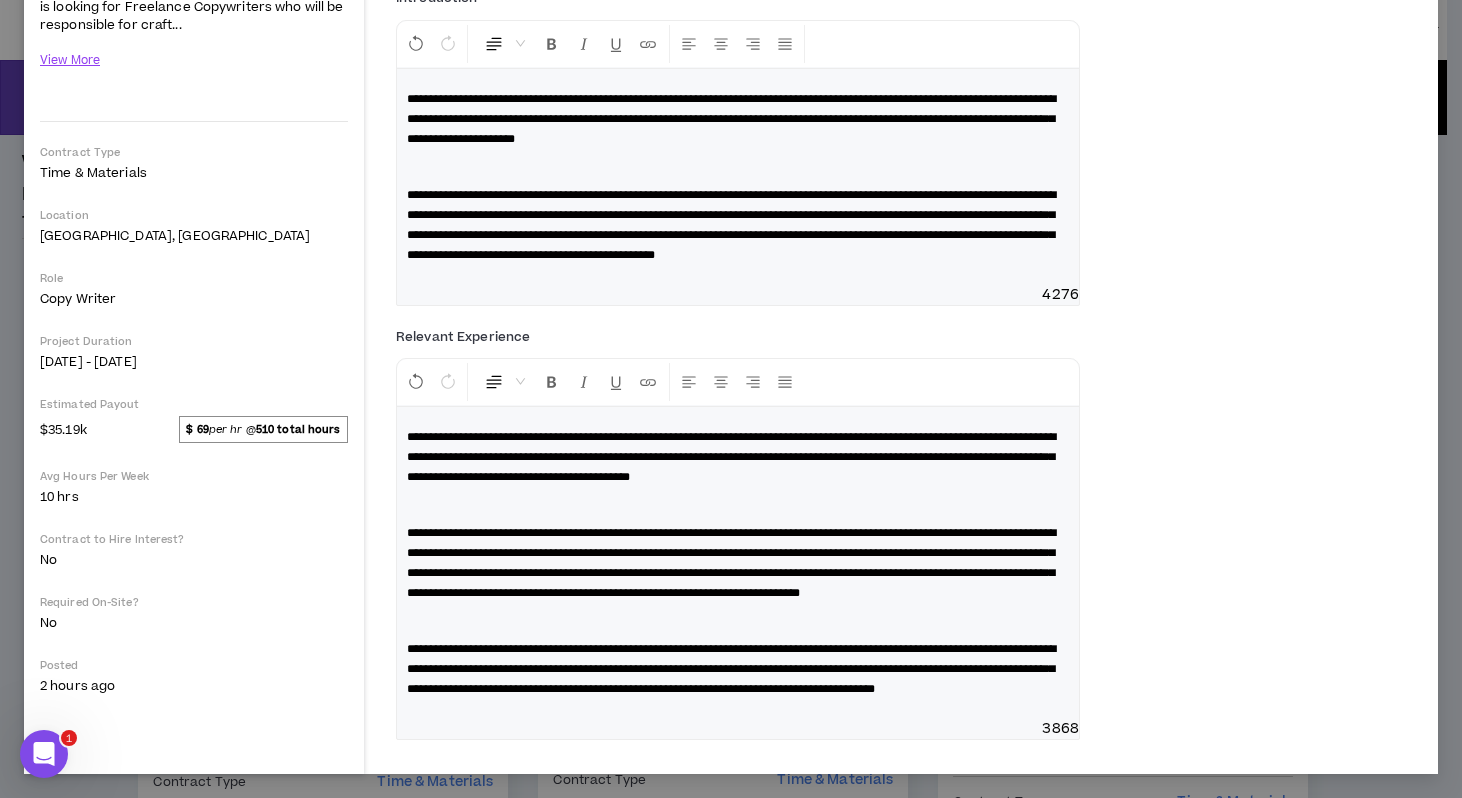 click on "**********" at bounding box center [738, 669] 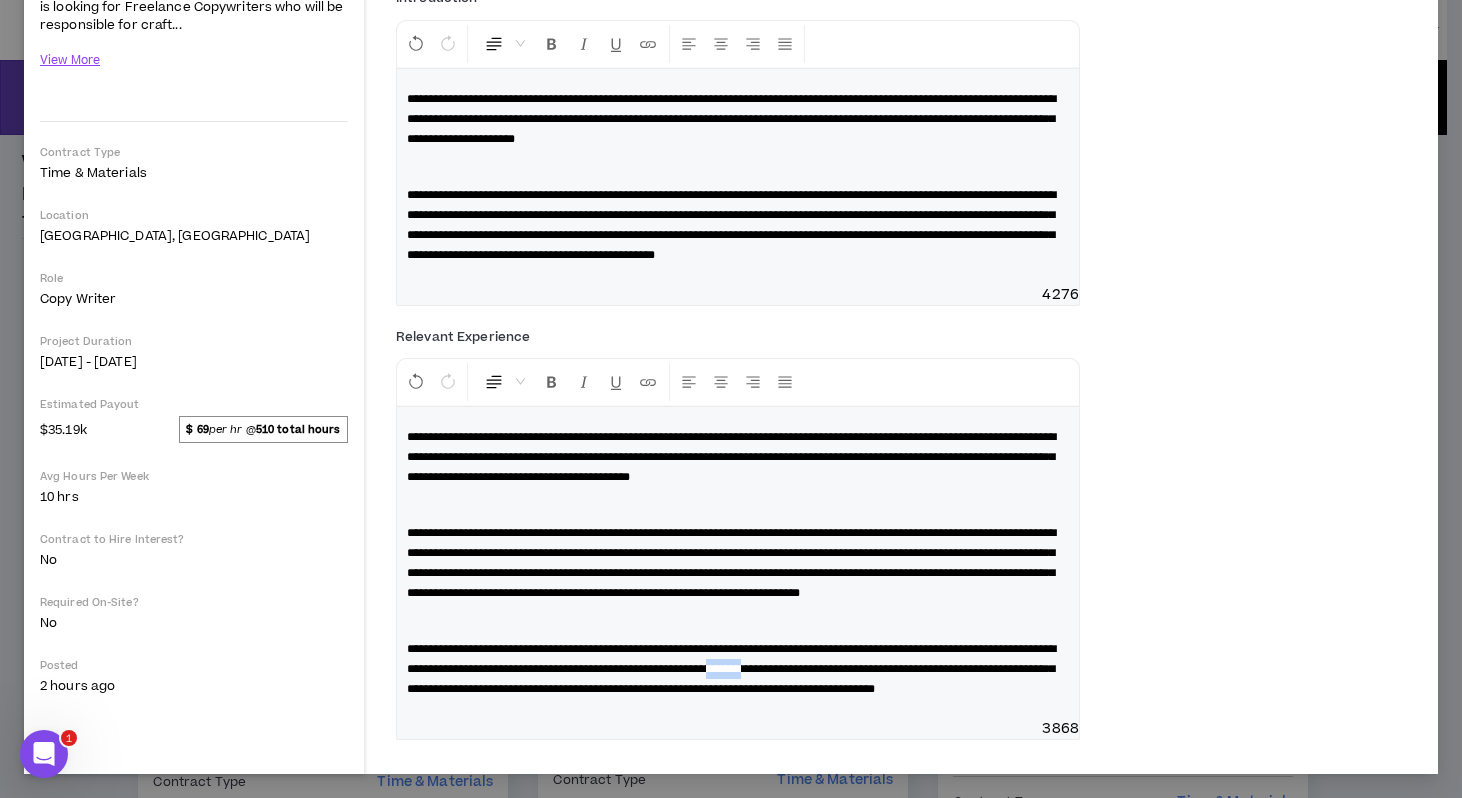click on "**********" at bounding box center (731, 669) 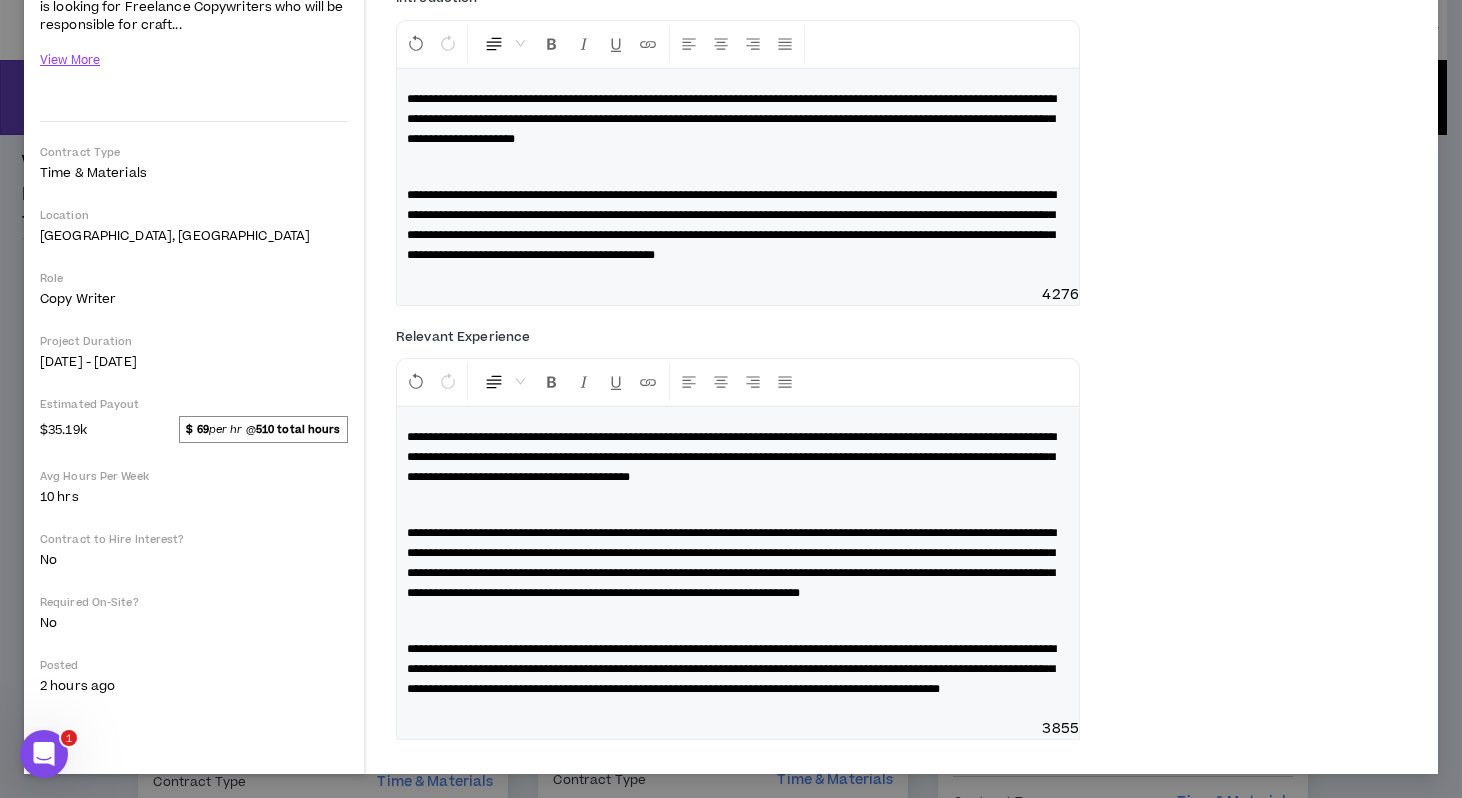 click on "**********" at bounding box center (738, 563) 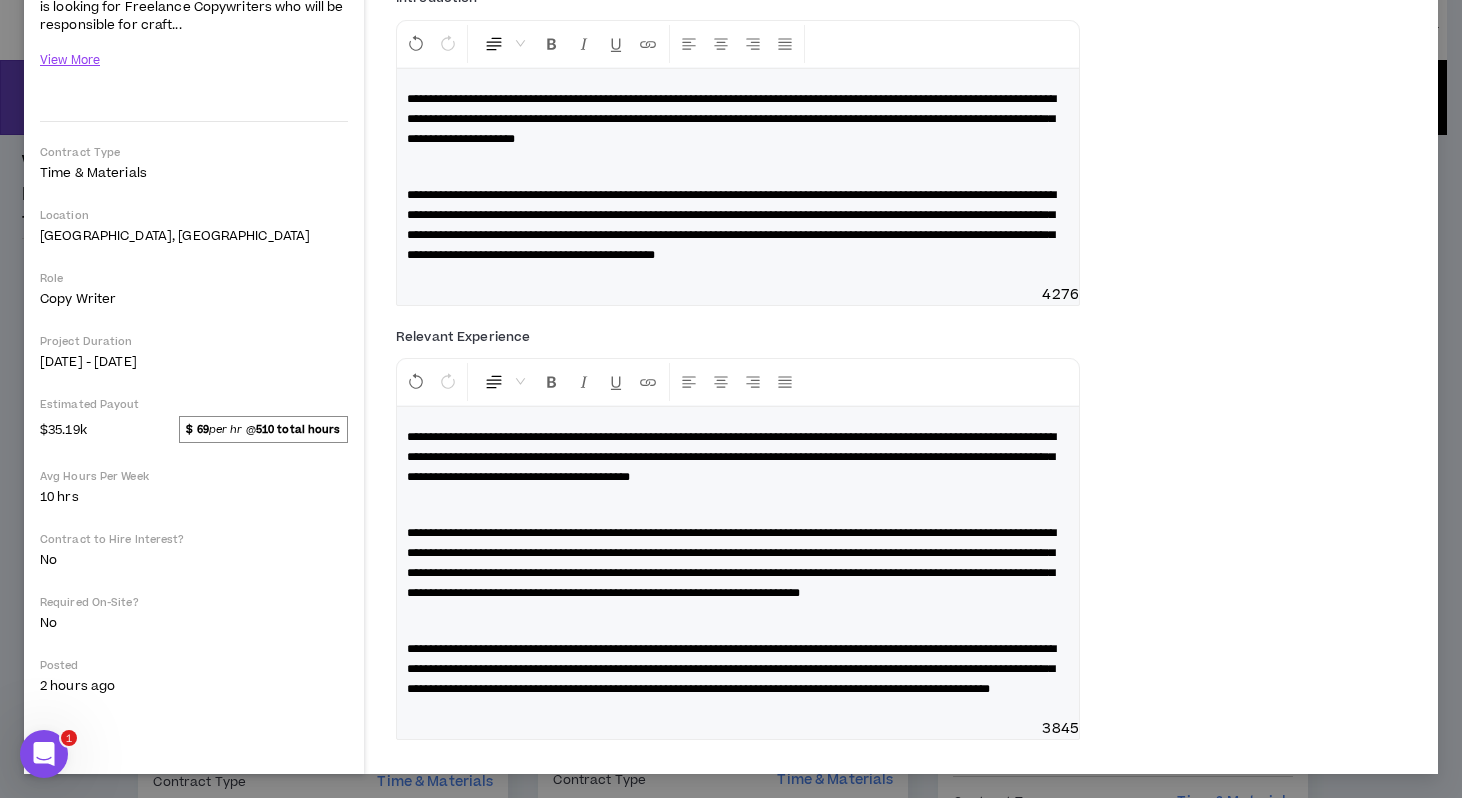 click on "**********" at bounding box center [738, 669] 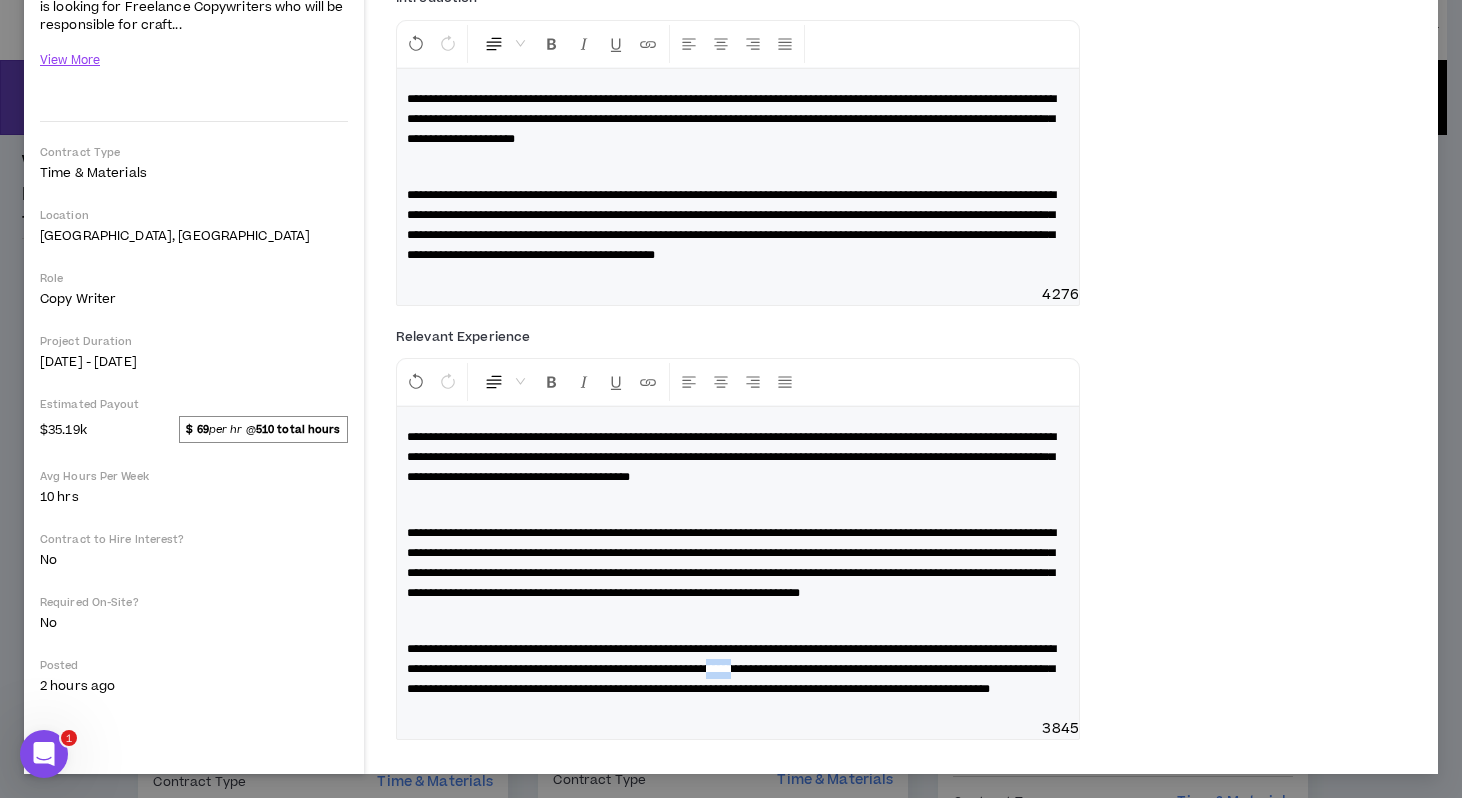 click on "**********" at bounding box center [731, 669] 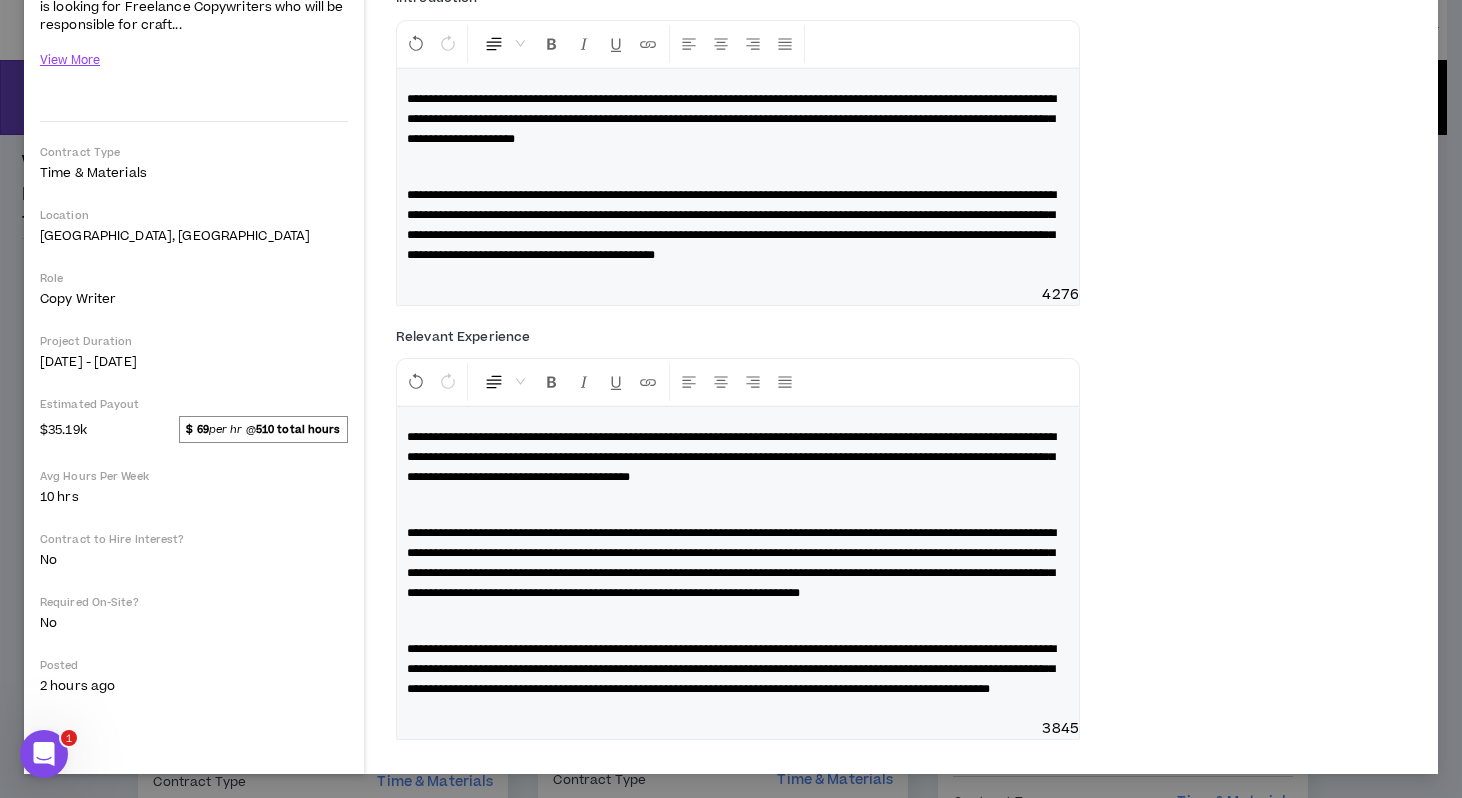 click on "**********" at bounding box center [738, 669] 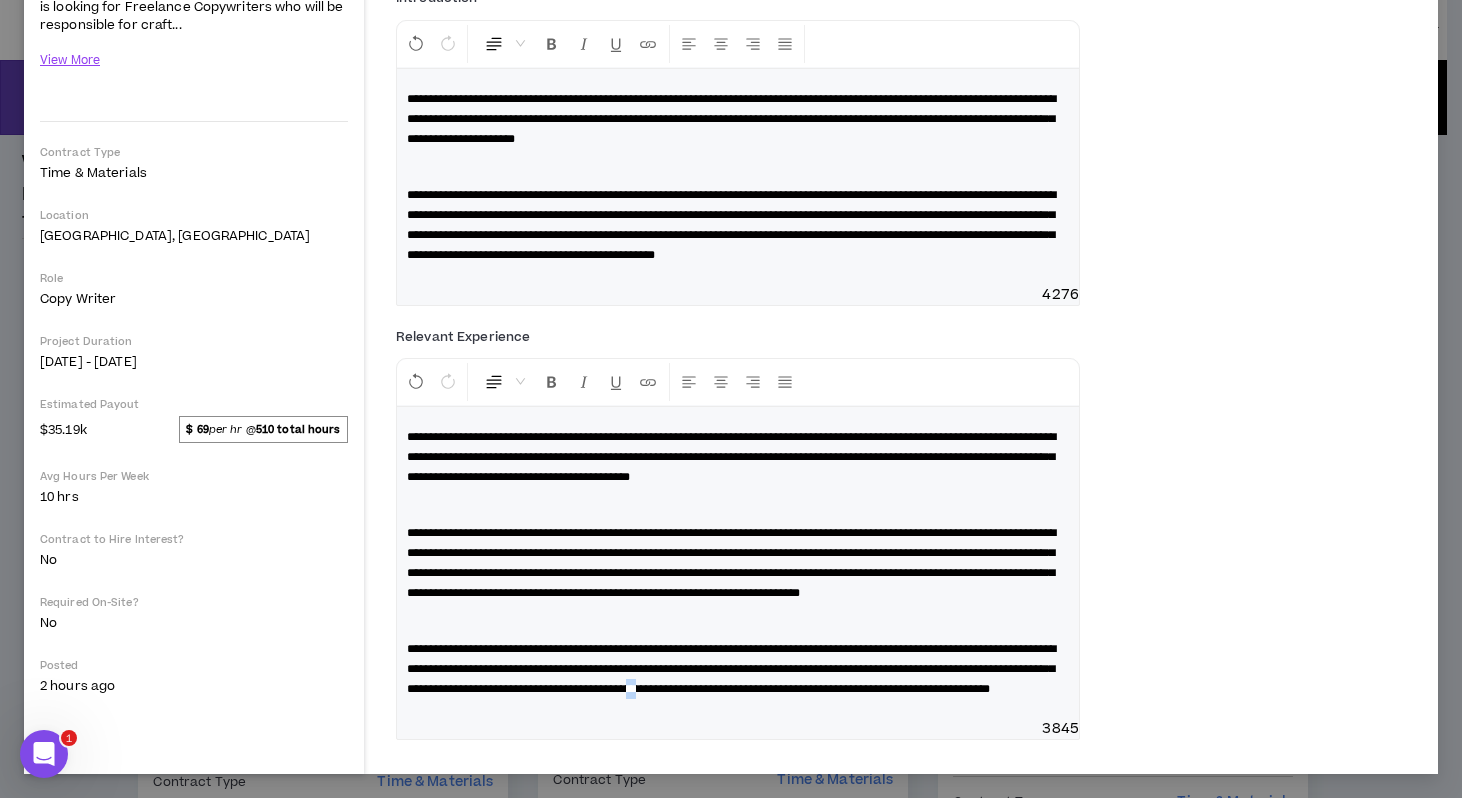 click on "**********" at bounding box center [731, 669] 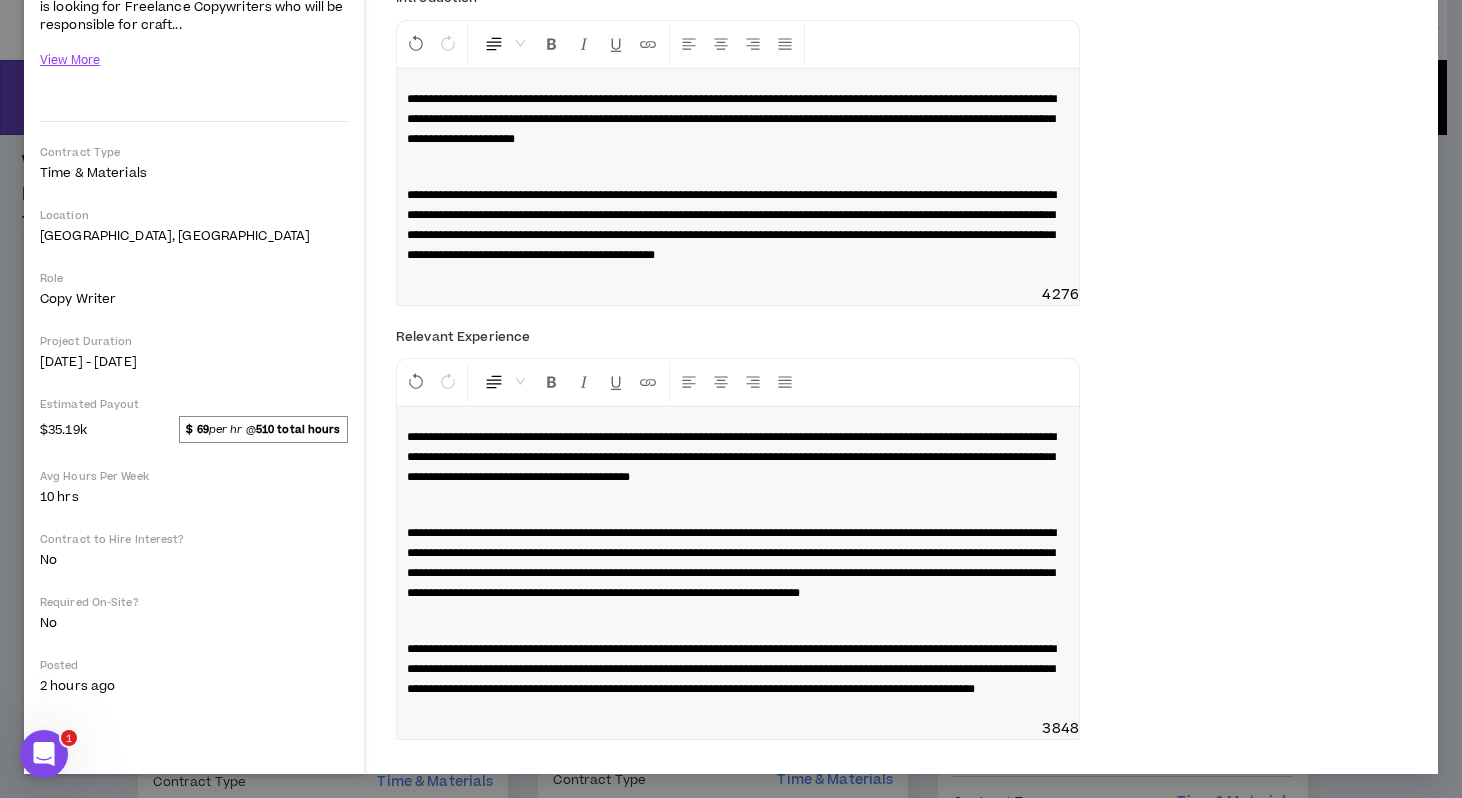 click on "**********" at bounding box center (738, 669) 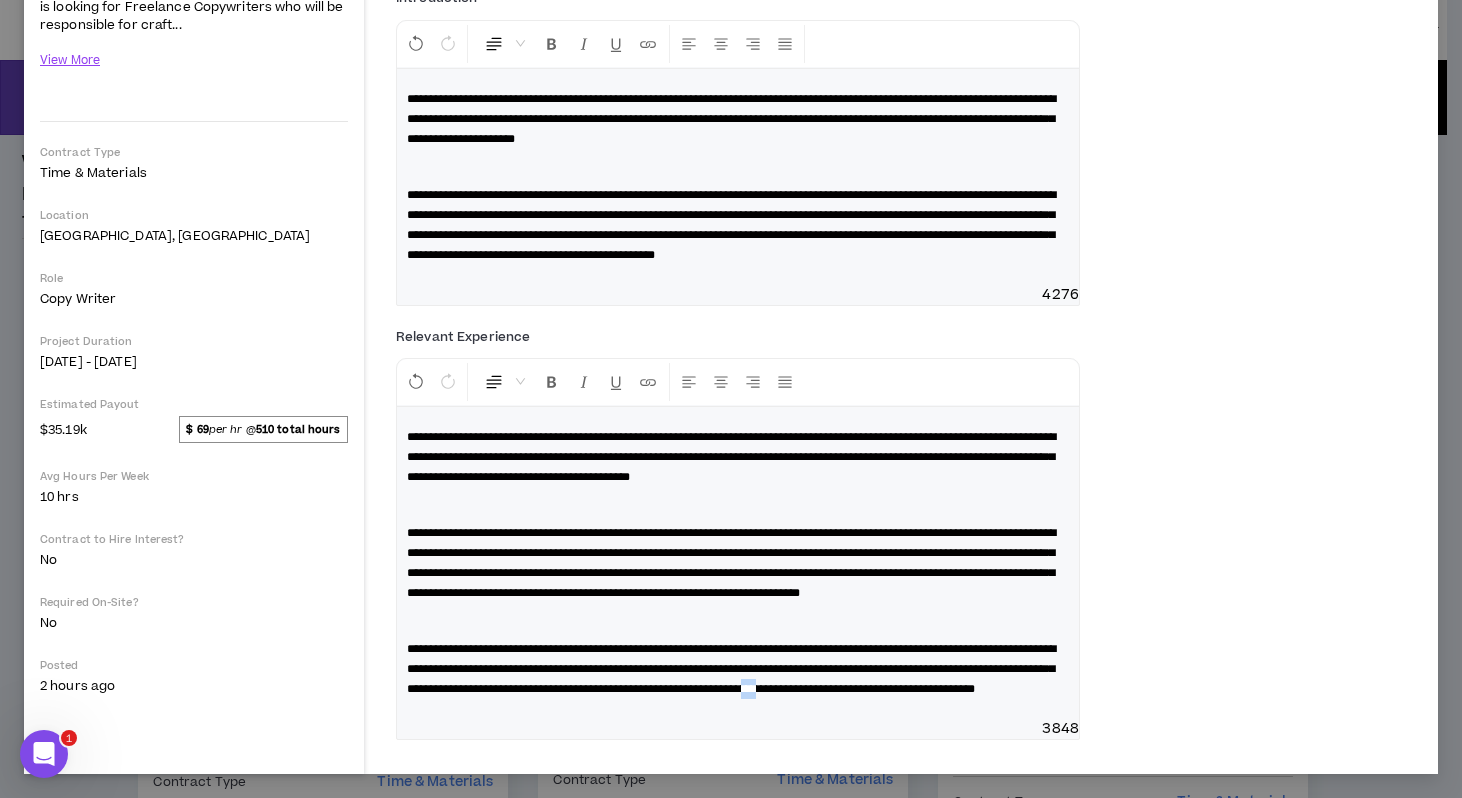 click on "**********" at bounding box center [731, 669] 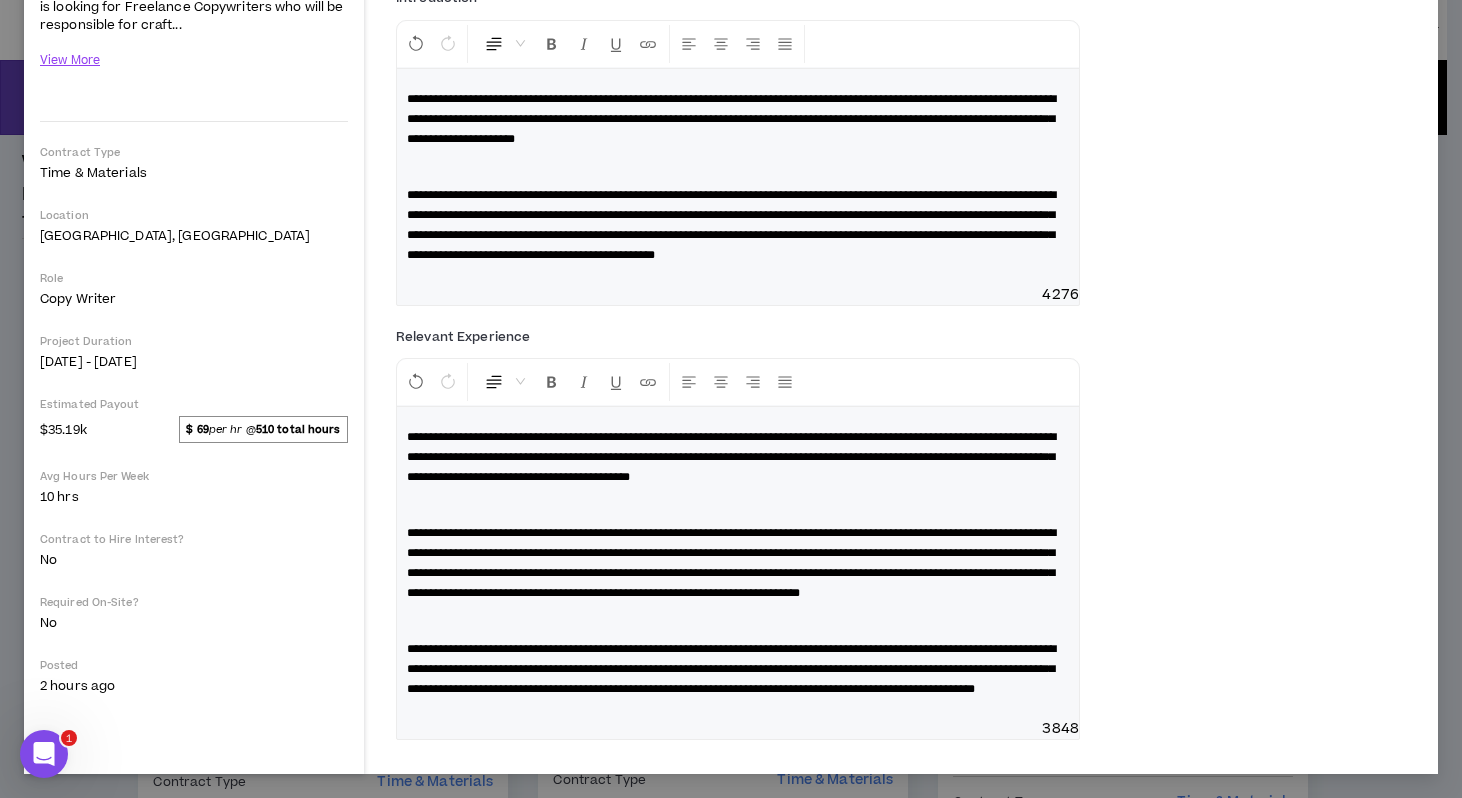click on "**********" at bounding box center (738, 669) 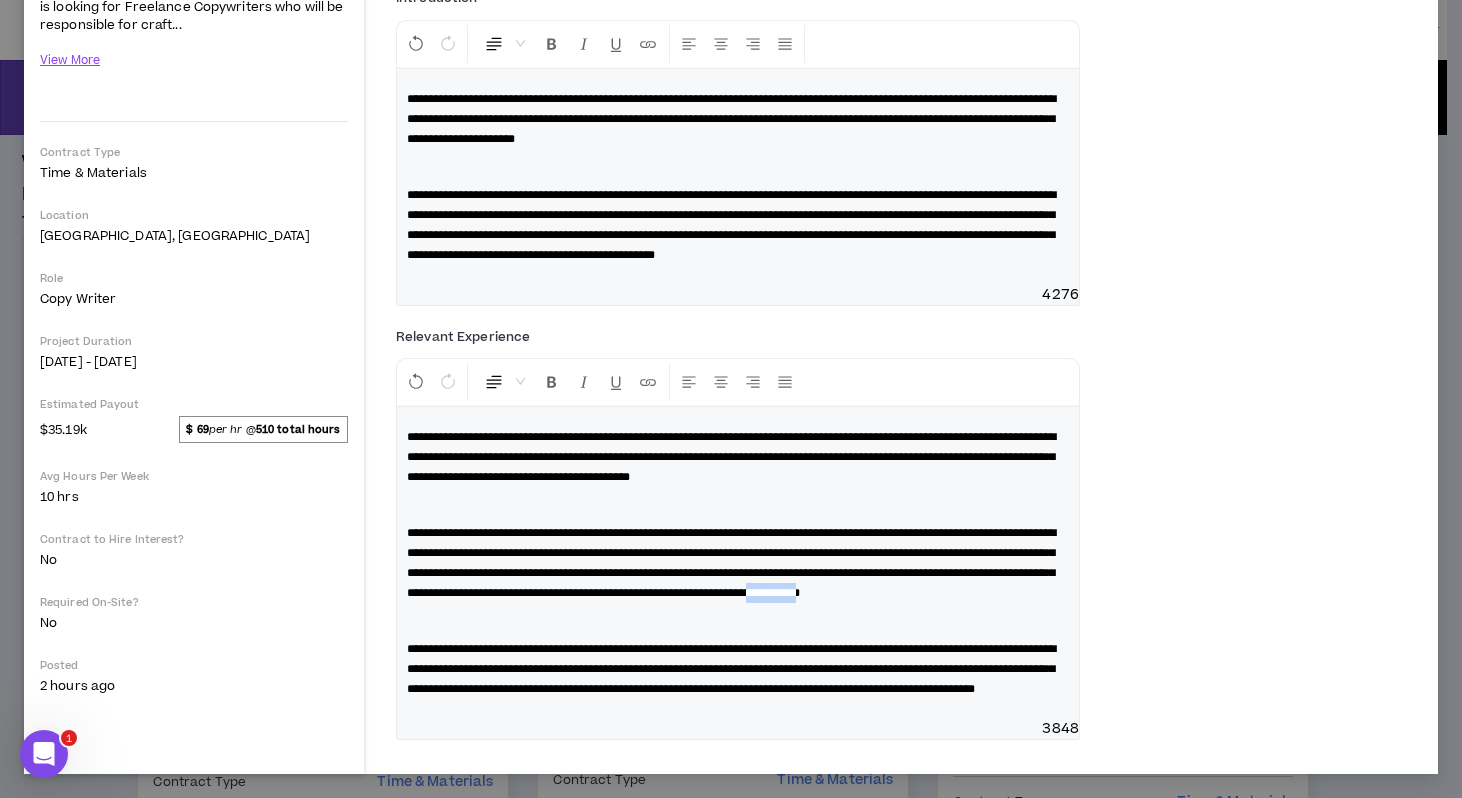 drag, startPoint x: 888, startPoint y: 572, endPoint x: 823, endPoint y: 574, distance: 65.03076 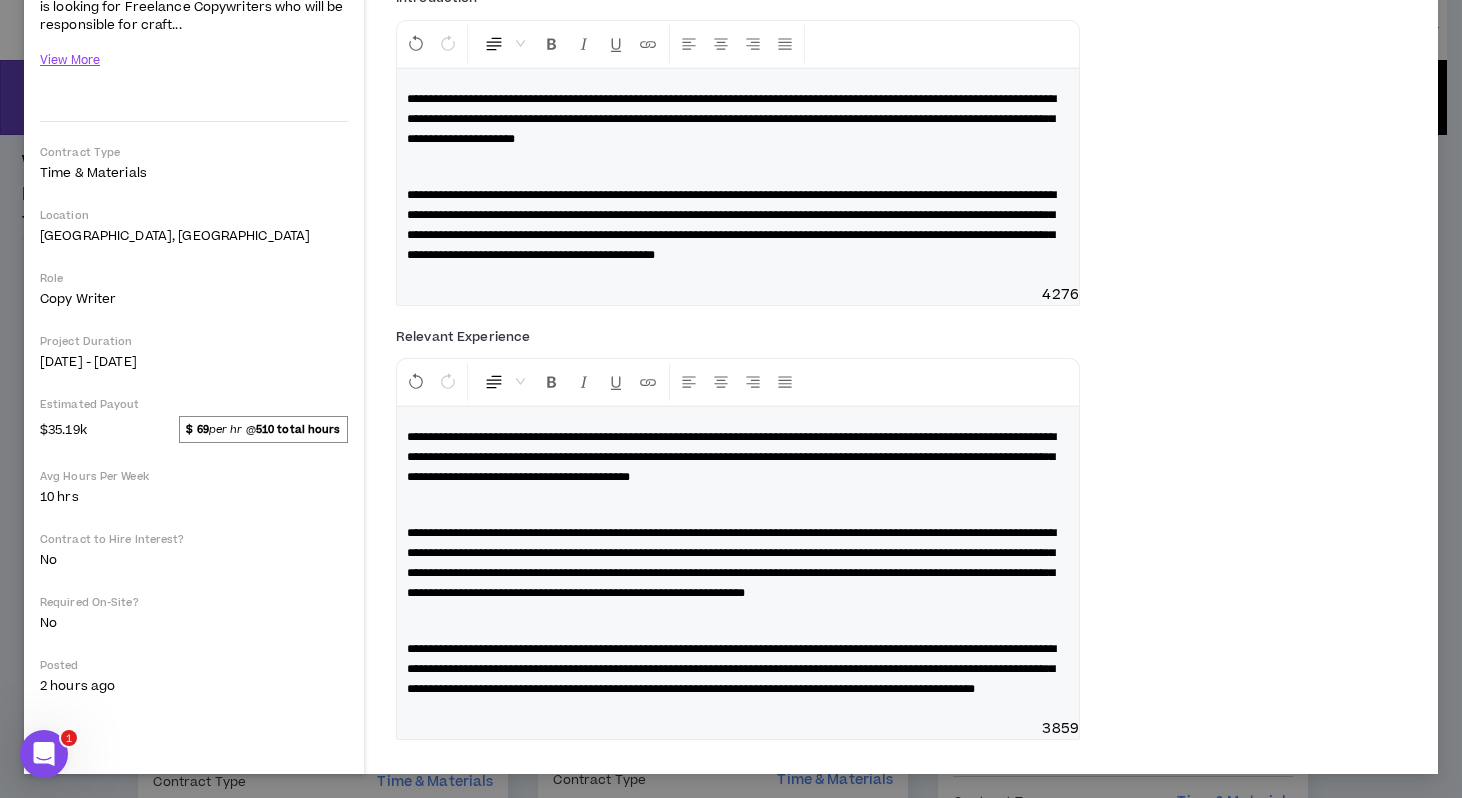 click on "**********" at bounding box center (731, 563) 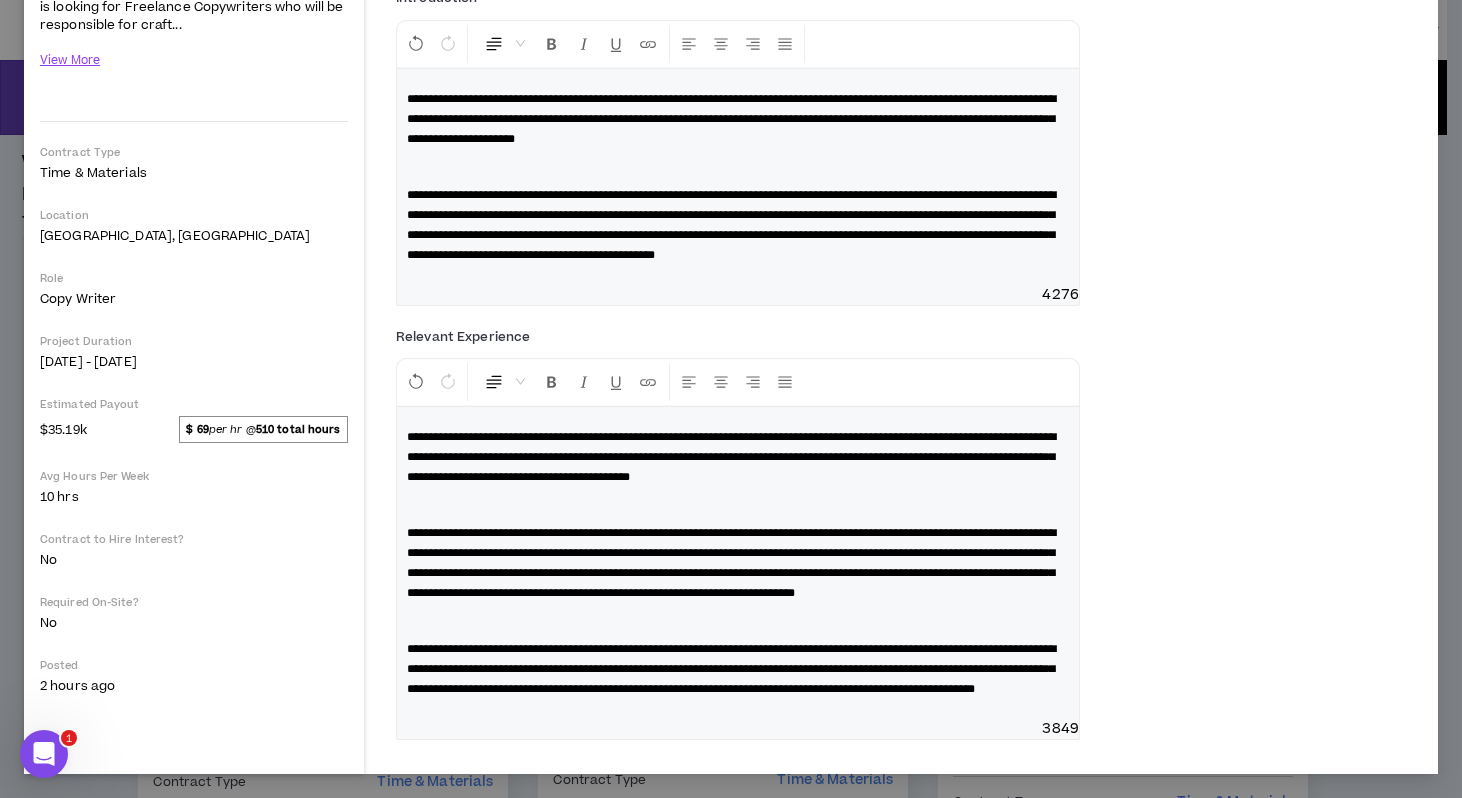click on "**********" at bounding box center (731, 669) 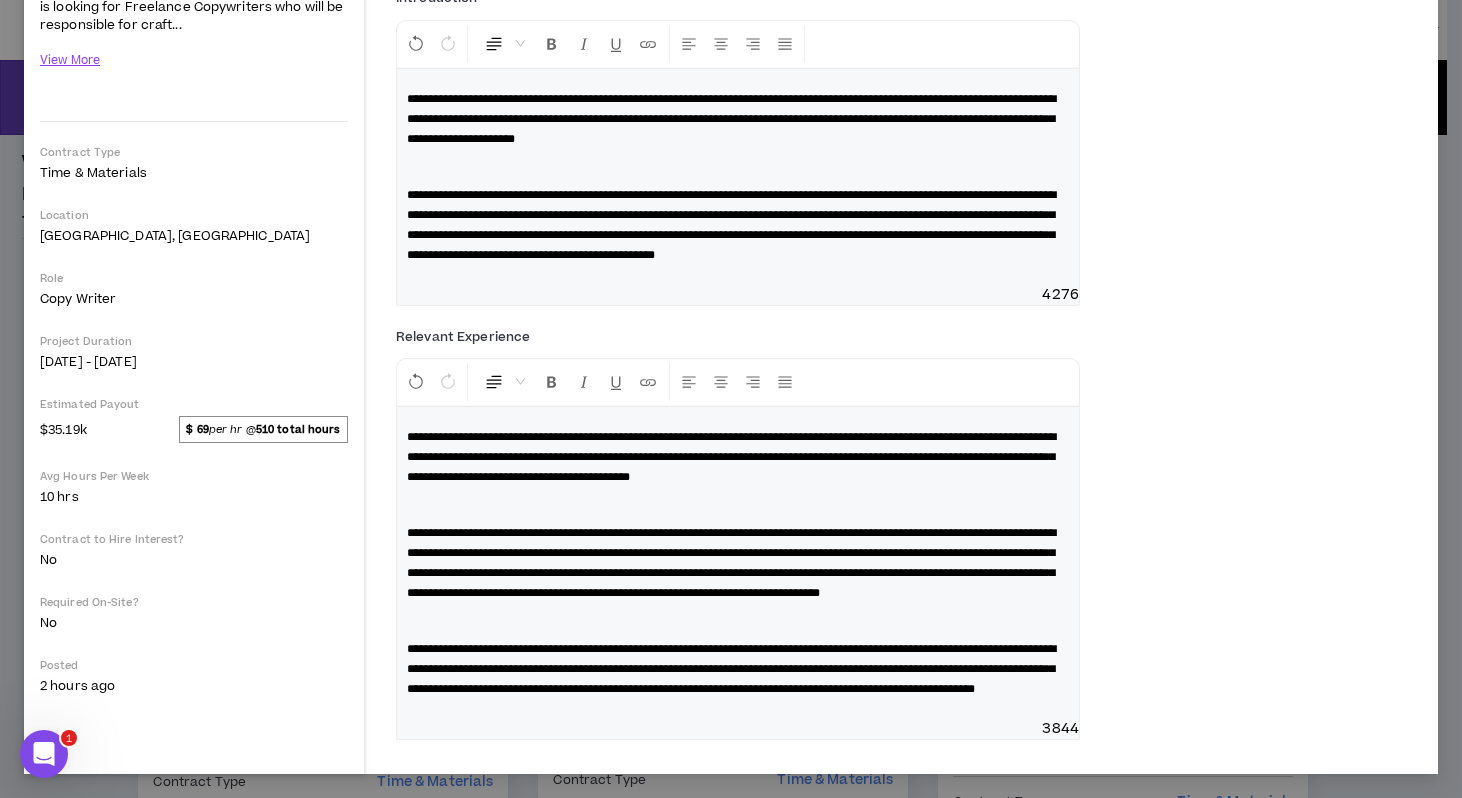 click on "**********" at bounding box center [738, 563] 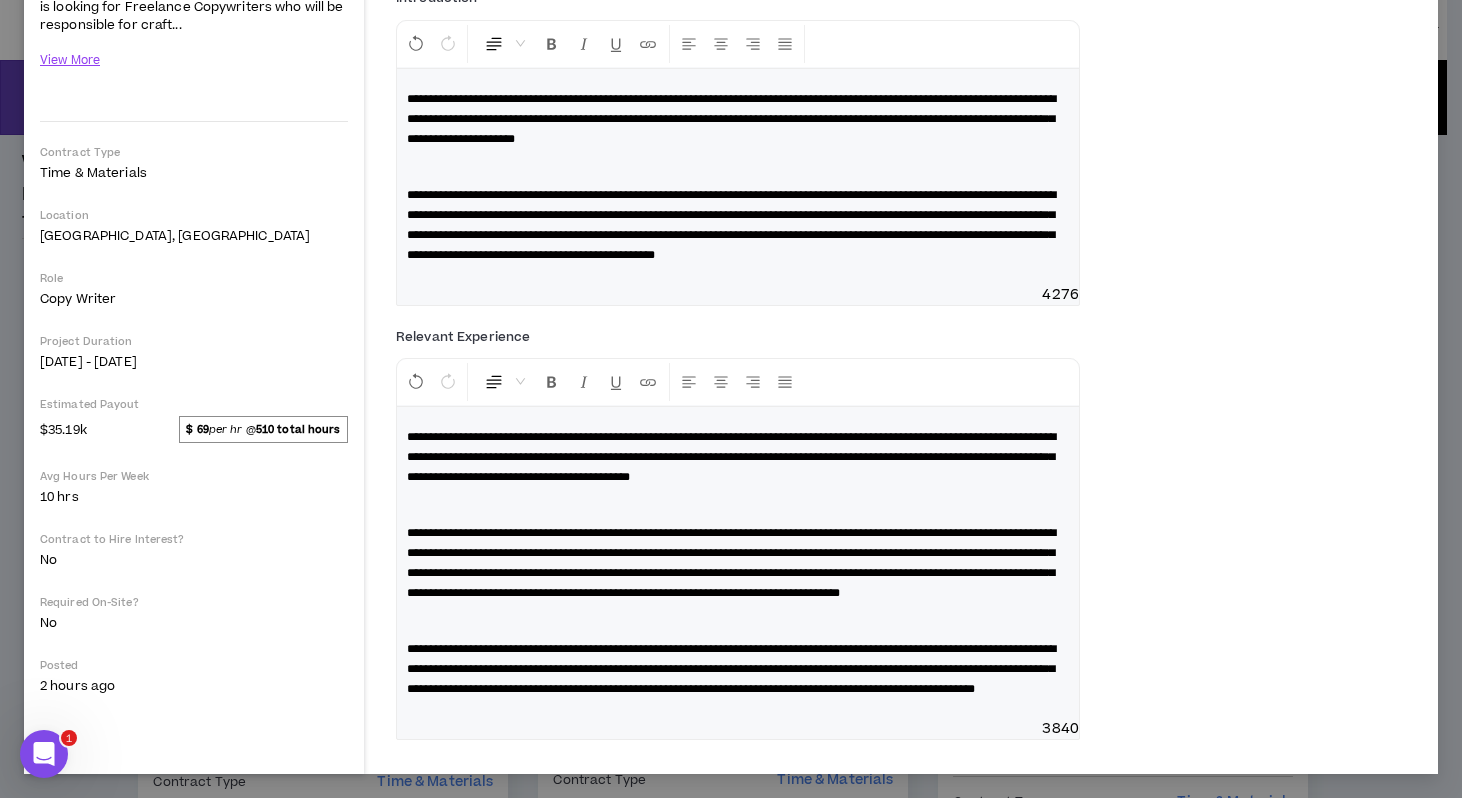 click on "**********" at bounding box center [738, 563] 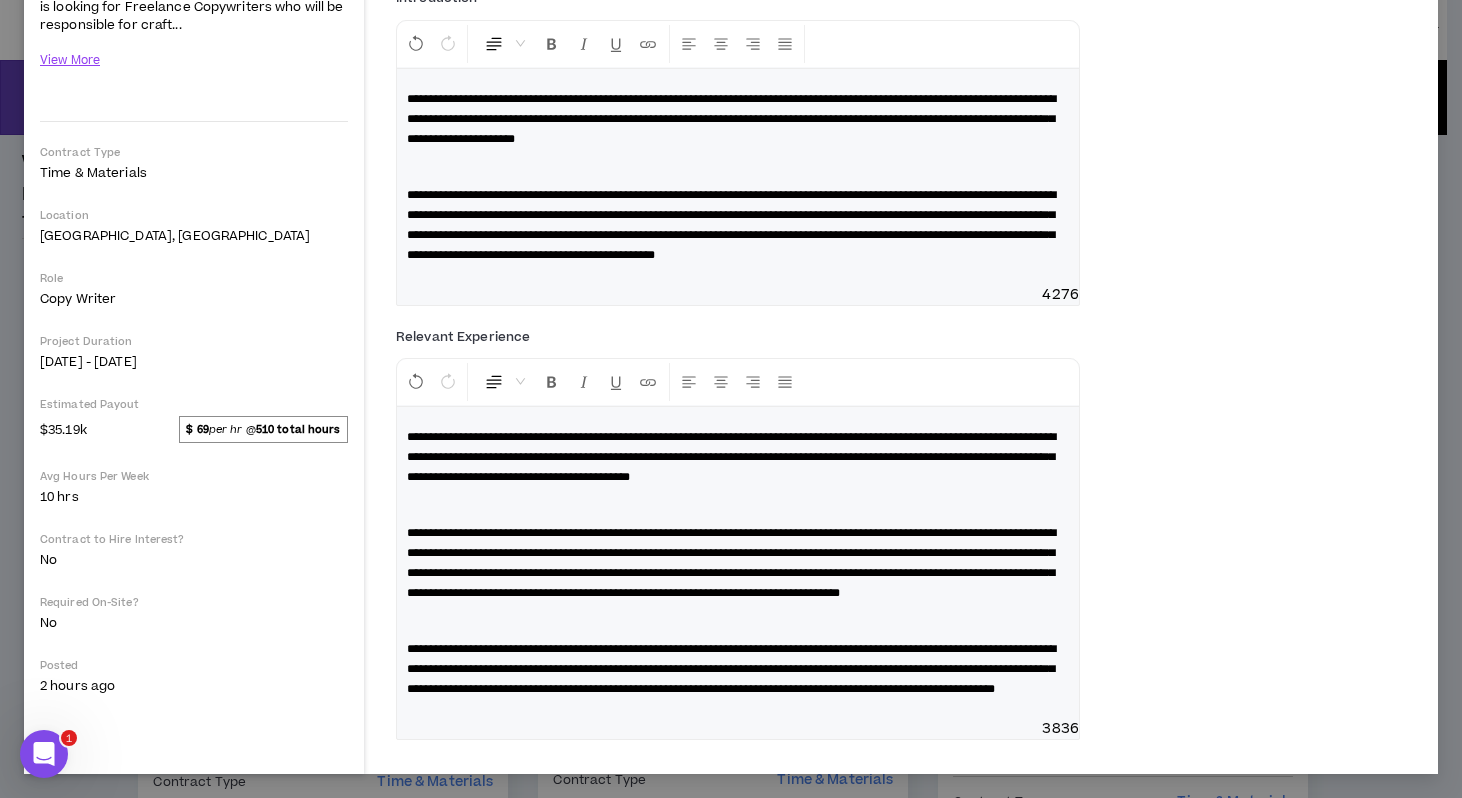 click on "**********" at bounding box center [909, 538] 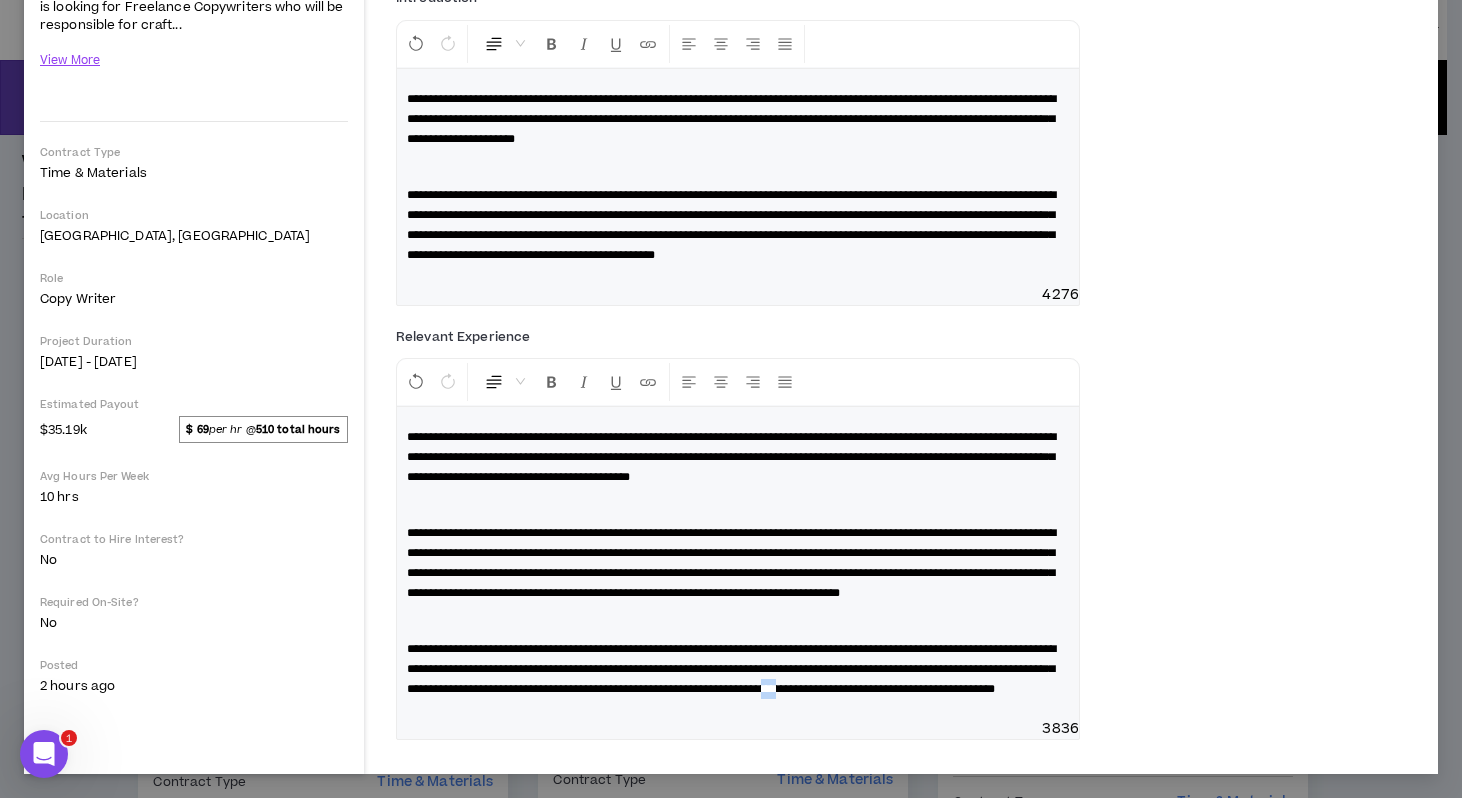 click on "**********" at bounding box center [731, 669] 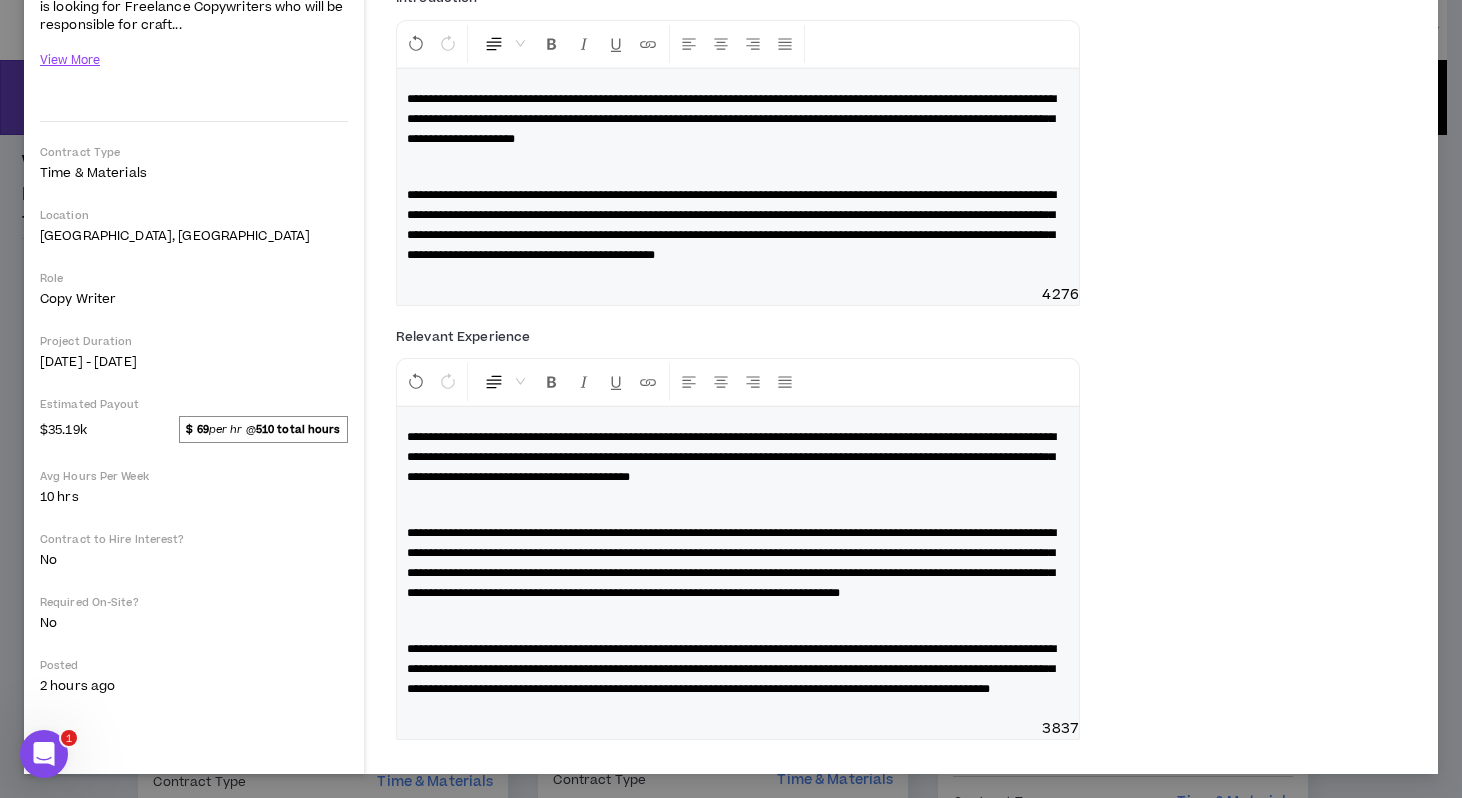 click on "**********" at bounding box center [738, 563] 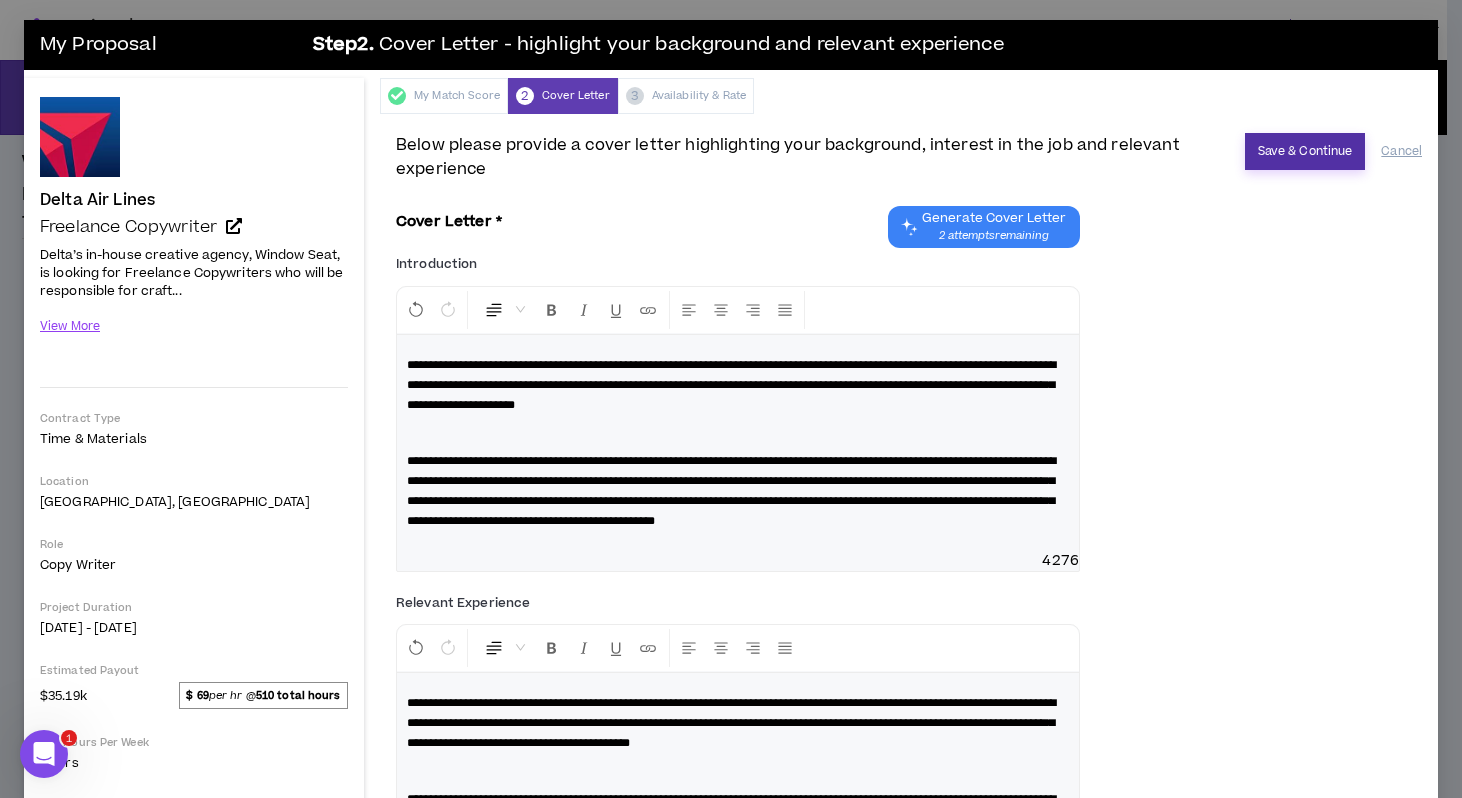 click on "Save & Continue" at bounding box center [1305, 151] 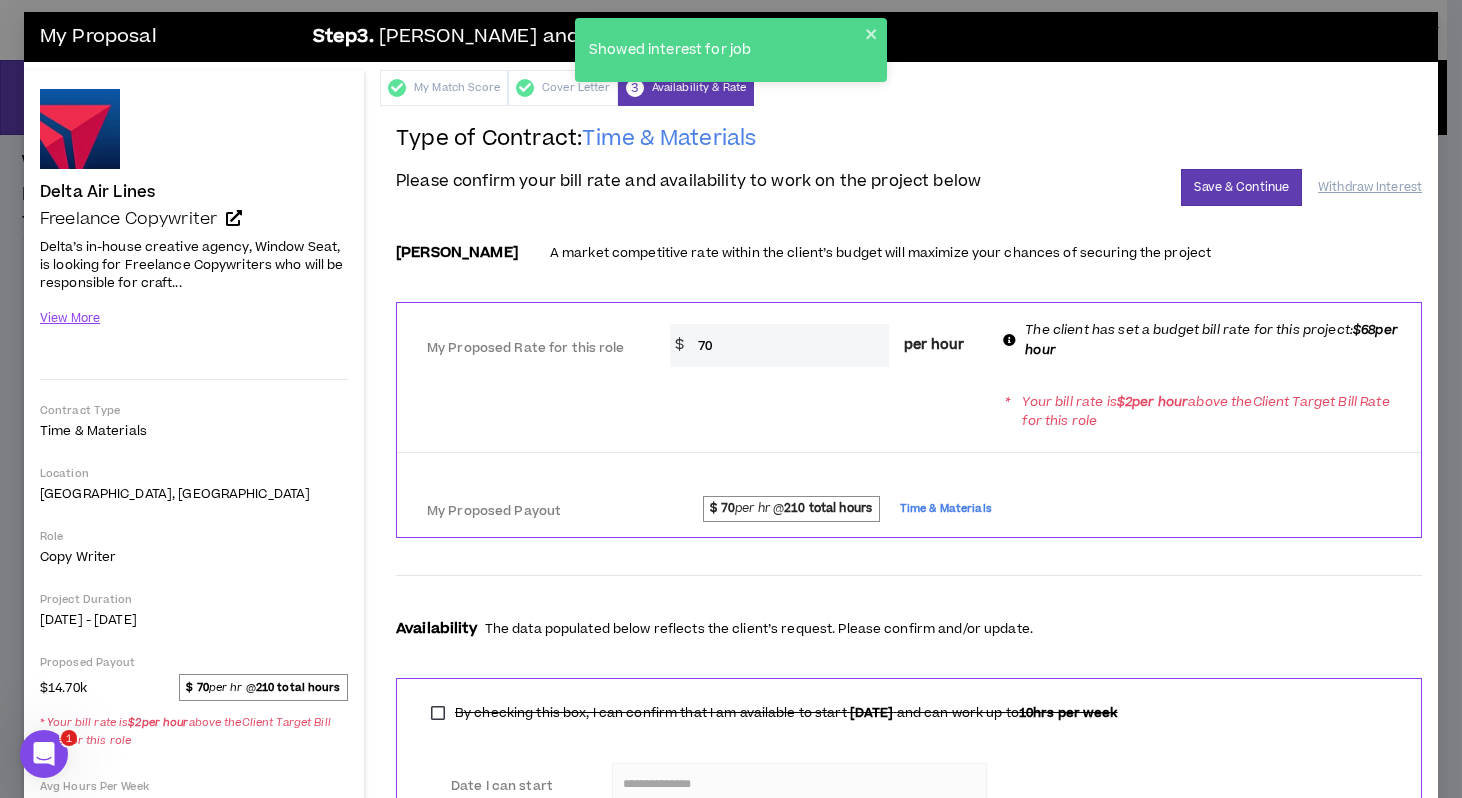 scroll, scrollTop: 0, scrollLeft: 0, axis: both 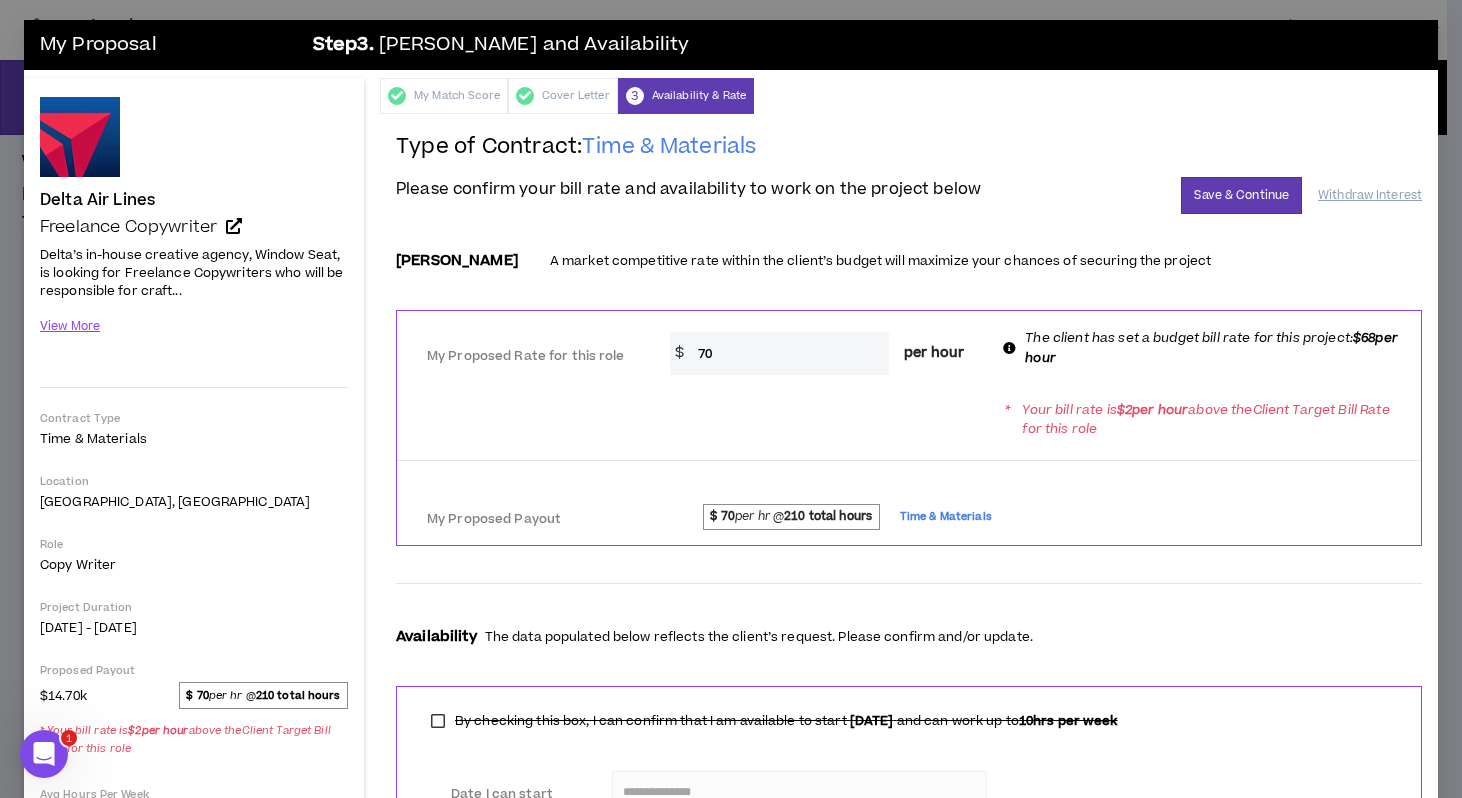 click on "70" at bounding box center (788, 353) 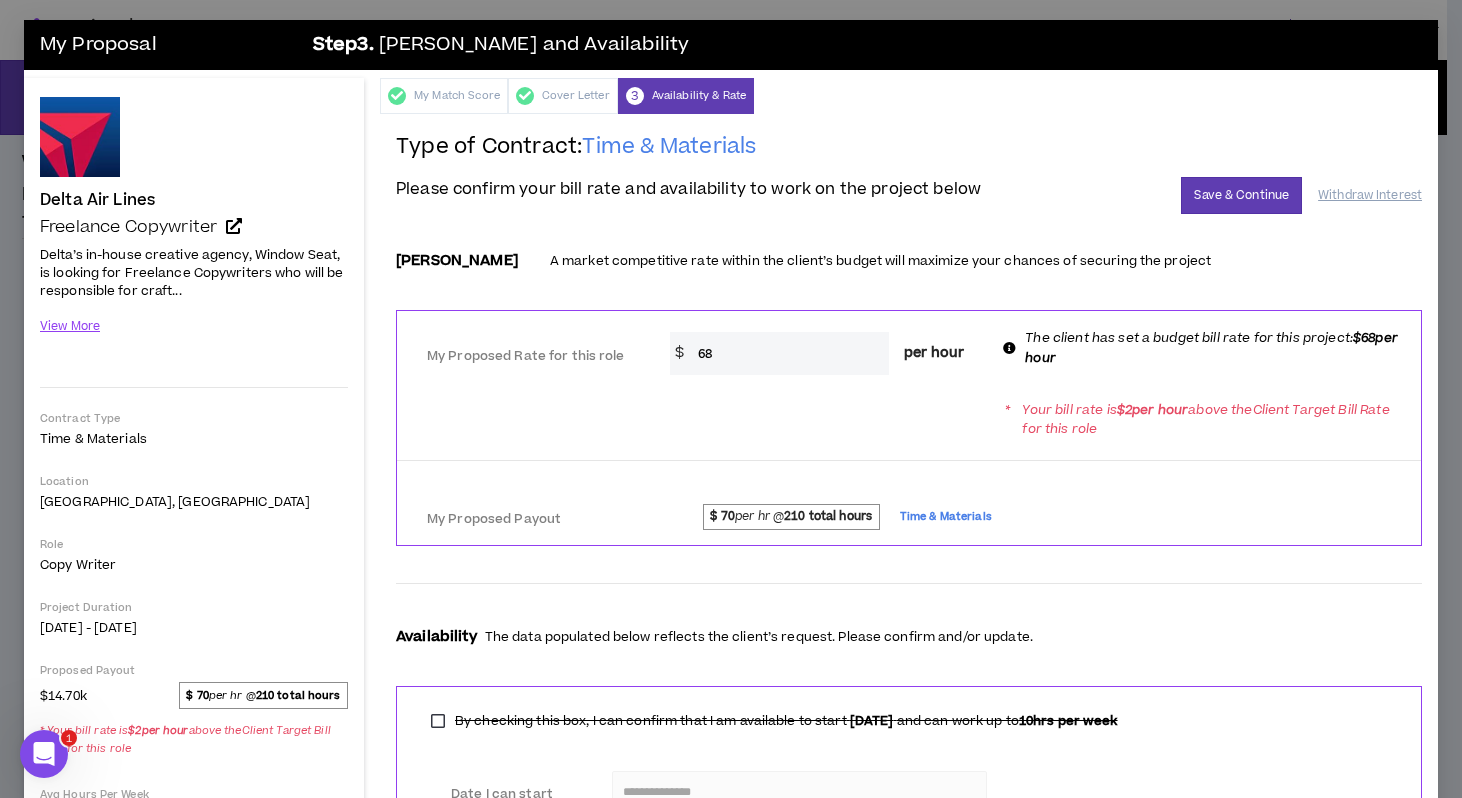 type on "68" 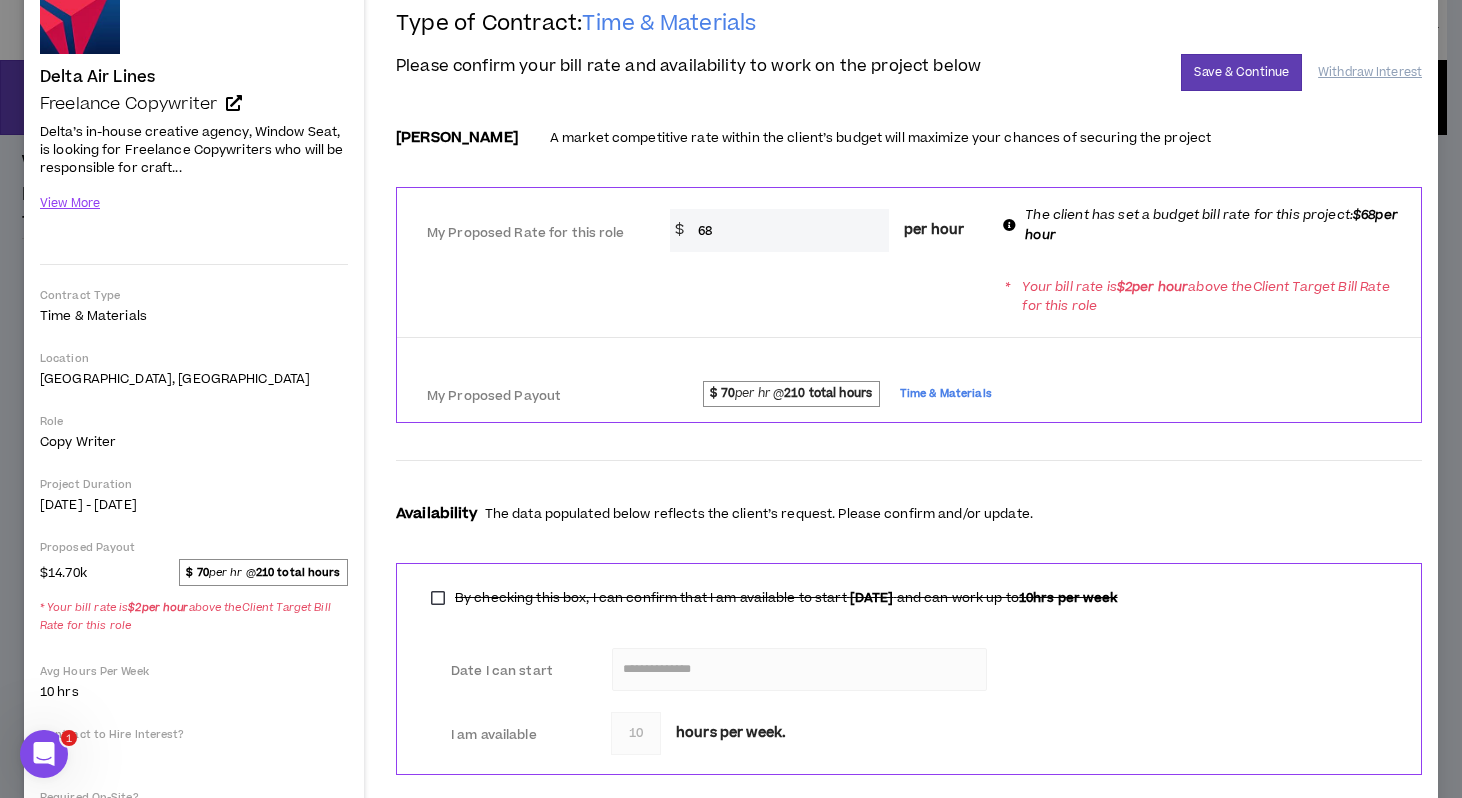 scroll, scrollTop: 126, scrollLeft: 0, axis: vertical 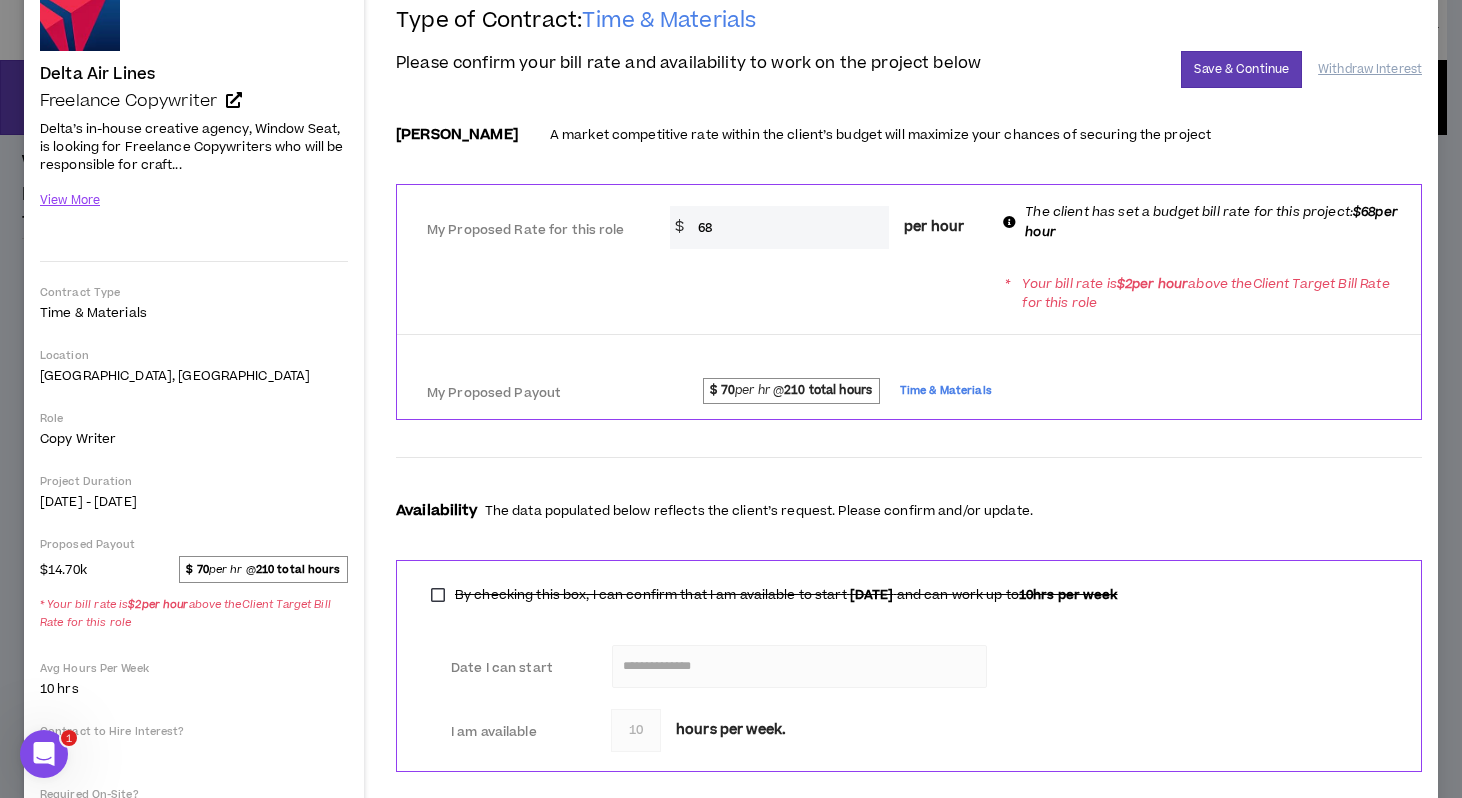 click on "**********" at bounding box center (909, 450) 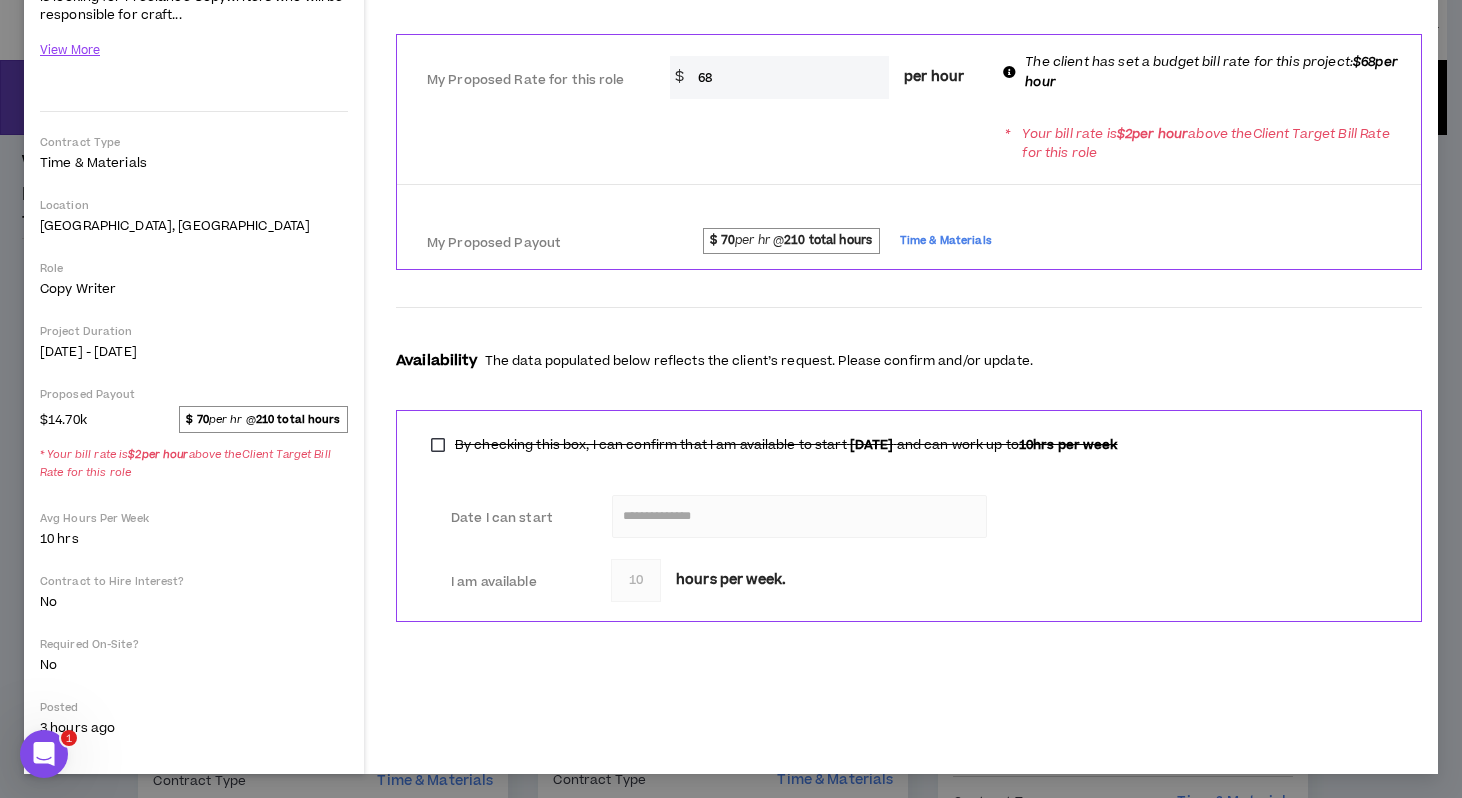 scroll, scrollTop: 0, scrollLeft: 0, axis: both 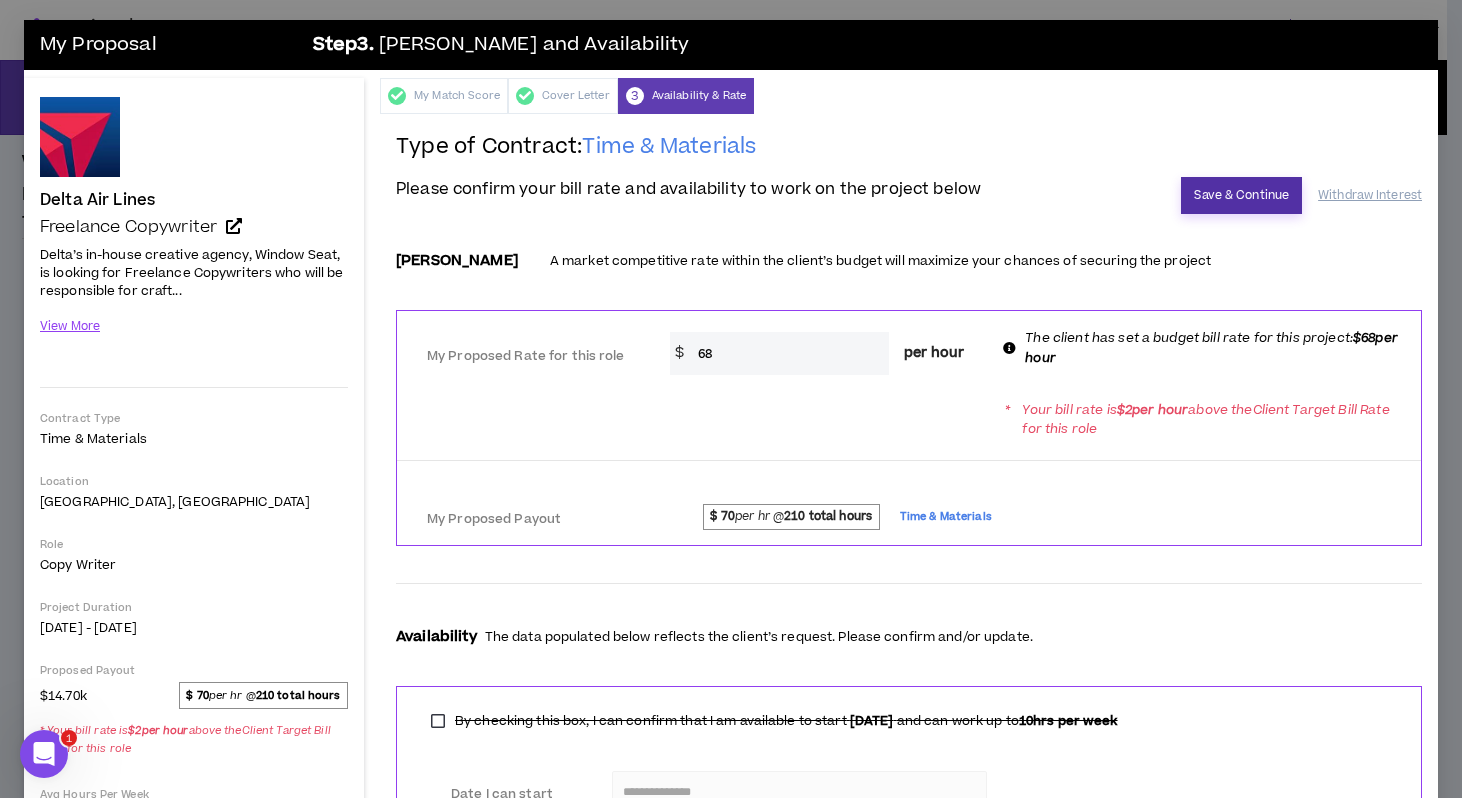 click on "Save & Continue" at bounding box center [1241, 195] 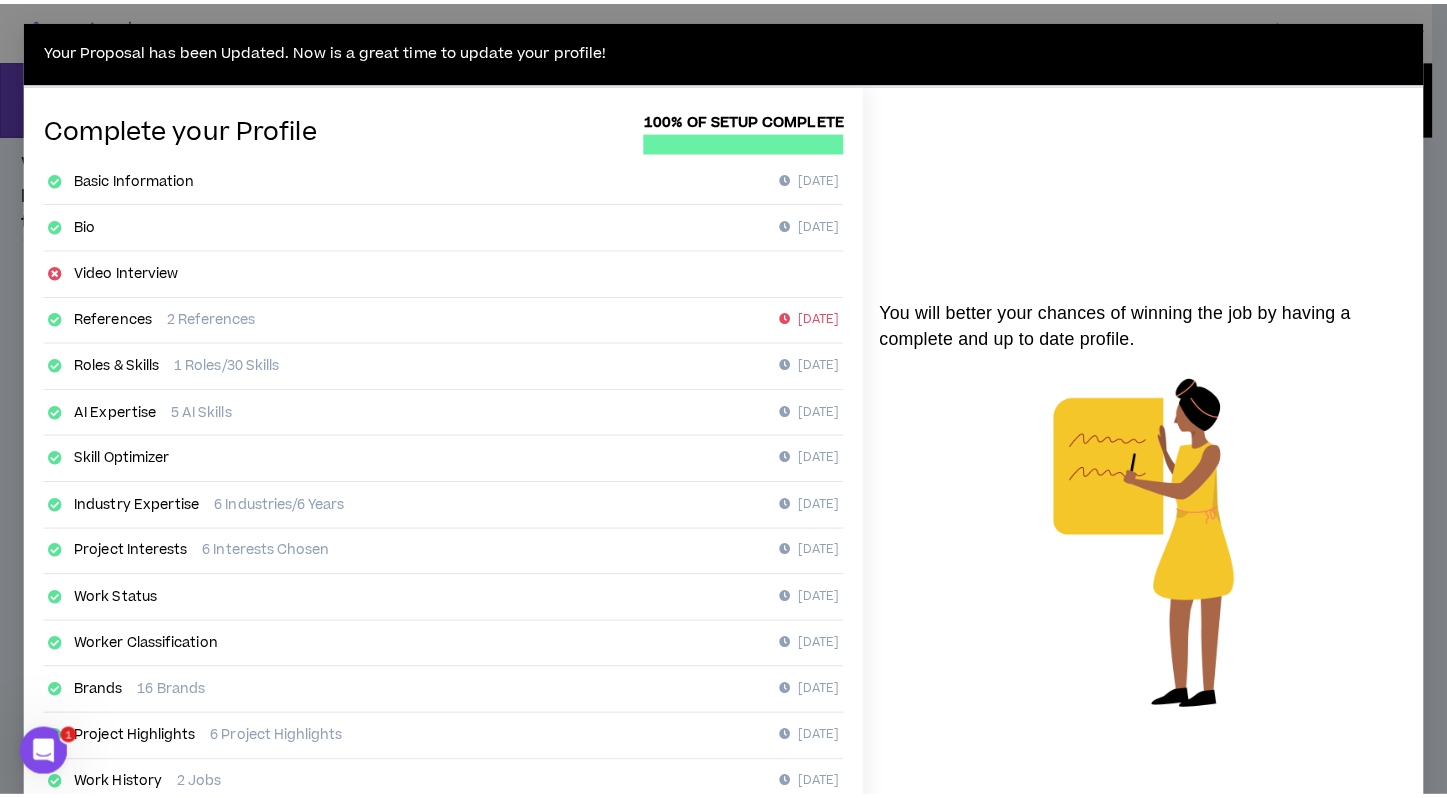 scroll, scrollTop: 129, scrollLeft: 0, axis: vertical 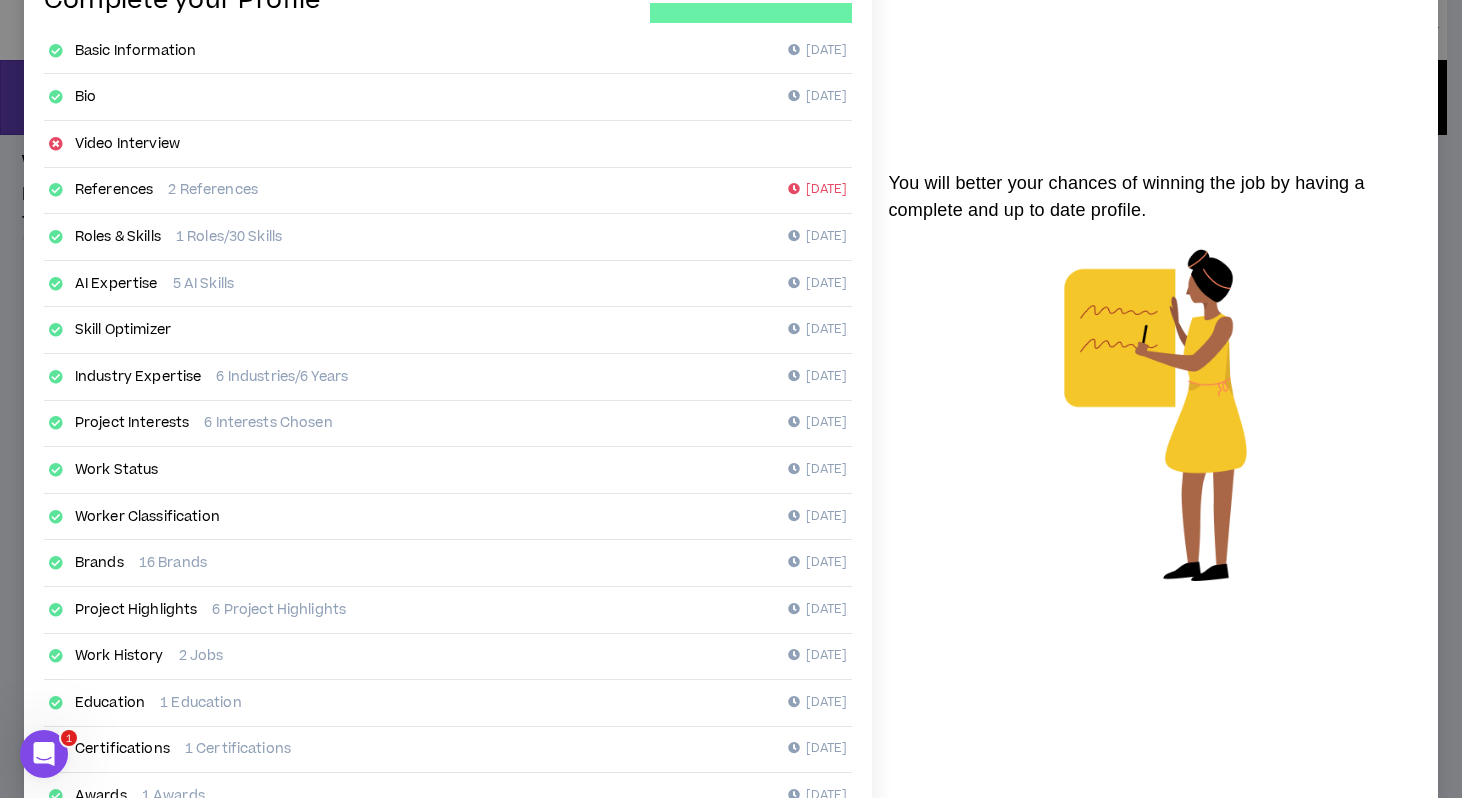 click on "References" at bounding box center [114, 190] 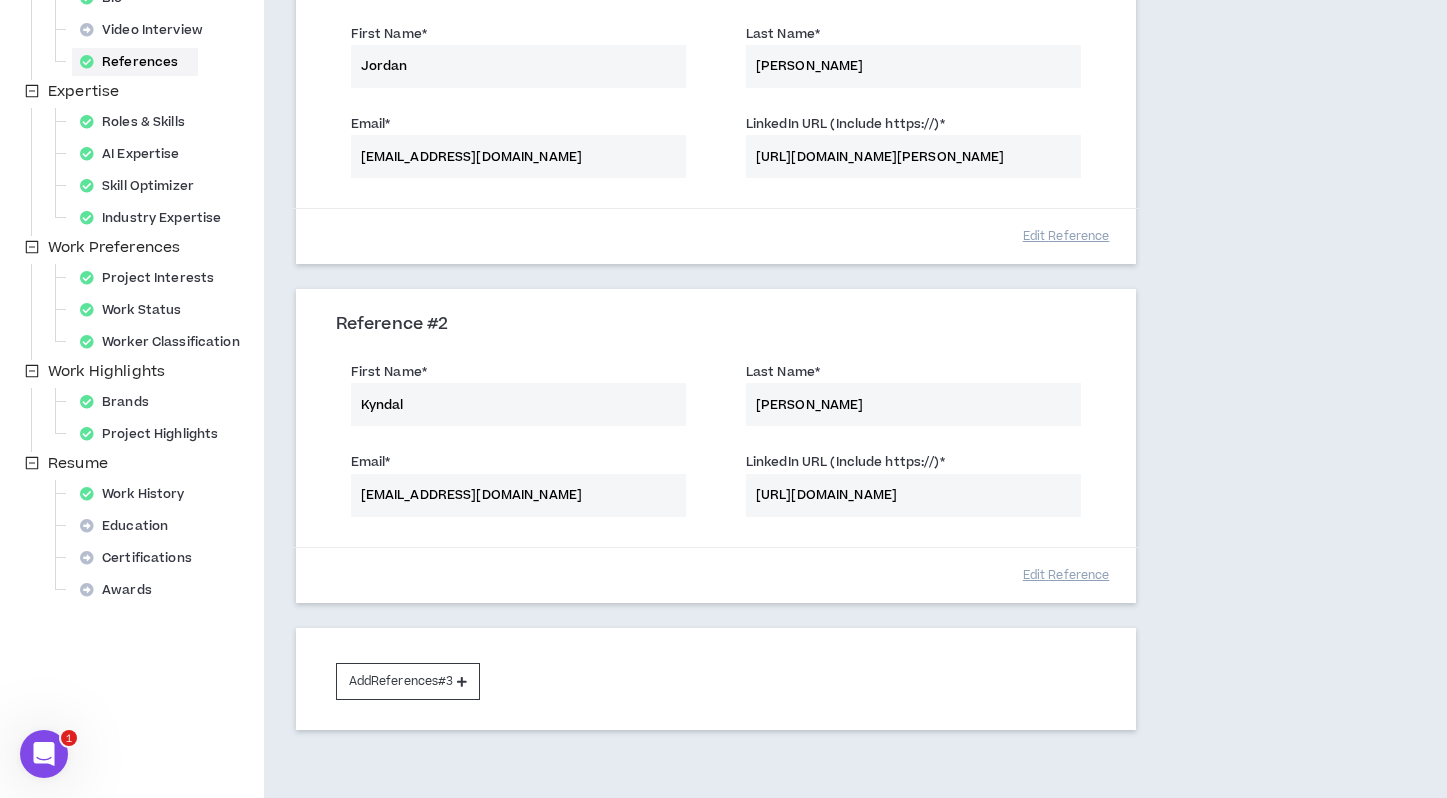 scroll, scrollTop: 451, scrollLeft: 0, axis: vertical 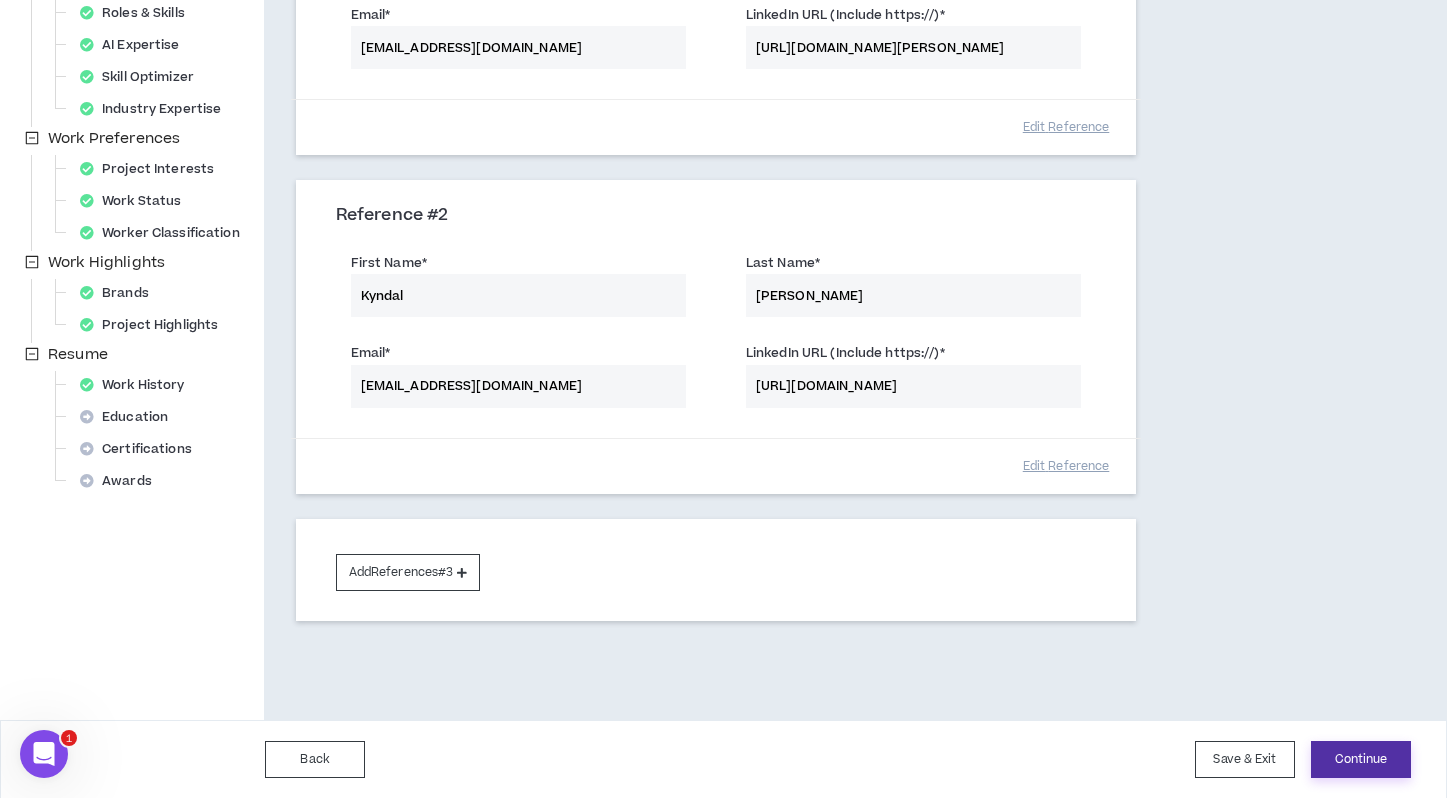 click on "Continue" at bounding box center [1361, 759] 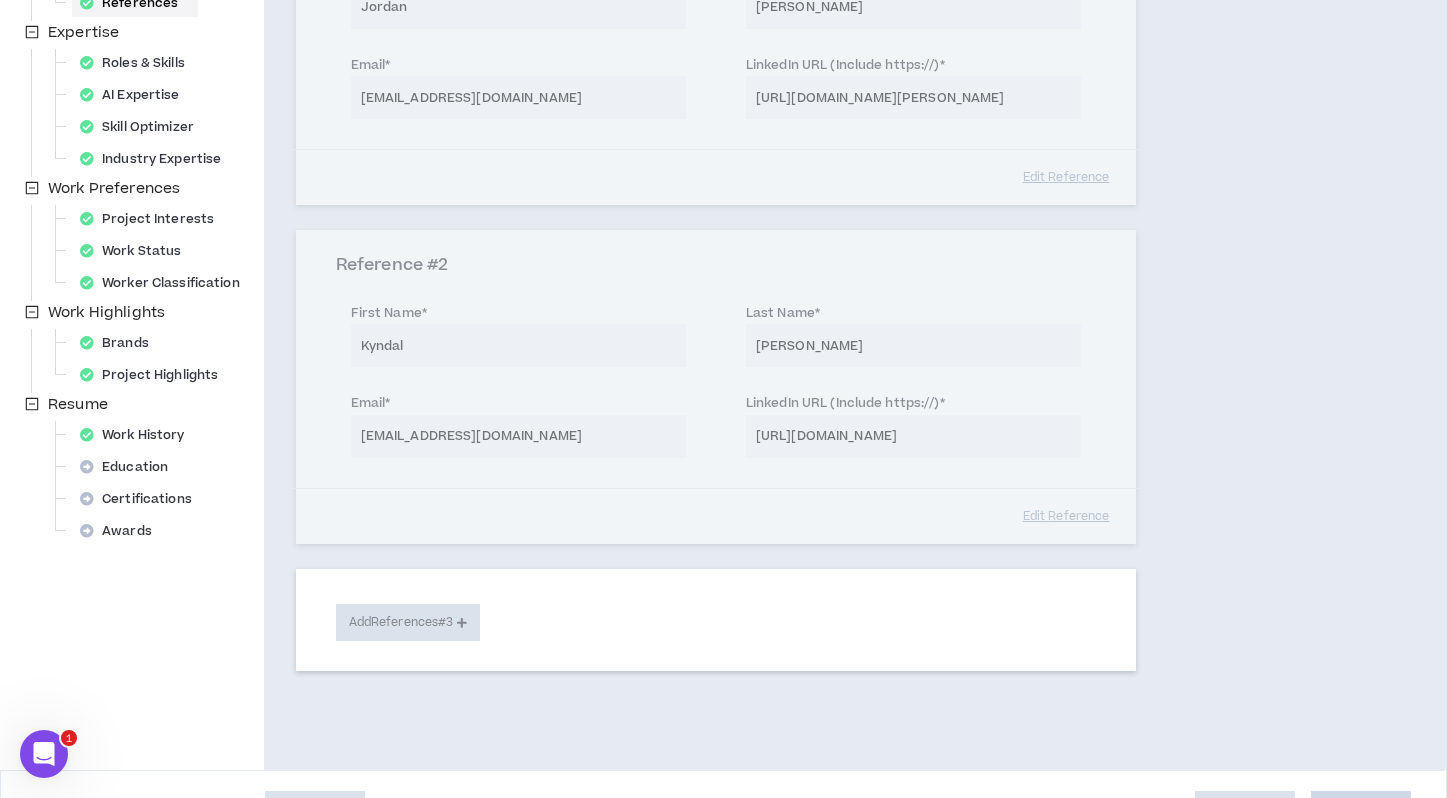 select on "**" 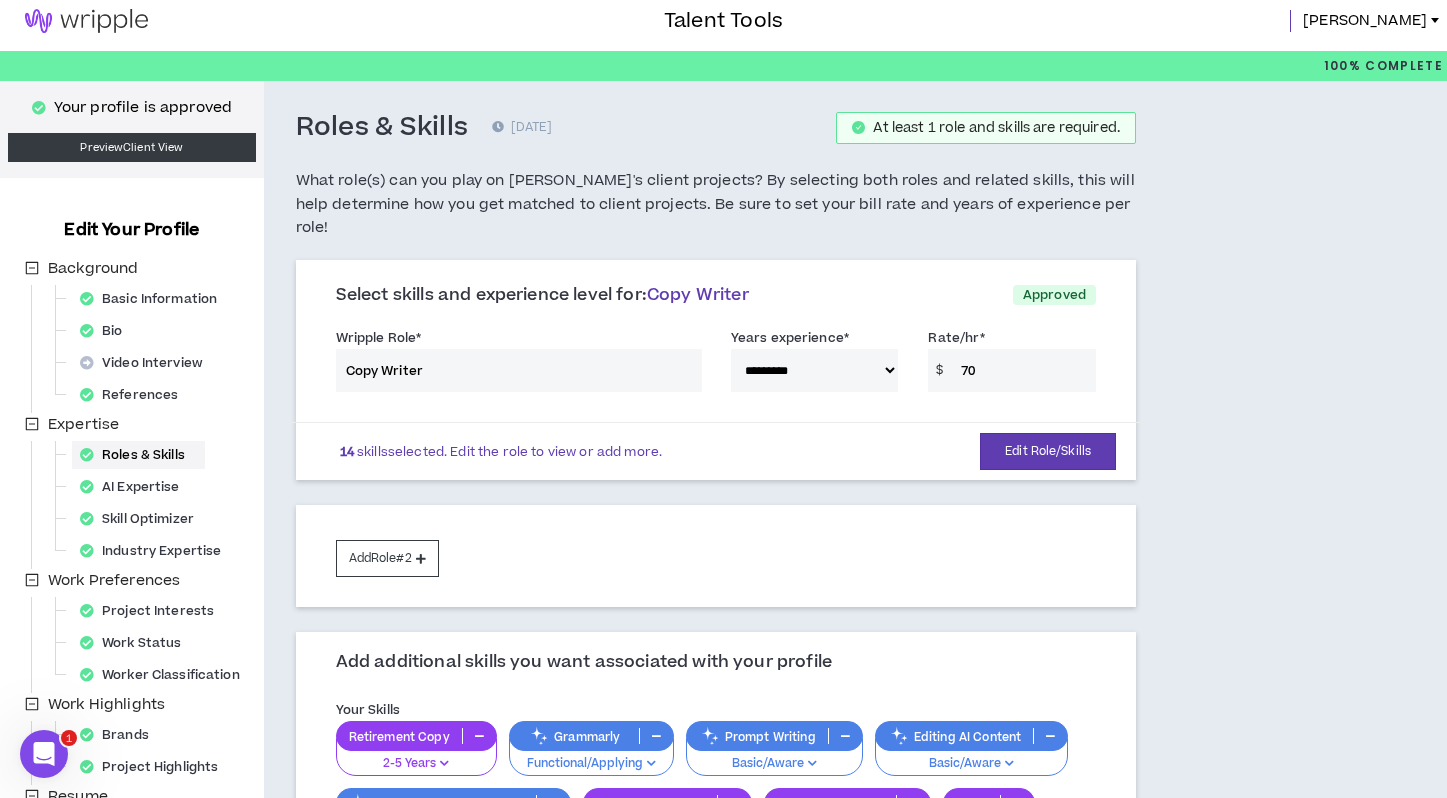scroll, scrollTop: 0, scrollLeft: 0, axis: both 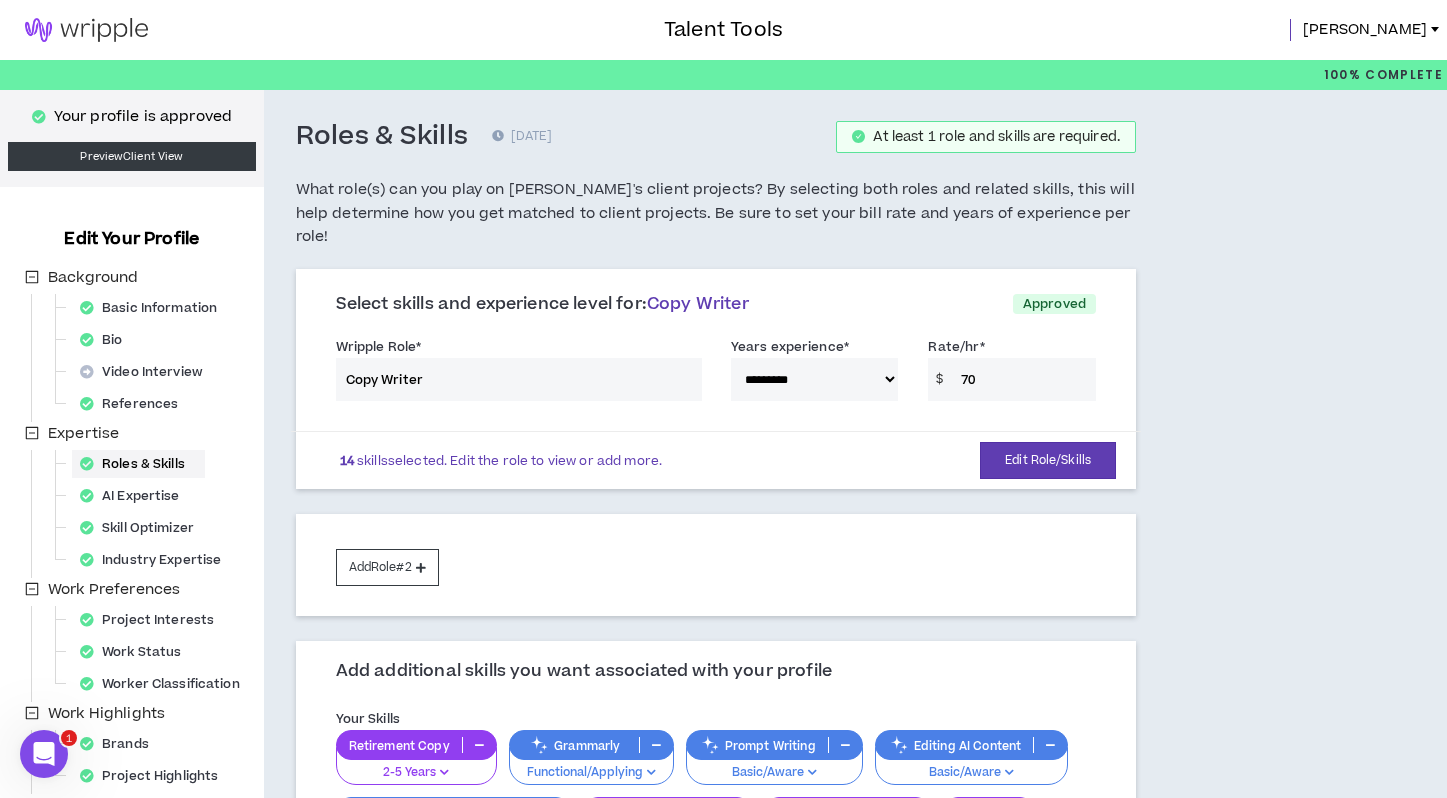 click at bounding box center [86, 30] 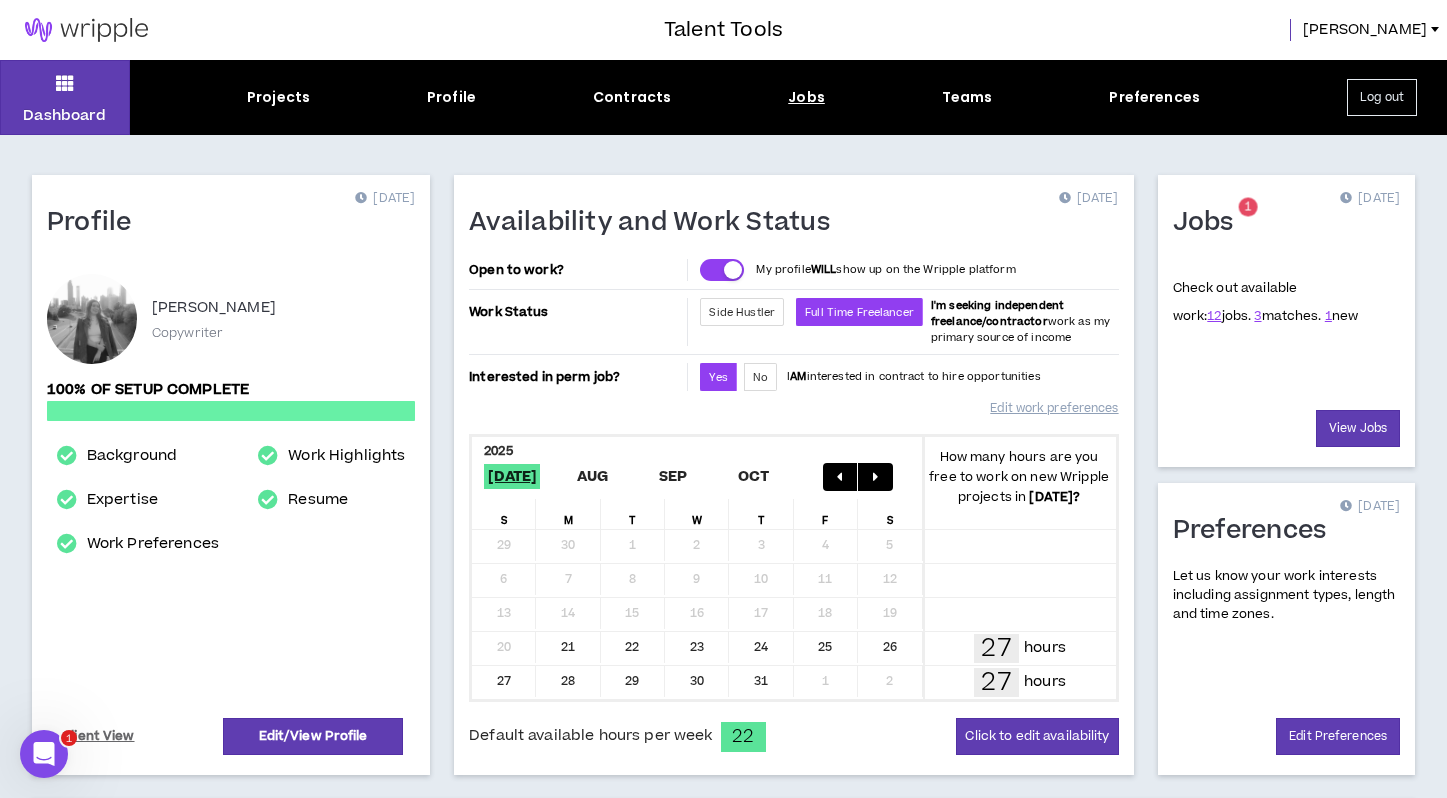 click on "Jobs" at bounding box center [806, 97] 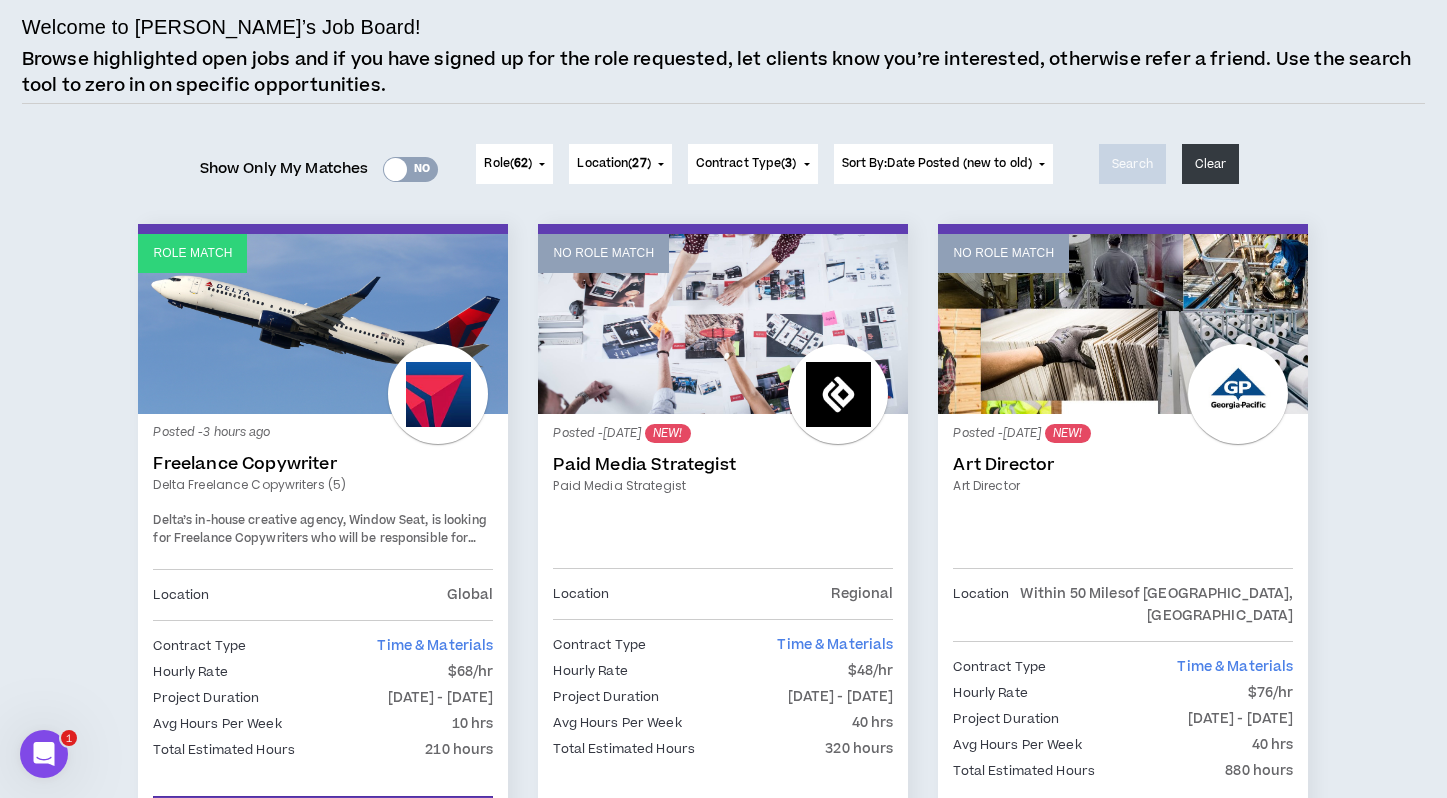 scroll, scrollTop: 0, scrollLeft: 0, axis: both 